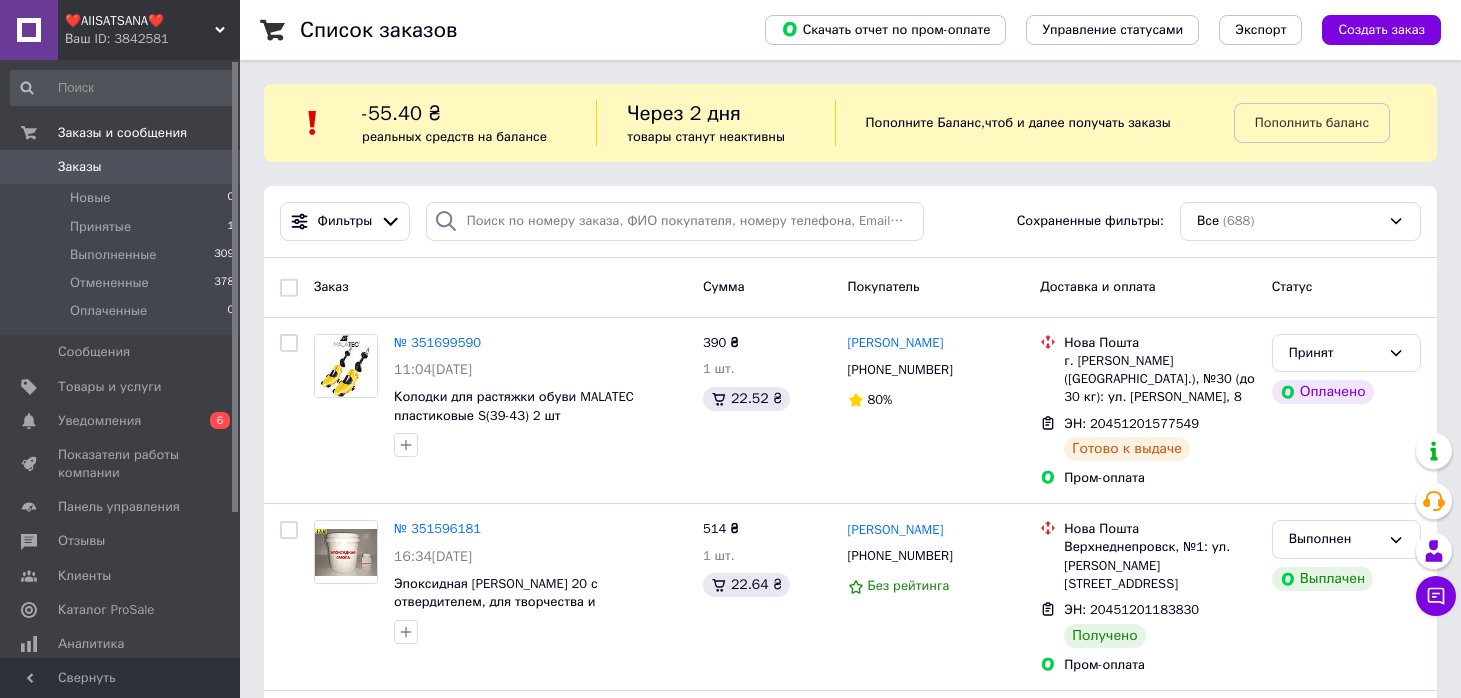 scroll, scrollTop: 0, scrollLeft: 0, axis: both 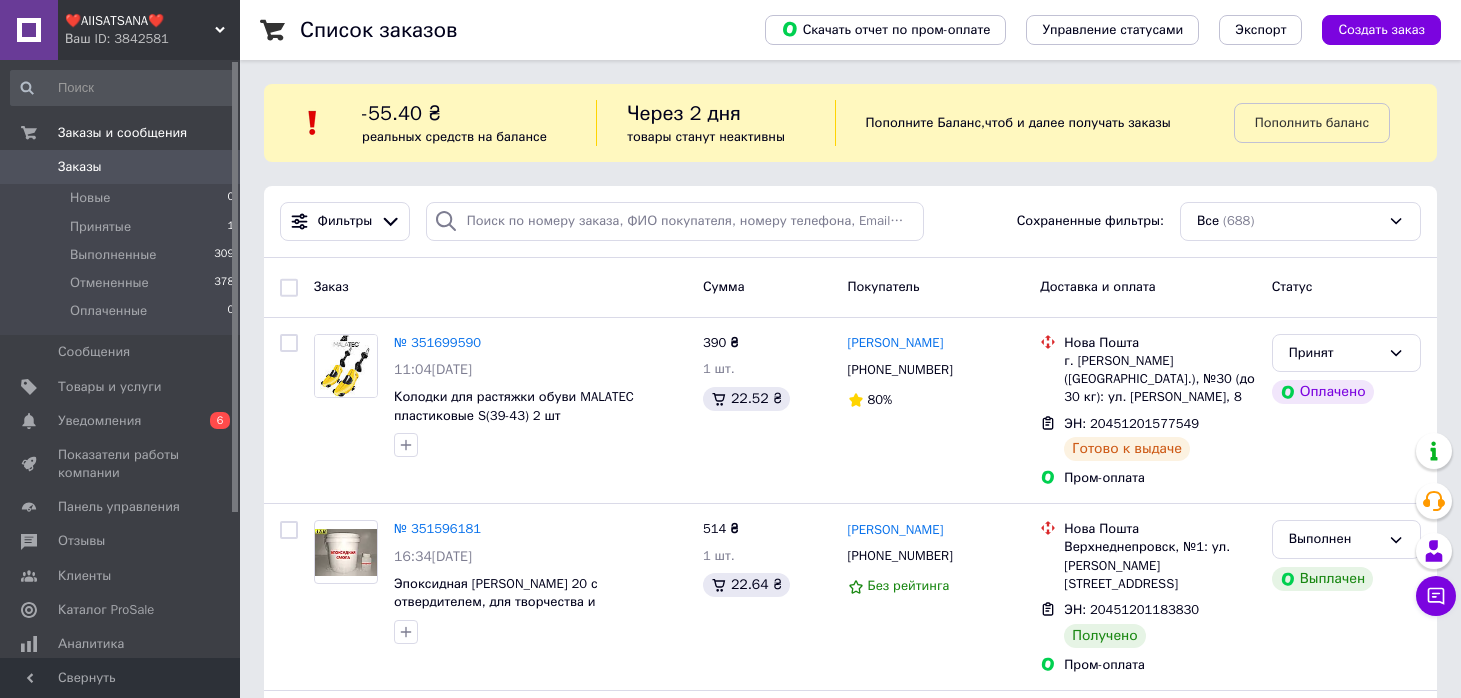 click on "Ваш ID: 3842581" at bounding box center (152, 39) 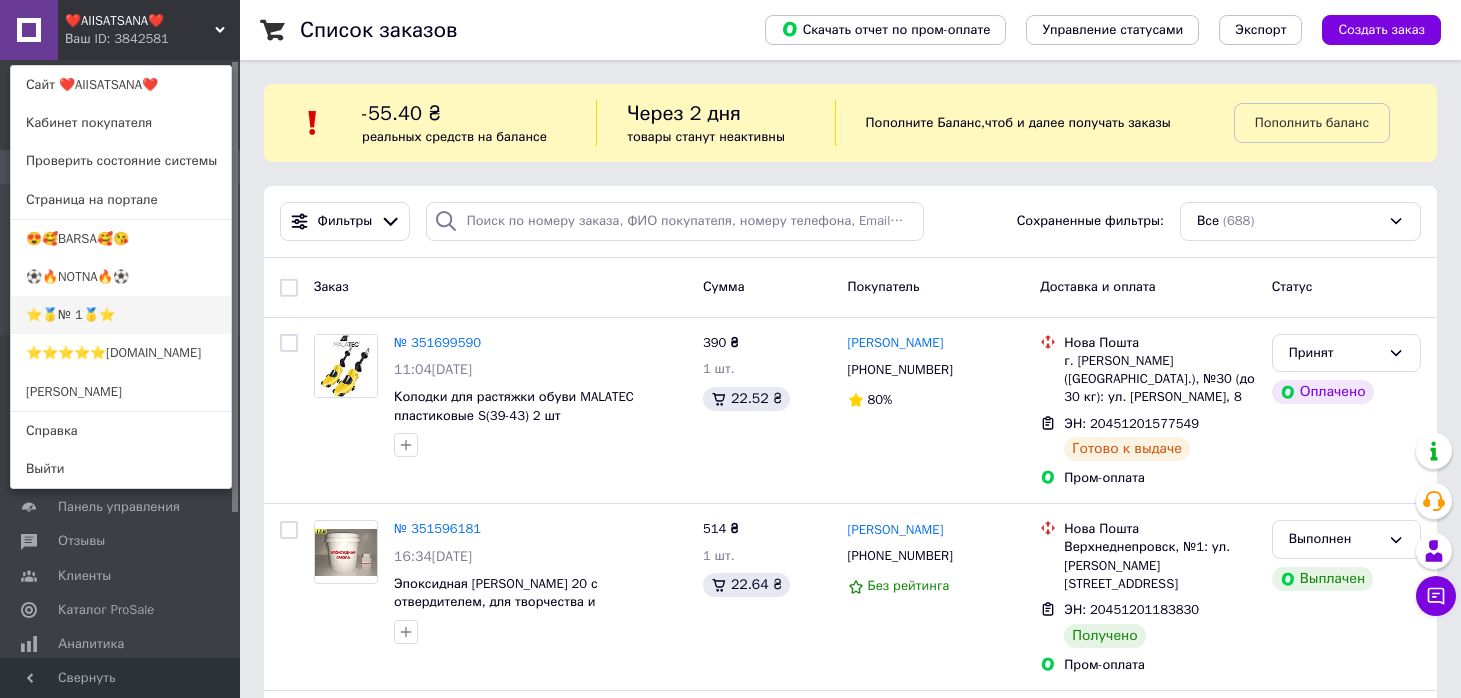 click on "⭐️🥇№ 1🥇⭐️" at bounding box center [121, 315] 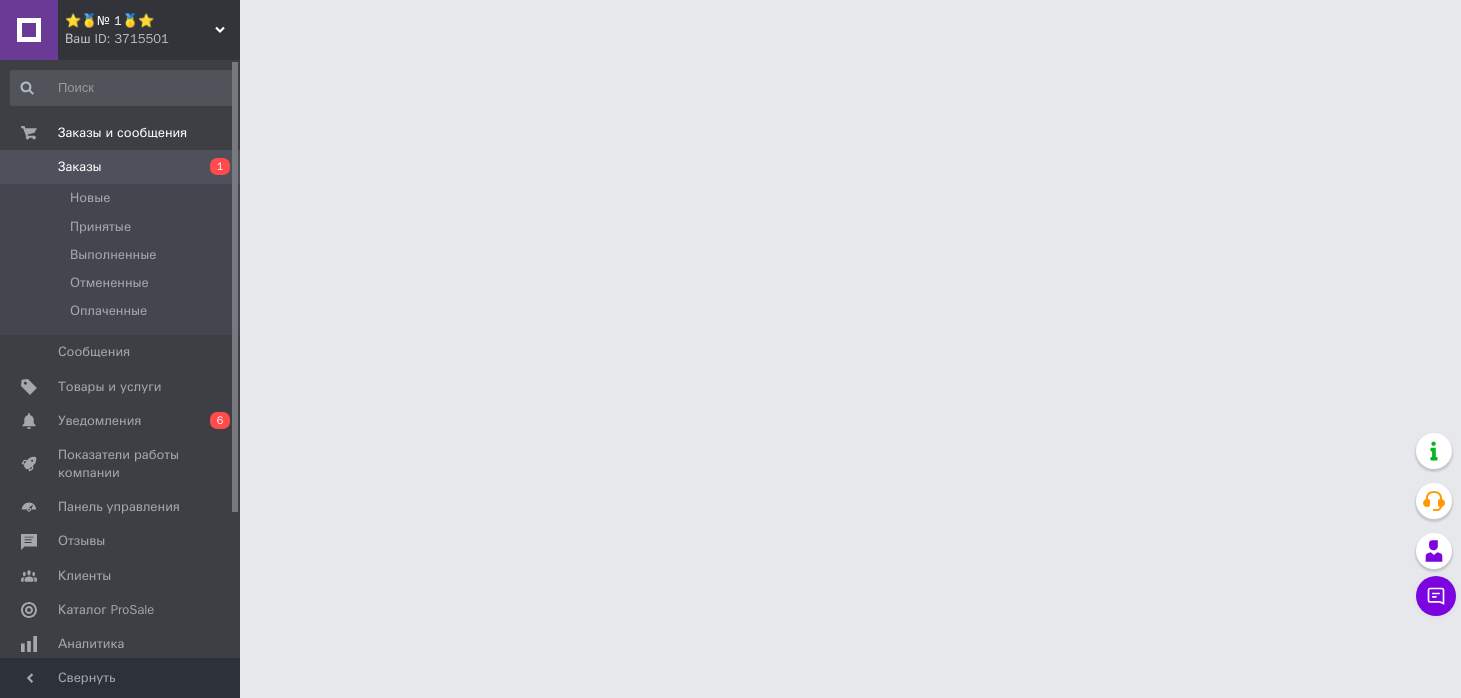 scroll, scrollTop: 0, scrollLeft: 0, axis: both 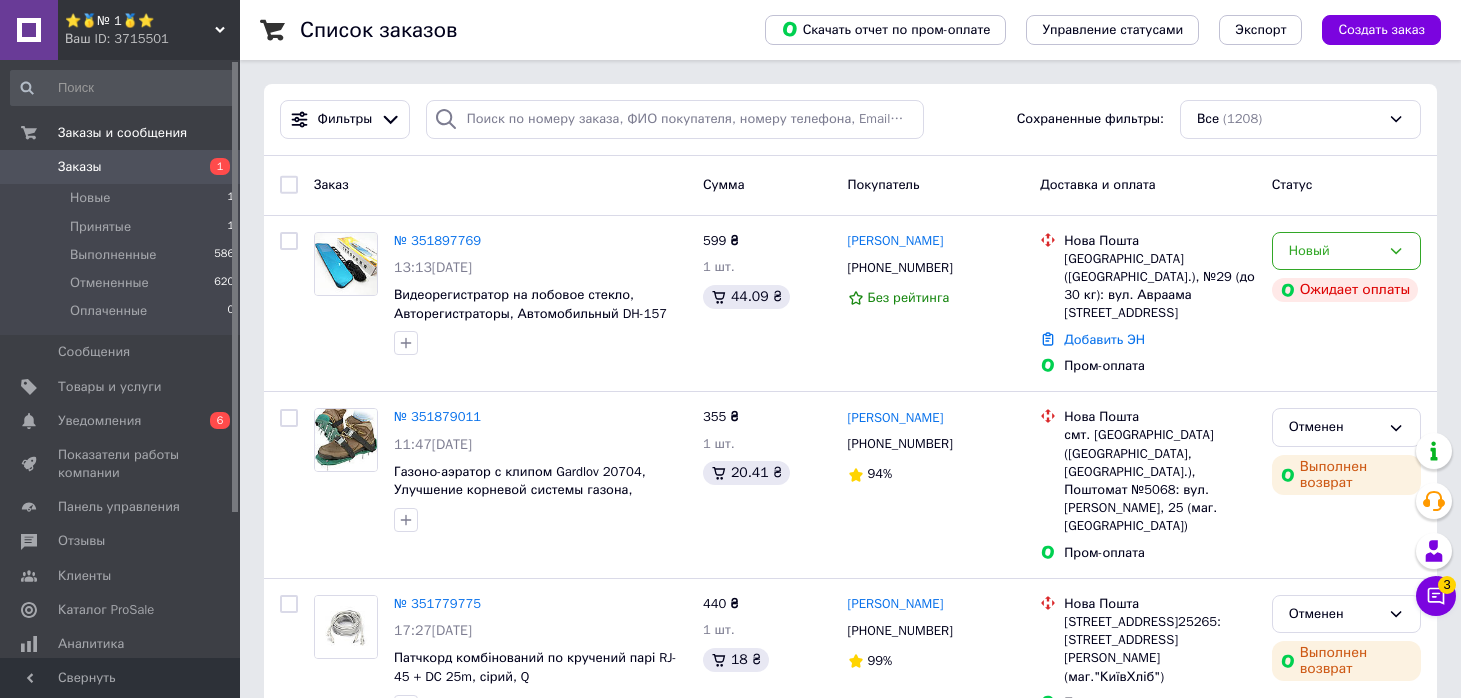click on "⭐️🥇№ 1🥇⭐️" at bounding box center [140, 21] 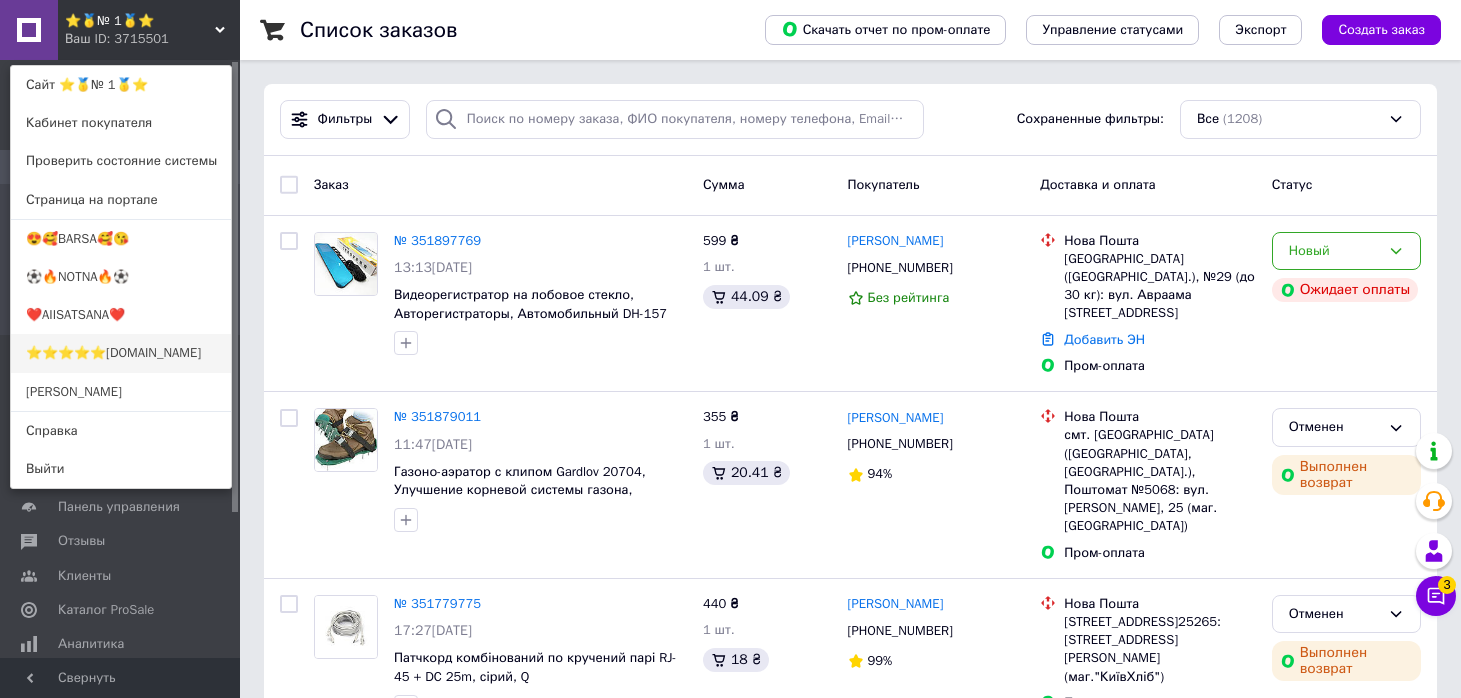 click on "⭐️⭐️⭐️⭐️⭐️[DOMAIN_NAME]" at bounding box center [121, 353] 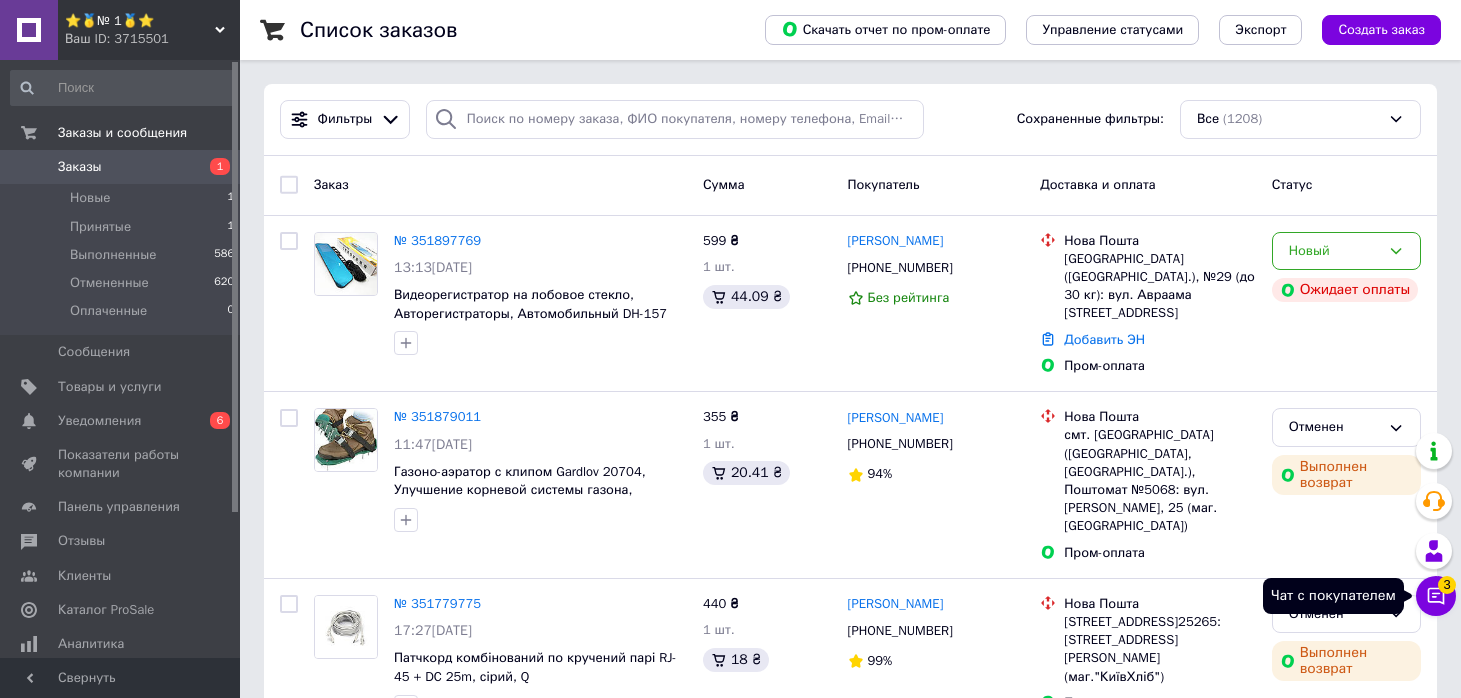 click on "Чат с покупателем 3" at bounding box center (1436, 596) 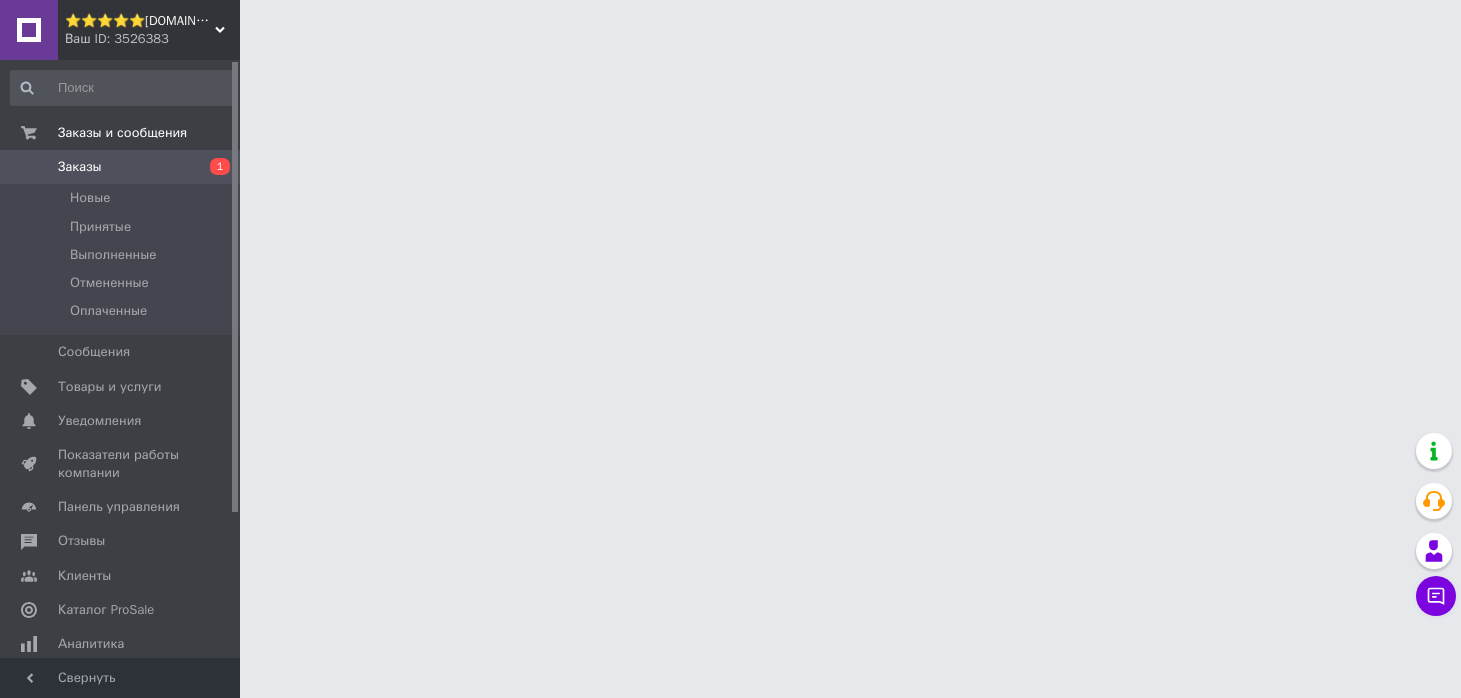 scroll, scrollTop: 0, scrollLeft: 0, axis: both 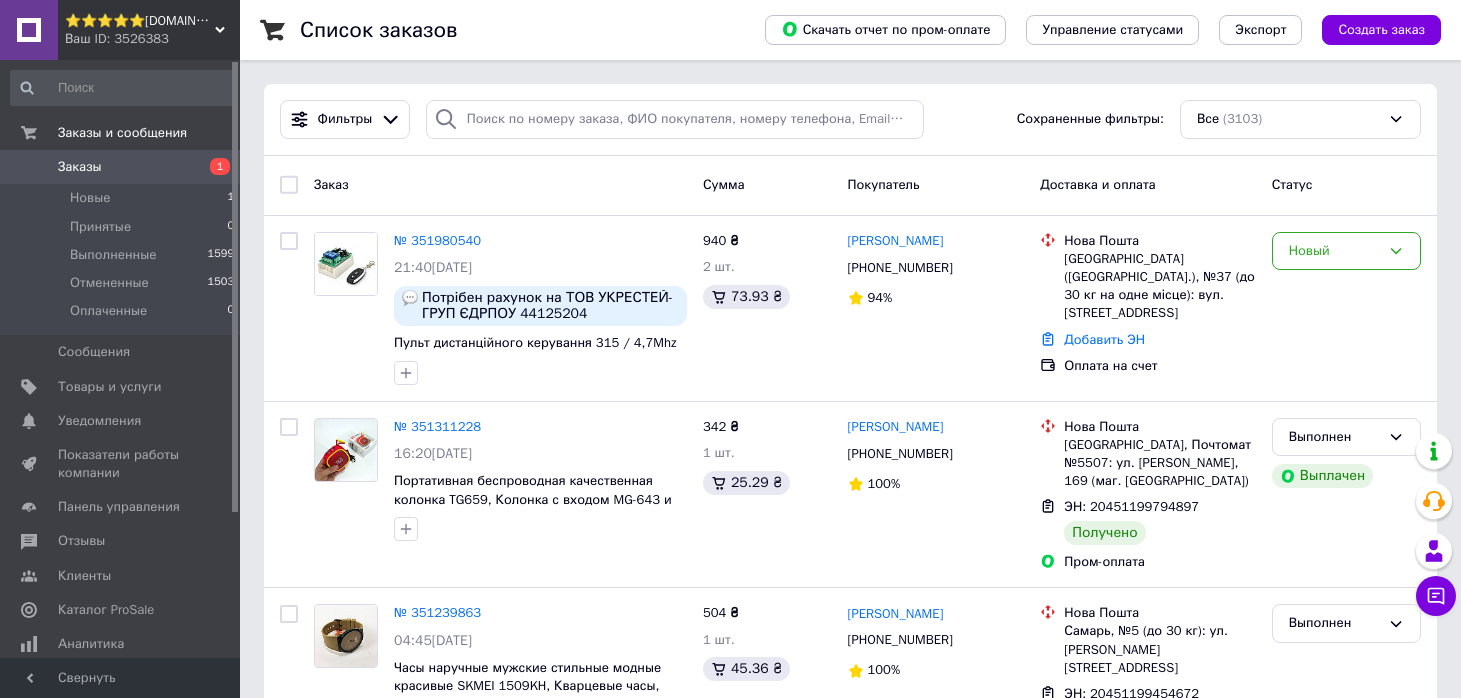 click on "Ваш ID: 3526383" at bounding box center [152, 39] 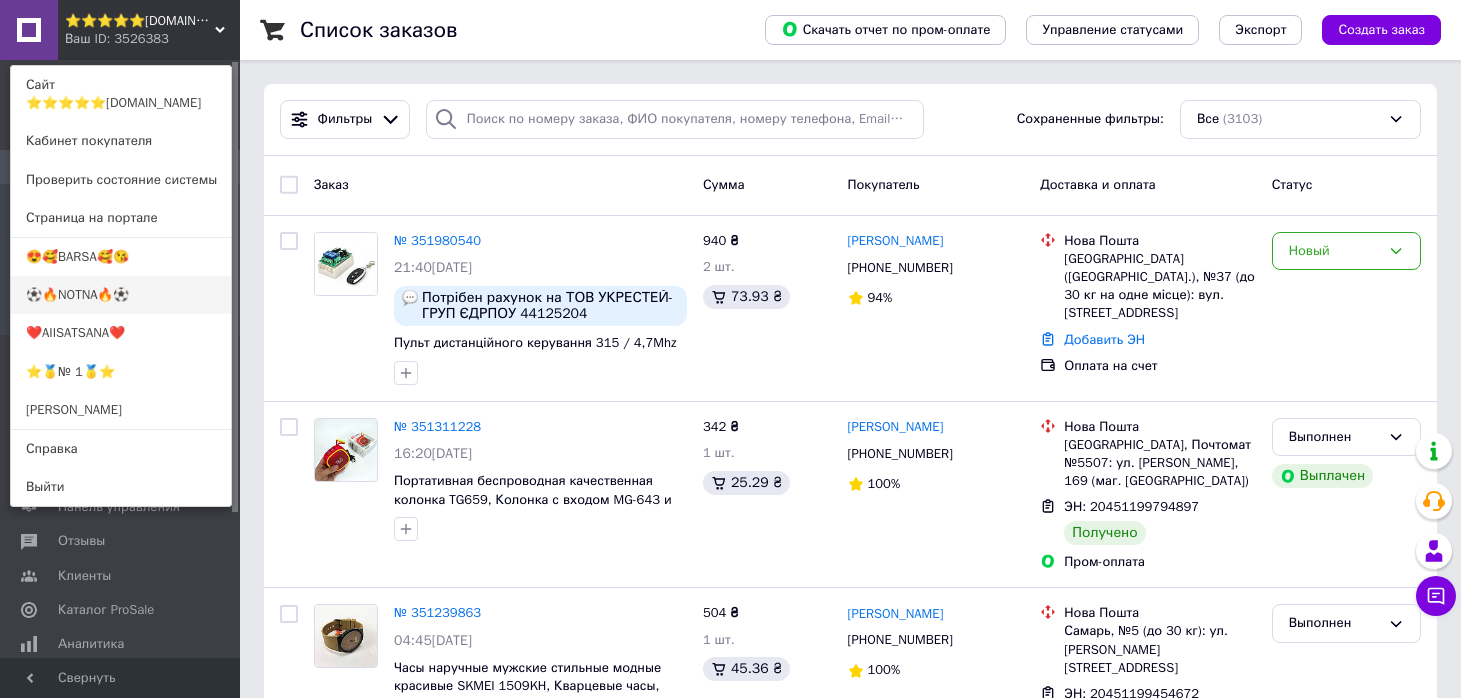 click on "⚽️🔥NOTNA🔥⚽️" at bounding box center (121, 295) 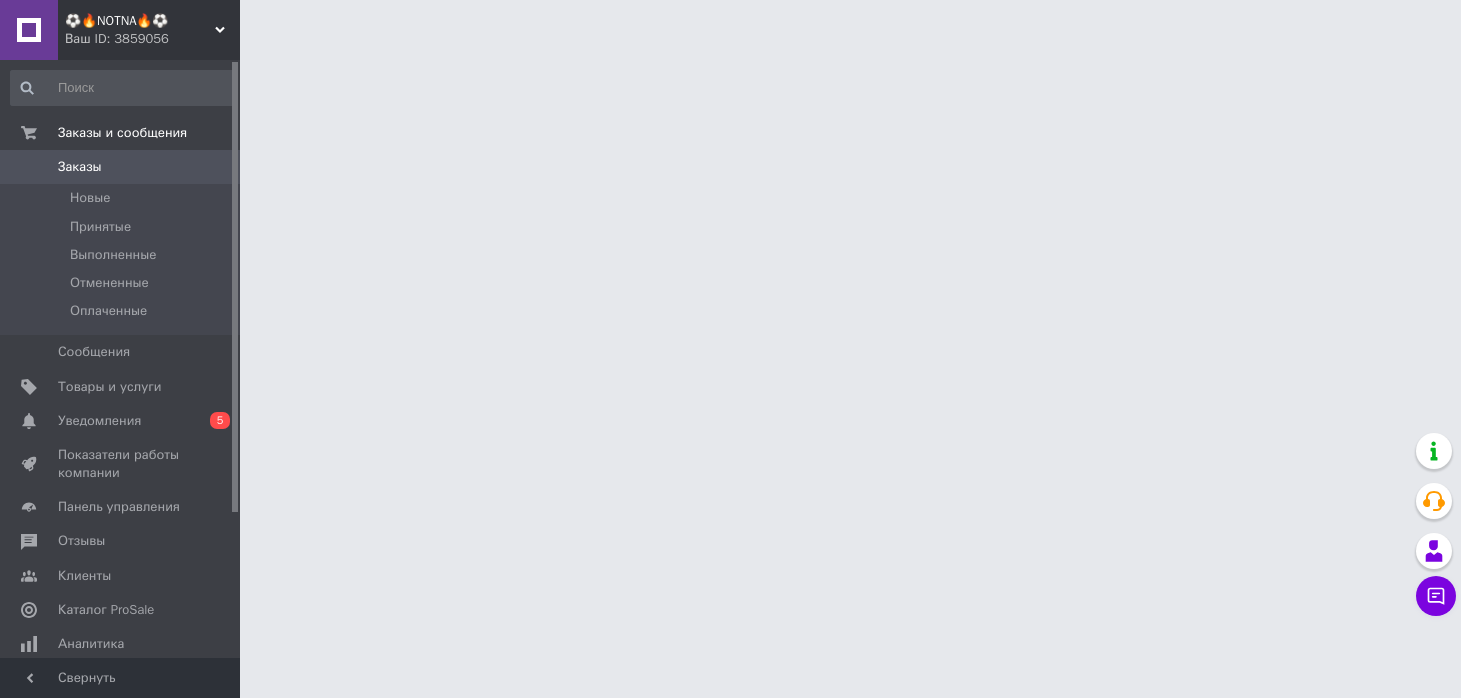 scroll, scrollTop: 0, scrollLeft: 0, axis: both 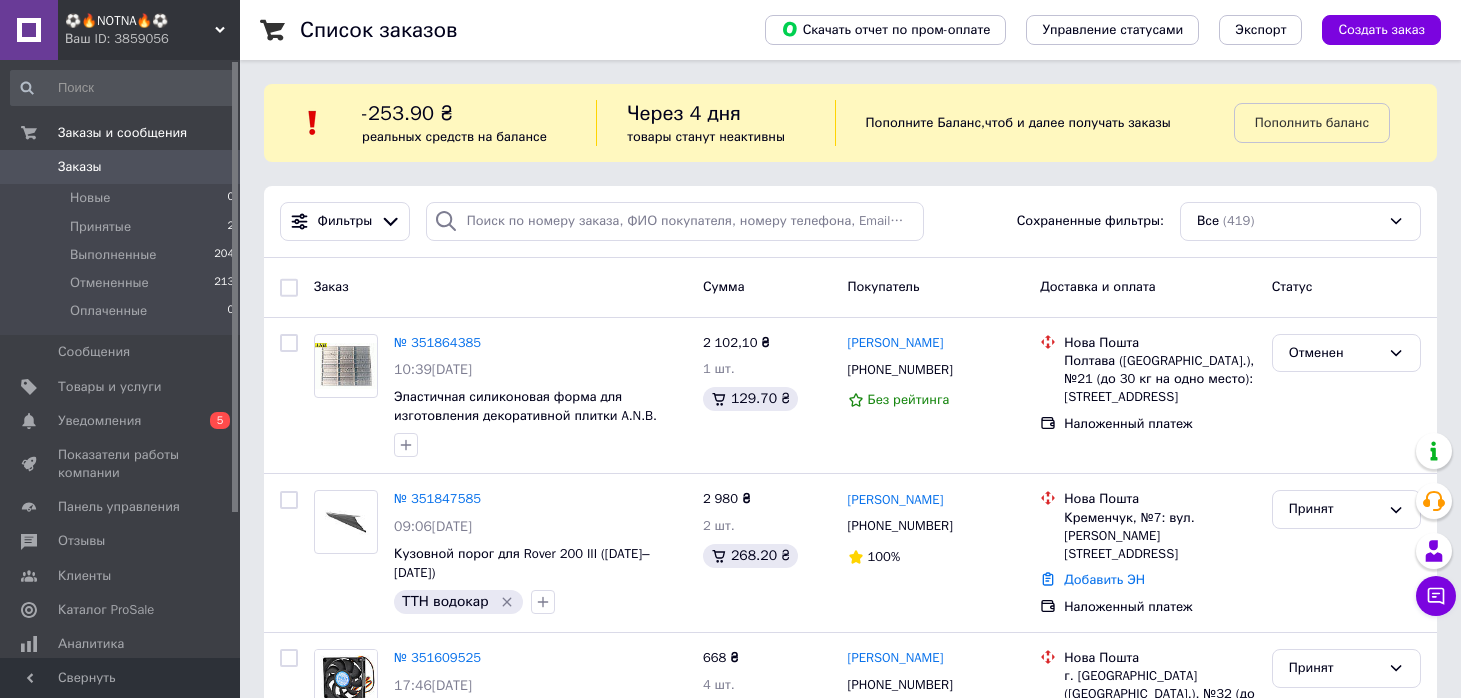 click on "Ваш ID: 3859056" at bounding box center (152, 39) 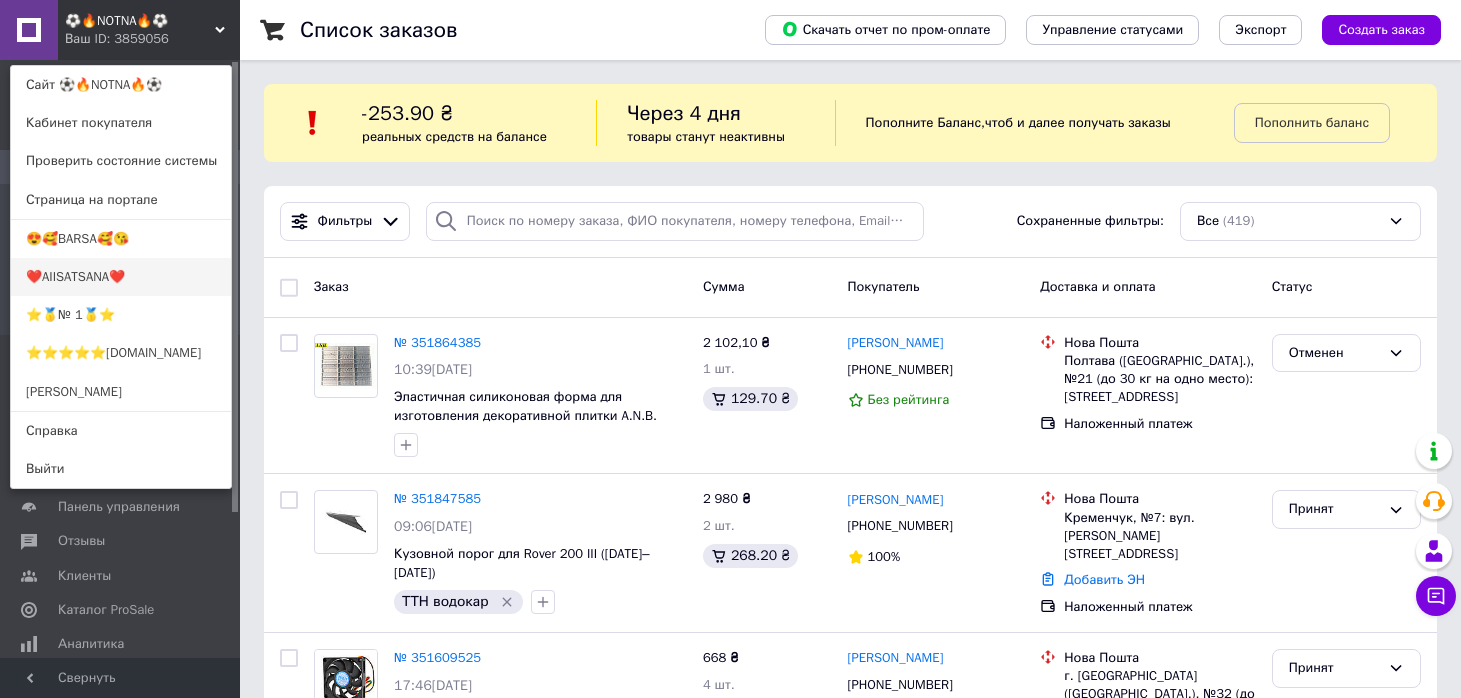 click on "❤️AIISATSANA❤️" at bounding box center (121, 277) 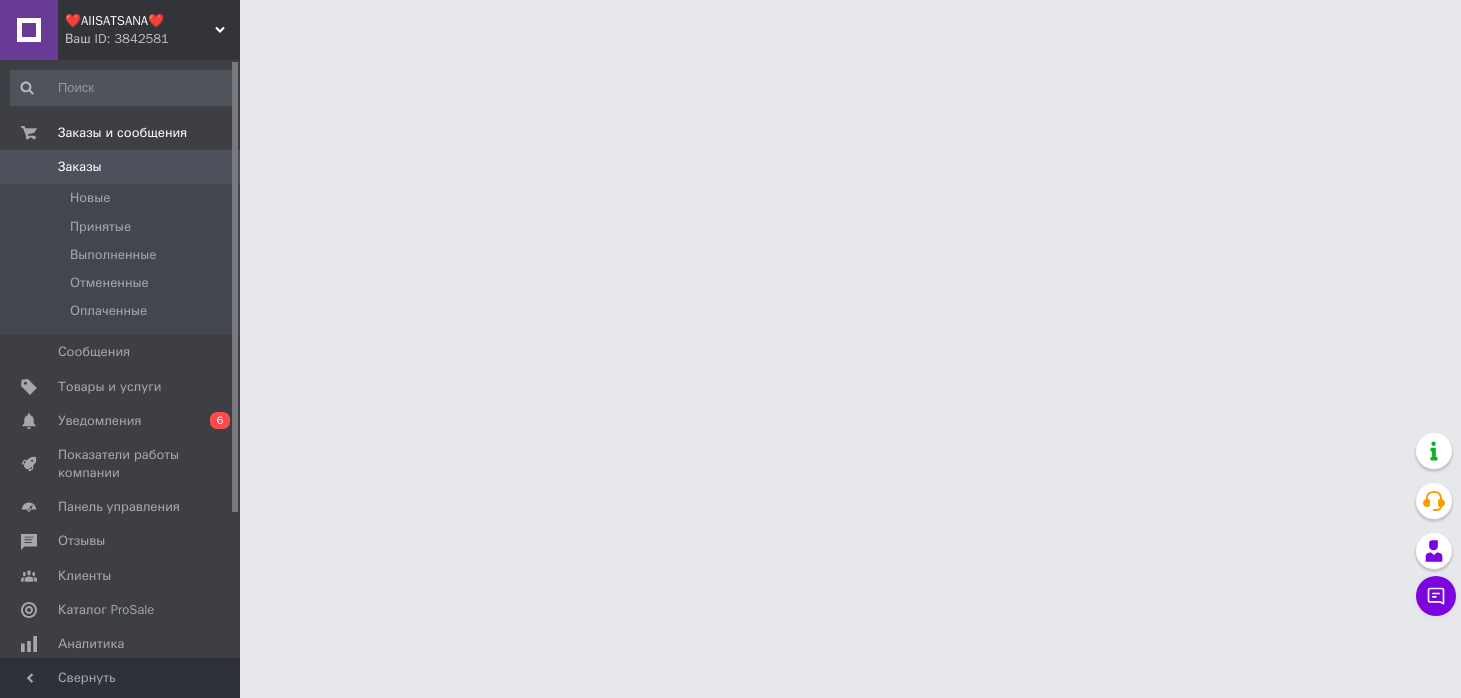 scroll, scrollTop: 0, scrollLeft: 0, axis: both 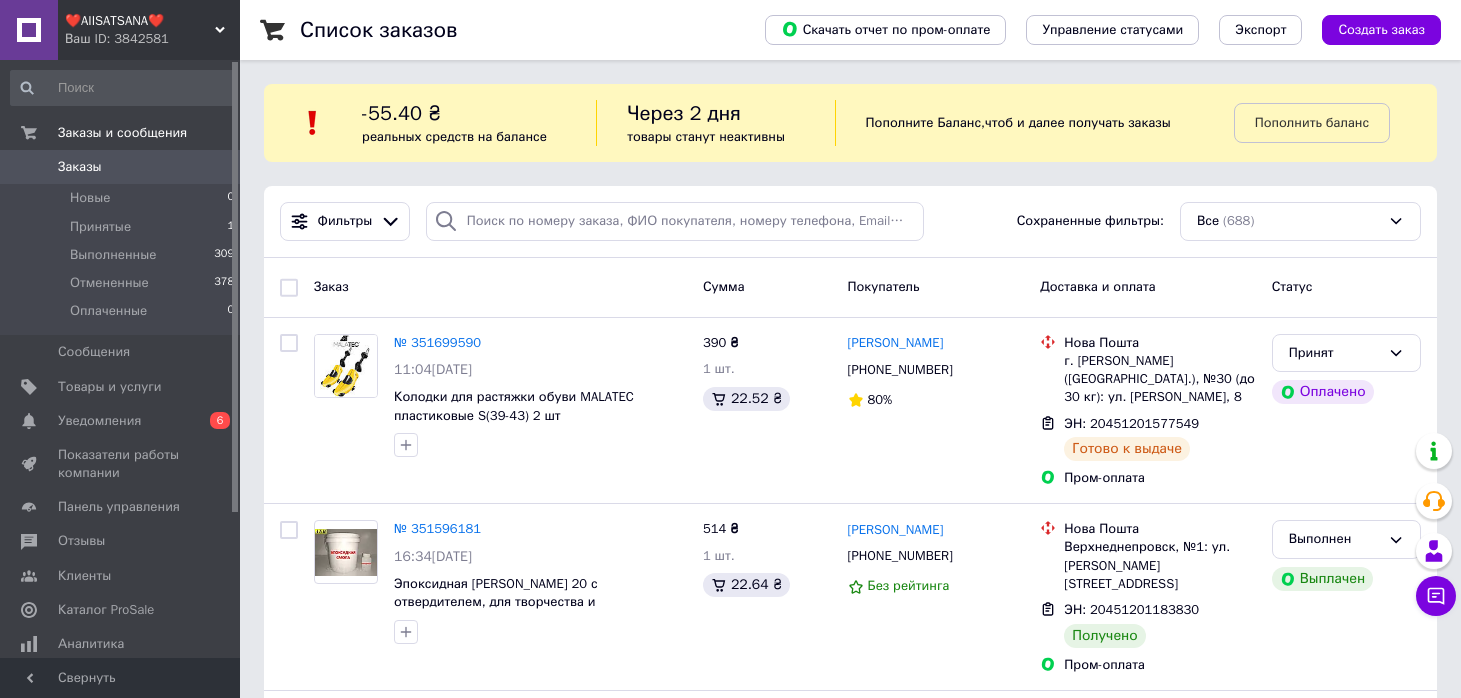 click on "Ваш ID: 3842581" at bounding box center [152, 39] 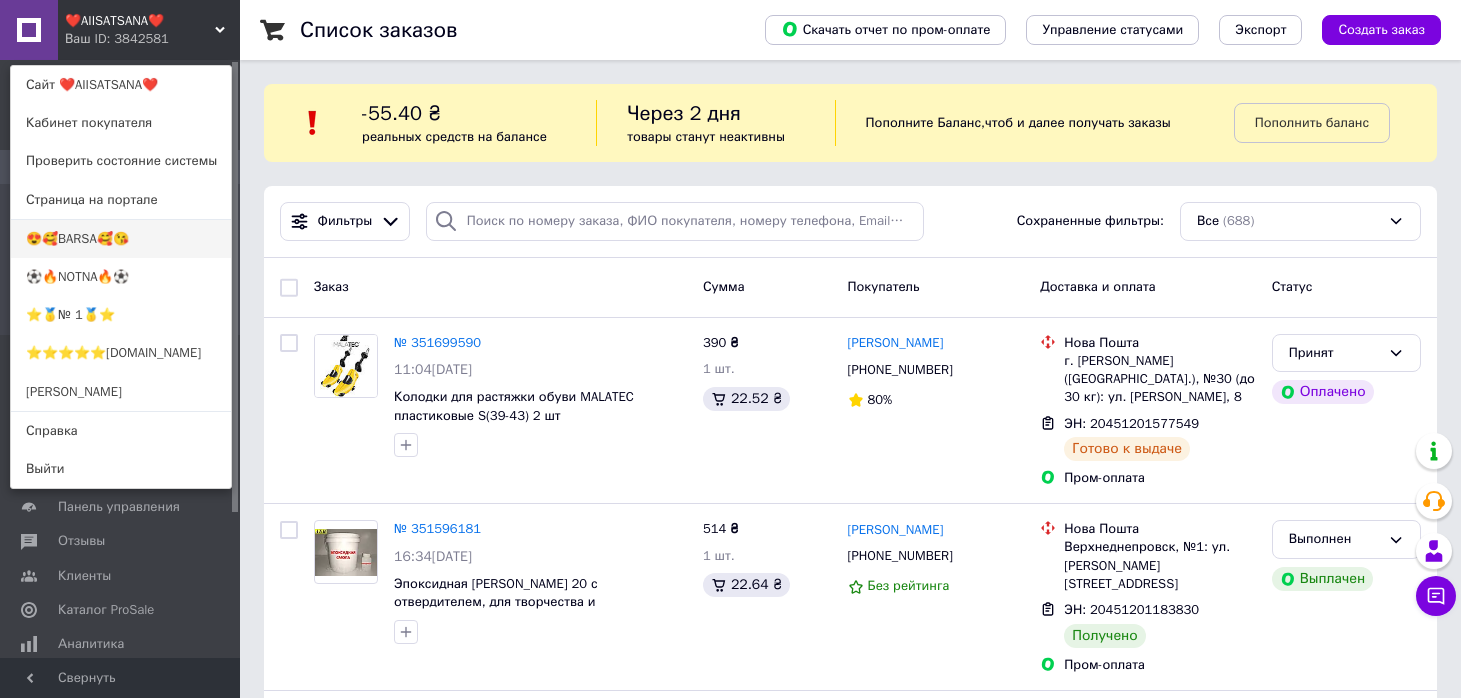 click on "😍🥰BARSA🥰😘" at bounding box center [121, 239] 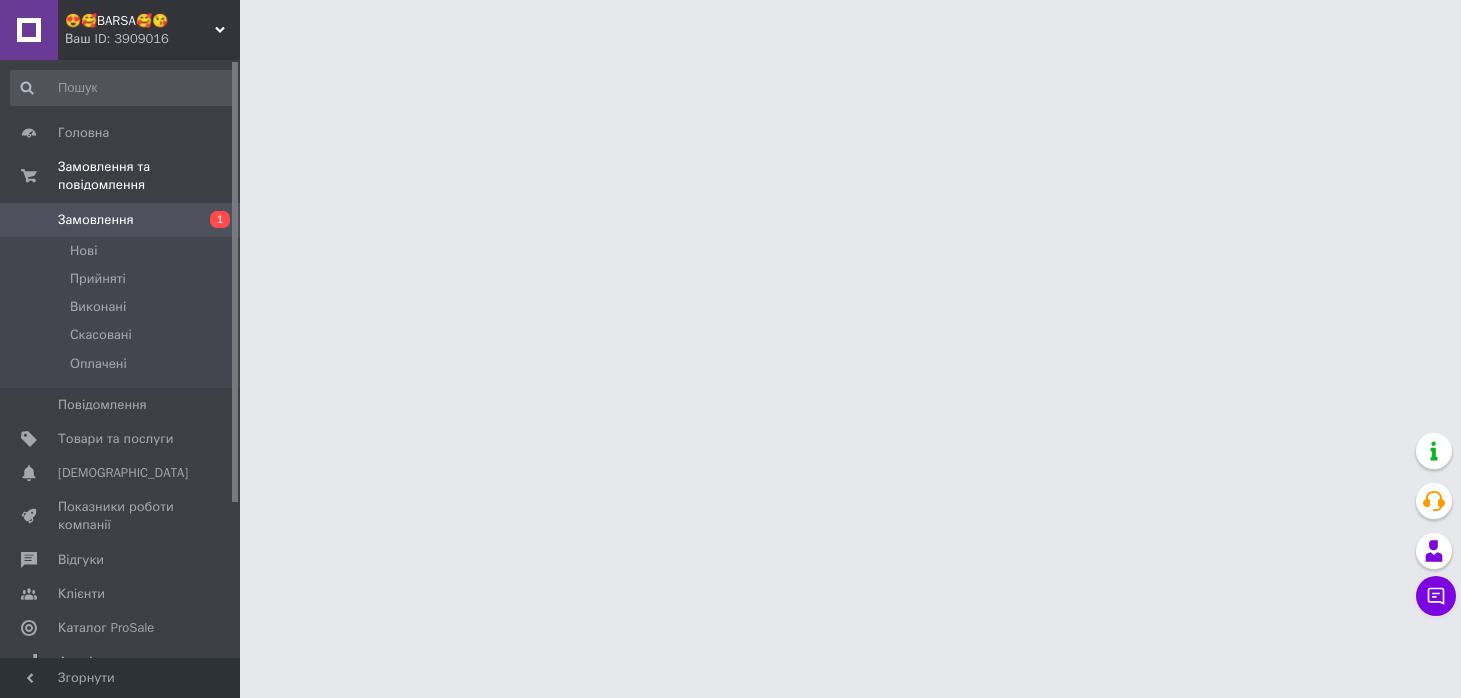scroll, scrollTop: 0, scrollLeft: 0, axis: both 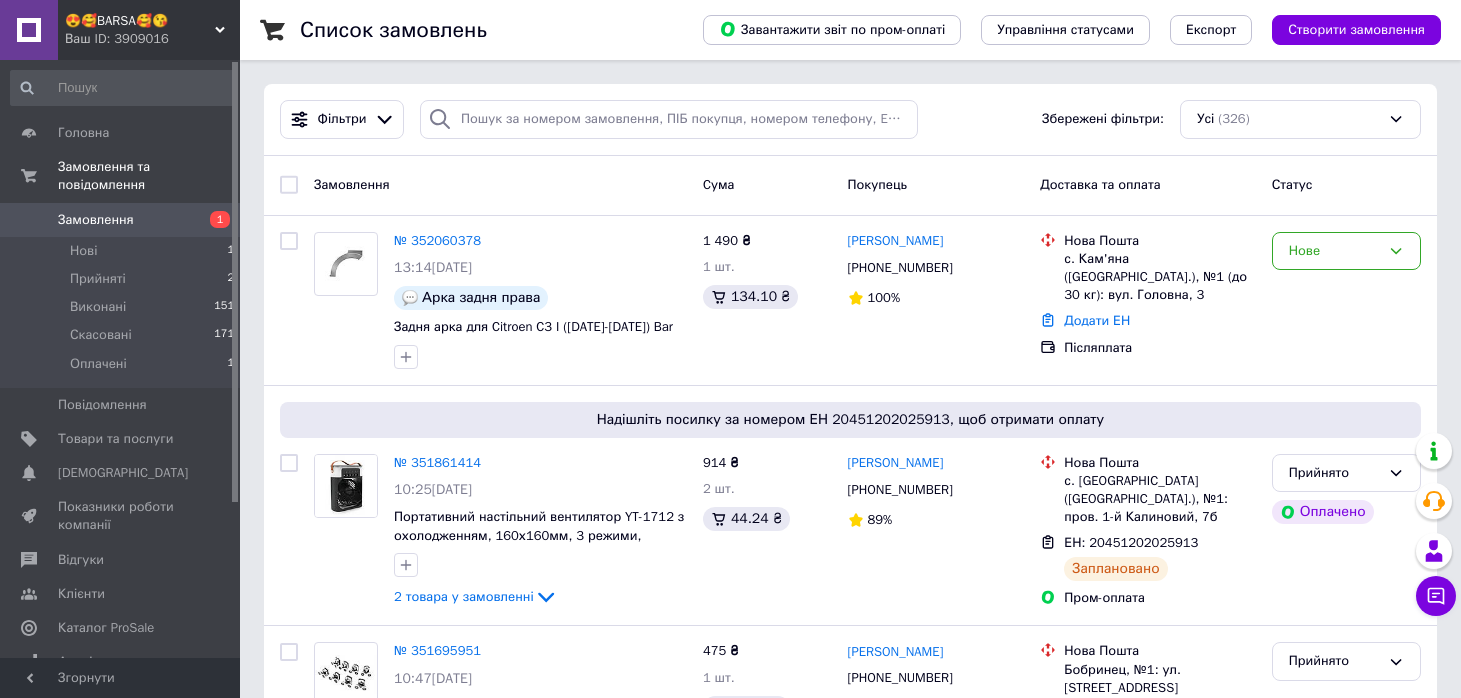 click on "😍🥰BARSA🥰😘 Ваш ID: 3909016" at bounding box center (149, 30) 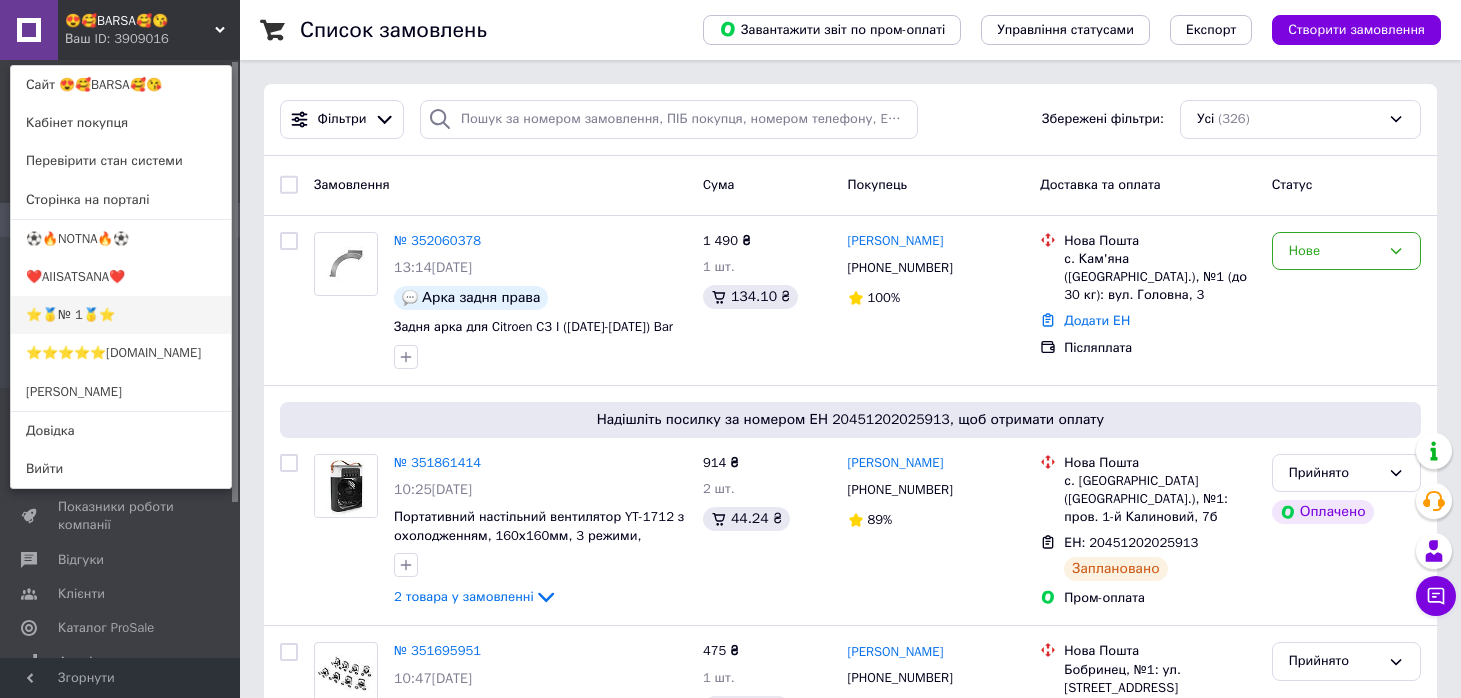 click on "⭐️🥇№ 1🥇⭐️" at bounding box center [121, 315] 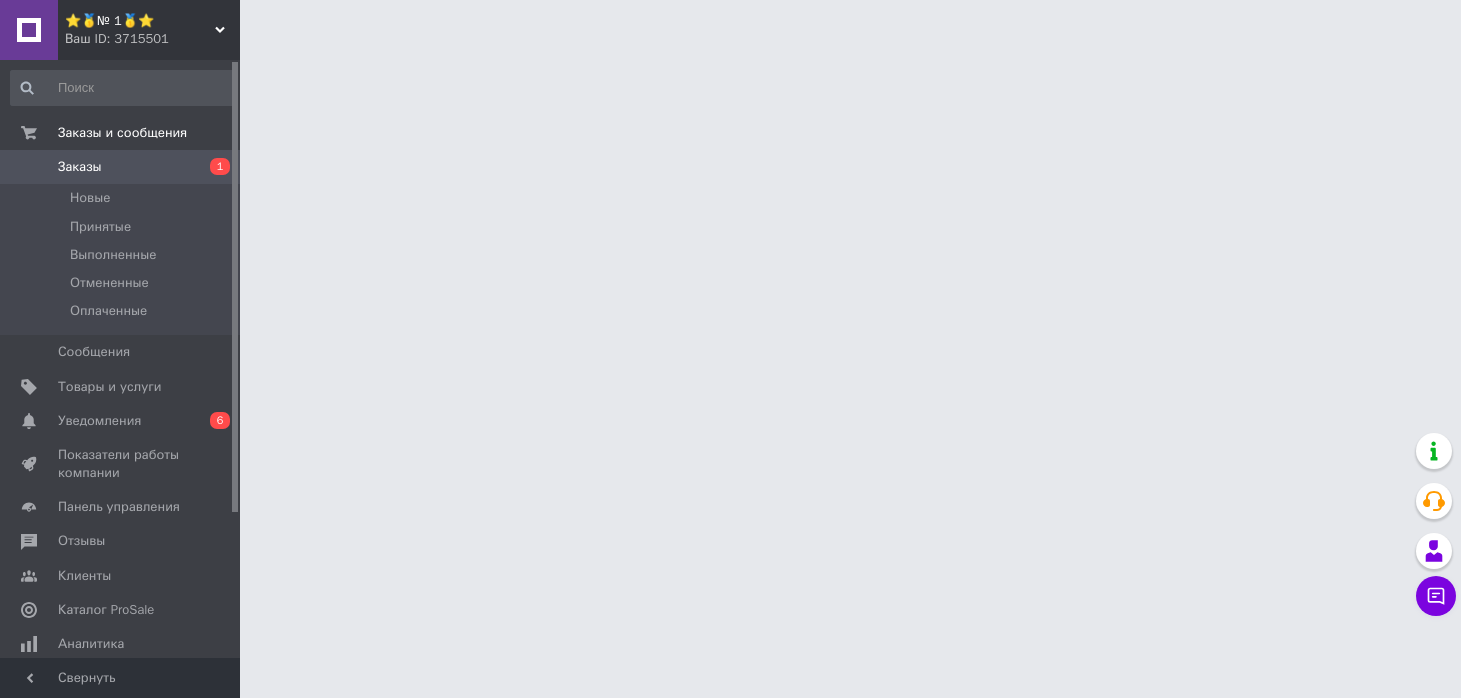 scroll, scrollTop: 0, scrollLeft: 0, axis: both 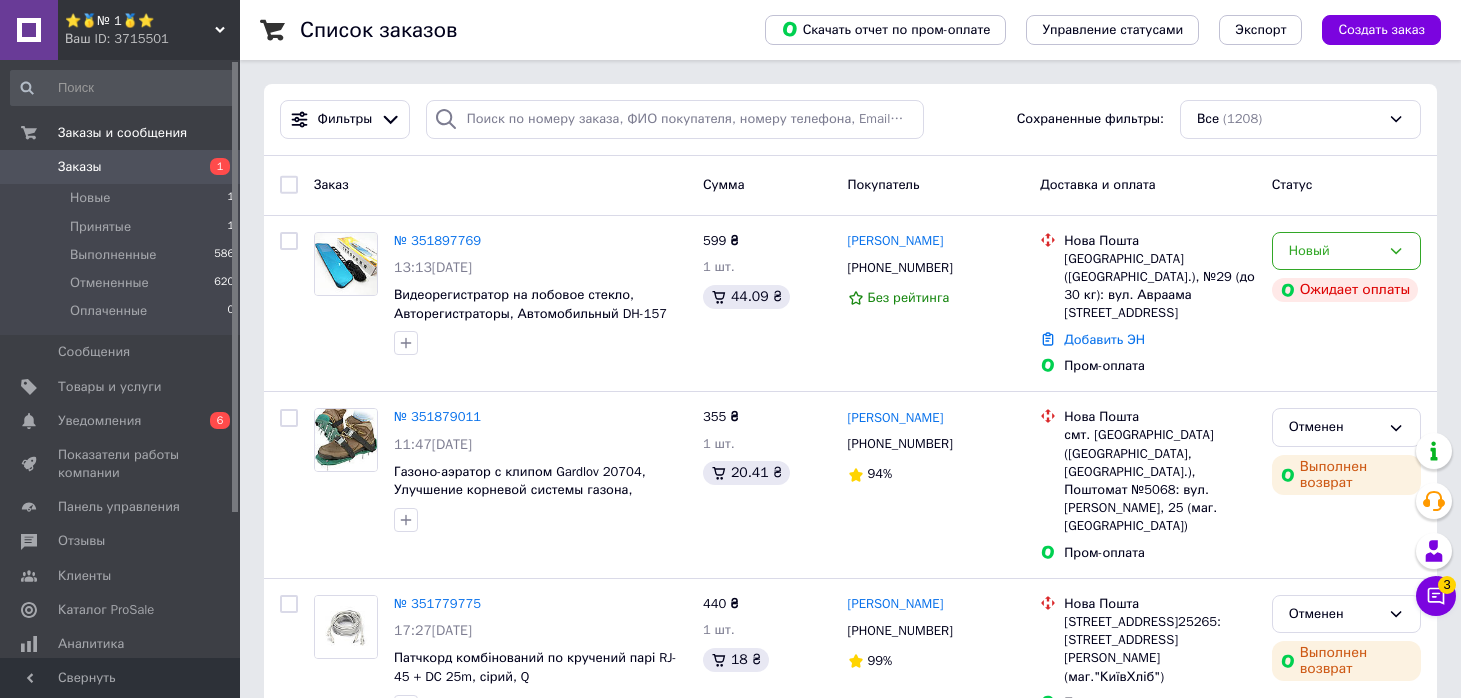 click 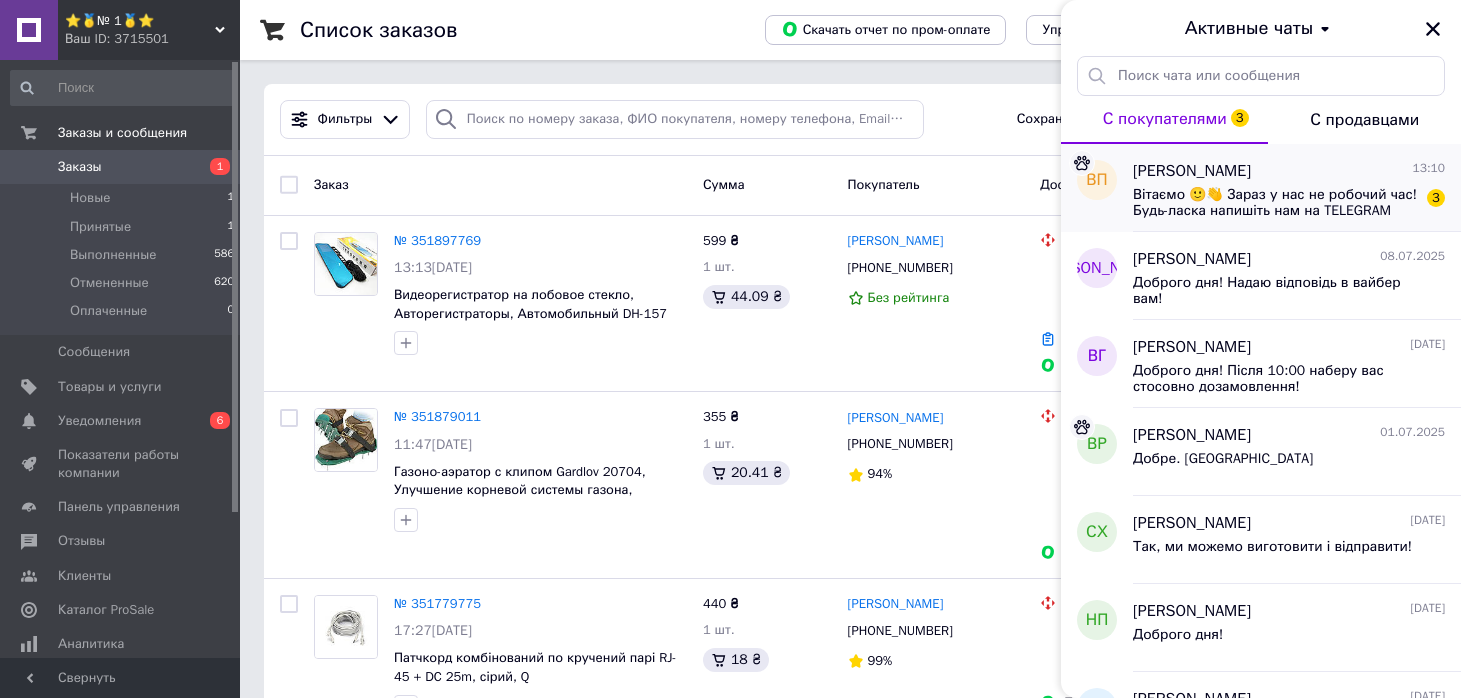 click on "Вітаємо 🙂👋 Зараз у нас не робочий час! Будь-ласка напишіть нам на TELEGRAM або VIBER тел.: +380730280360 і ми опрацюємо ваше замовлення як якомога скоріше 😉 Дякуємо за розуміння❤️" at bounding box center (1275, 203) 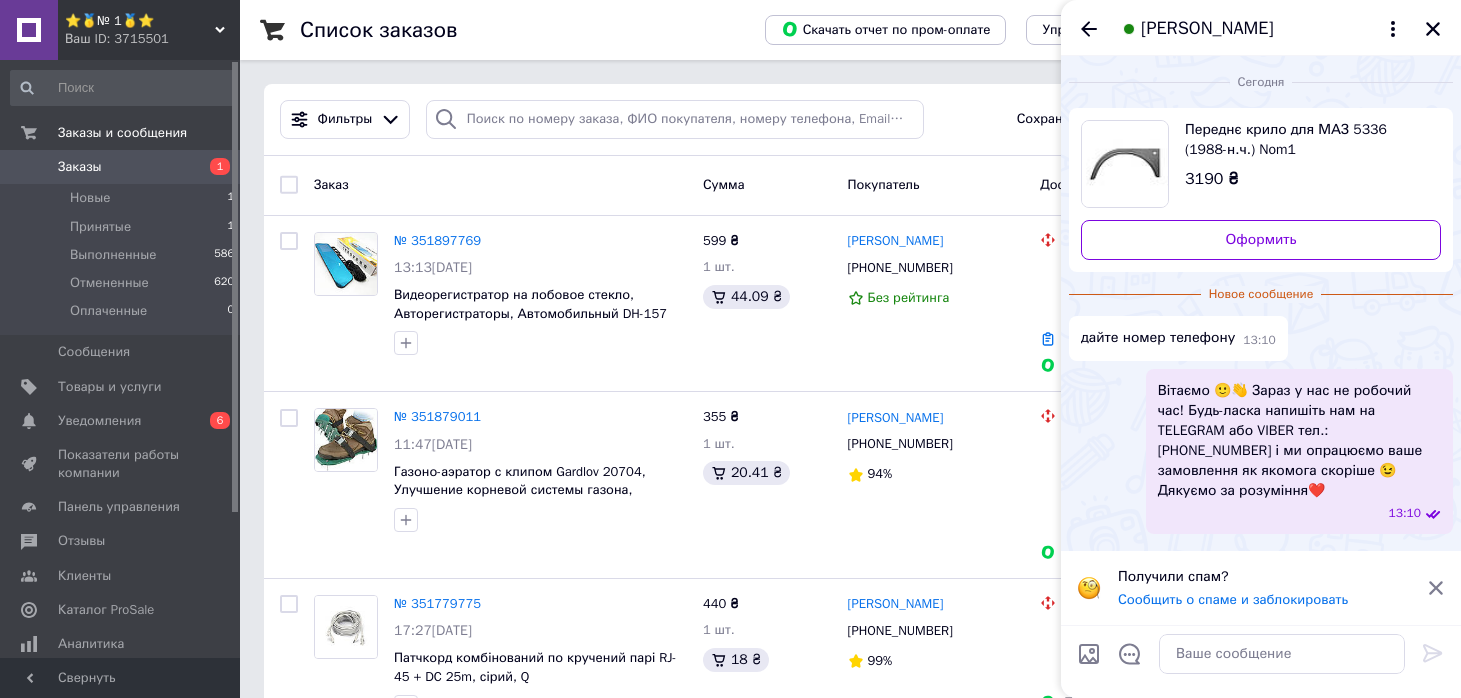 click 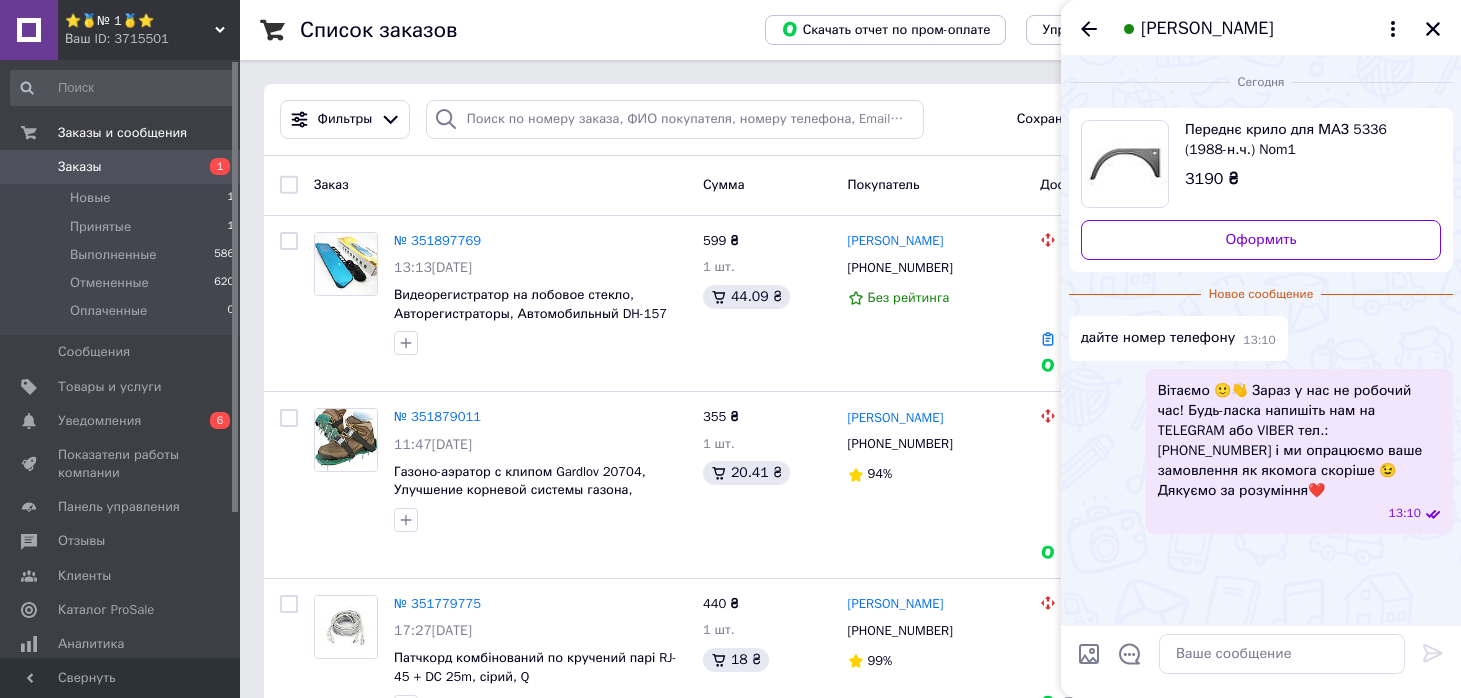 click at bounding box center (1125, 164) 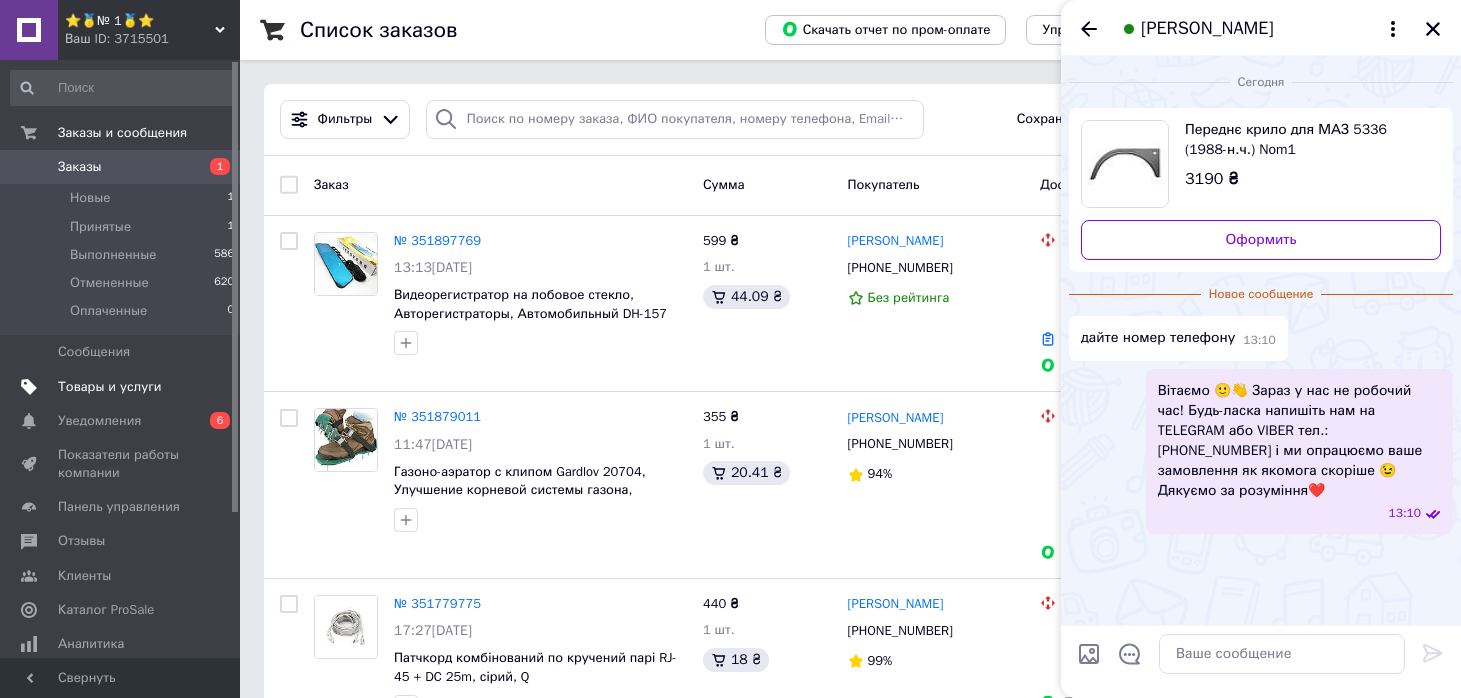 click on "Товары и услуги" at bounding box center (110, 387) 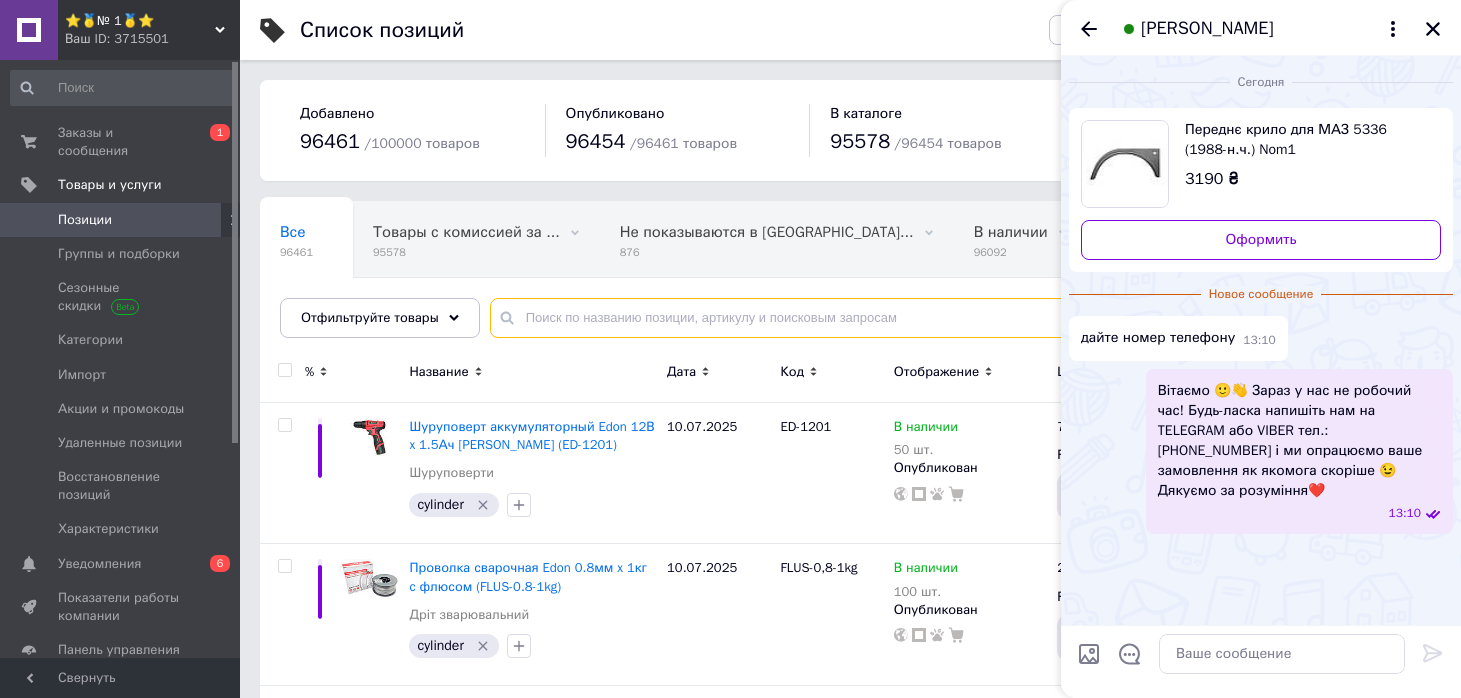 click at bounding box center [955, 318] 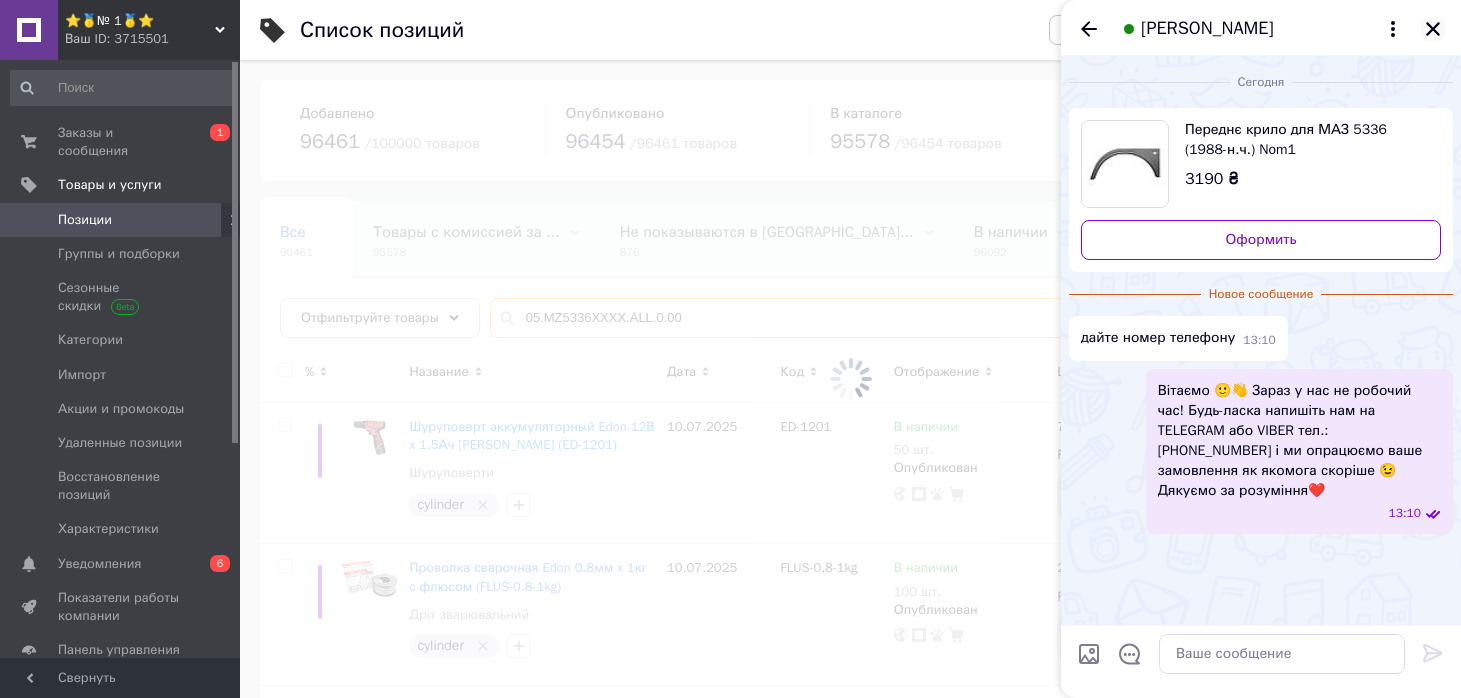 type on "05.MZ5336XXXX.ALL.0.00" 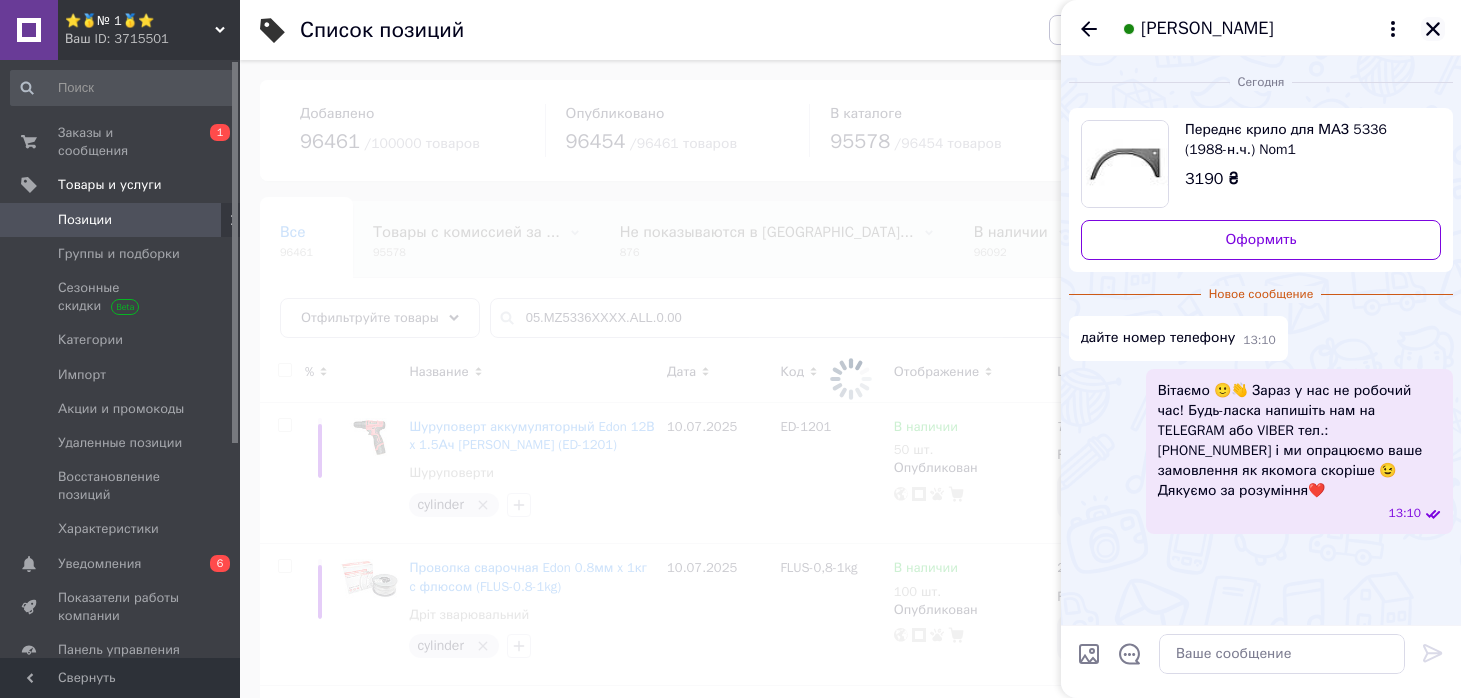 click 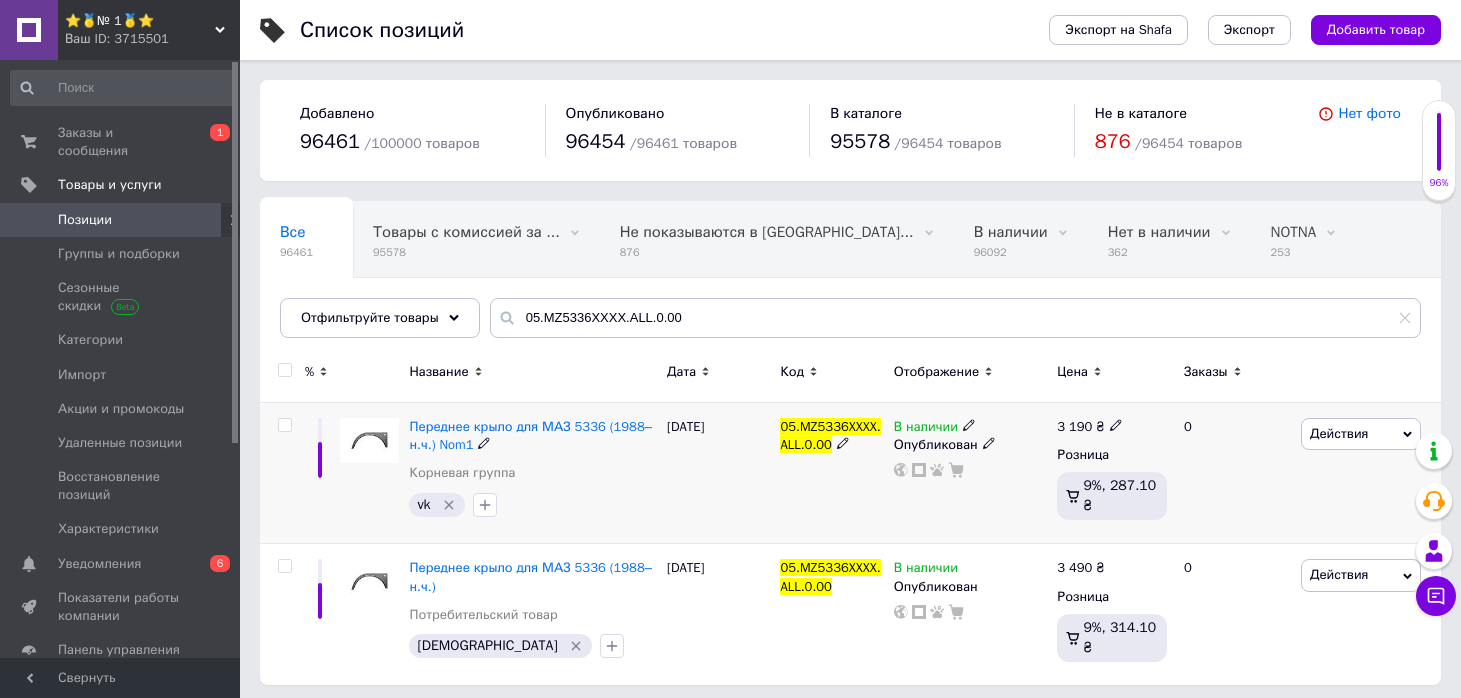 click 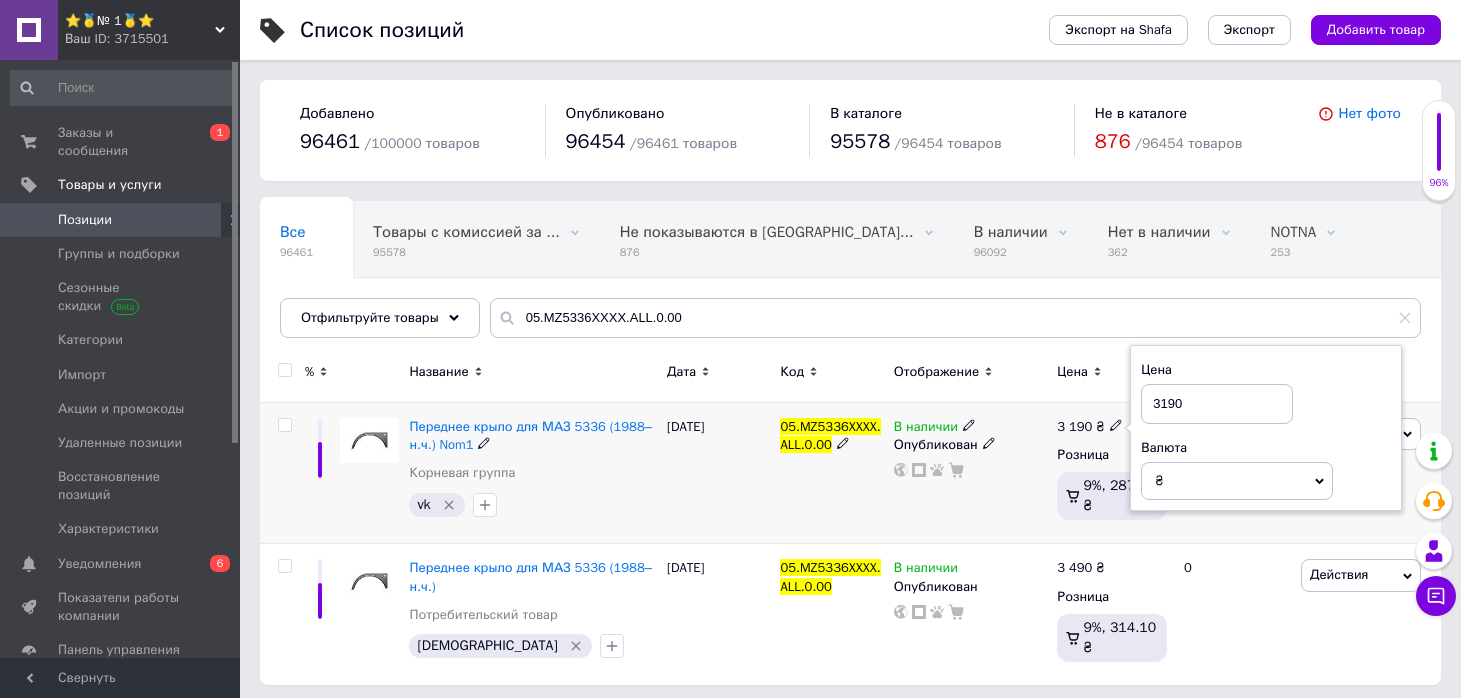 click on "3190" at bounding box center [1217, 404] 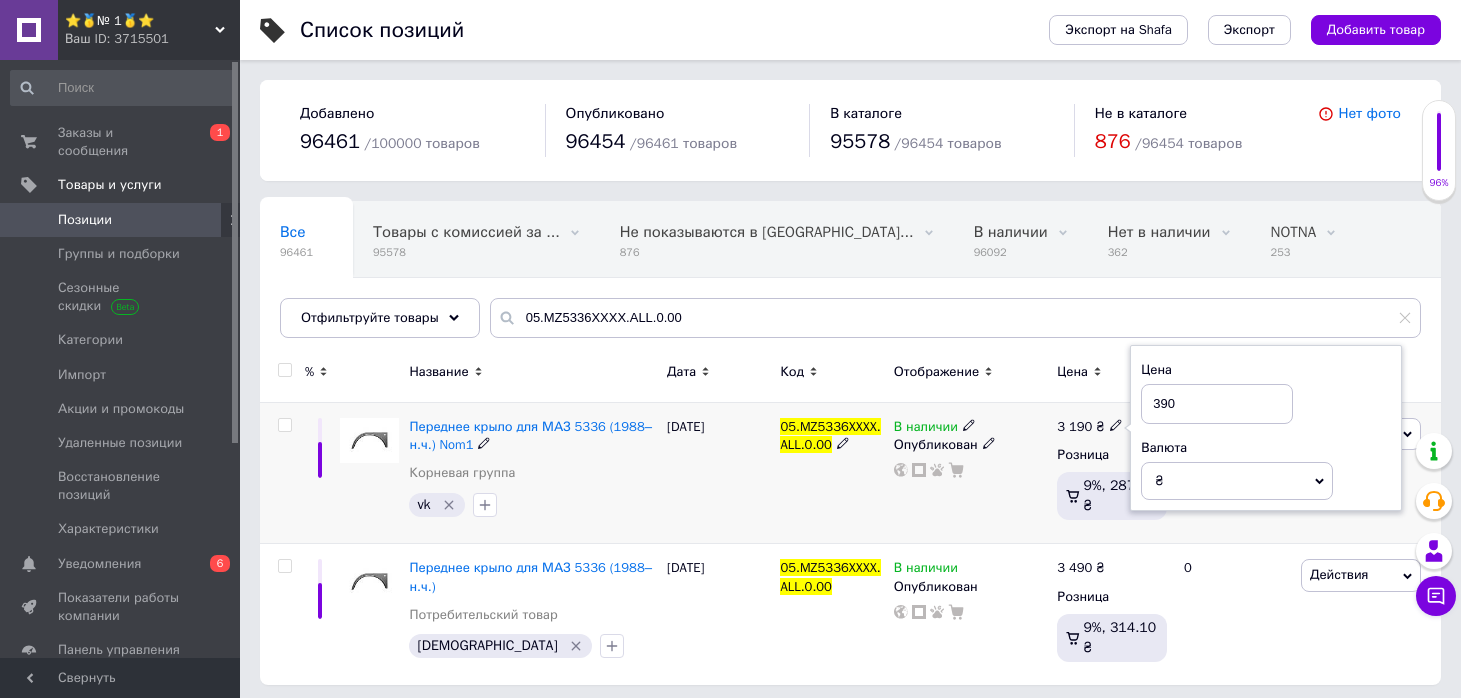 type on "3490" 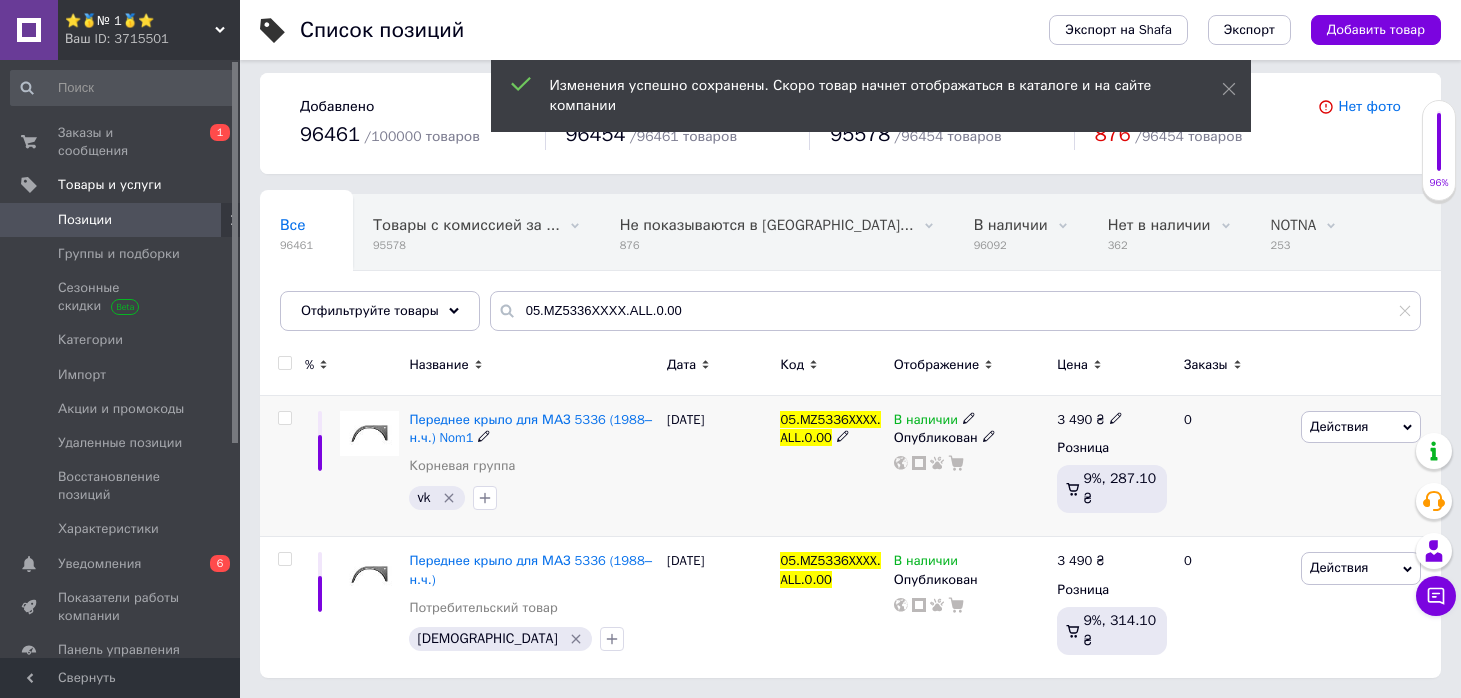 scroll, scrollTop: 0, scrollLeft: 0, axis: both 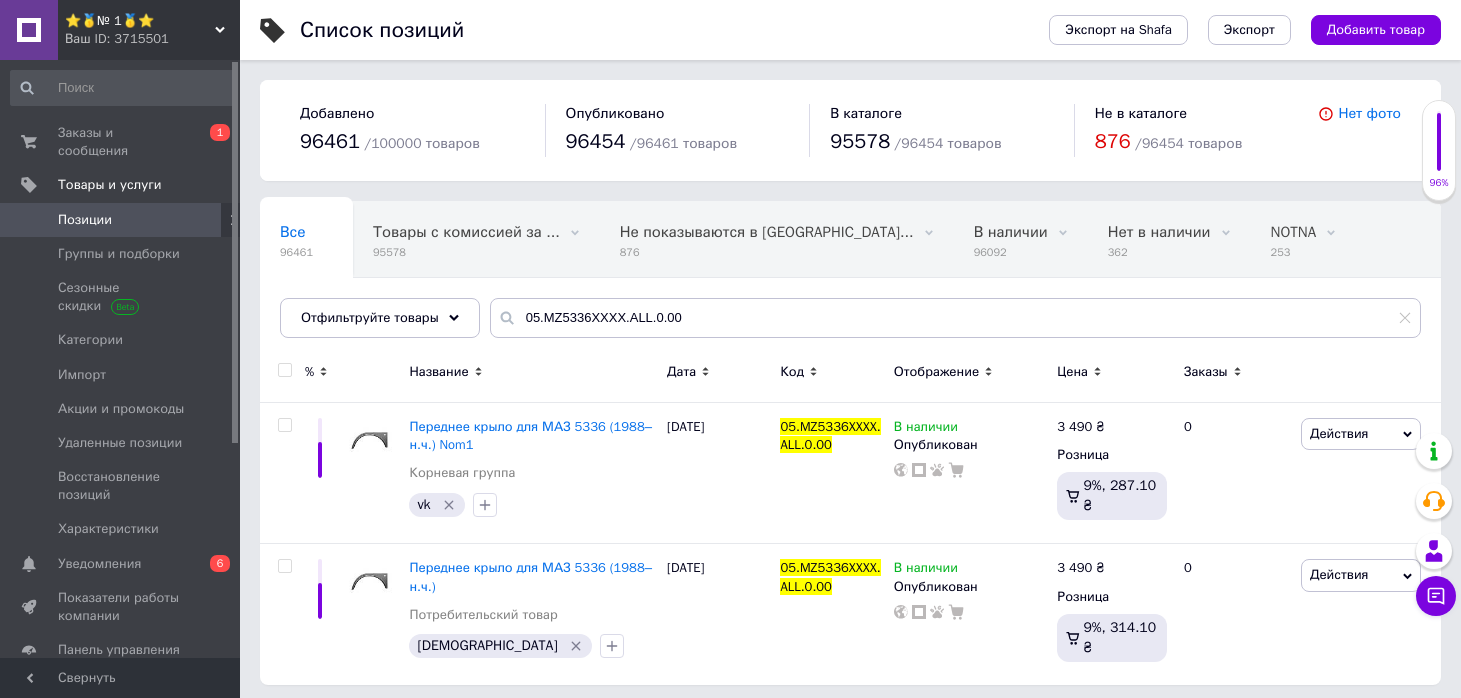 click on "Ваш ID: 3715501" at bounding box center [152, 39] 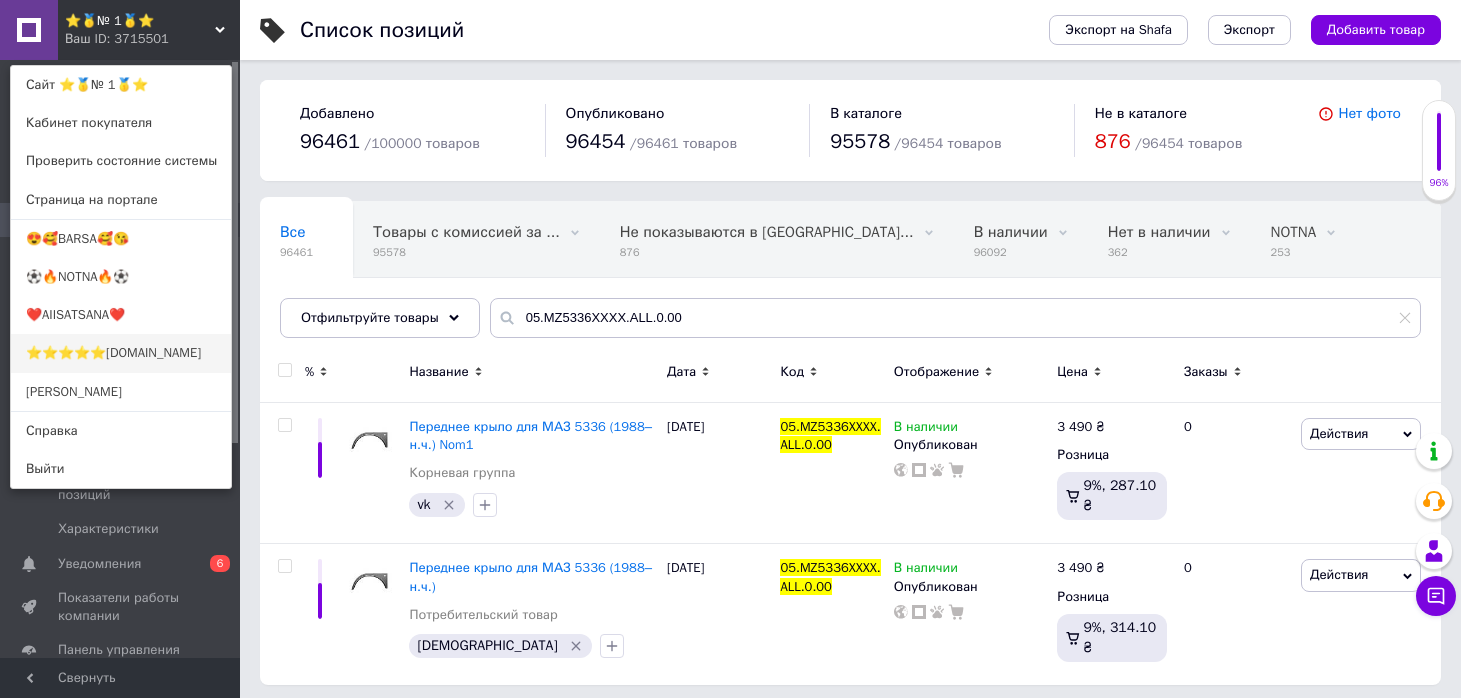 click on "⭐️⭐️⭐️⭐️⭐️[DOMAIN_NAME]" at bounding box center (121, 353) 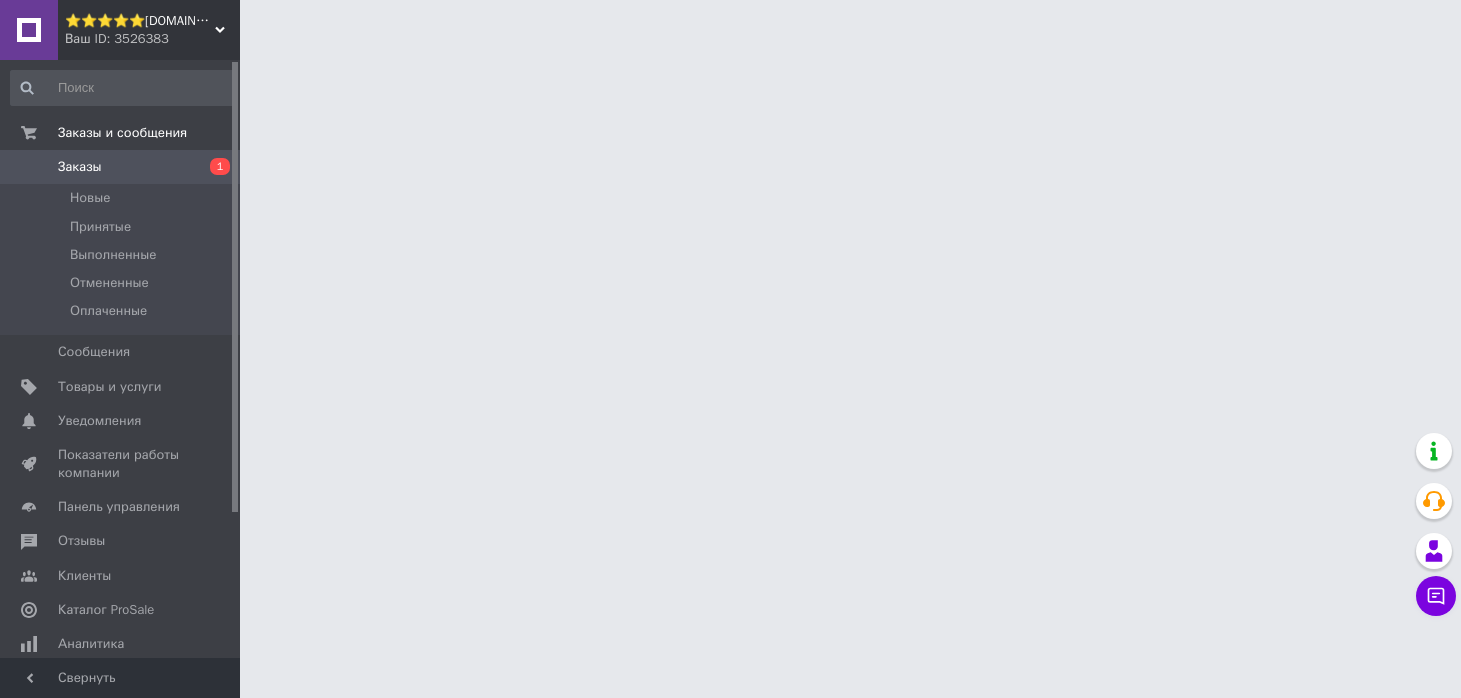 scroll, scrollTop: 0, scrollLeft: 0, axis: both 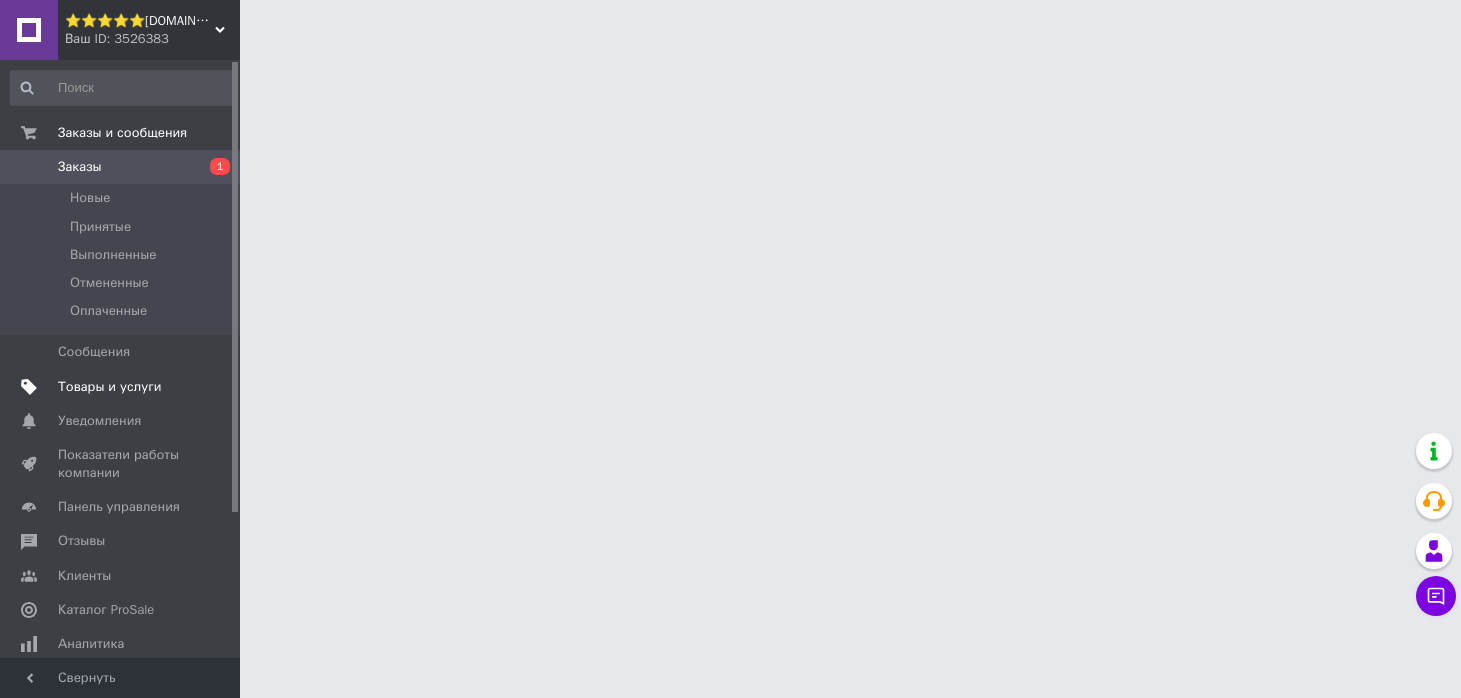click on "Товары и услуги" at bounding box center (110, 387) 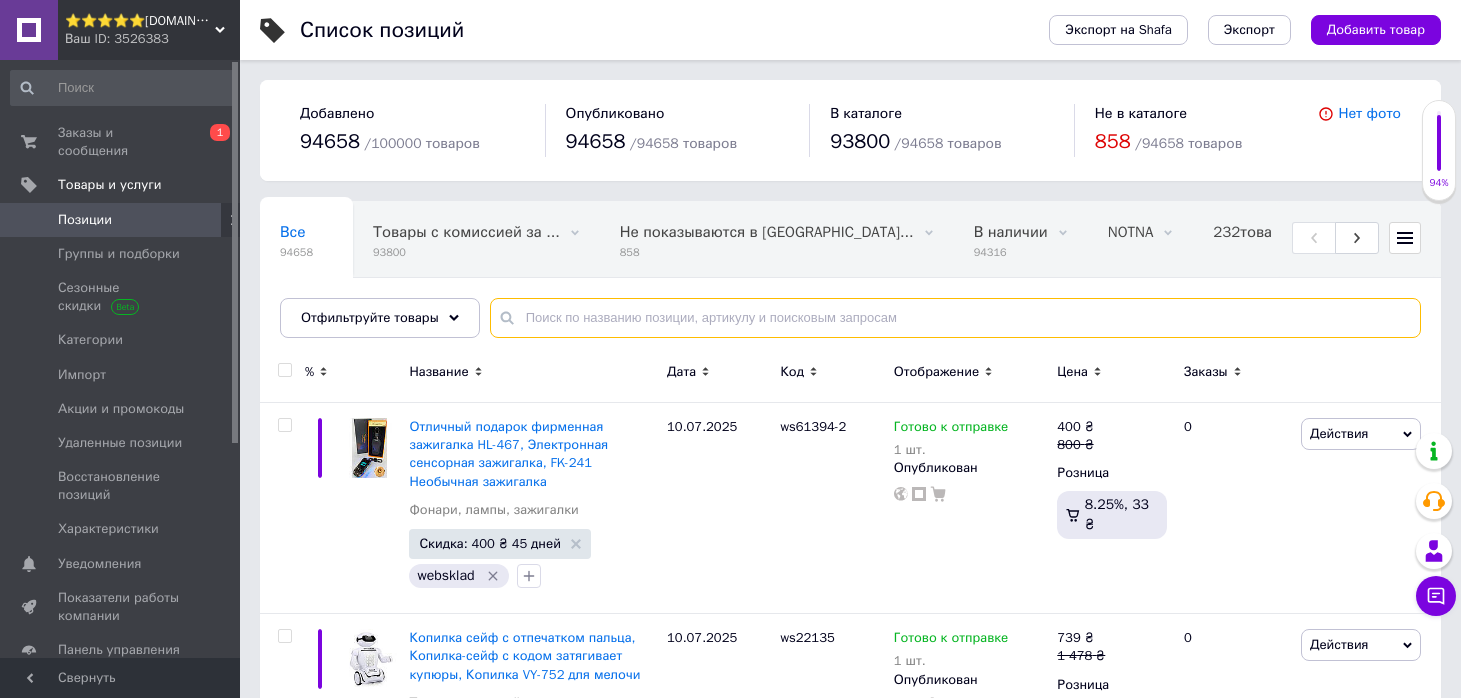 click at bounding box center [955, 318] 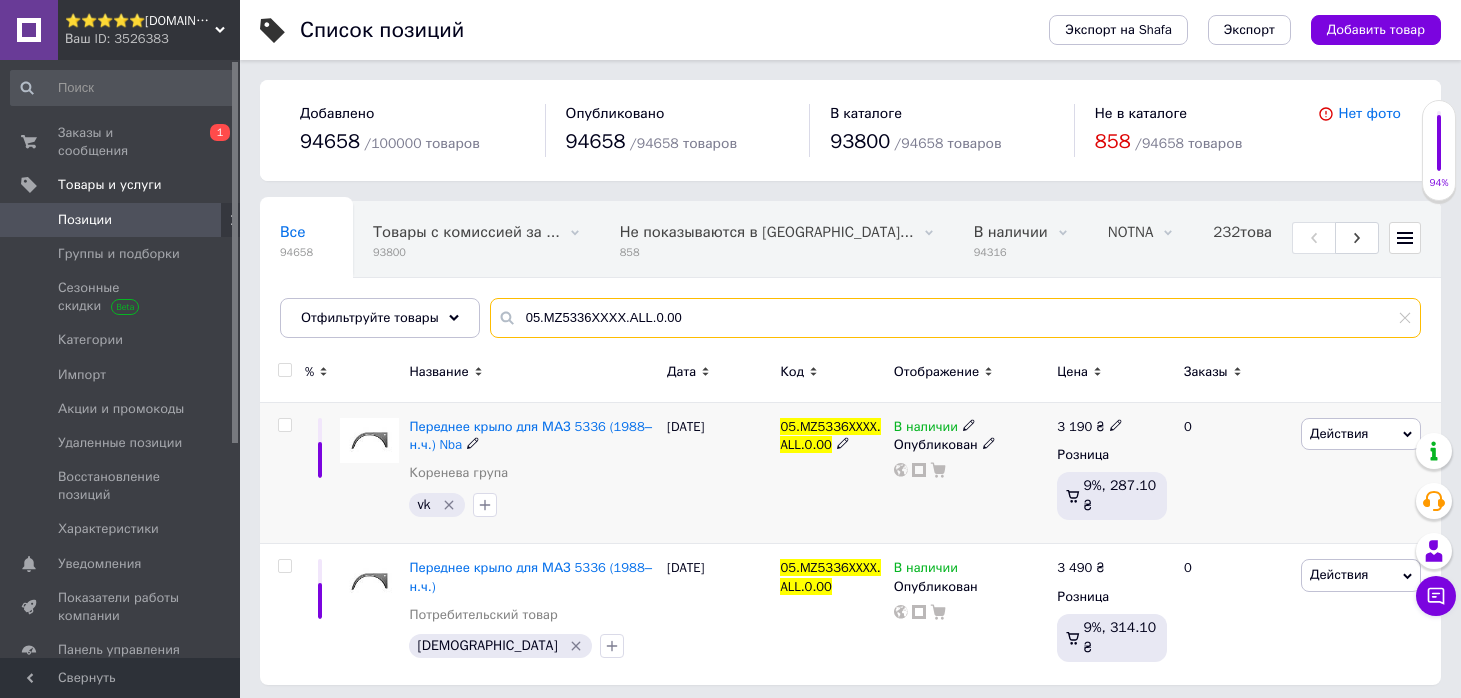 type on "05.MZ5336XXXX.ALL.0.00" 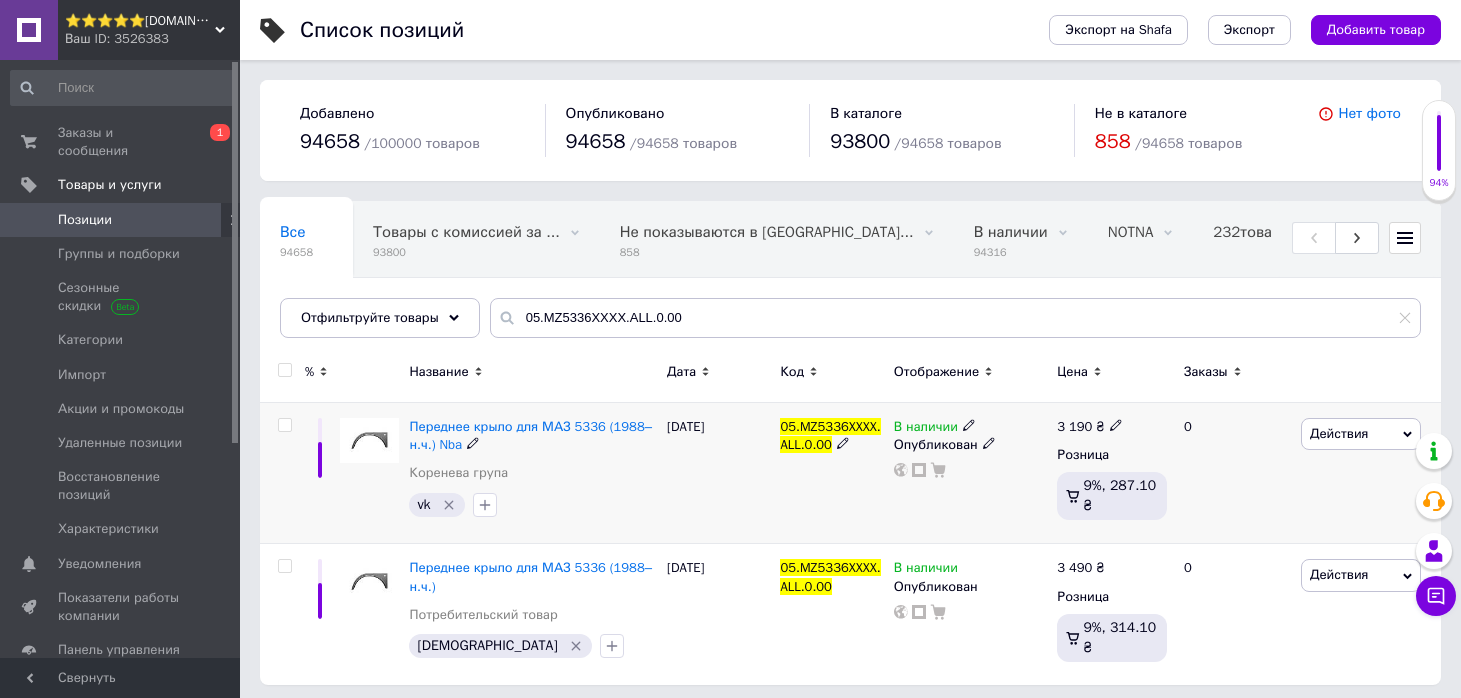 click 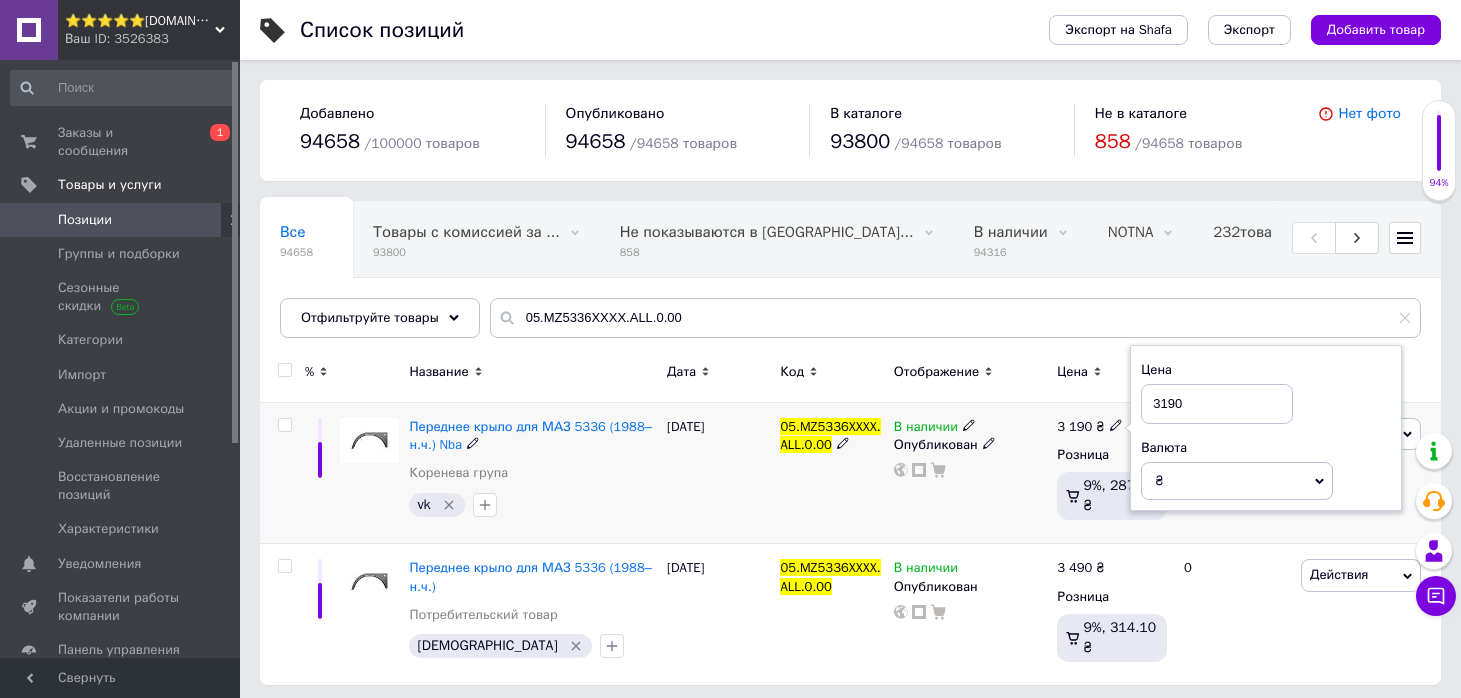 click on "3190" at bounding box center [1217, 404] 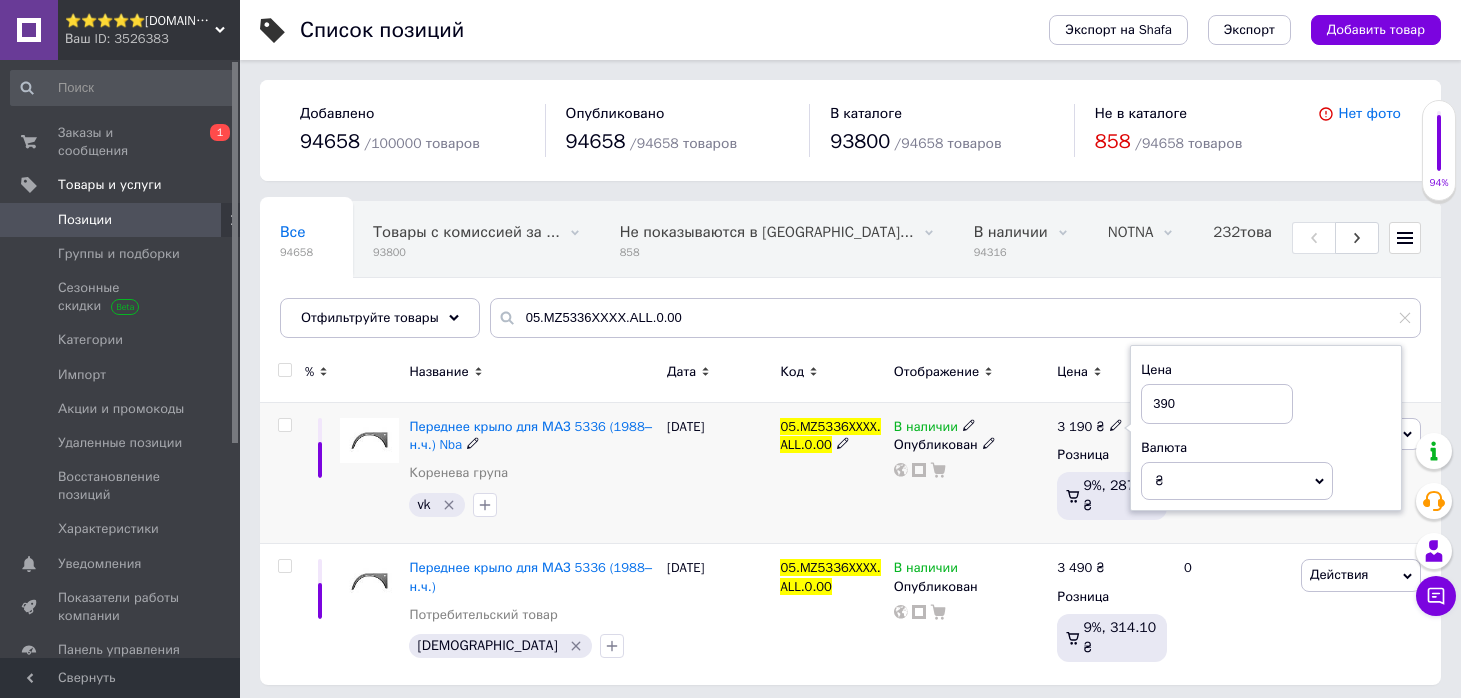 type on "3490" 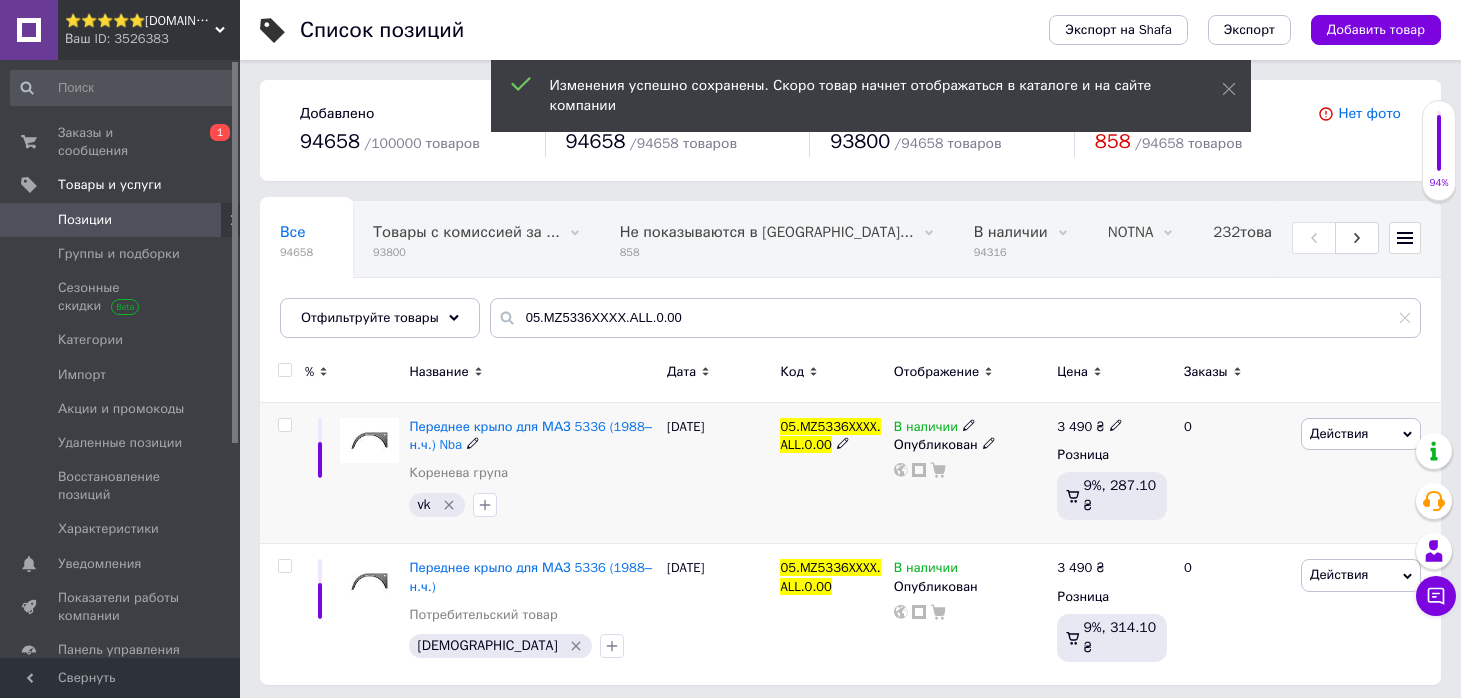 scroll, scrollTop: 7, scrollLeft: 0, axis: vertical 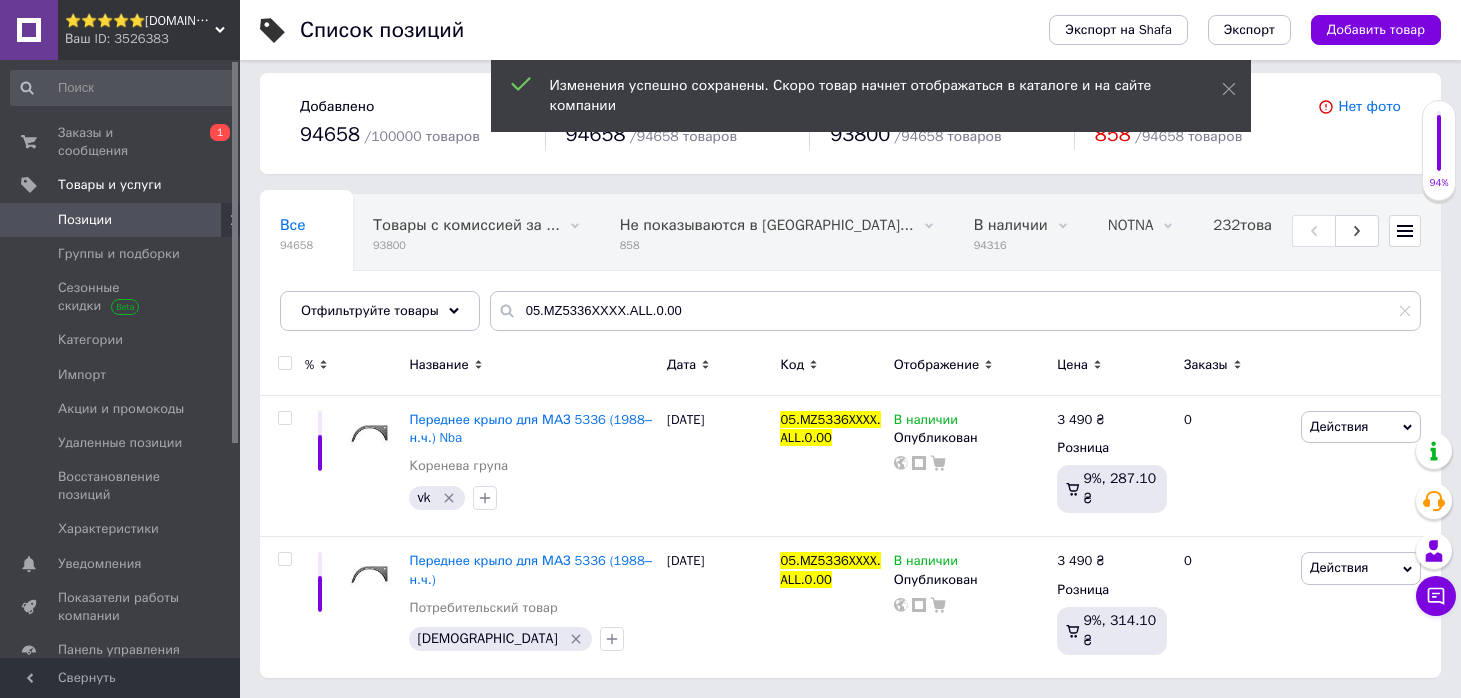 click on "⭐️⭐️⭐️⭐️⭐️[DOMAIN_NAME]" at bounding box center (140, 21) 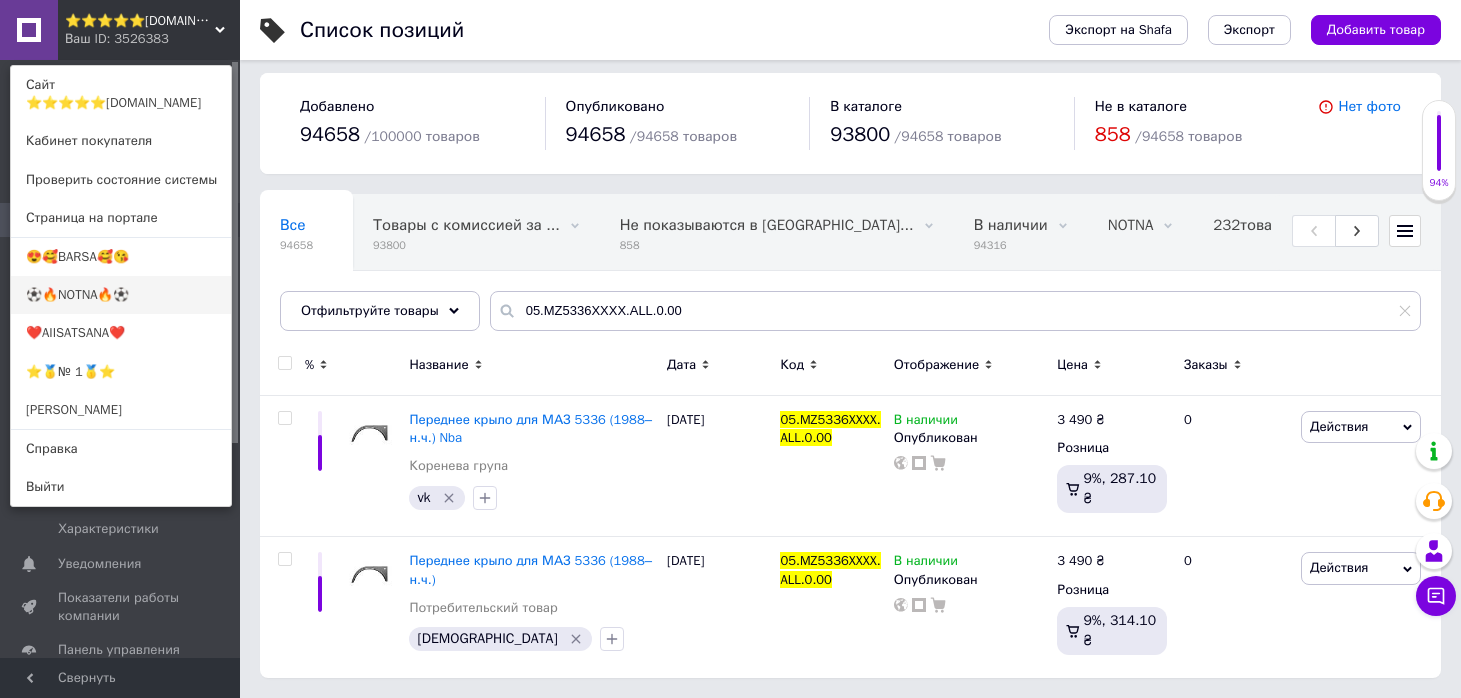 click on "⚽️🔥NOTNA🔥⚽️" at bounding box center (121, 295) 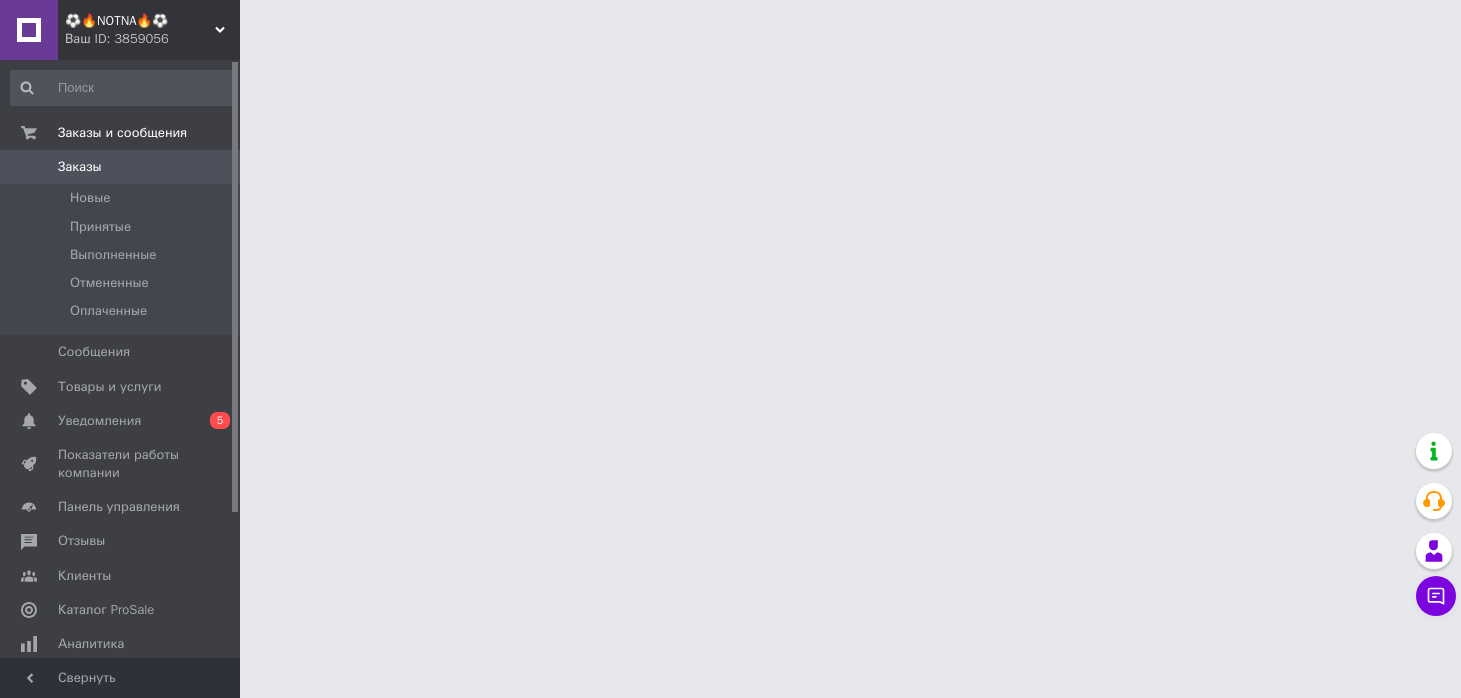 scroll, scrollTop: 0, scrollLeft: 0, axis: both 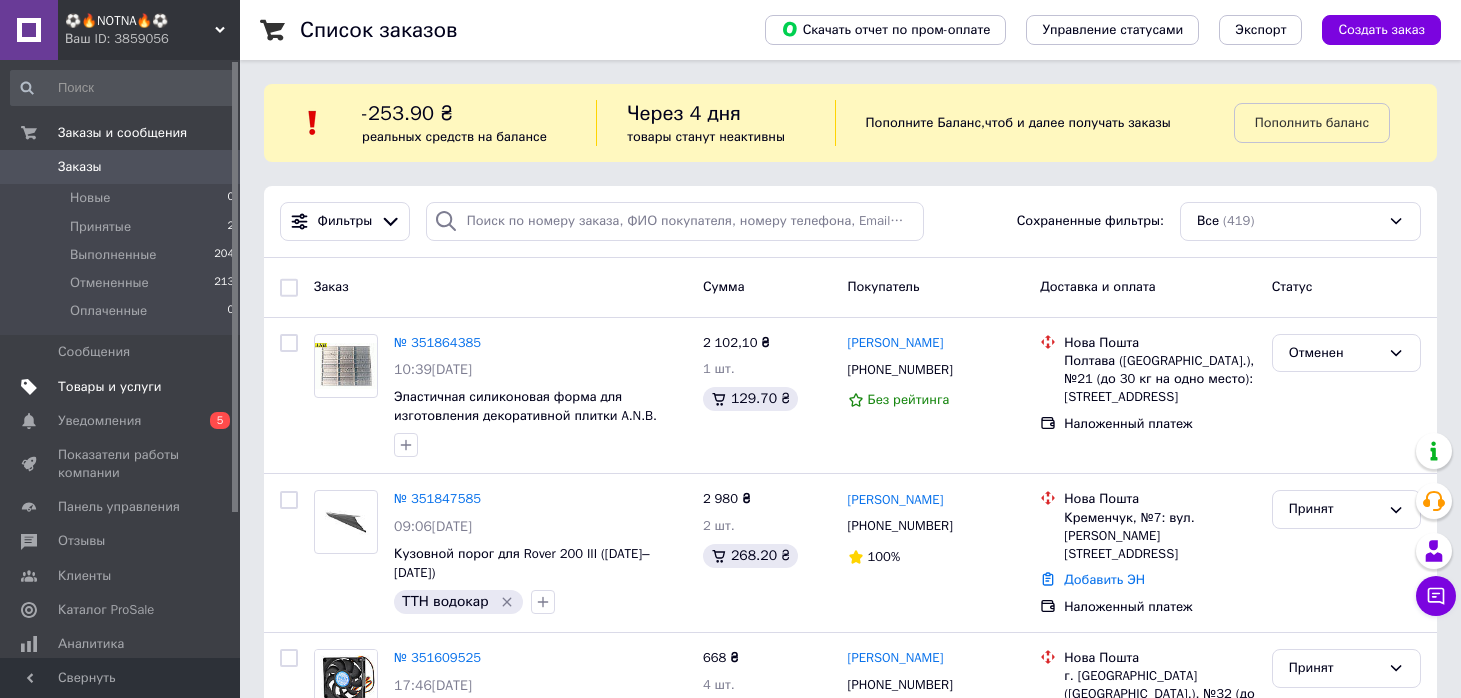 click on "Товары и услуги" at bounding box center (110, 387) 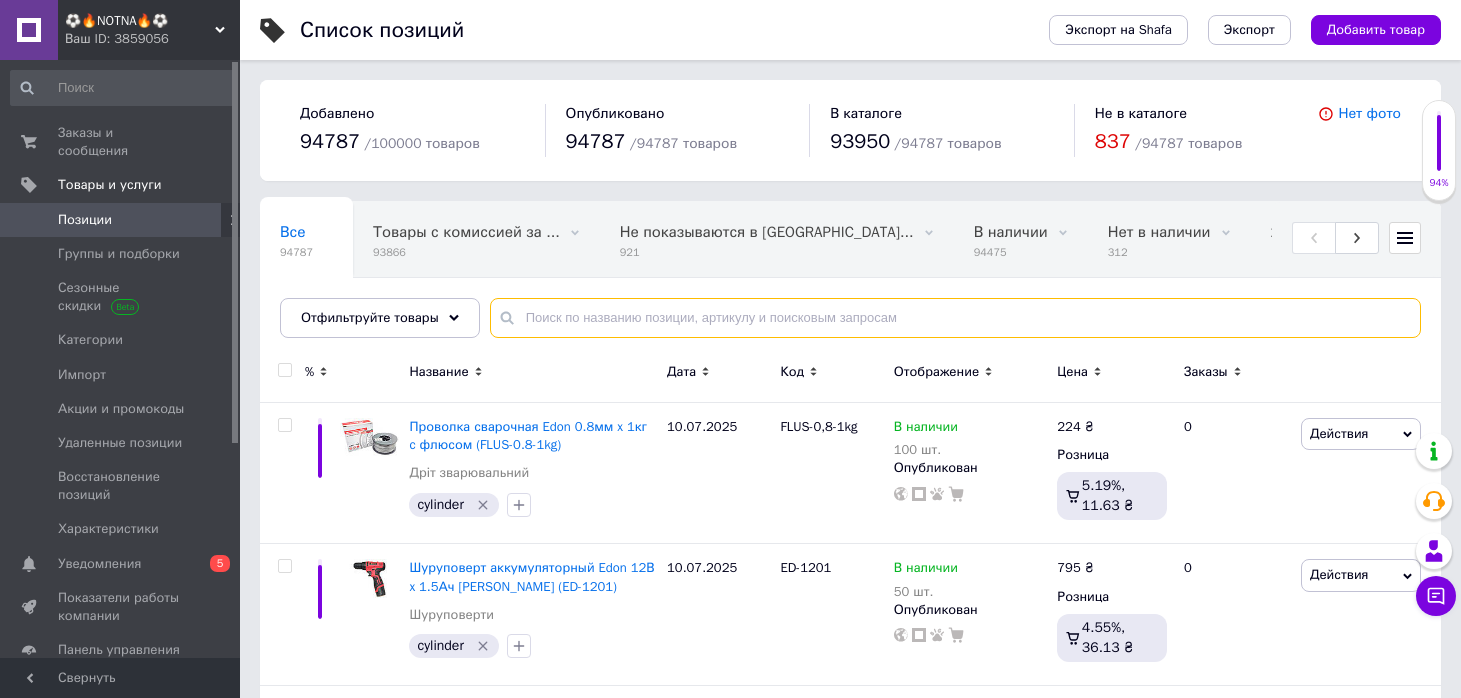 click at bounding box center (955, 318) 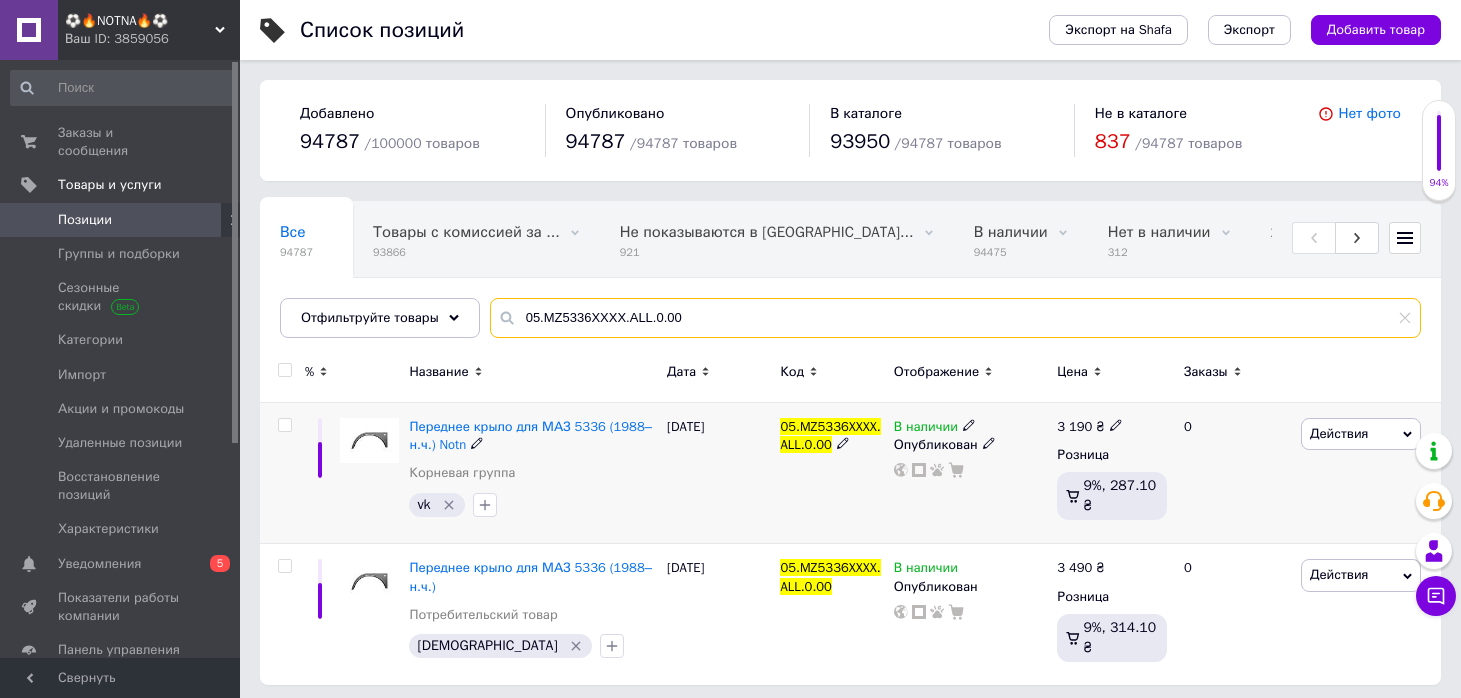 type on "05.MZ5336XXXX.ALL.0.00" 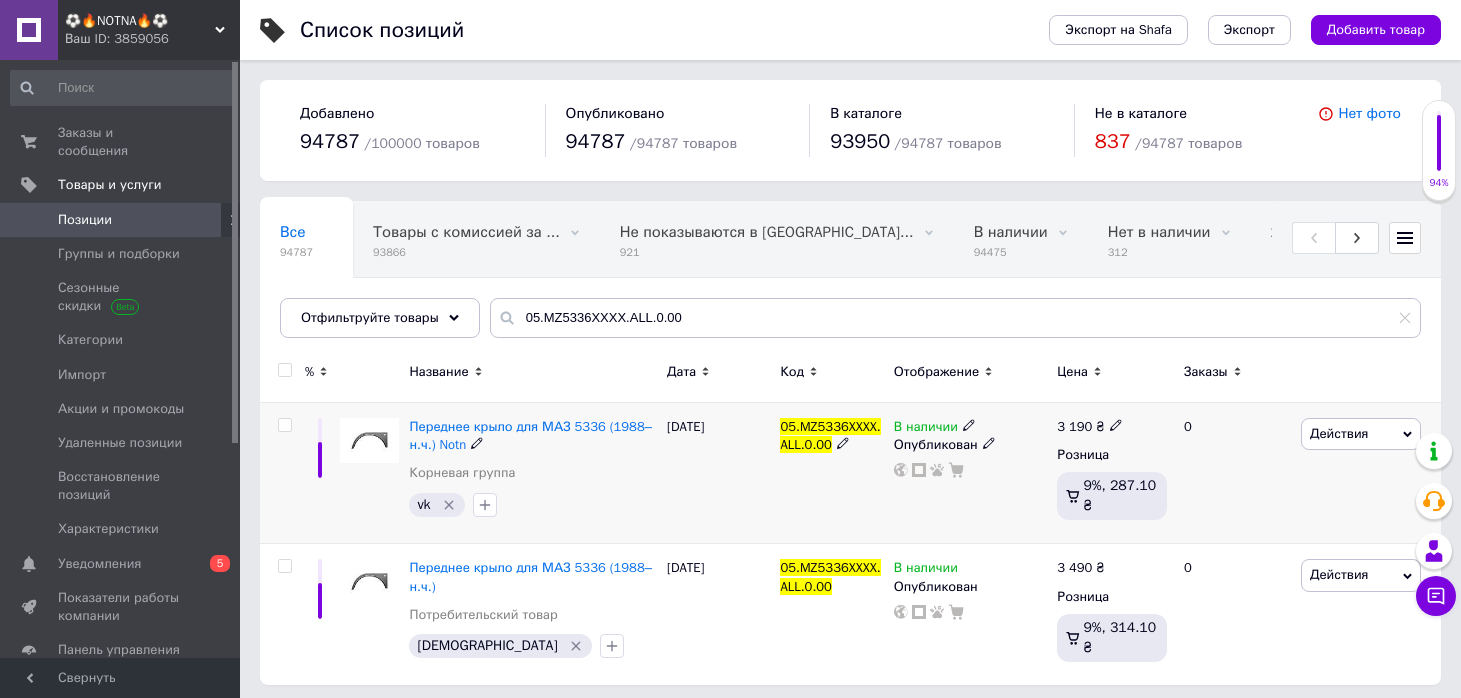 click 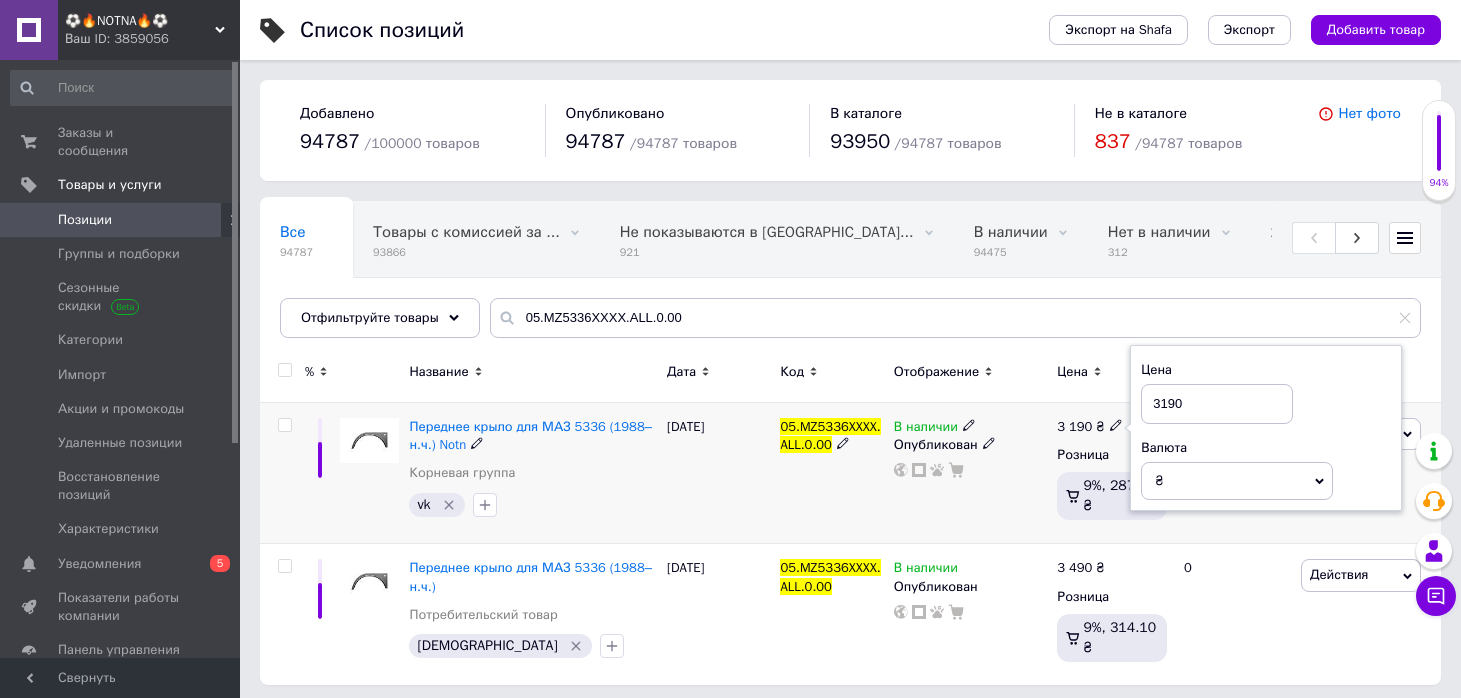 click on "3190" at bounding box center [1217, 404] 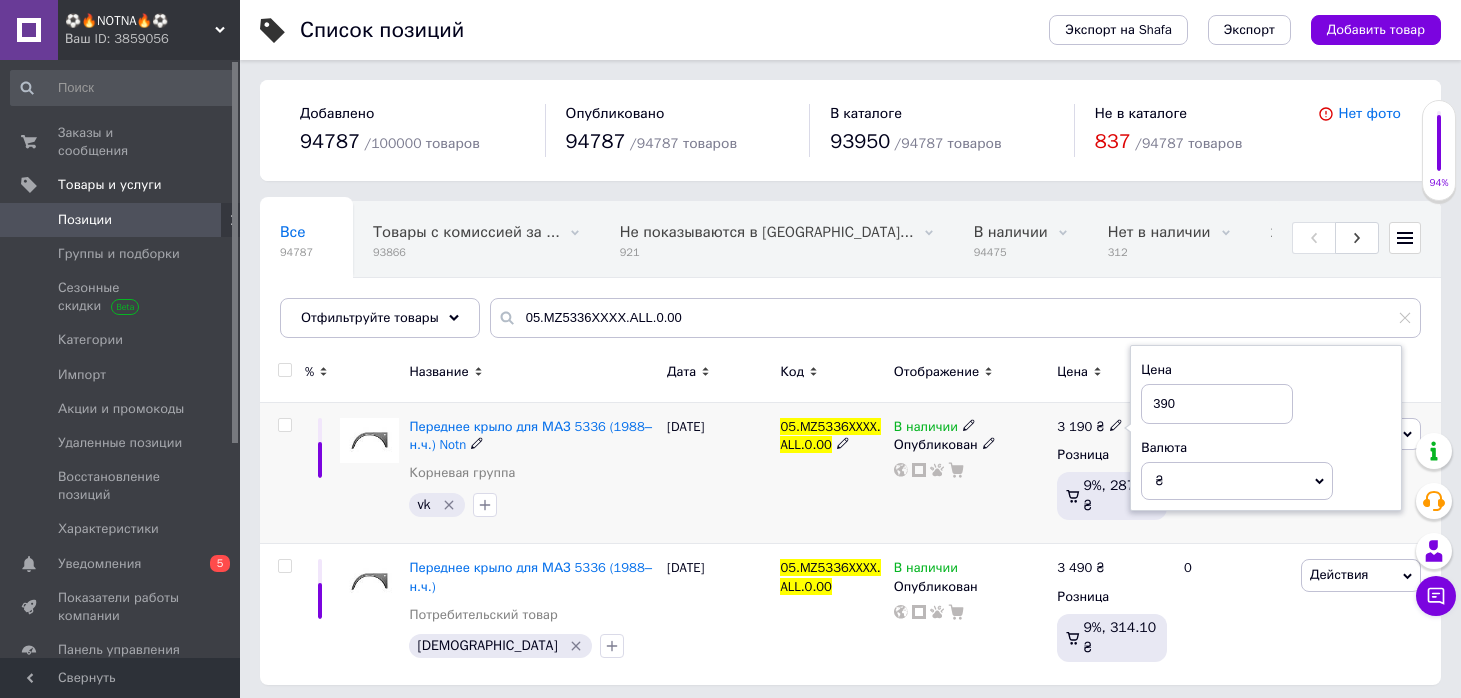 type on "3490" 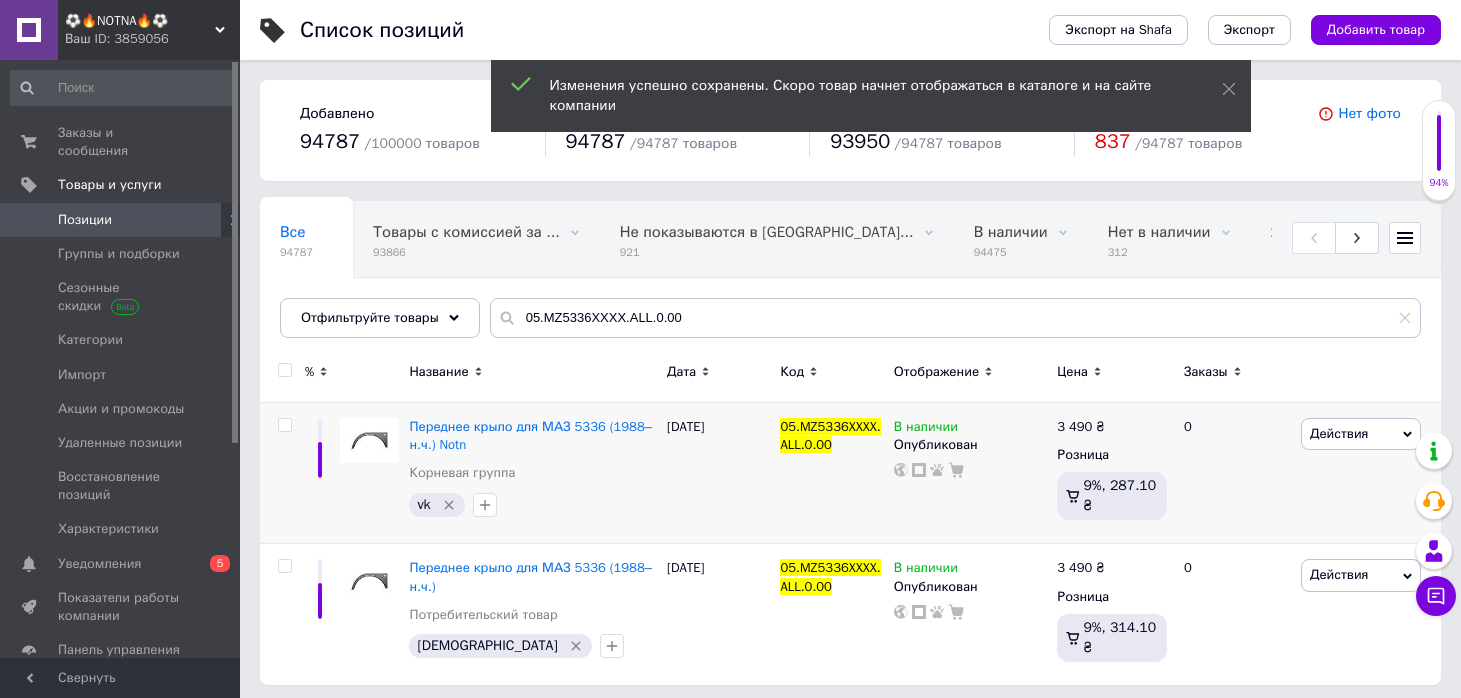 click on "Ваш ID: 3859056" at bounding box center (152, 39) 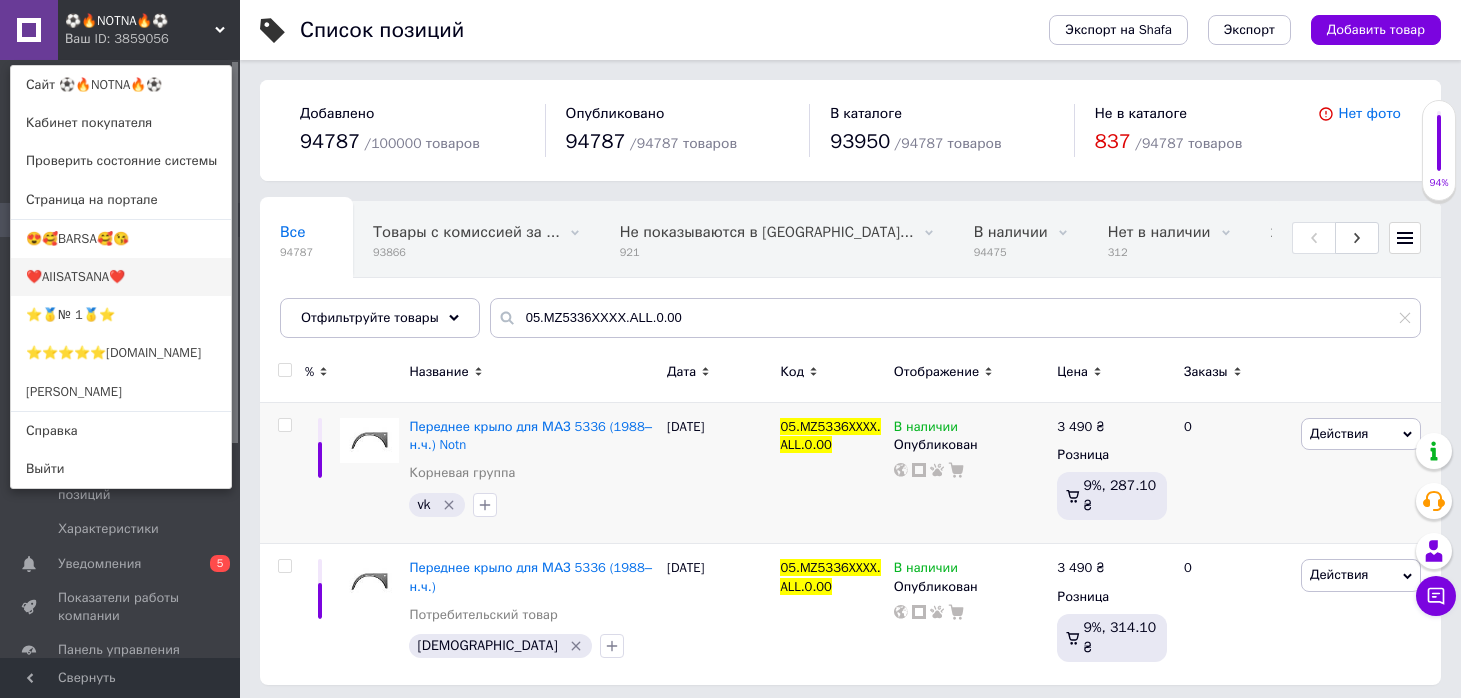 click on "❤️AIISATSANA❤️" at bounding box center (121, 277) 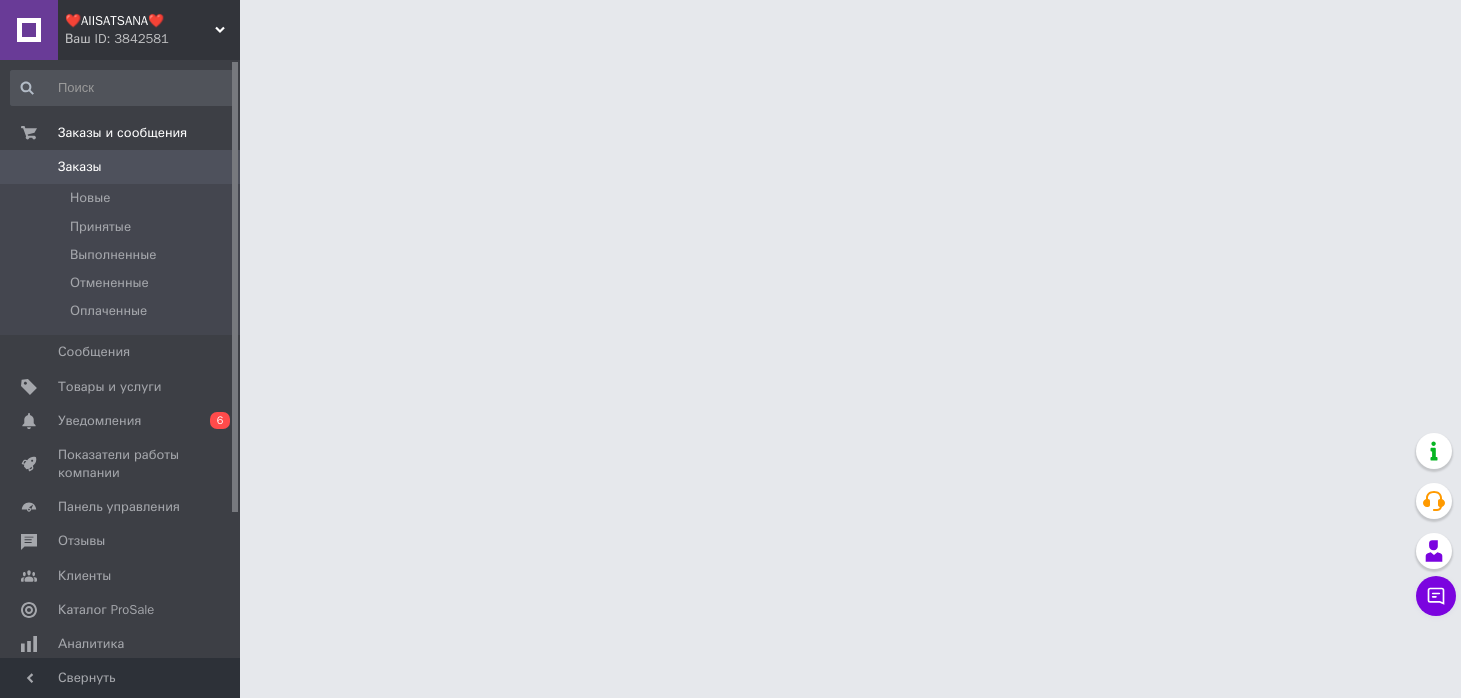 scroll, scrollTop: 0, scrollLeft: 0, axis: both 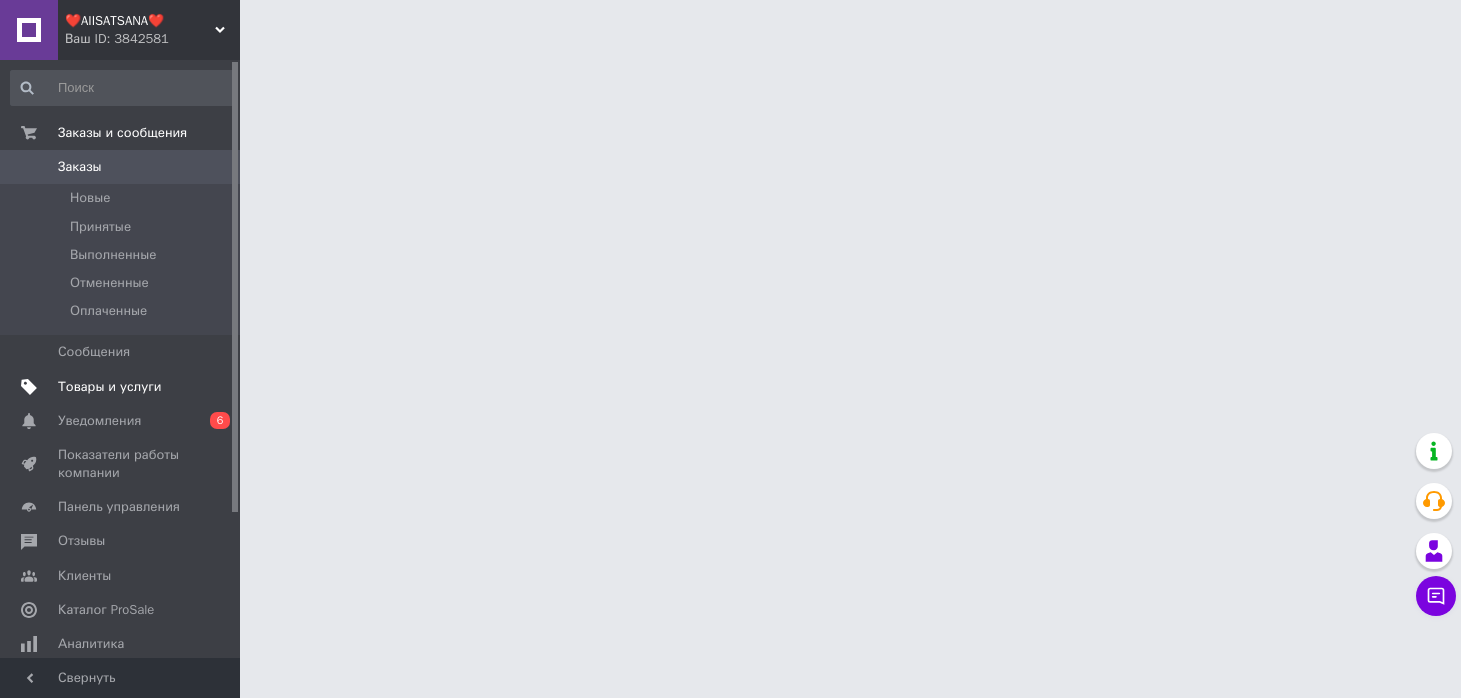 click on "Товары и услуги" at bounding box center (110, 387) 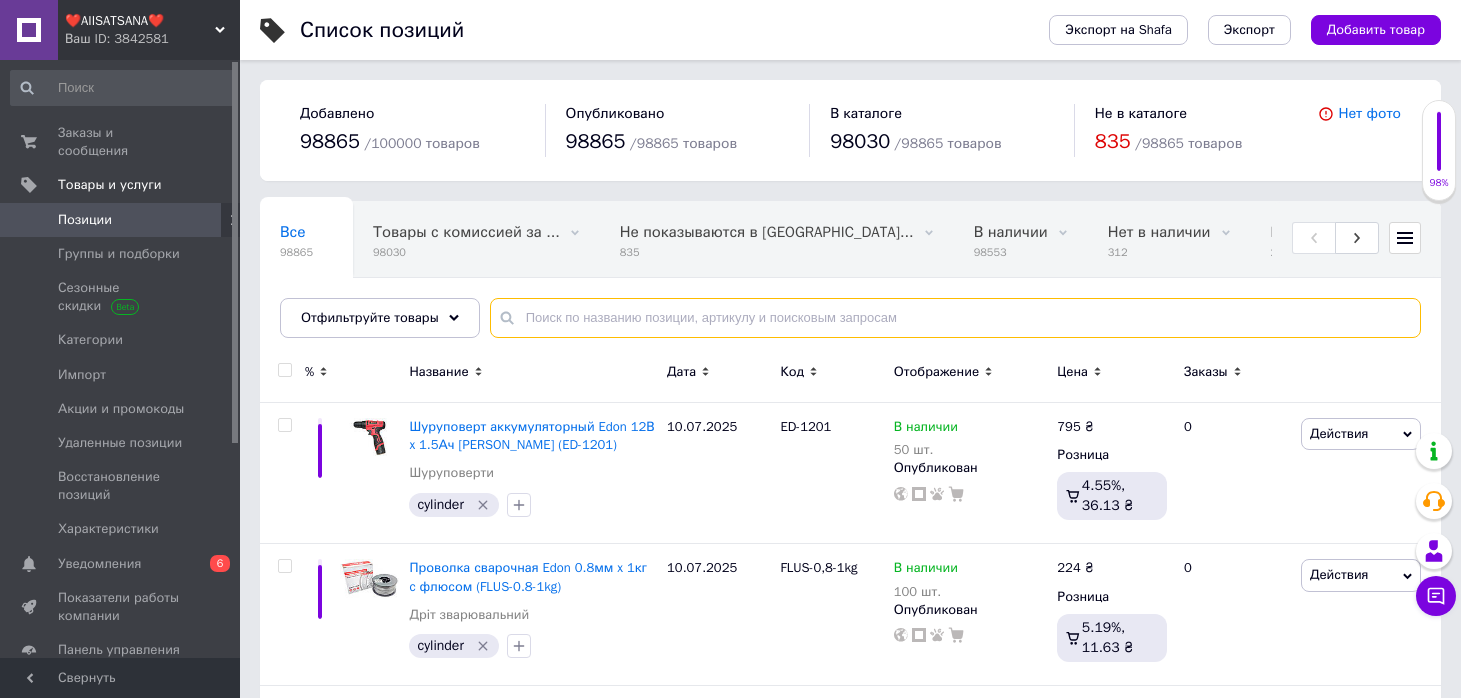 click at bounding box center (955, 318) 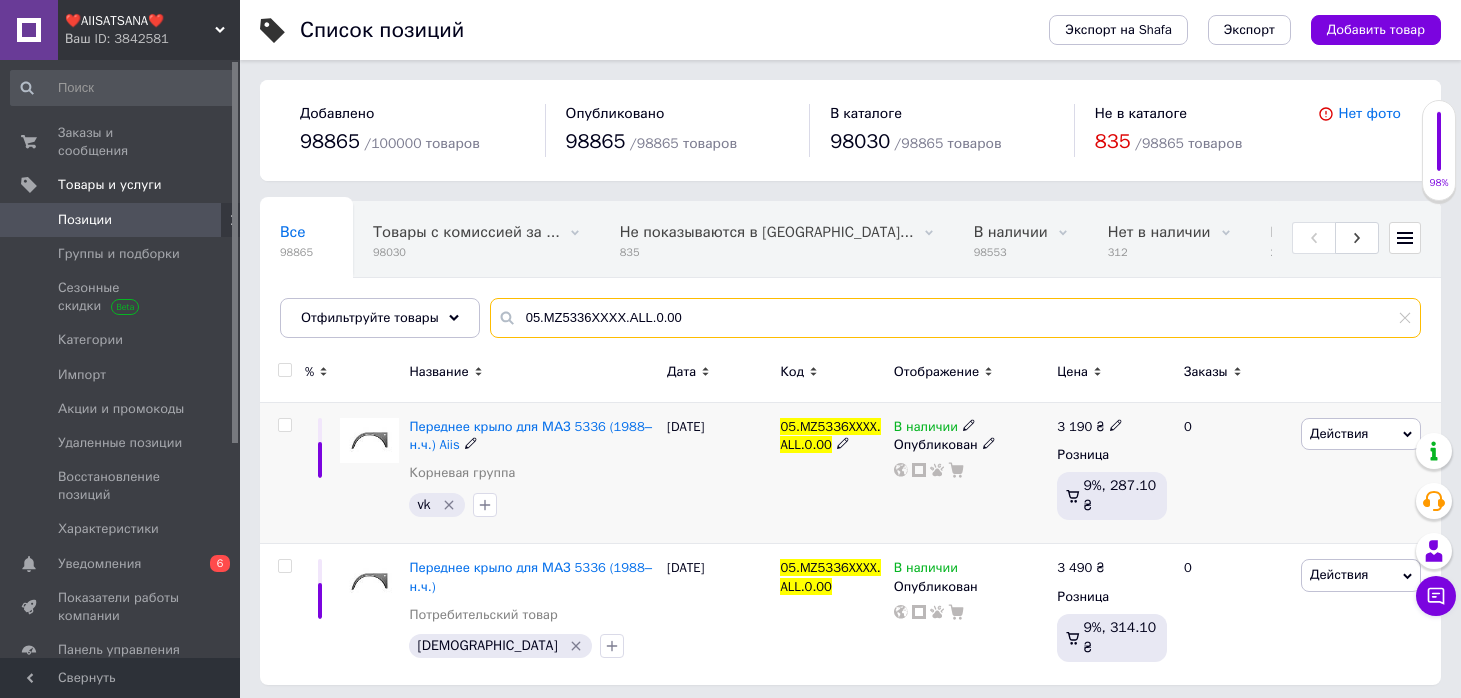 type on "05.MZ5336XXXX.ALL.0.00" 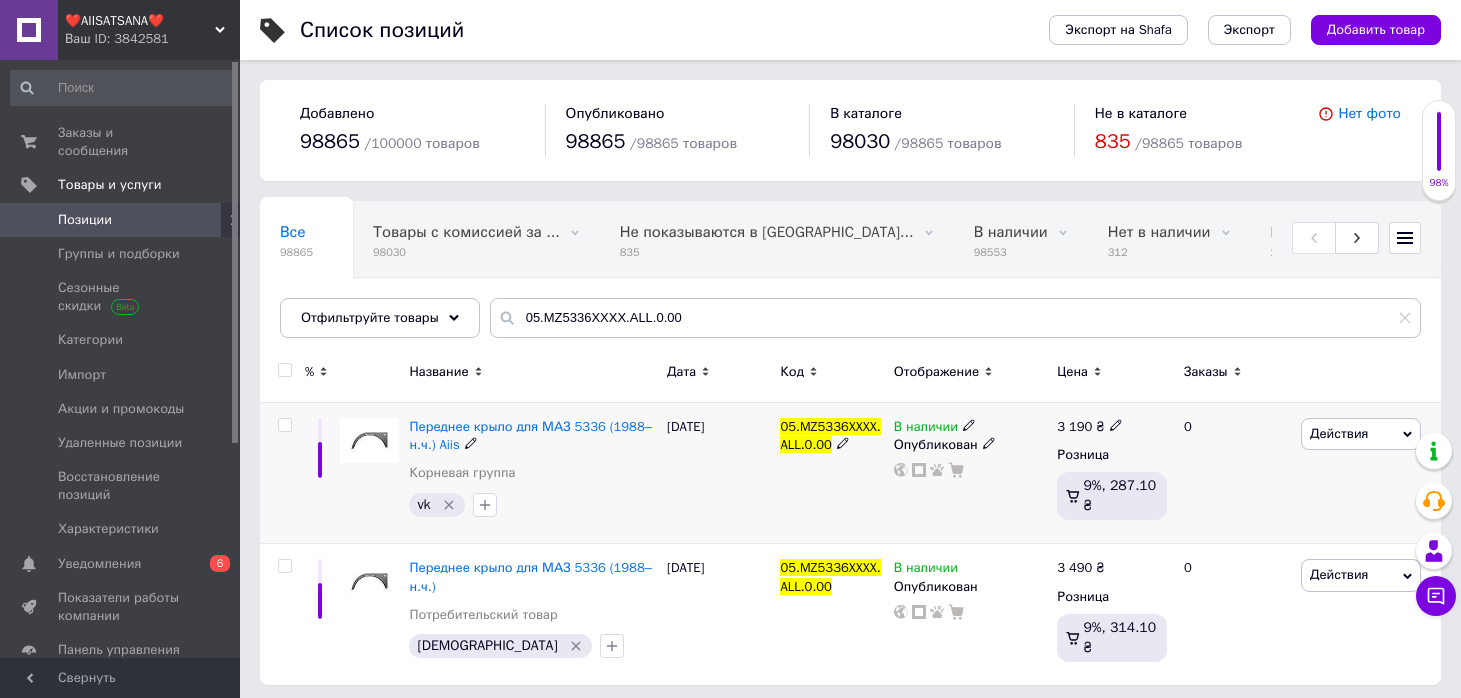 click 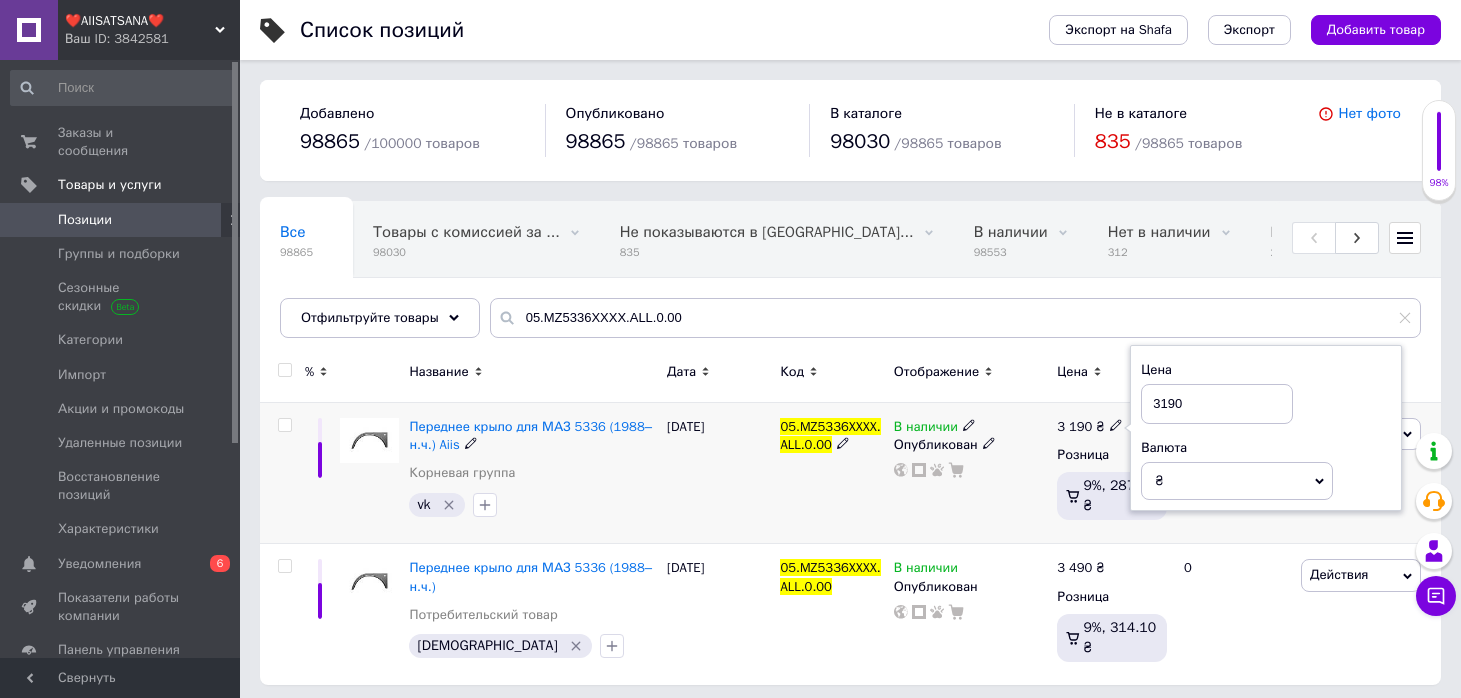 click on "3190" at bounding box center (1217, 404) 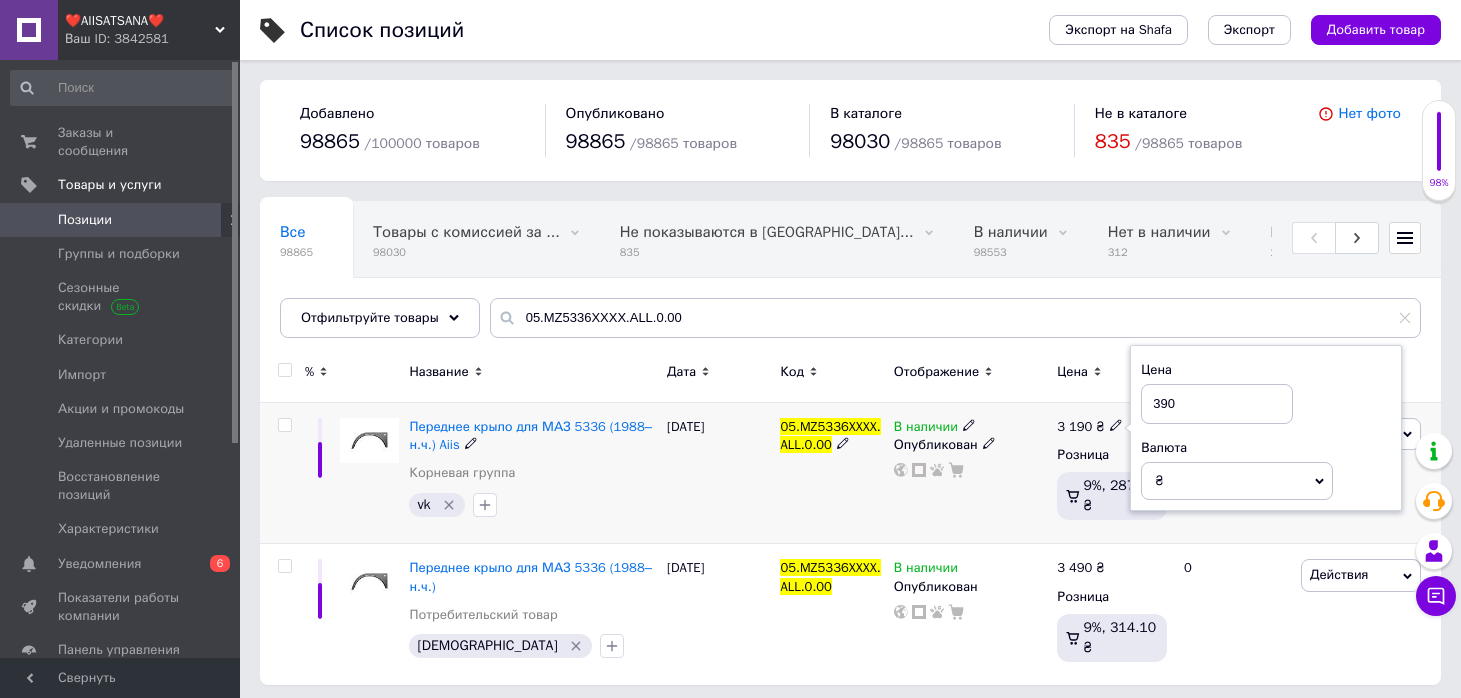 type on "3490" 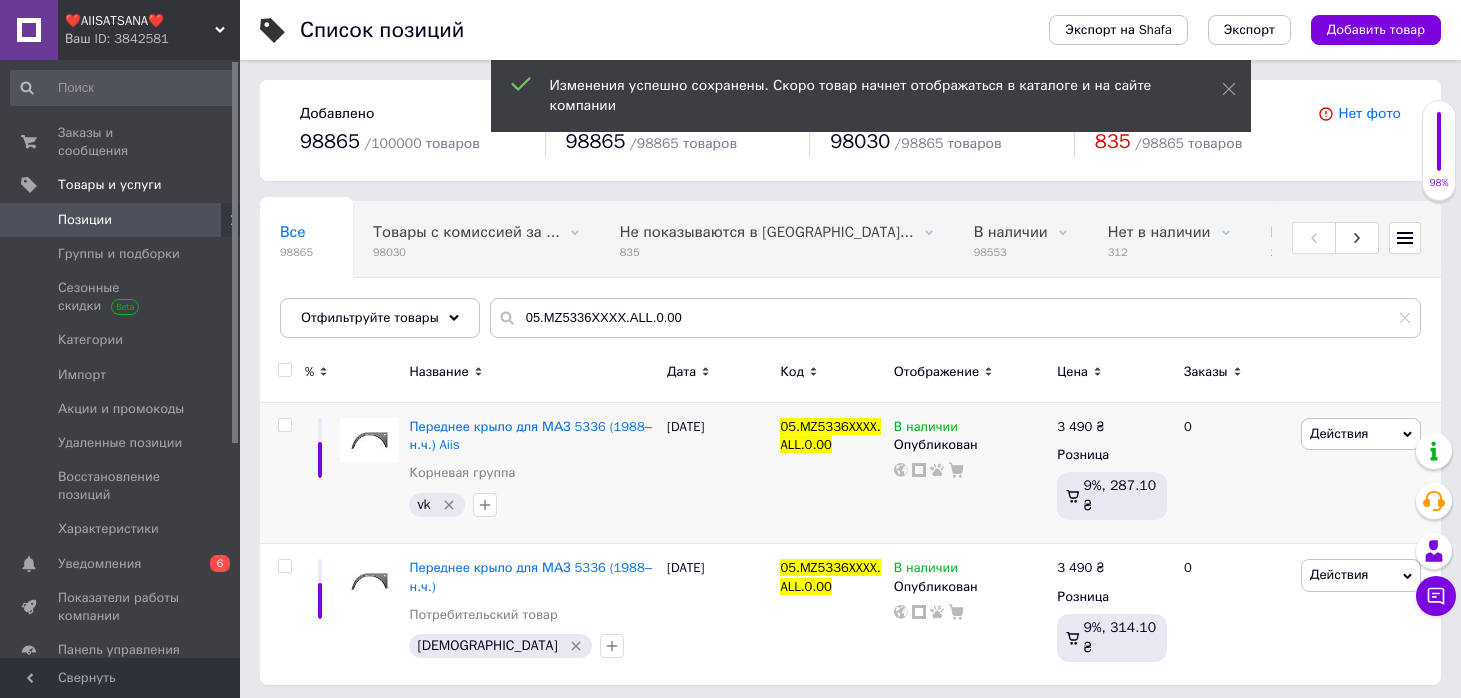 click on "Ваш ID: 3842581" at bounding box center [152, 39] 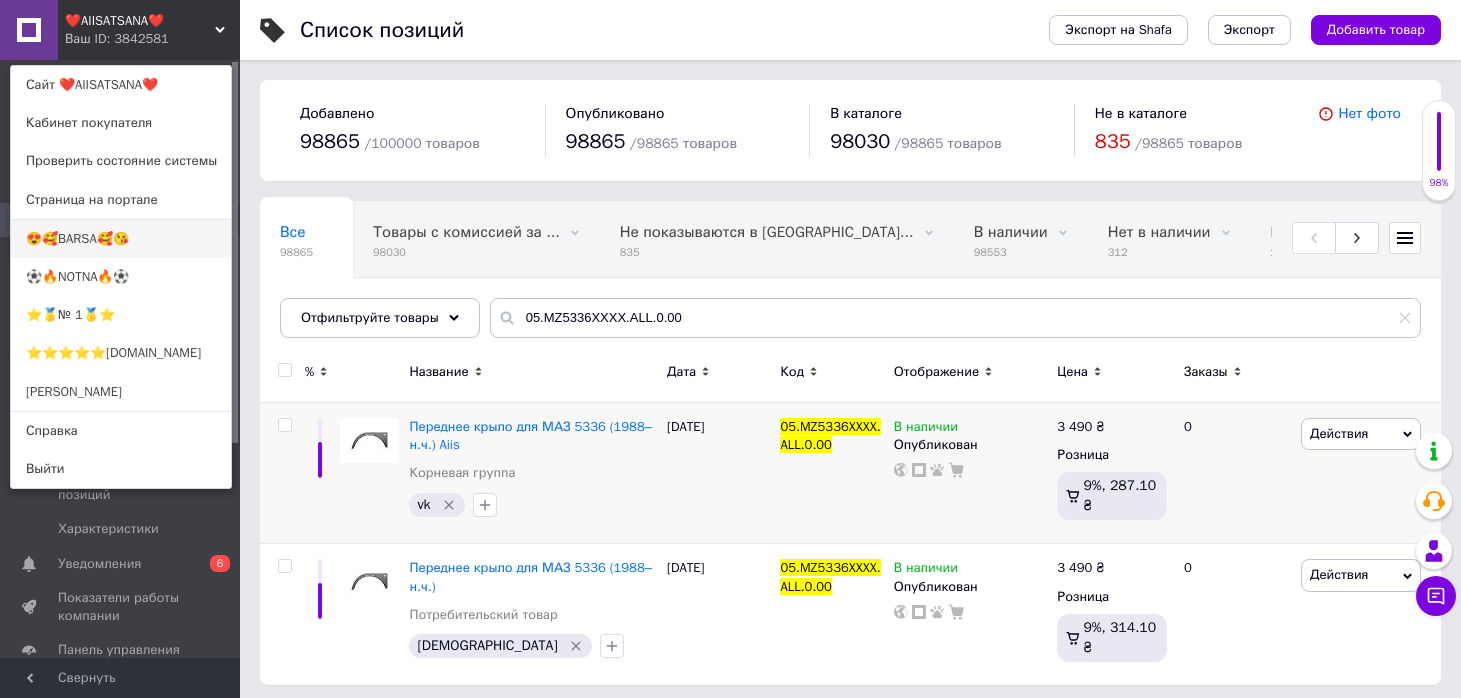 click on "😍🥰BARSA🥰😘" at bounding box center [121, 239] 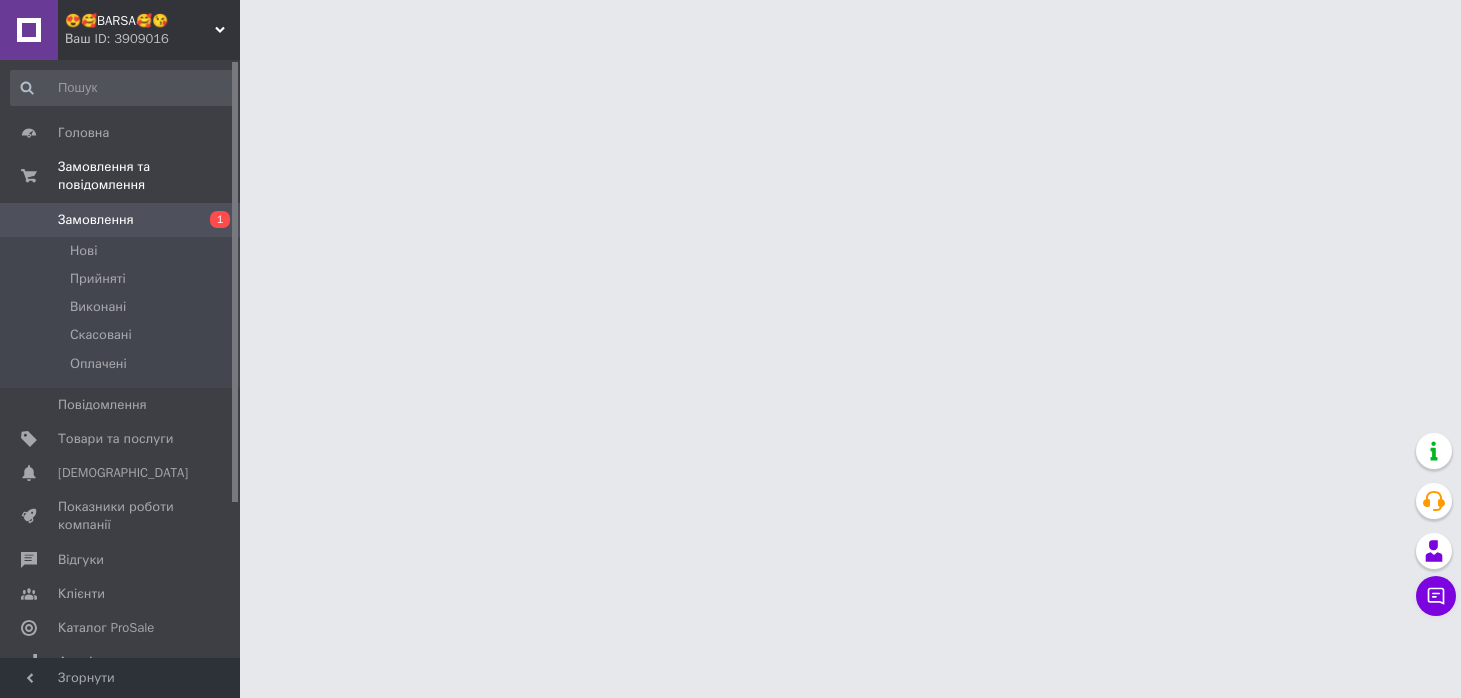 scroll, scrollTop: 0, scrollLeft: 0, axis: both 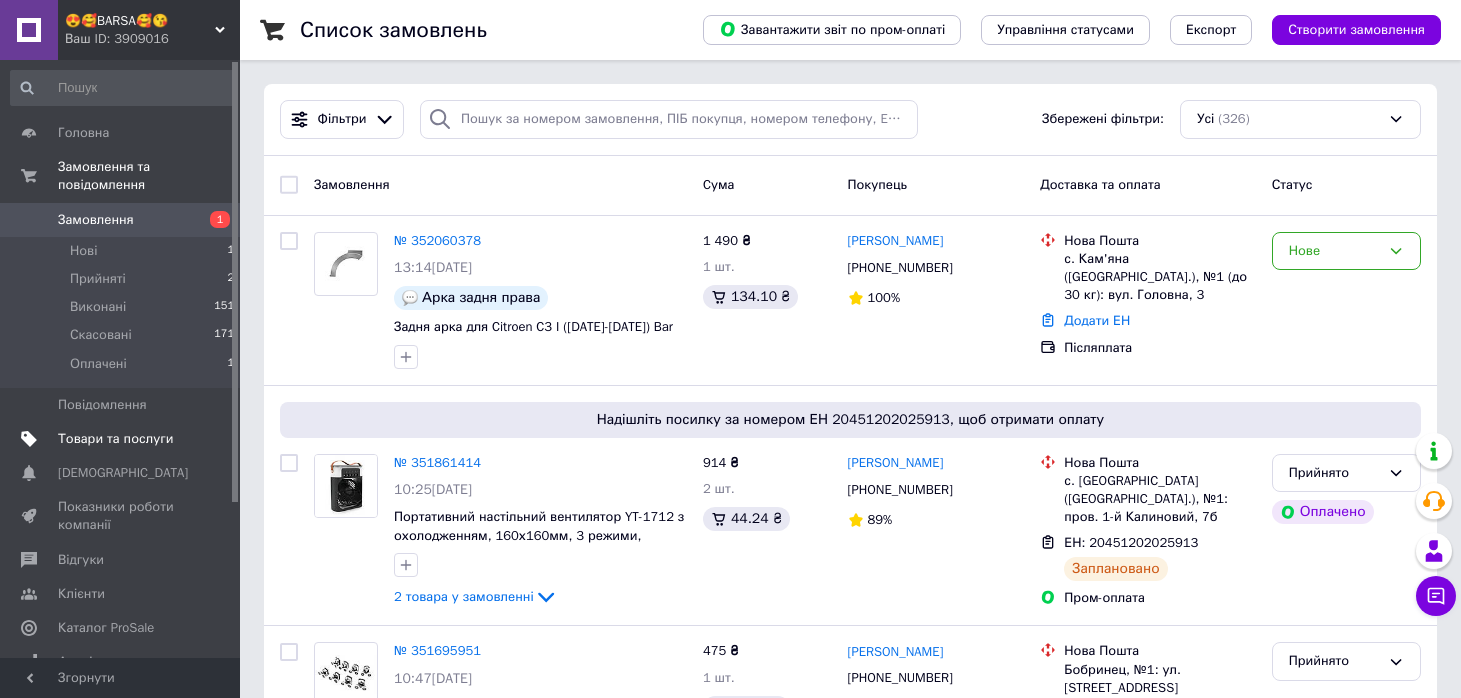 click on "Товари та послуги" at bounding box center [115, 439] 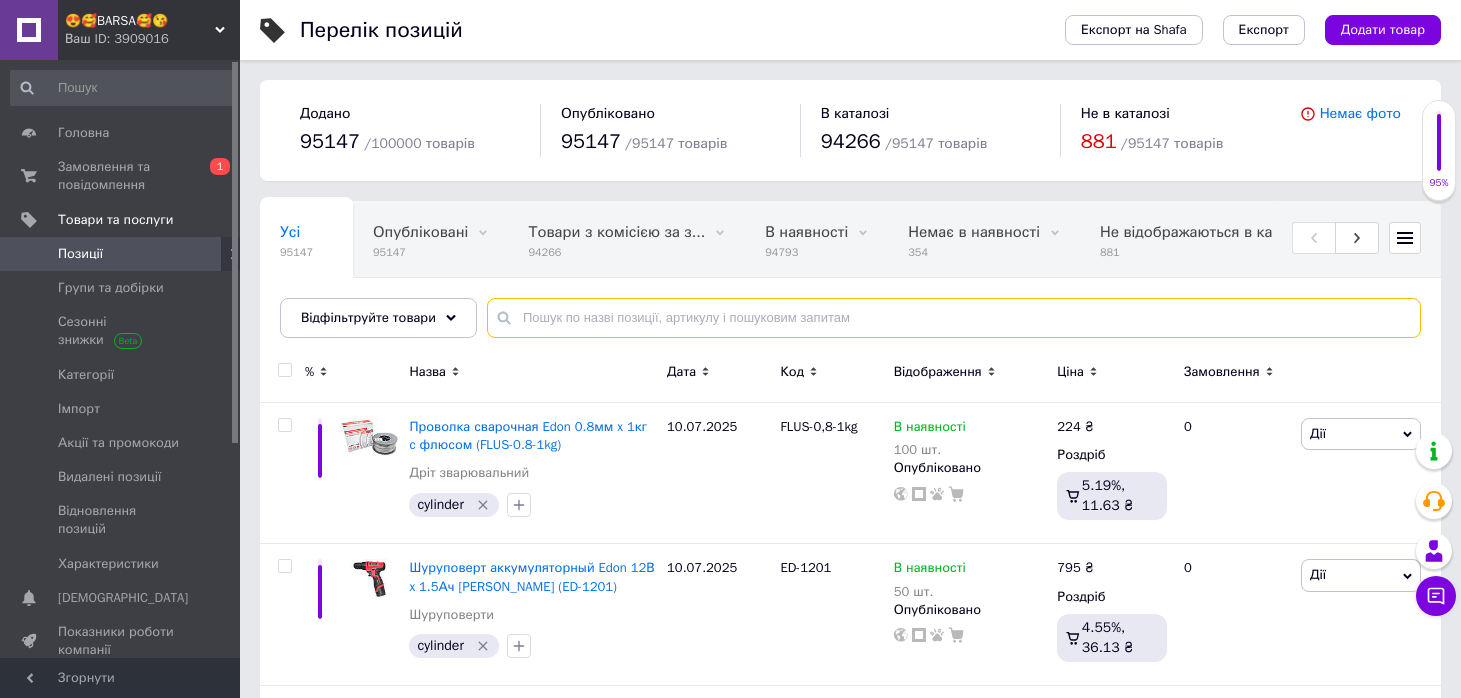 click at bounding box center [954, 318] 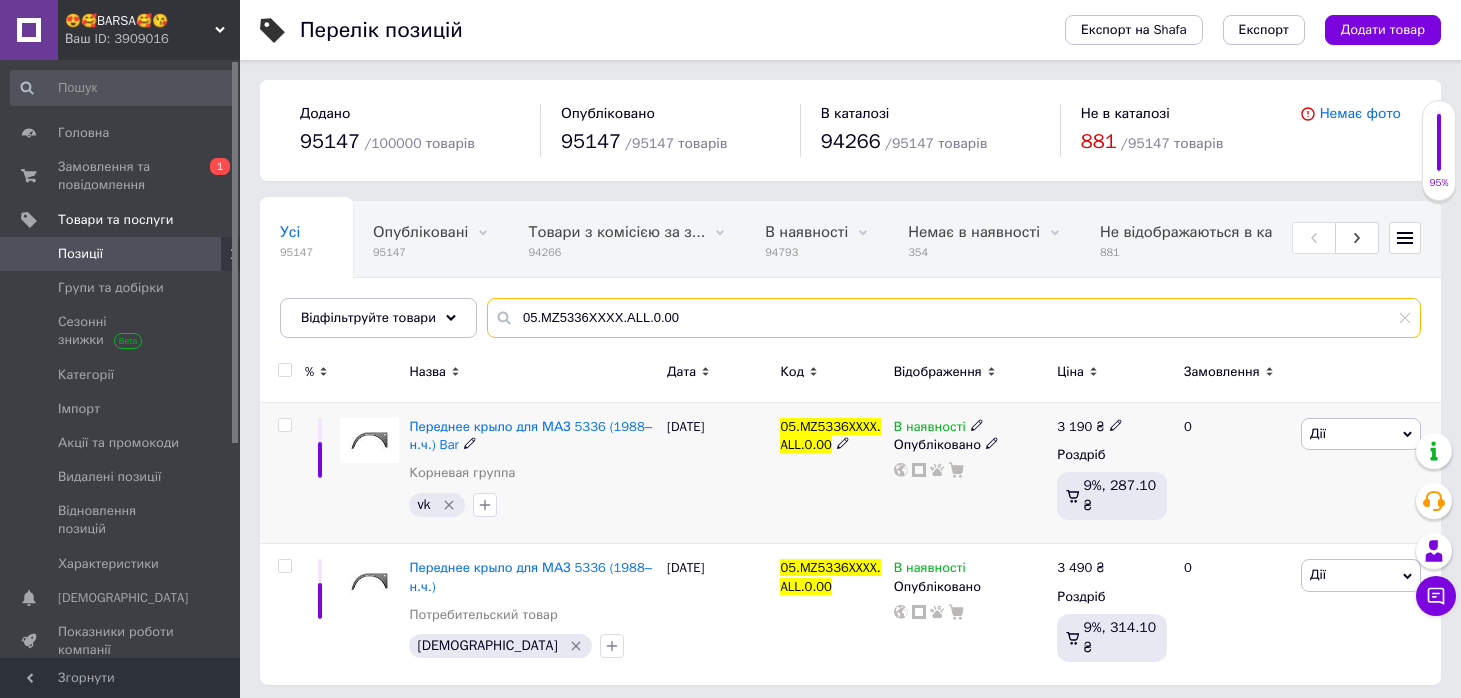 type on "05.MZ5336XXXX.ALL.0.00" 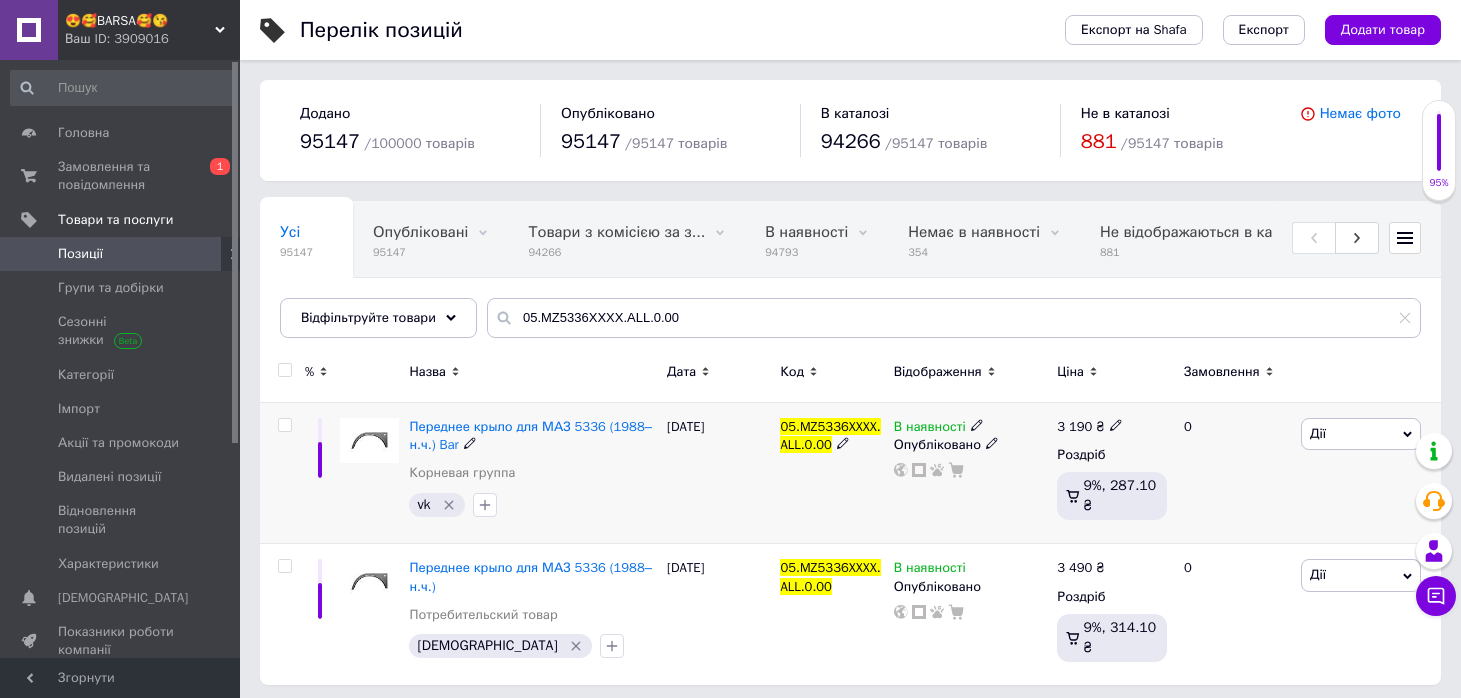 click 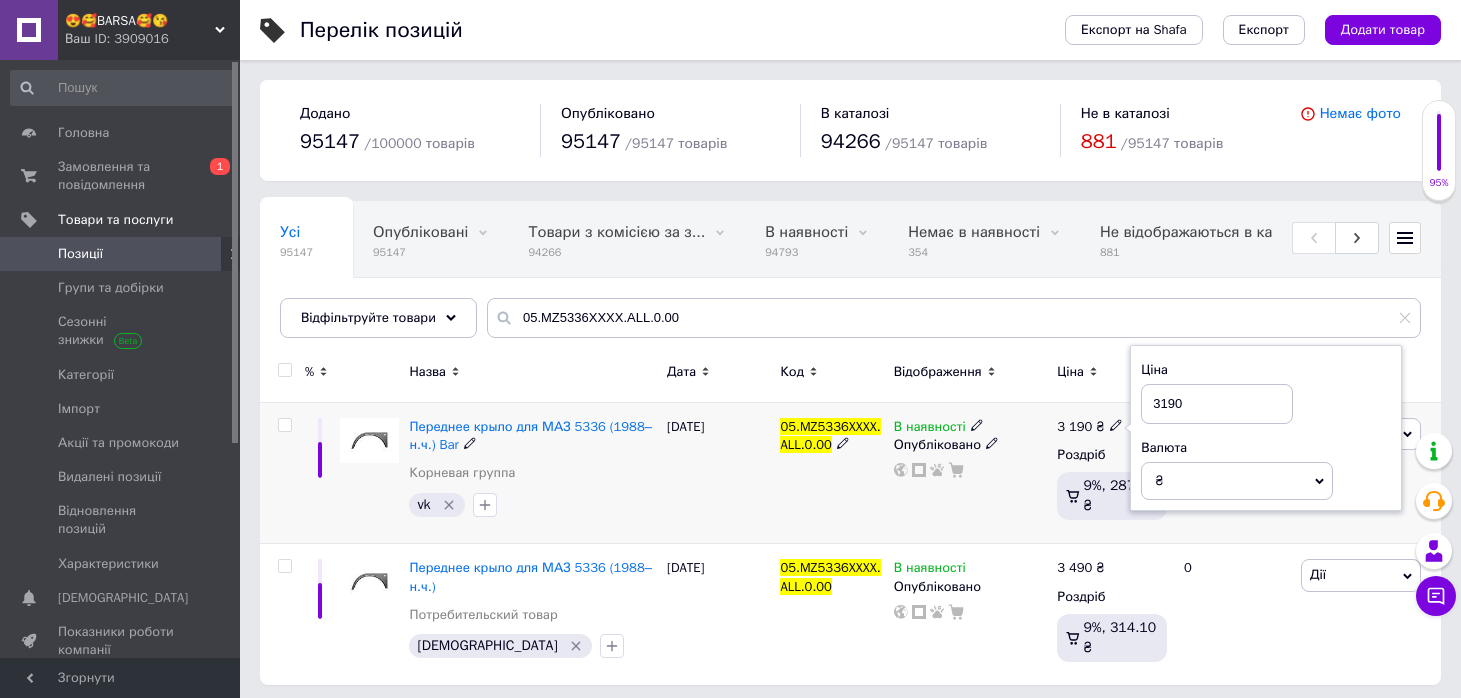 click on "3190" at bounding box center [1217, 404] 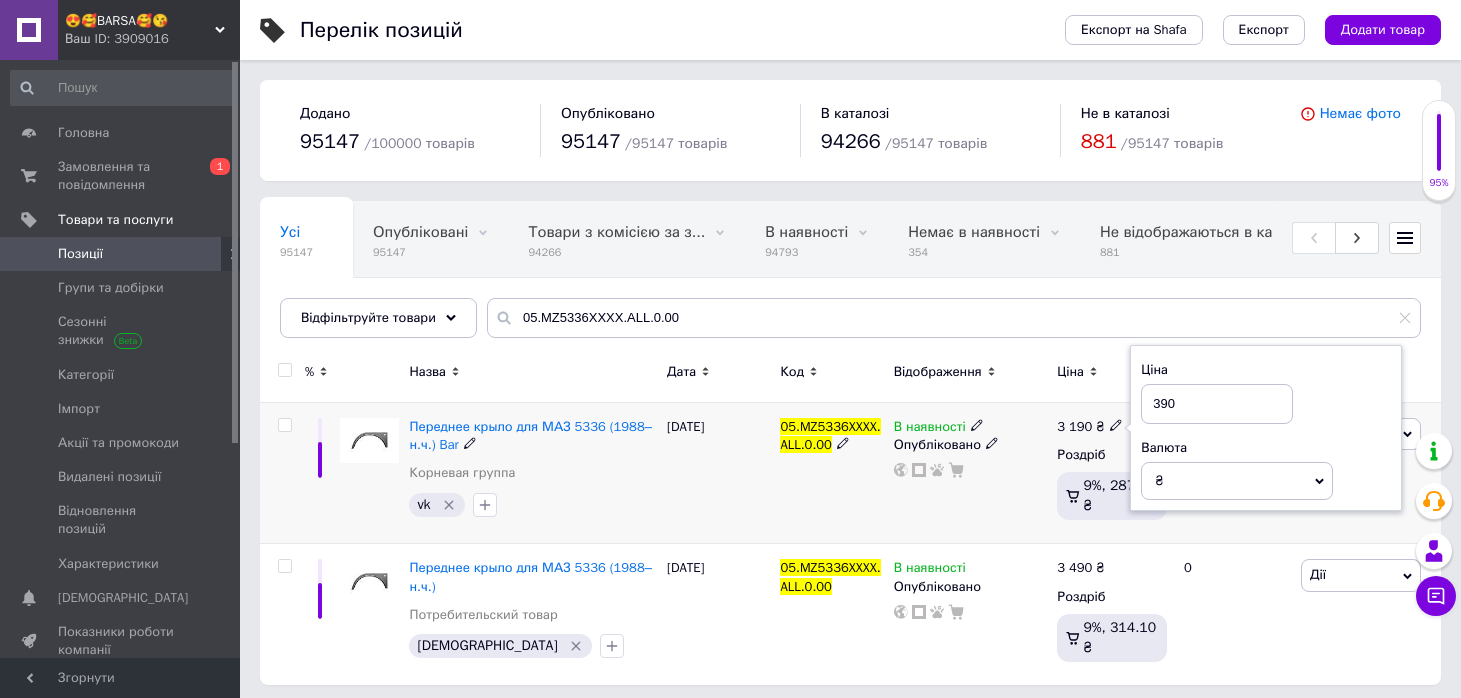 type on "3490" 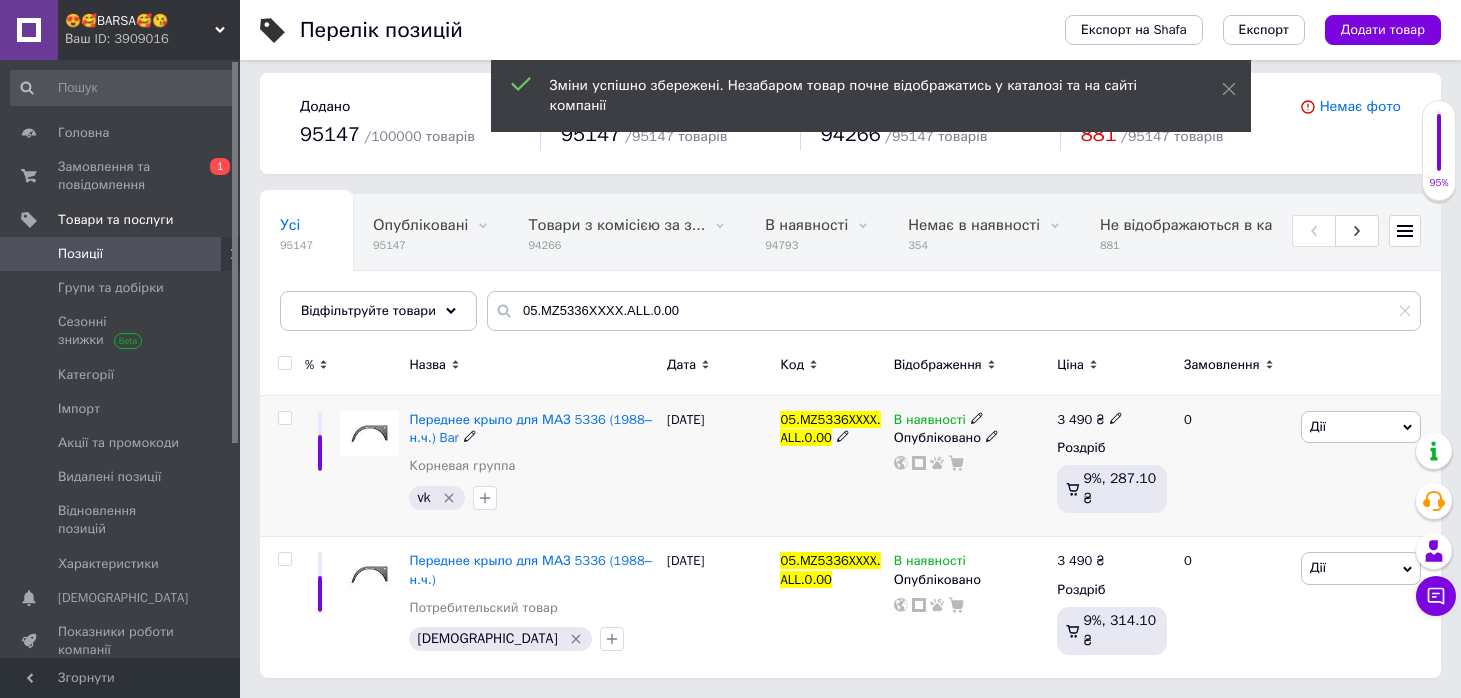 scroll, scrollTop: 0, scrollLeft: 0, axis: both 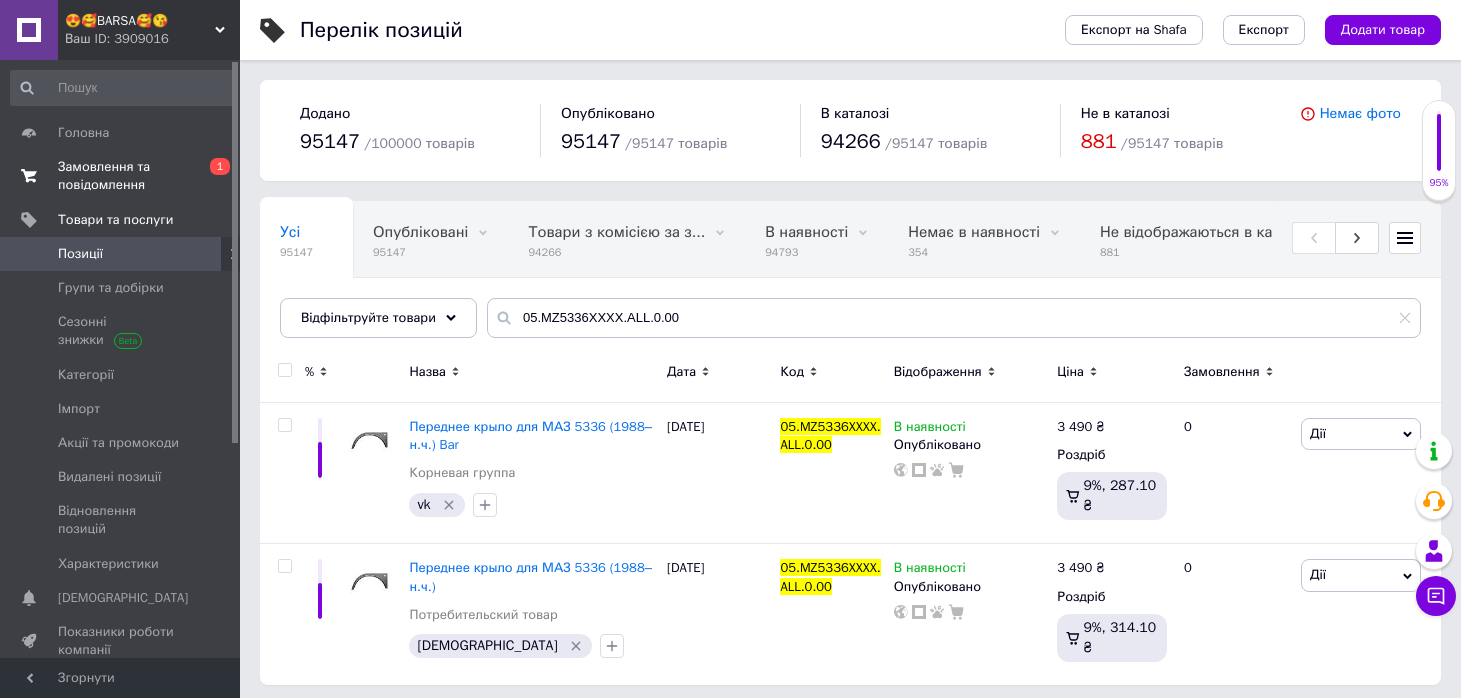 click on "Замовлення та повідомлення" at bounding box center [121, 176] 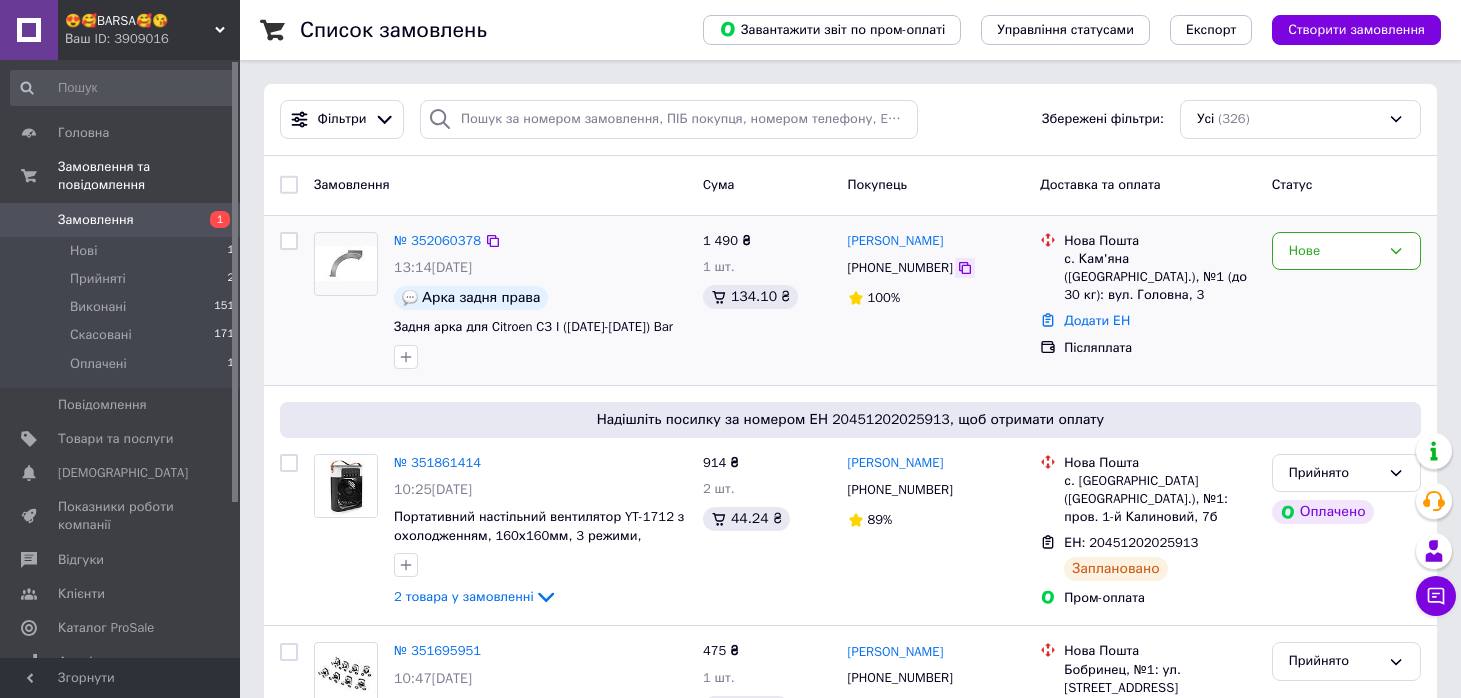click 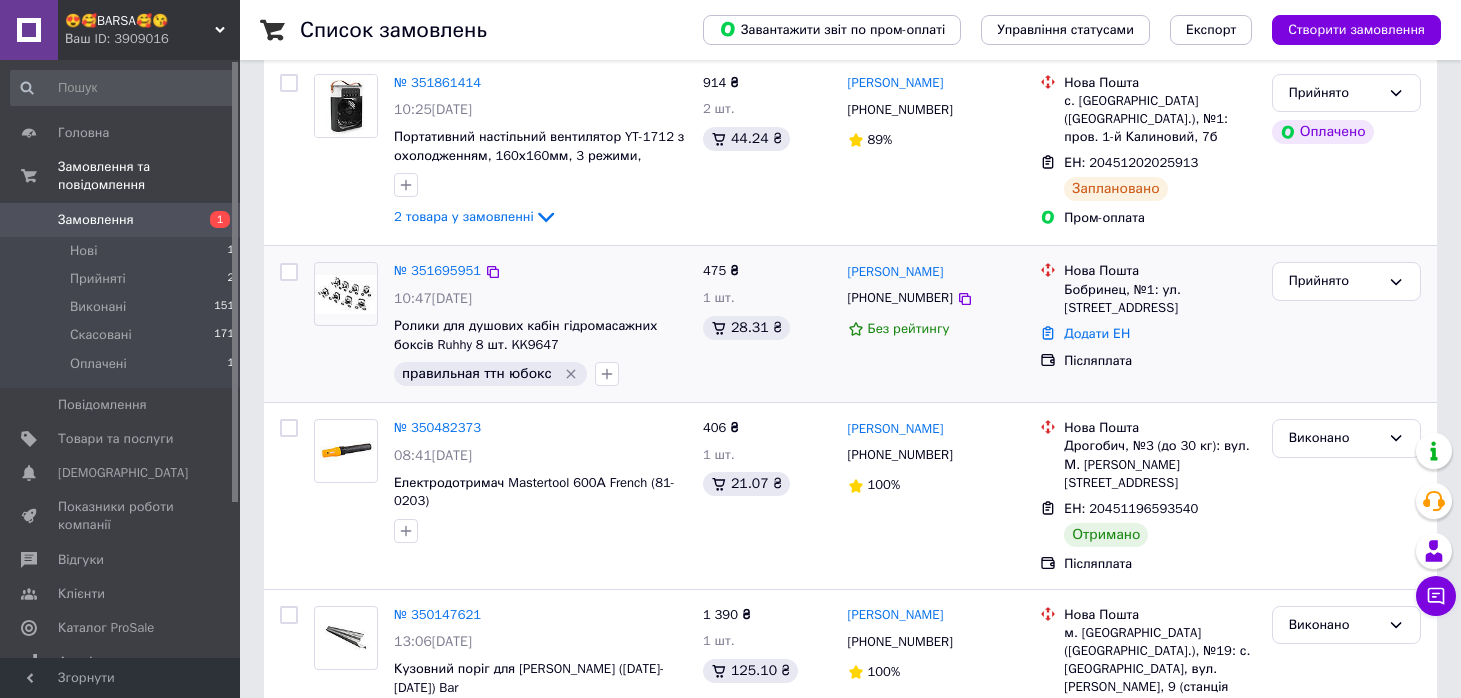 scroll, scrollTop: 395, scrollLeft: 0, axis: vertical 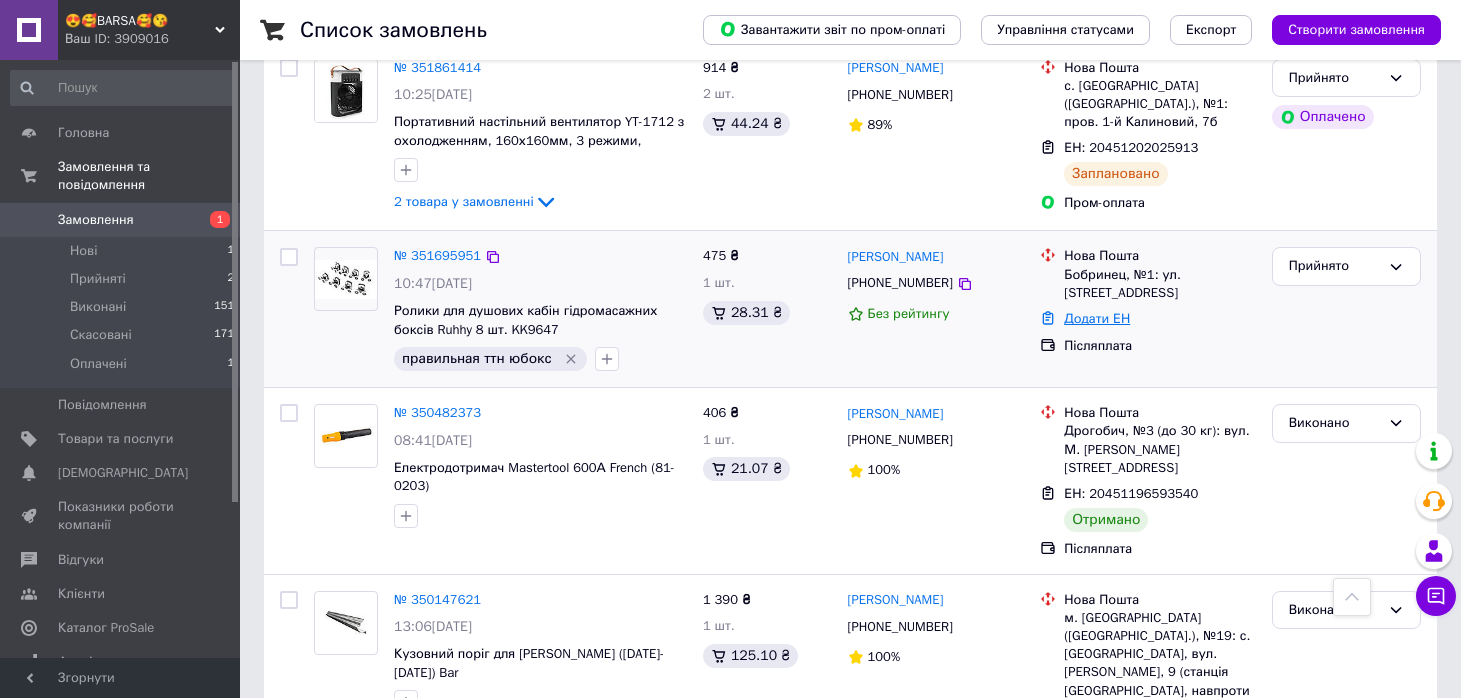 click on "Додати ЕН" at bounding box center [1097, 318] 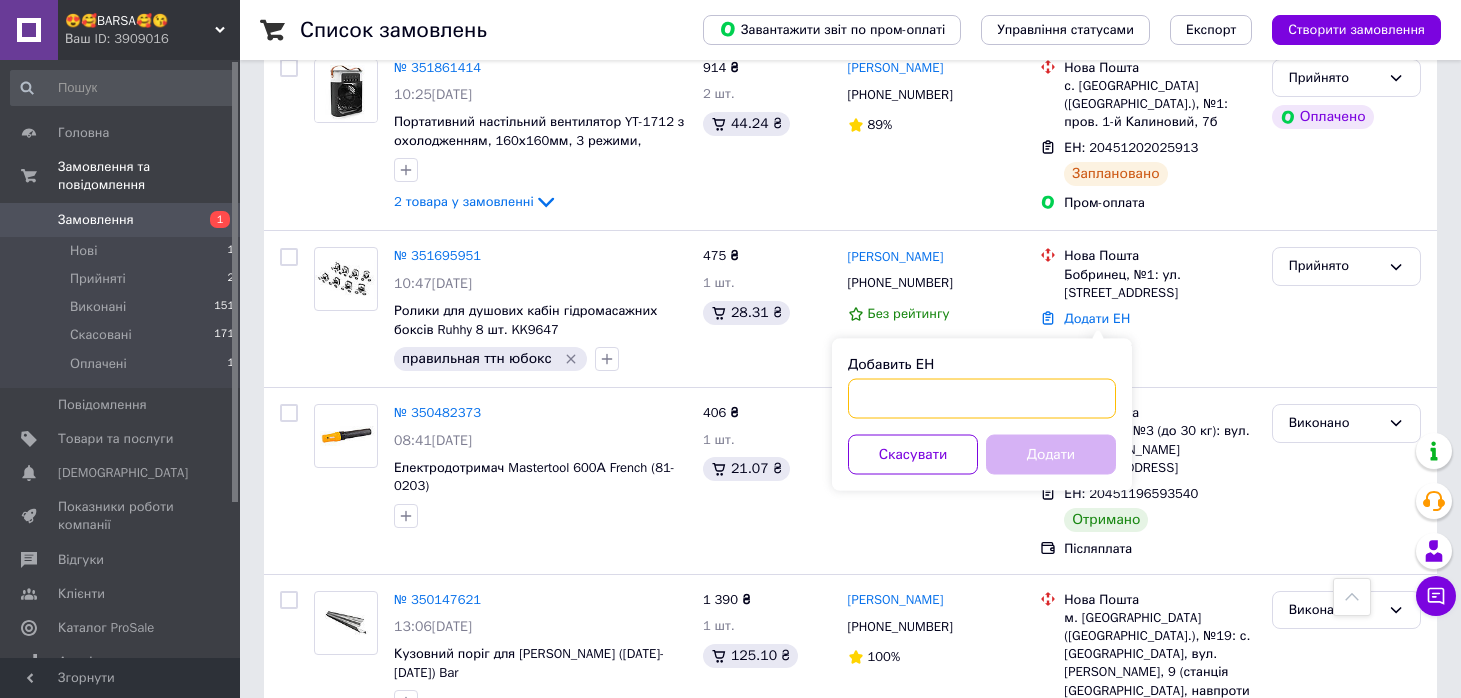 paste on "20451202966173" 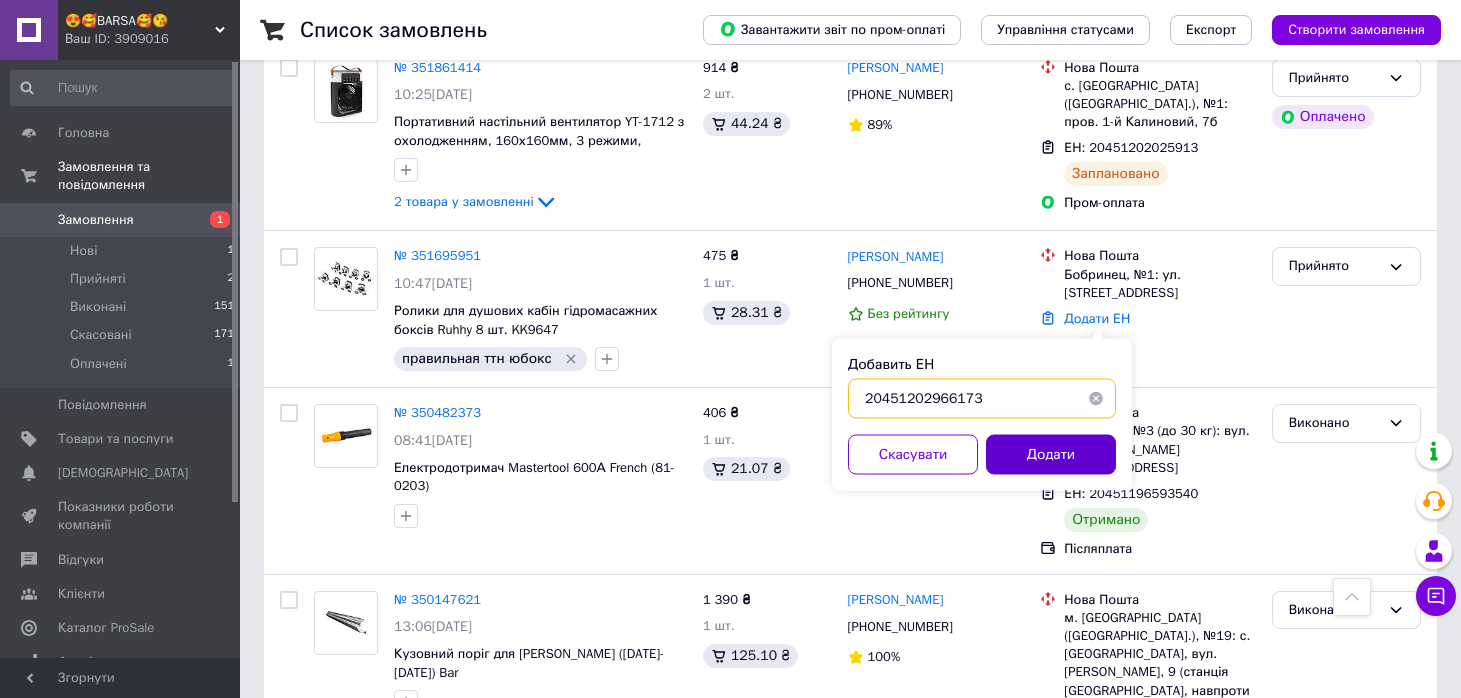 type on "20451202966173" 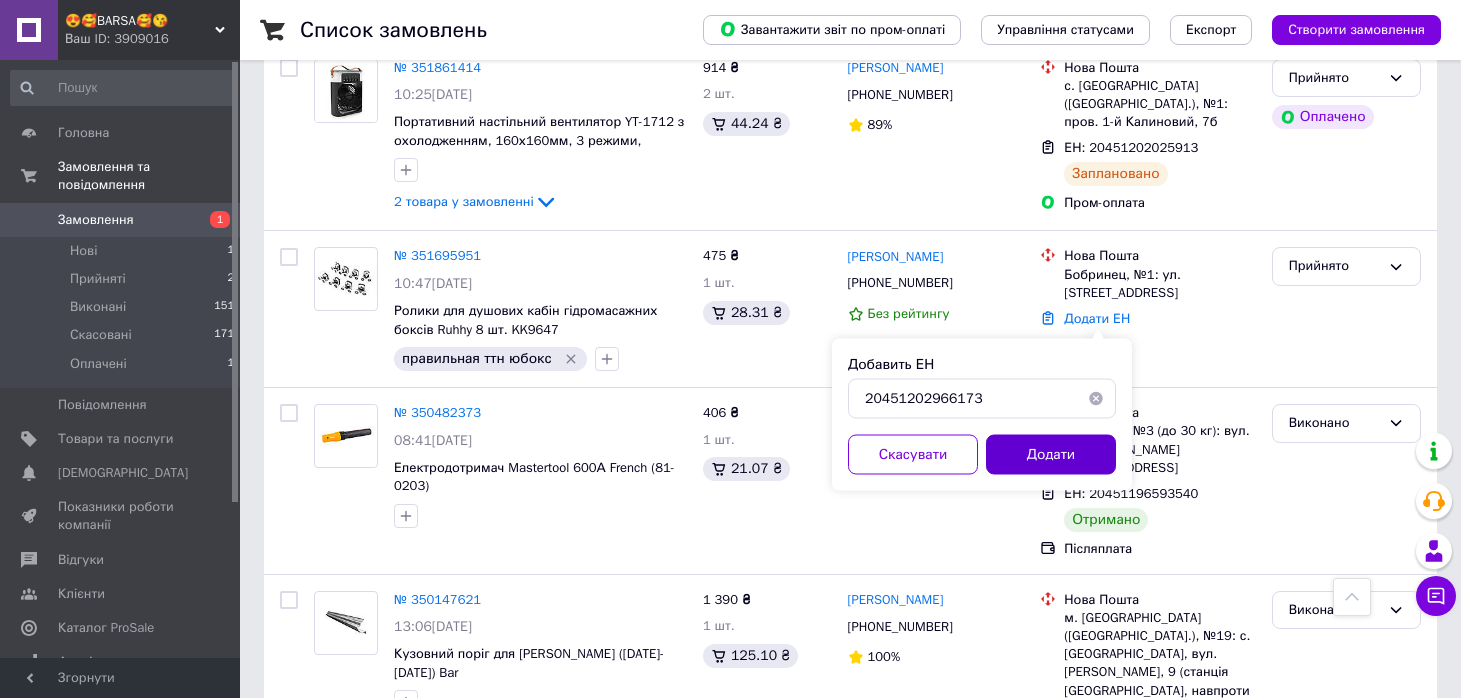 click on "Додати" at bounding box center (1051, 455) 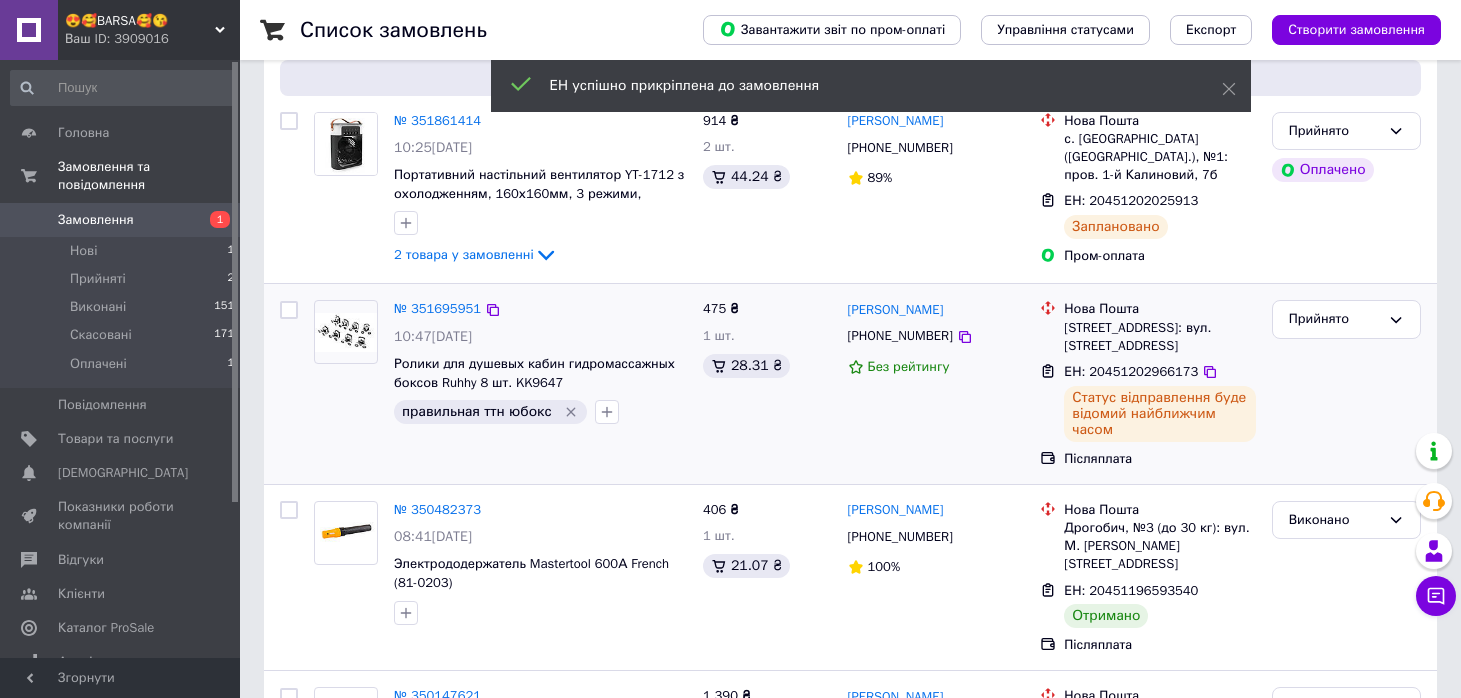 scroll, scrollTop: 395, scrollLeft: 0, axis: vertical 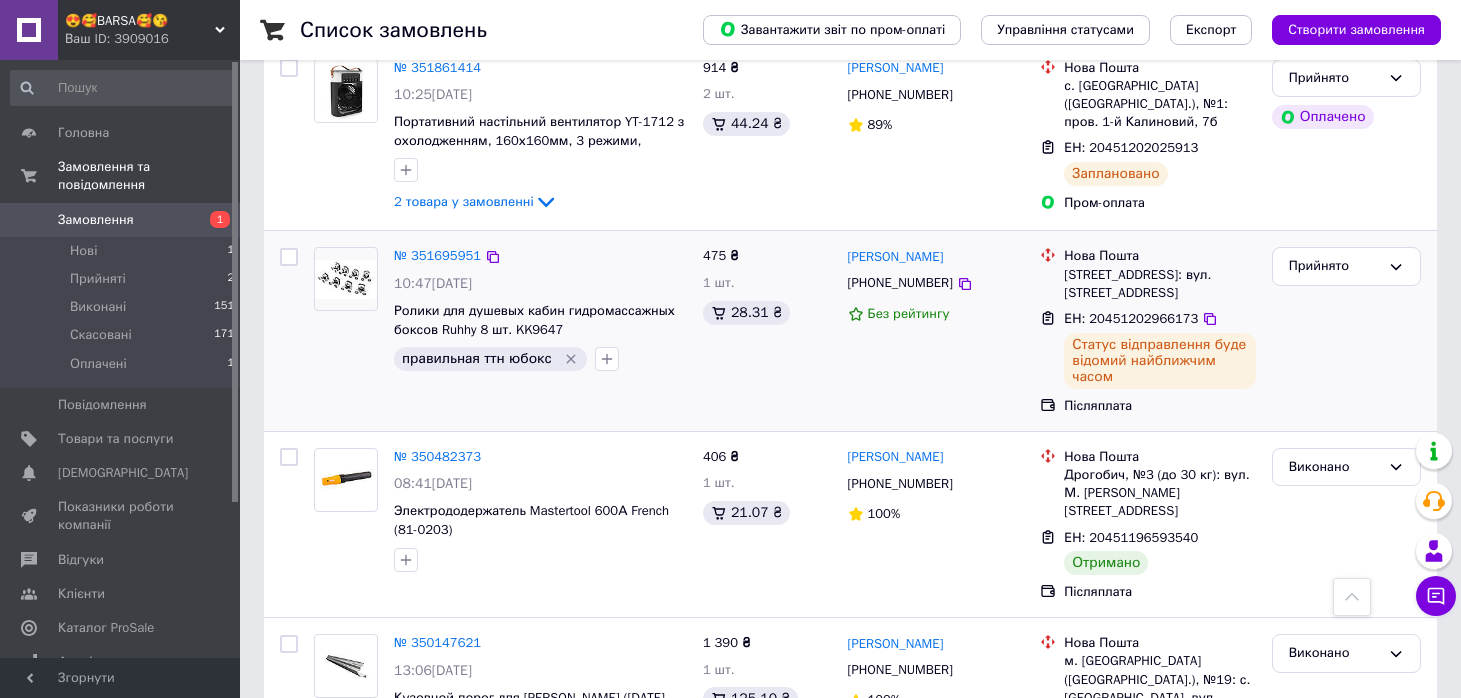 click 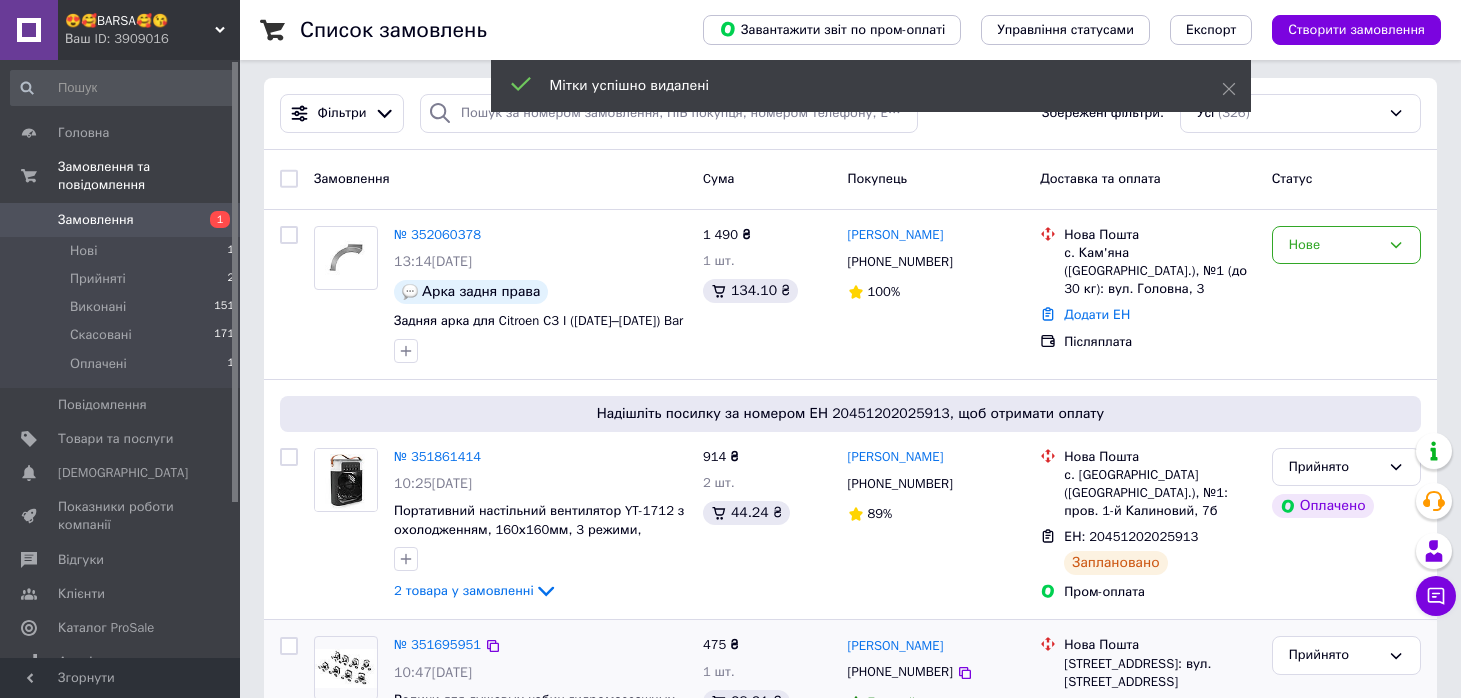 scroll, scrollTop: 0, scrollLeft: 0, axis: both 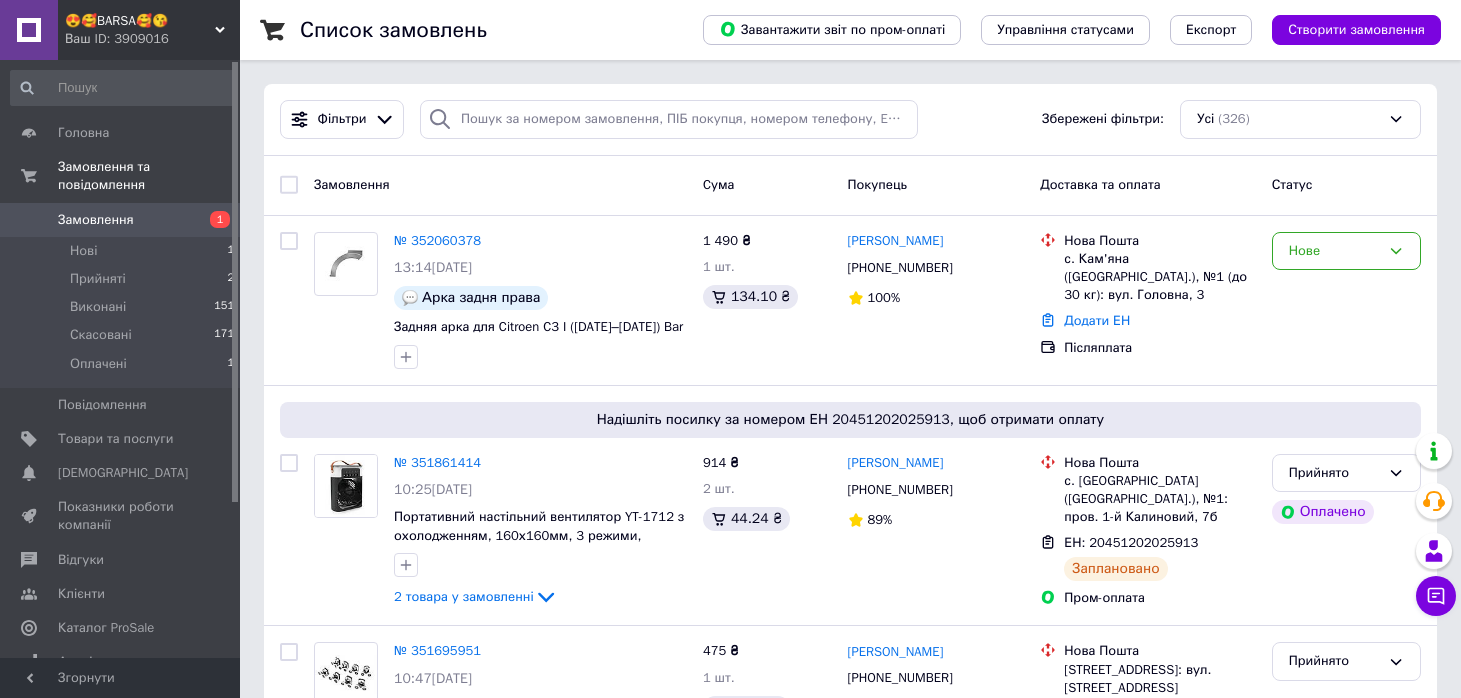 click on "😍🥰BARSA🥰😘" at bounding box center (140, 21) 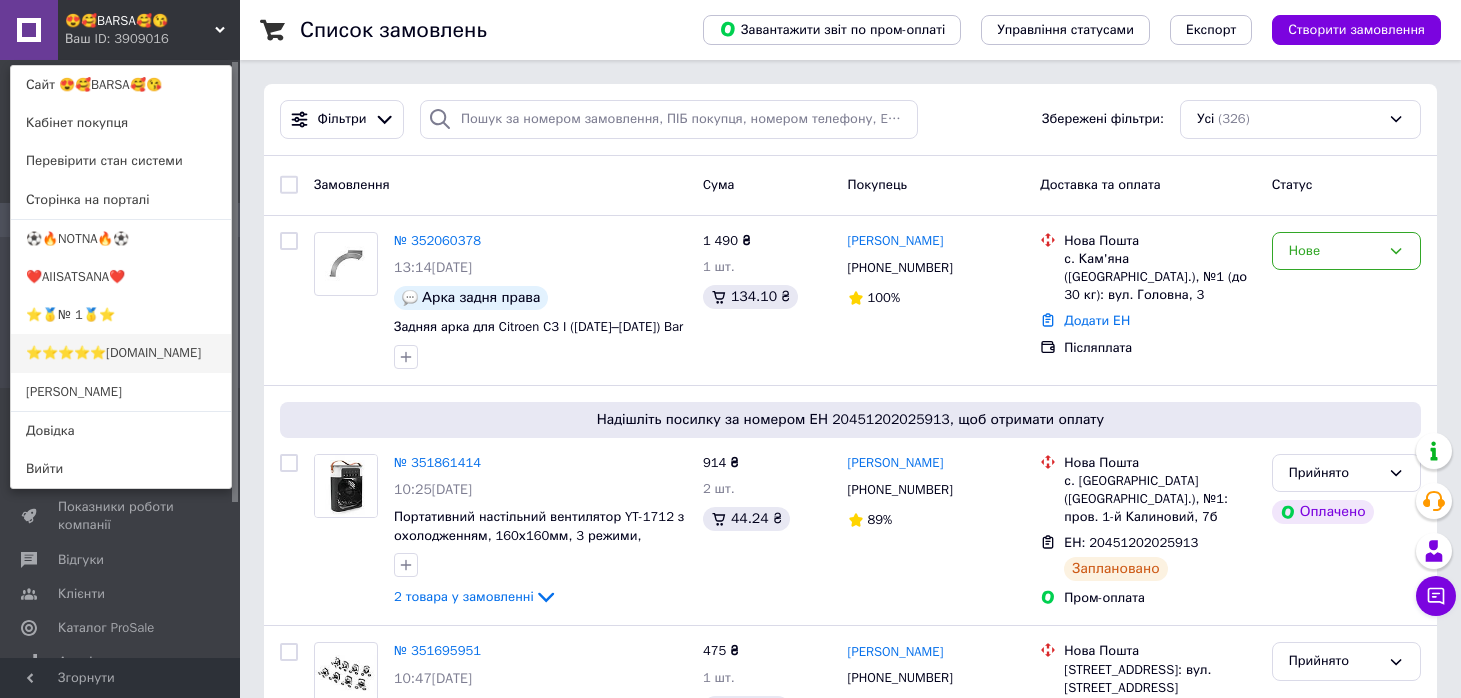 click on "⭐️⭐️⭐️⭐️⭐️[DOMAIN_NAME]" at bounding box center [121, 353] 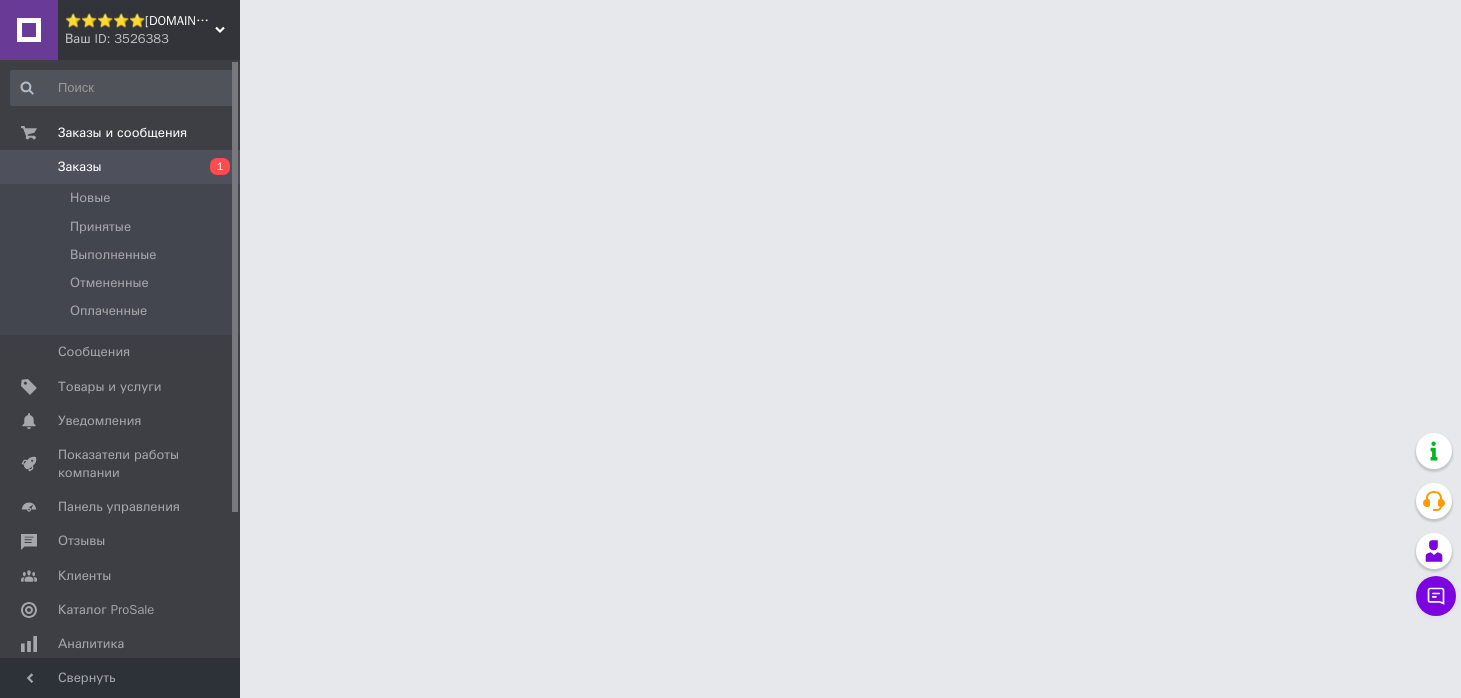 scroll, scrollTop: 0, scrollLeft: 0, axis: both 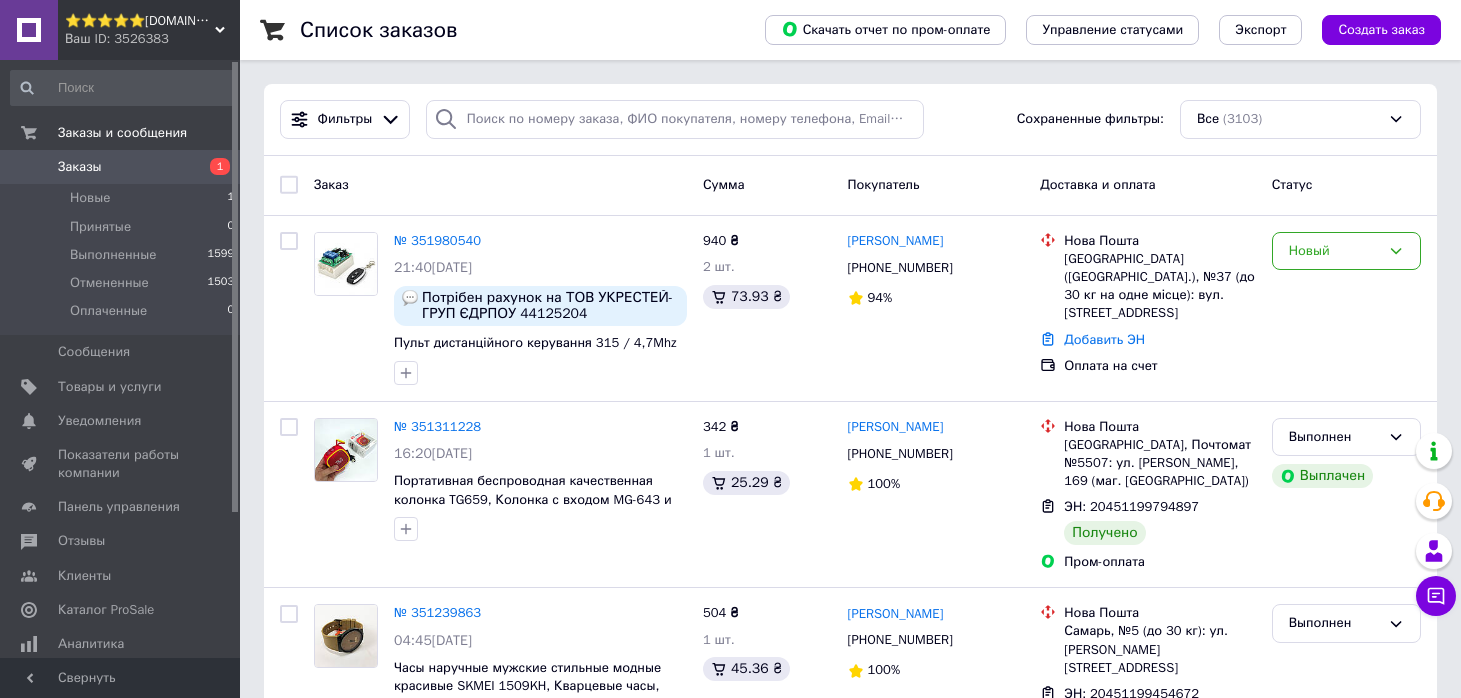 click on "⭐️⭐️⭐️⭐️⭐️[DOMAIN_NAME]" at bounding box center [140, 21] 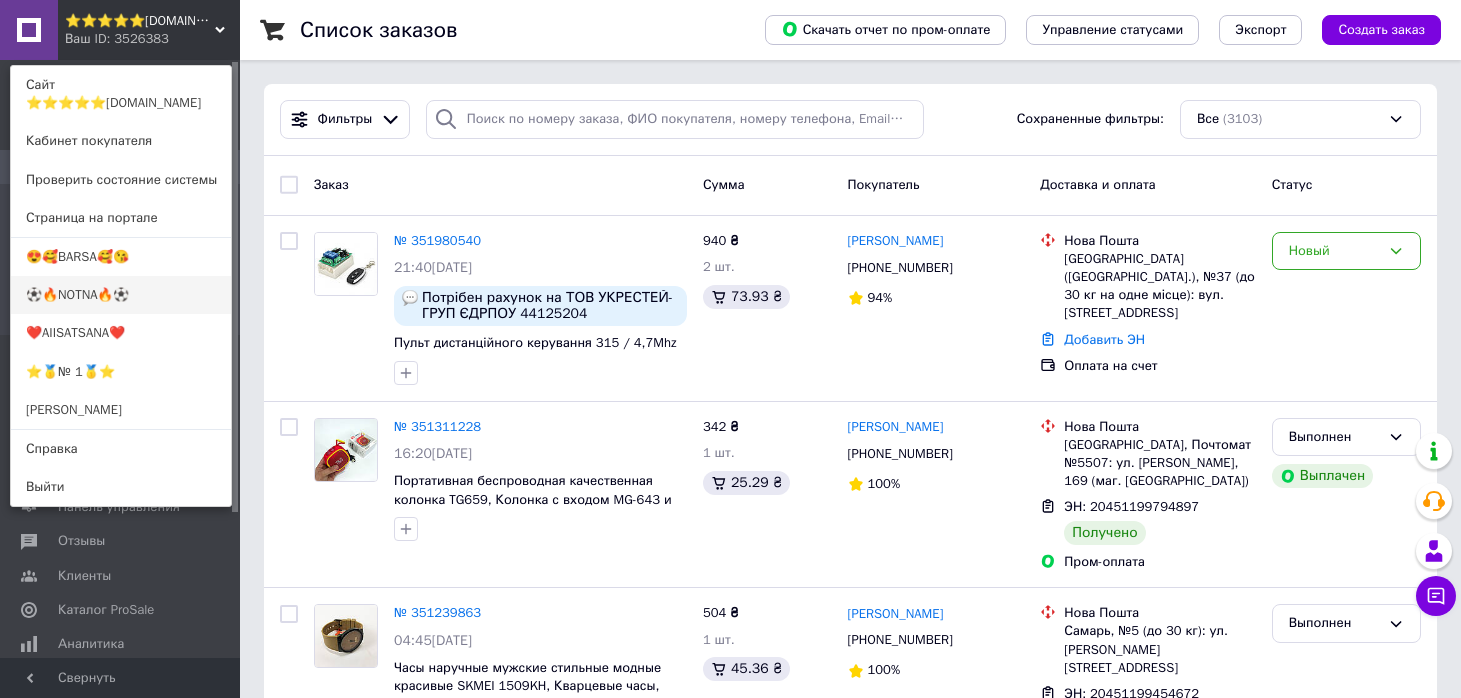 click on "⚽️🔥NOTNA🔥⚽️" at bounding box center (121, 295) 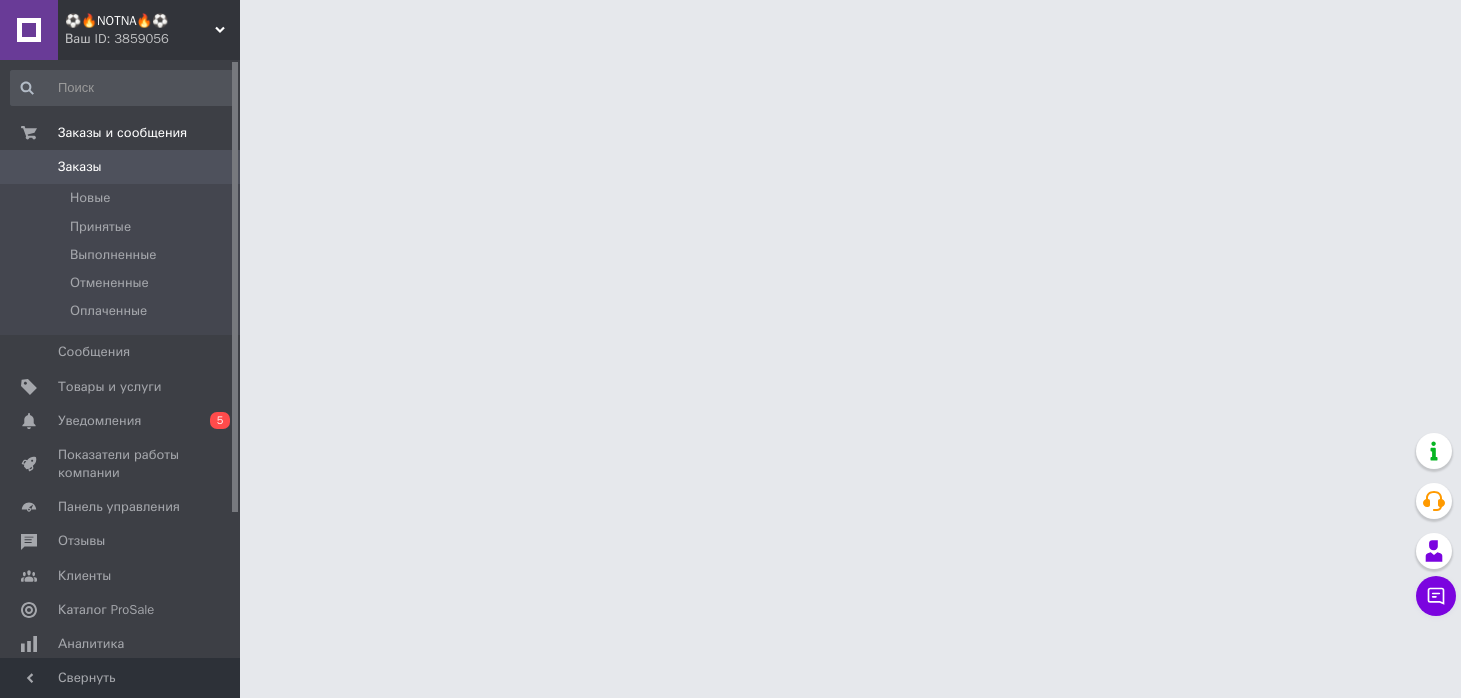 scroll, scrollTop: 0, scrollLeft: 0, axis: both 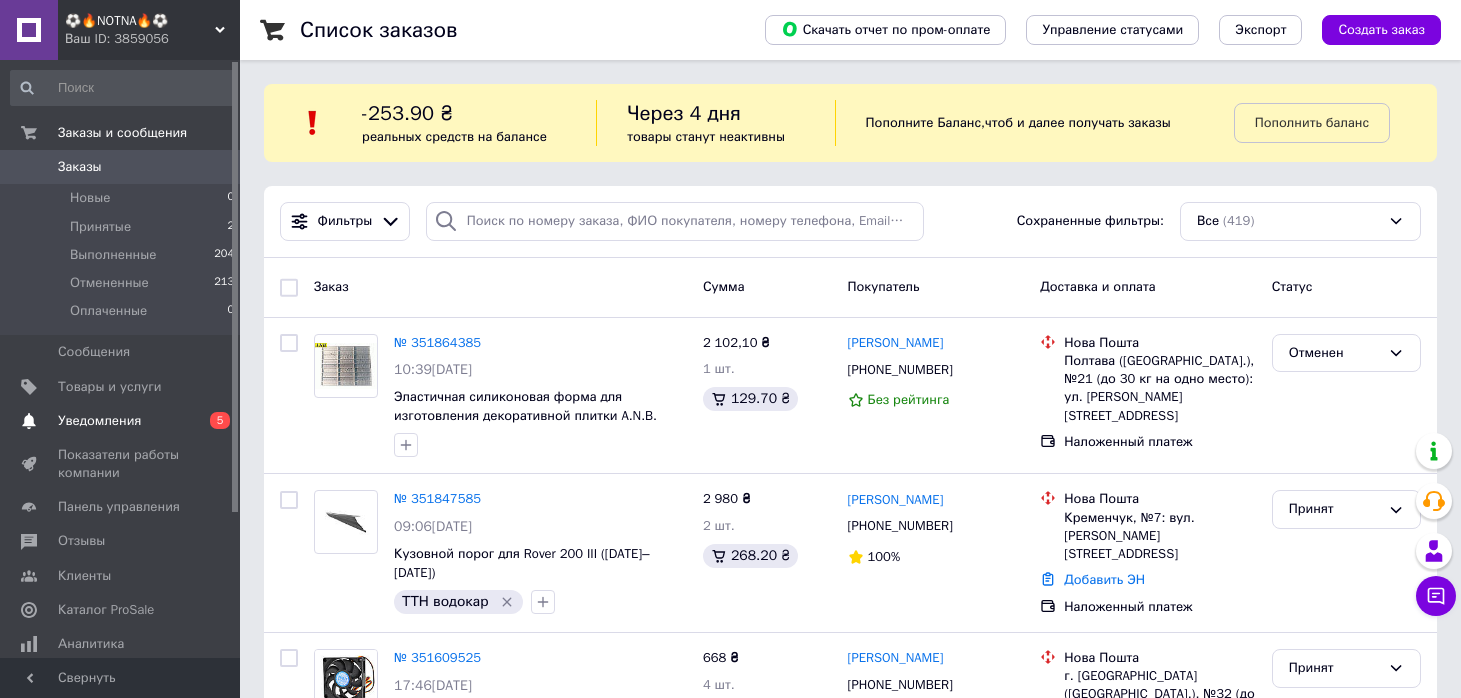 click on "Уведомления" at bounding box center (99, 421) 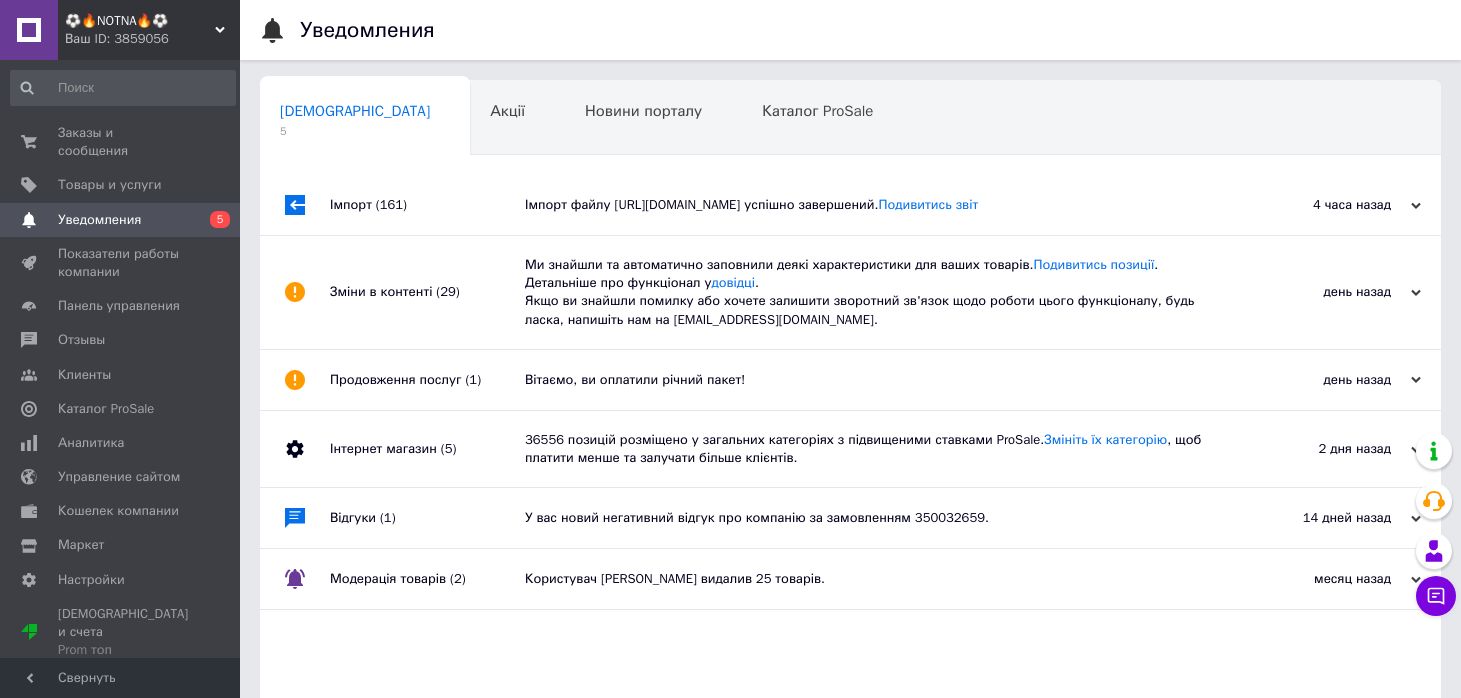 click on "Імпорт   (161)" at bounding box center [427, 205] 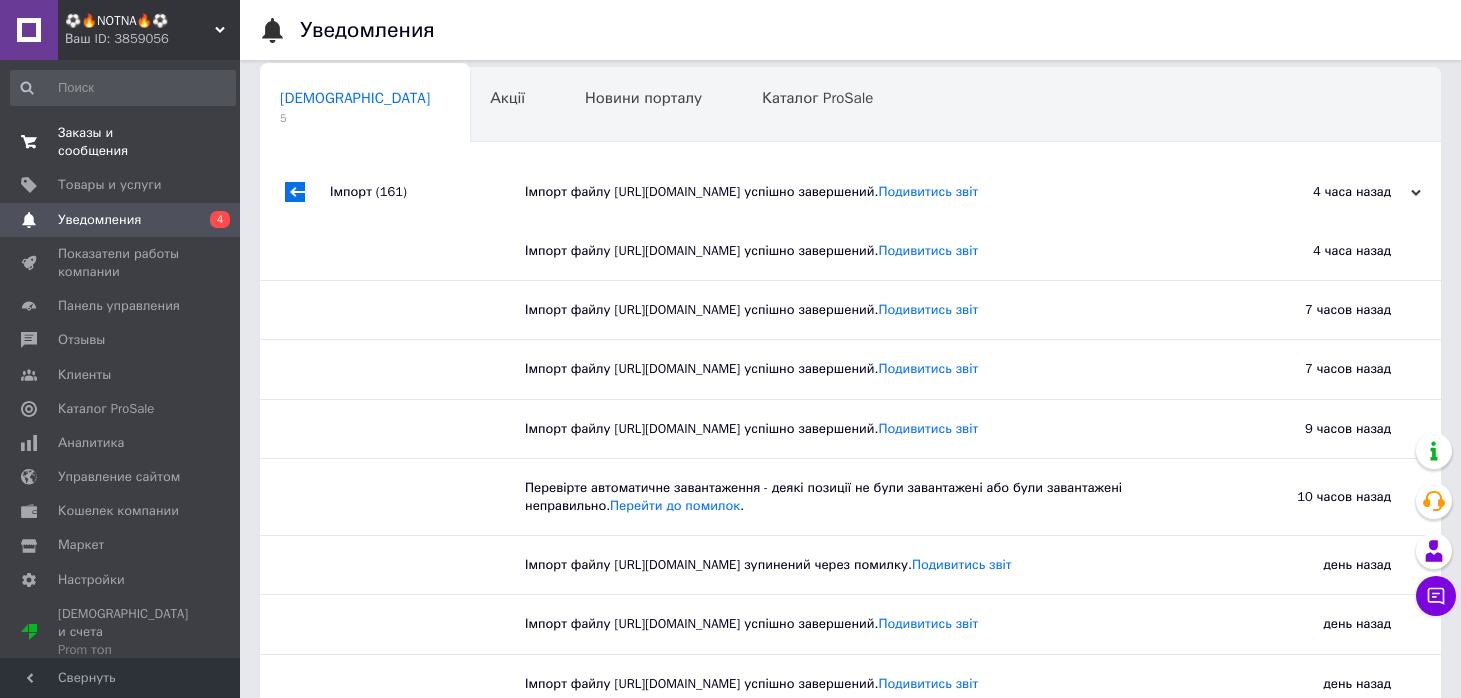 scroll, scrollTop: 0, scrollLeft: 0, axis: both 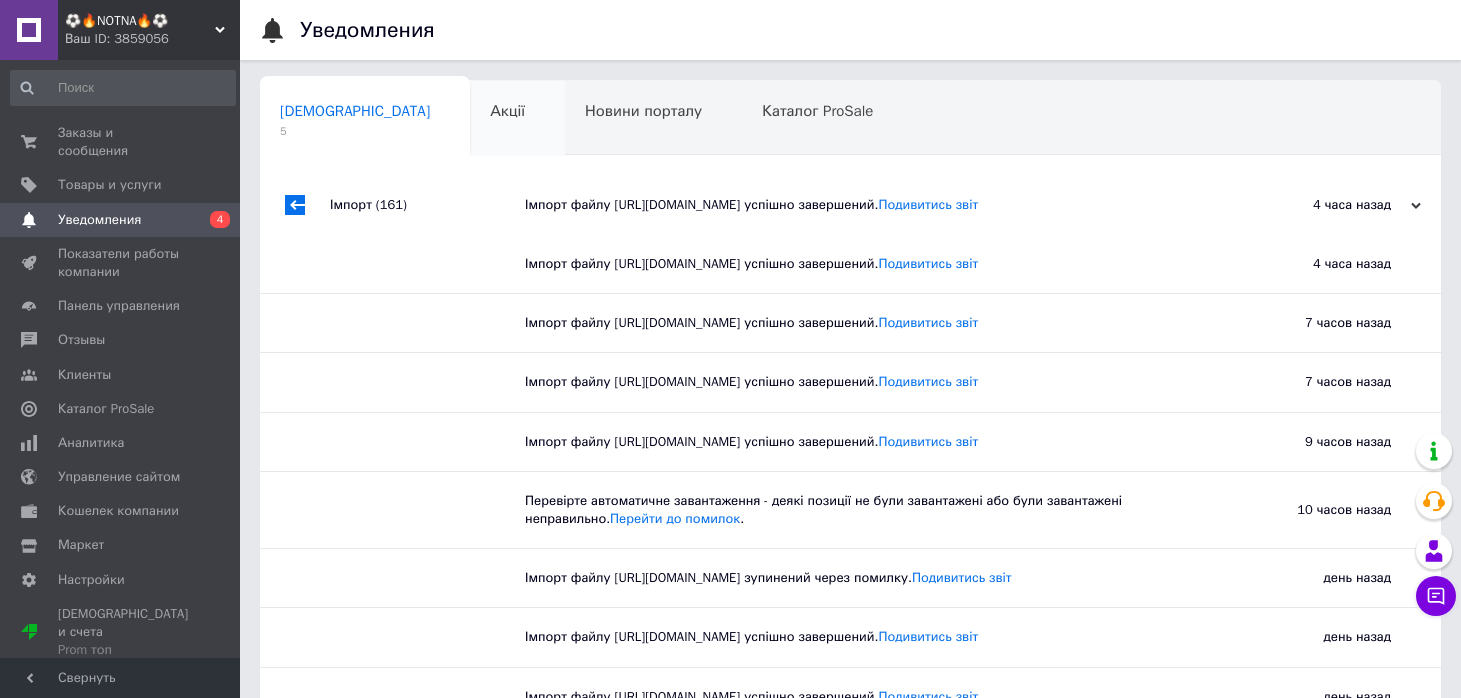 click on "Акції 0" at bounding box center (517, 119) 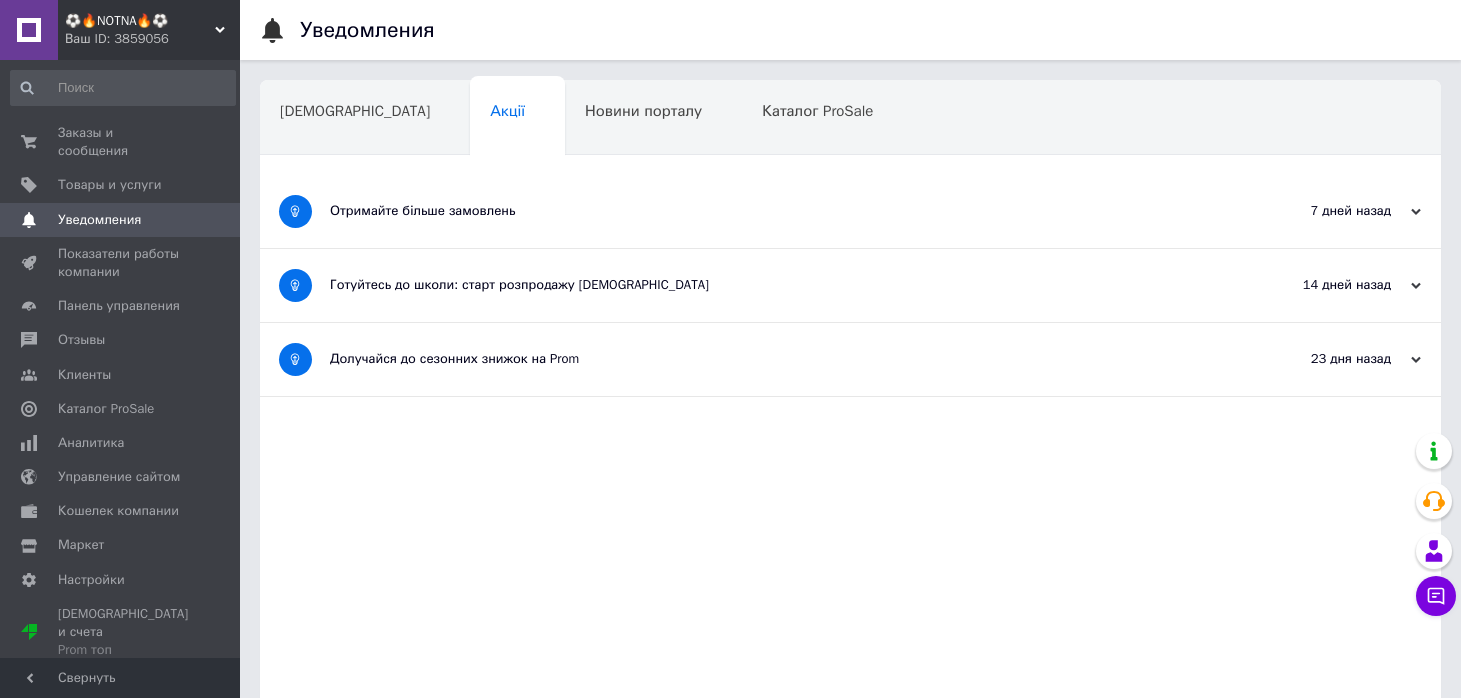 click on "[DEMOGRAPHIC_DATA]" at bounding box center [365, 119] 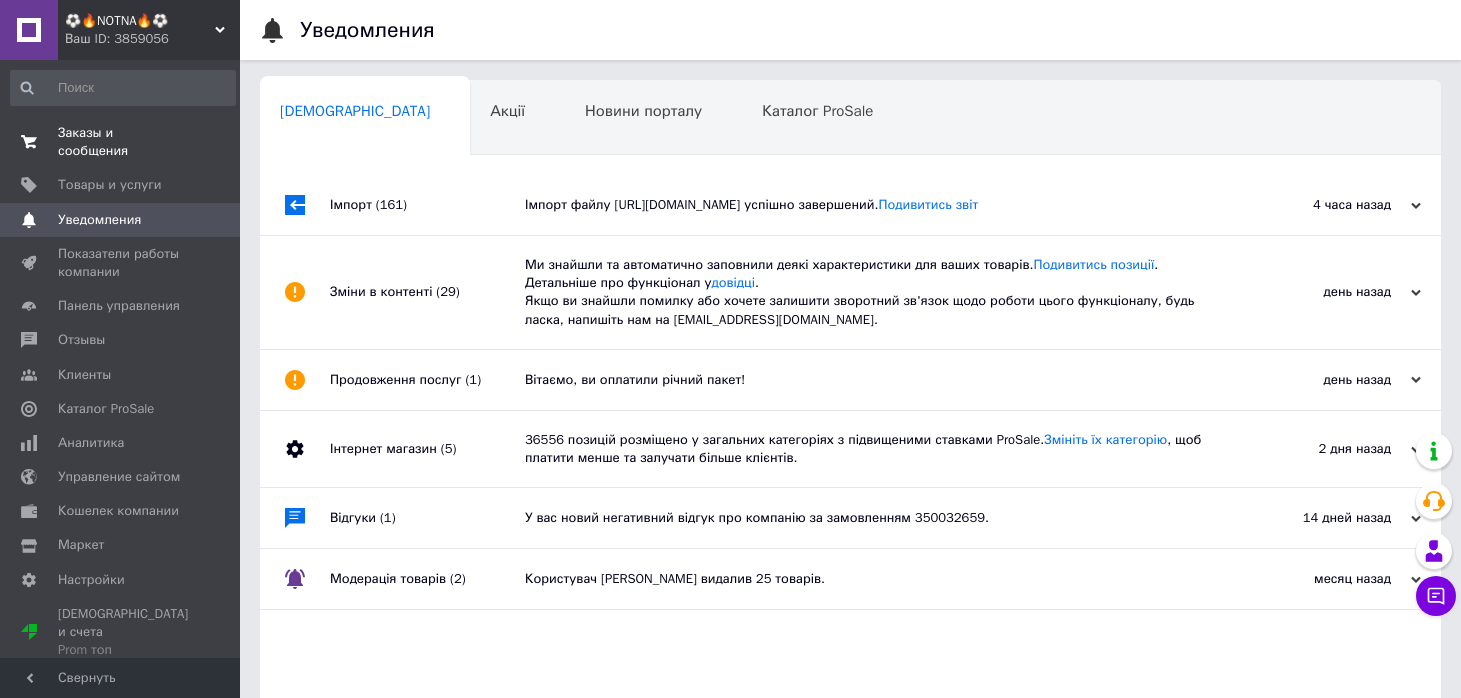 click on "Заказы и сообщения" at bounding box center (121, 142) 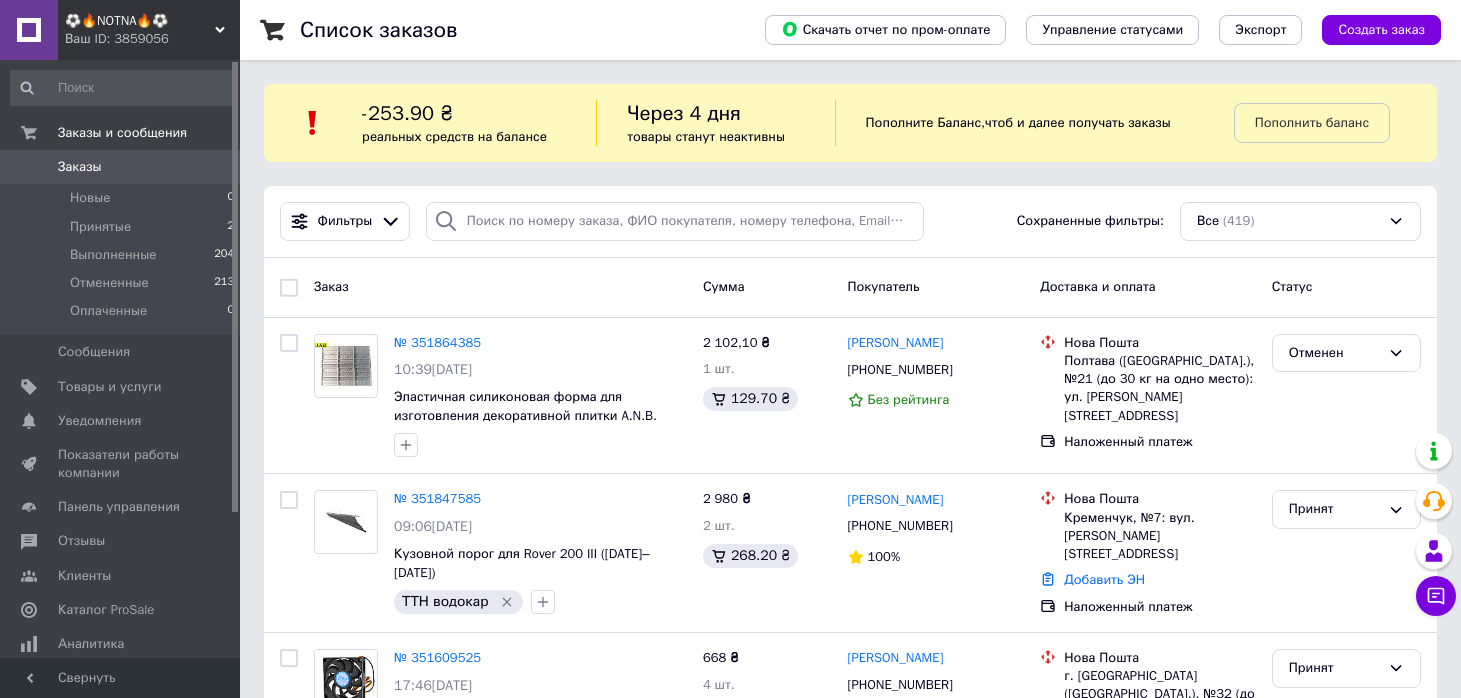 click on "⚽️🔥NOTNA🔥⚽️" at bounding box center (140, 21) 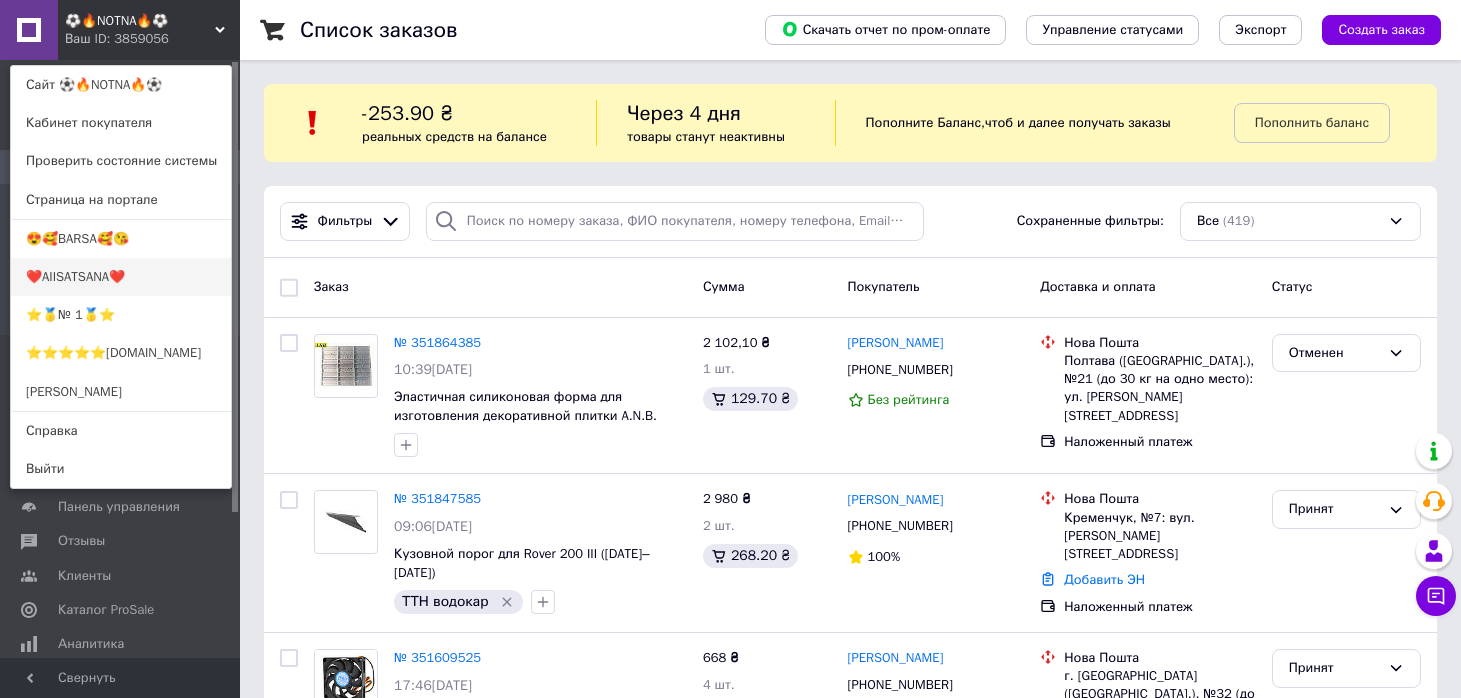 click on "❤️AIISATSANA❤️" at bounding box center [121, 277] 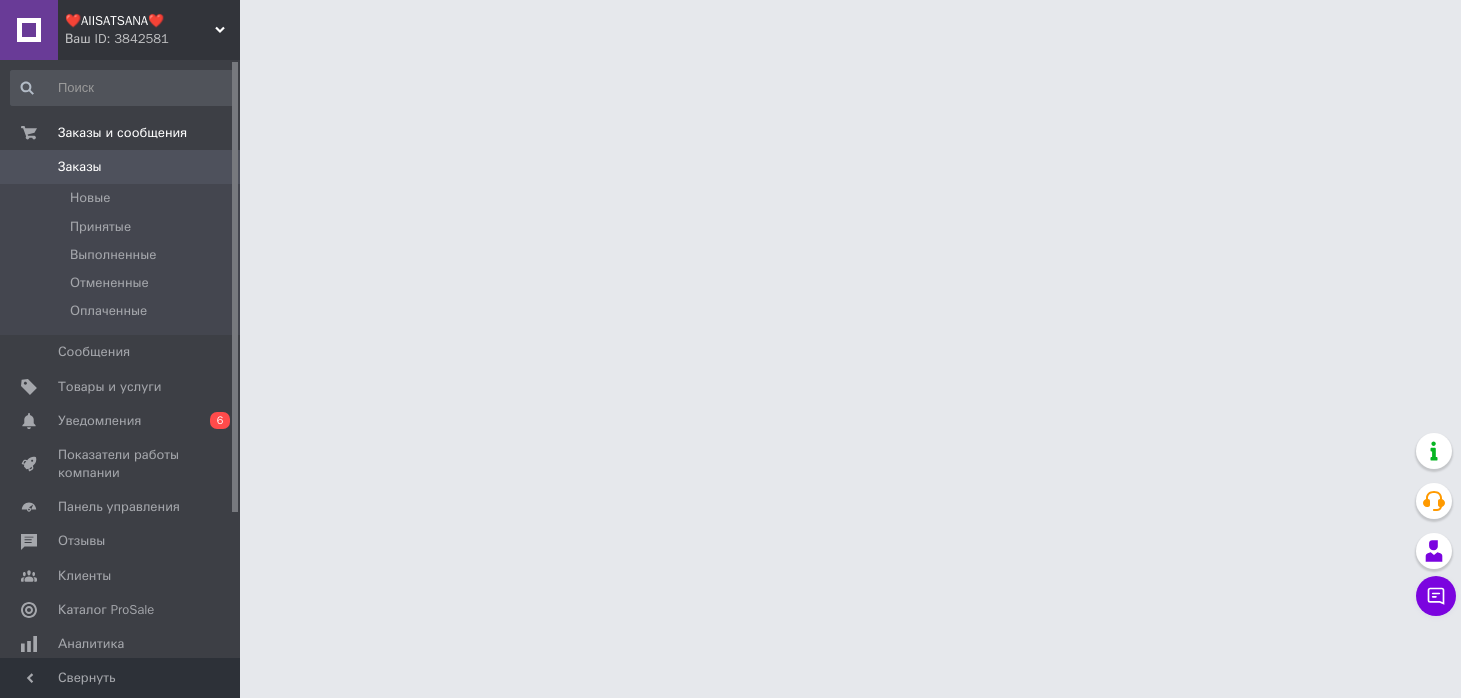 scroll, scrollTop: 0, scrollLeft: 0, axis: both 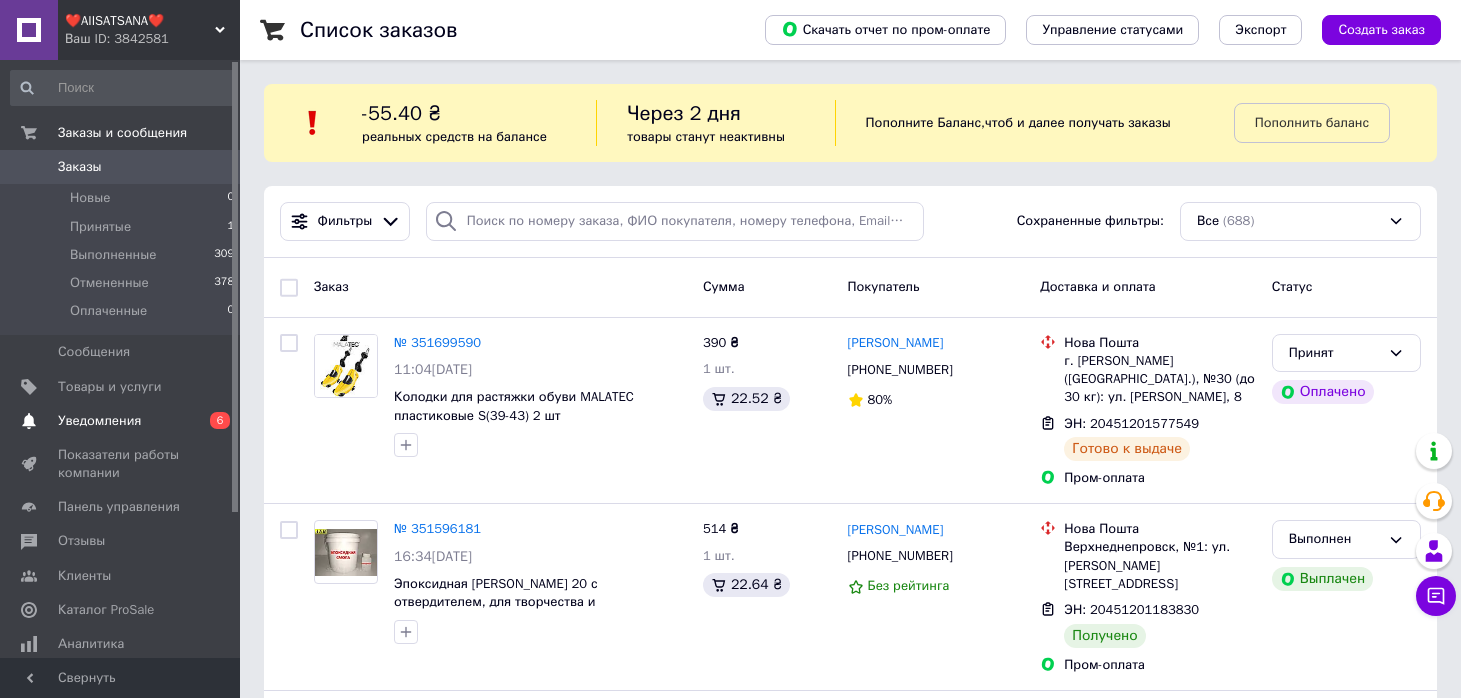 click on "Уведомления" at bounding box center (99, 421) 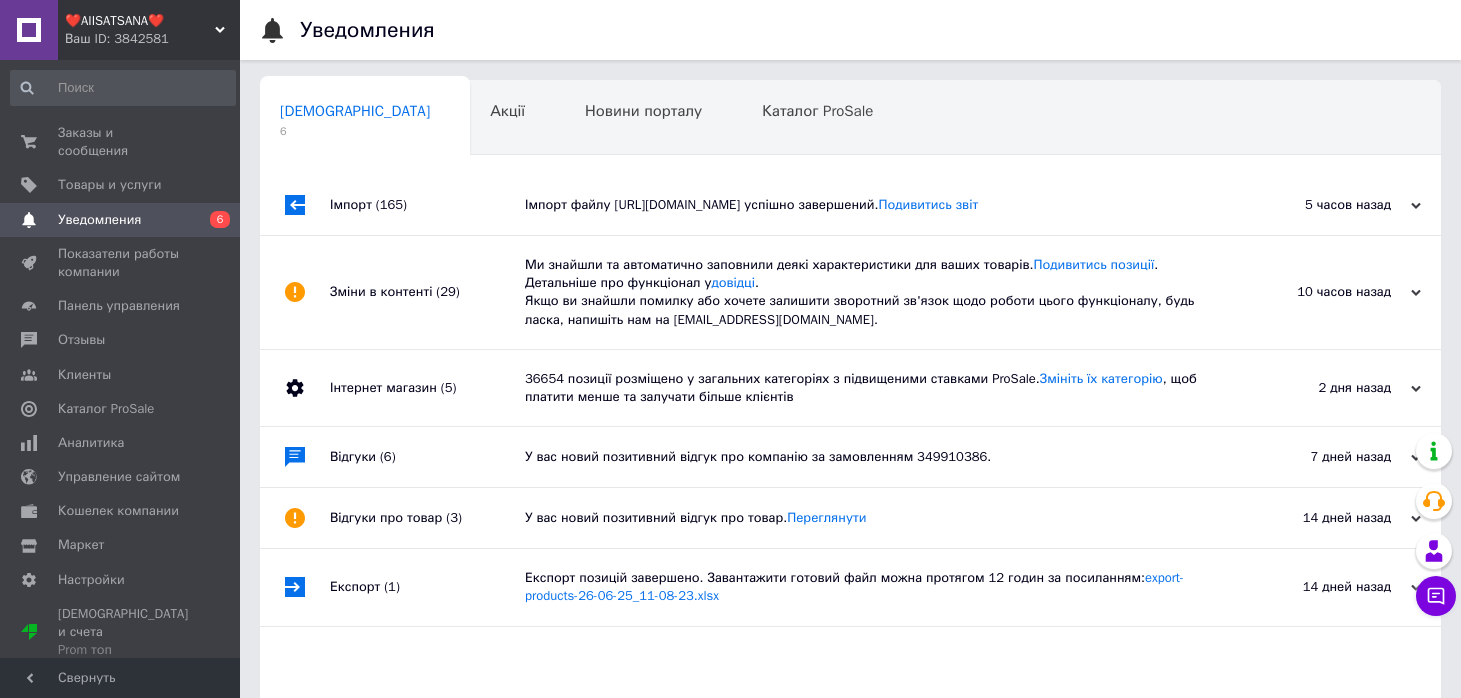 click on "Зміни в контенті   (29)" at bounding box center [427, 292] 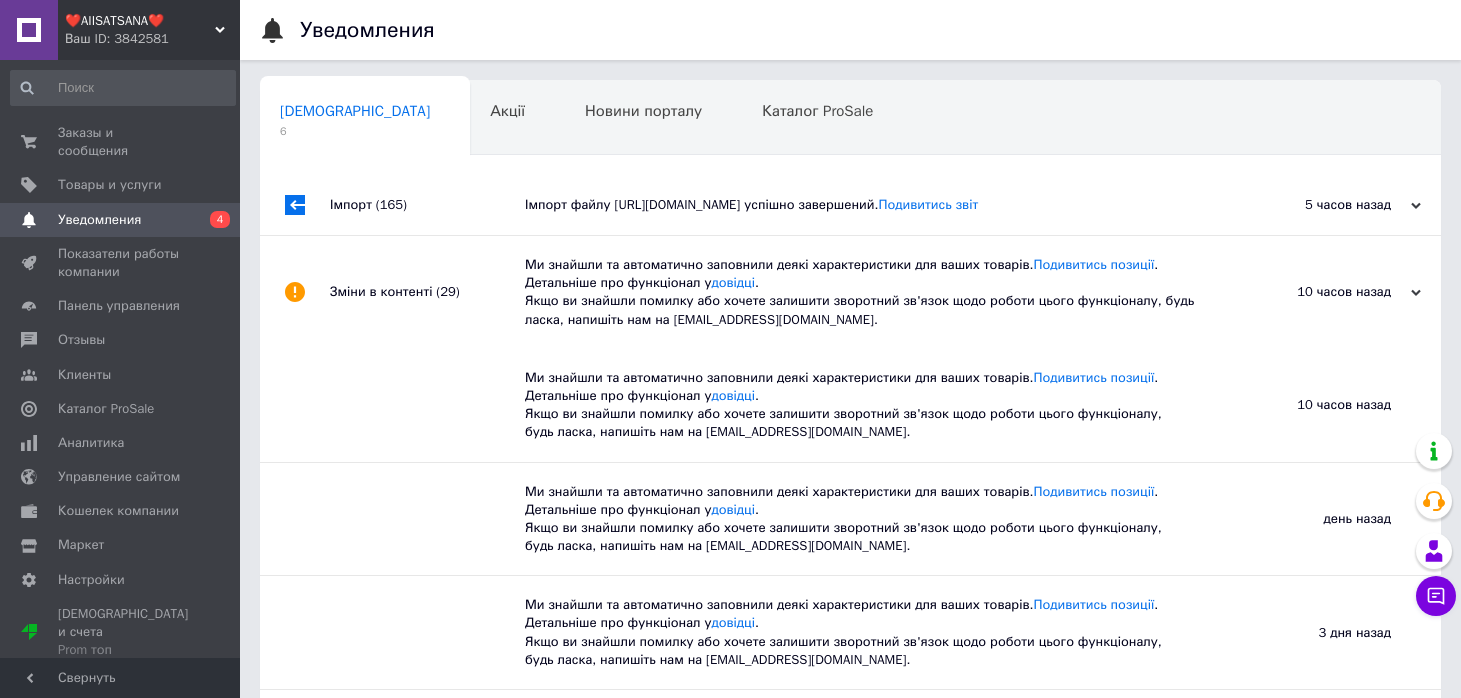 click on "Імпорт   (165)" at bounding box center [427, 205] 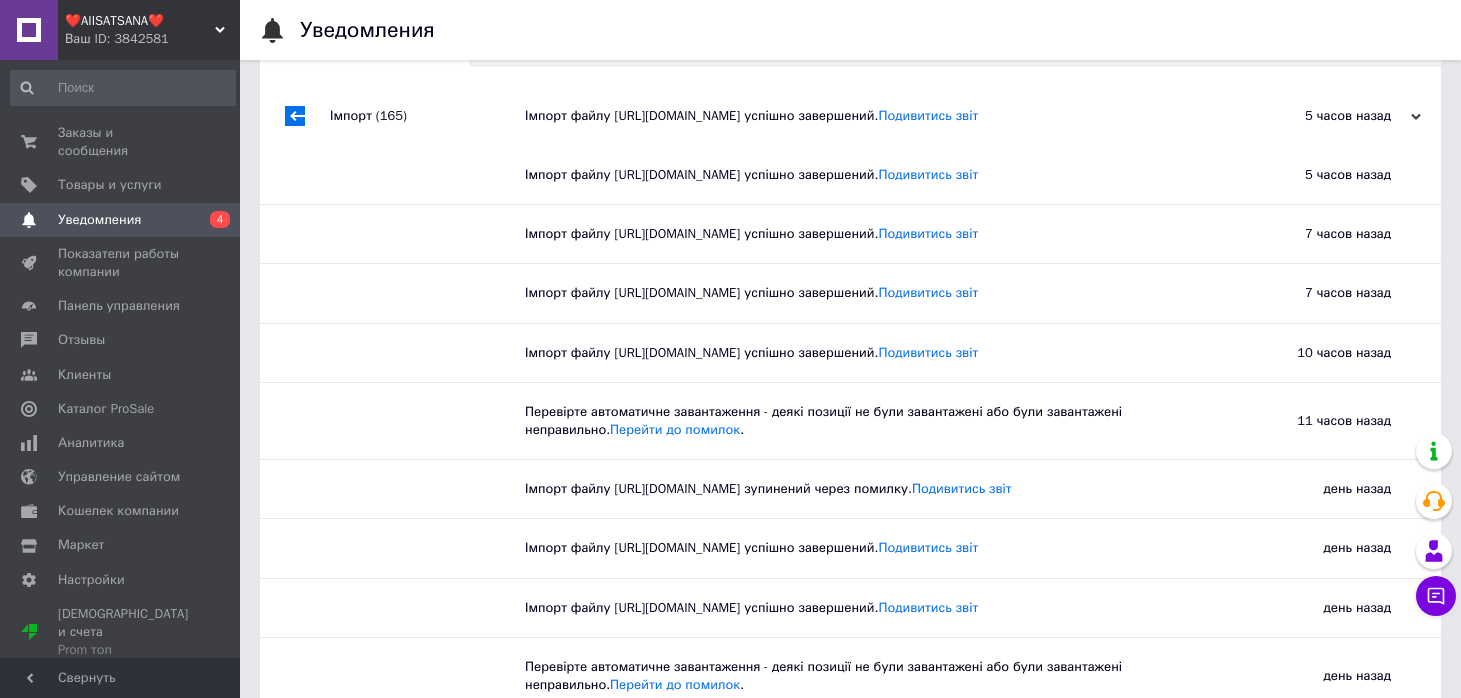 scroll, scrollTop: 4, scrollLeft: 0, axis: vertical 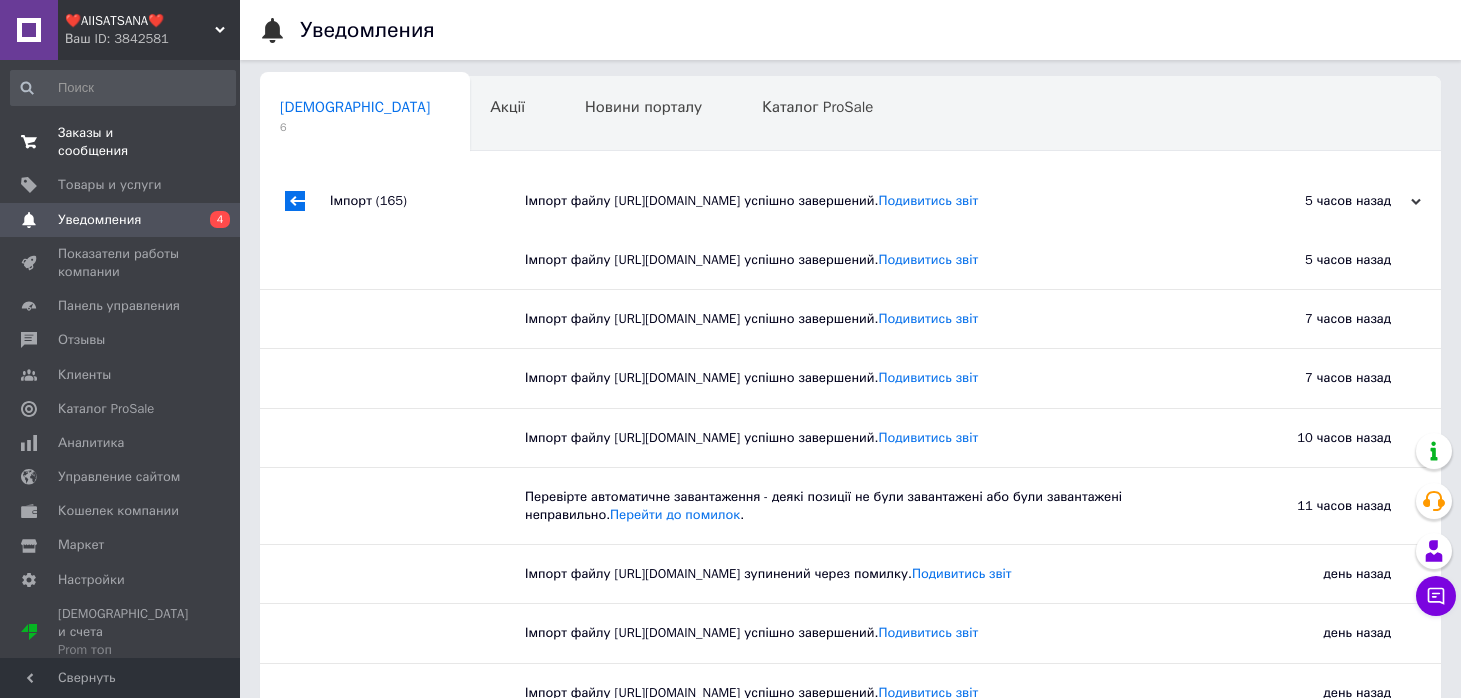 click on "Заказы и сообщения" at bounding box center (121, 142) 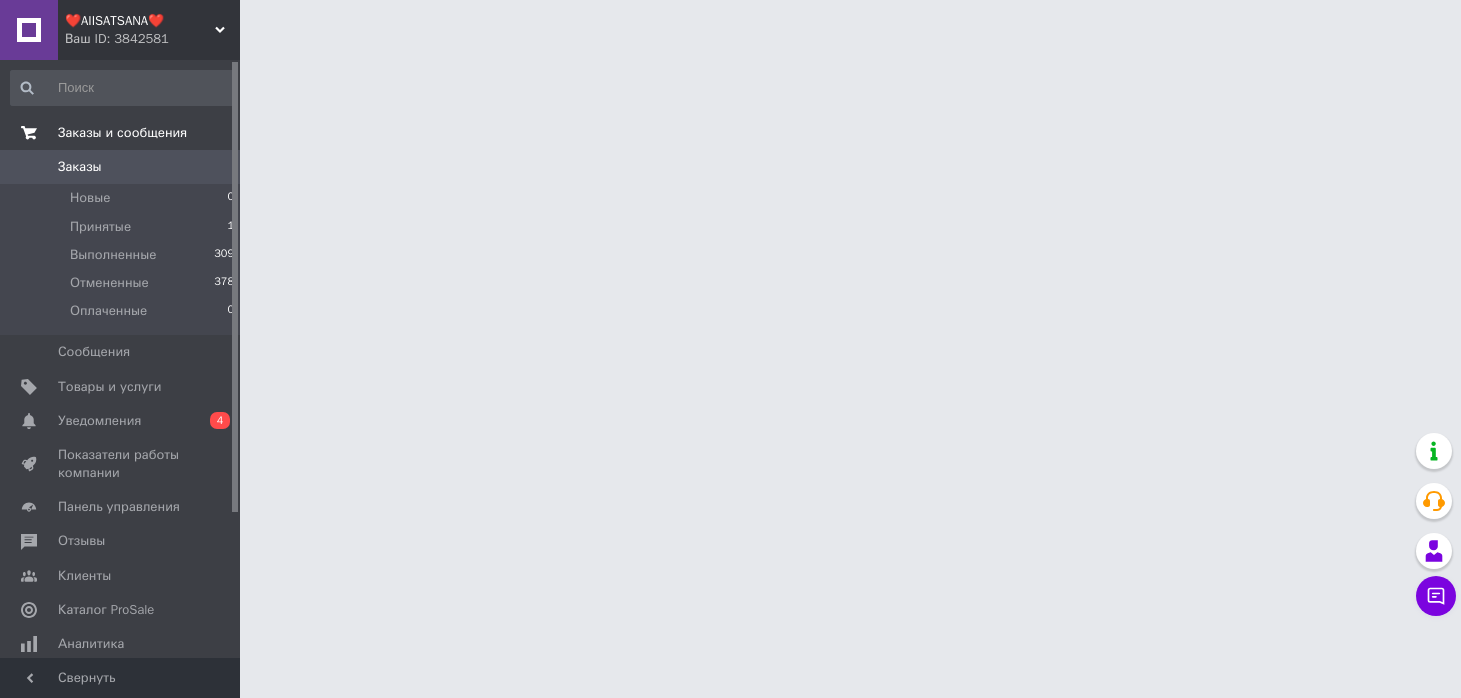 scroll, scrollTop: 0, scrollLeft: 0, axis: both 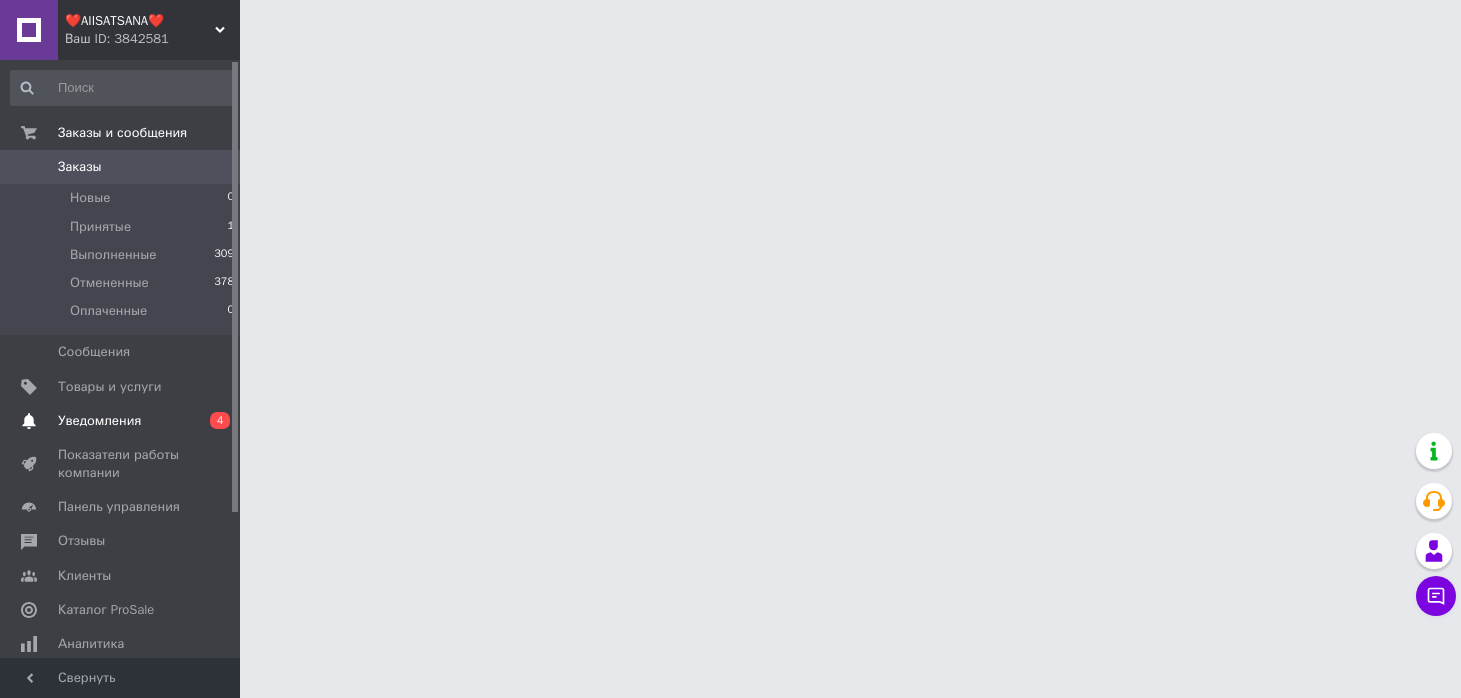 click on "Уведомления" at bounding box center [99, 421] 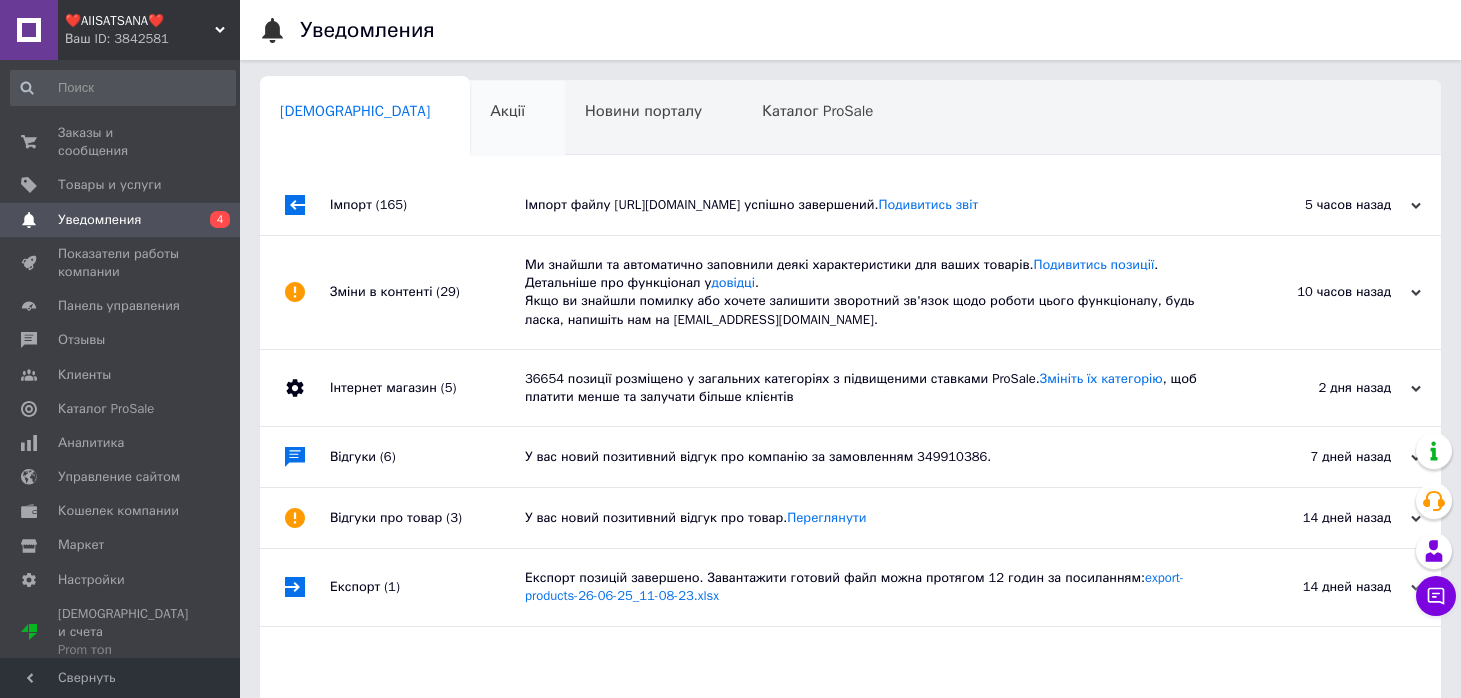 click on "Акції" at bounding box center [507, 111] 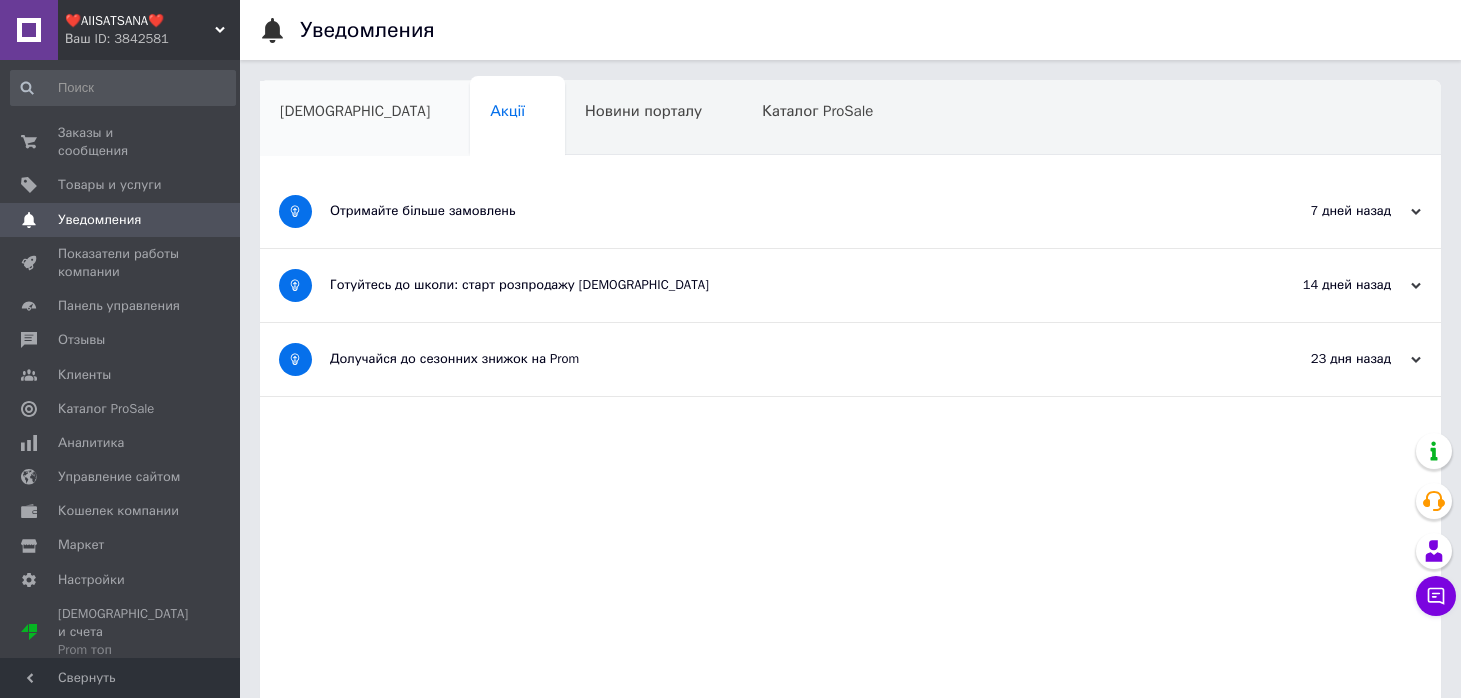 click on "Сповіщення" at bounding box center (355, 111) 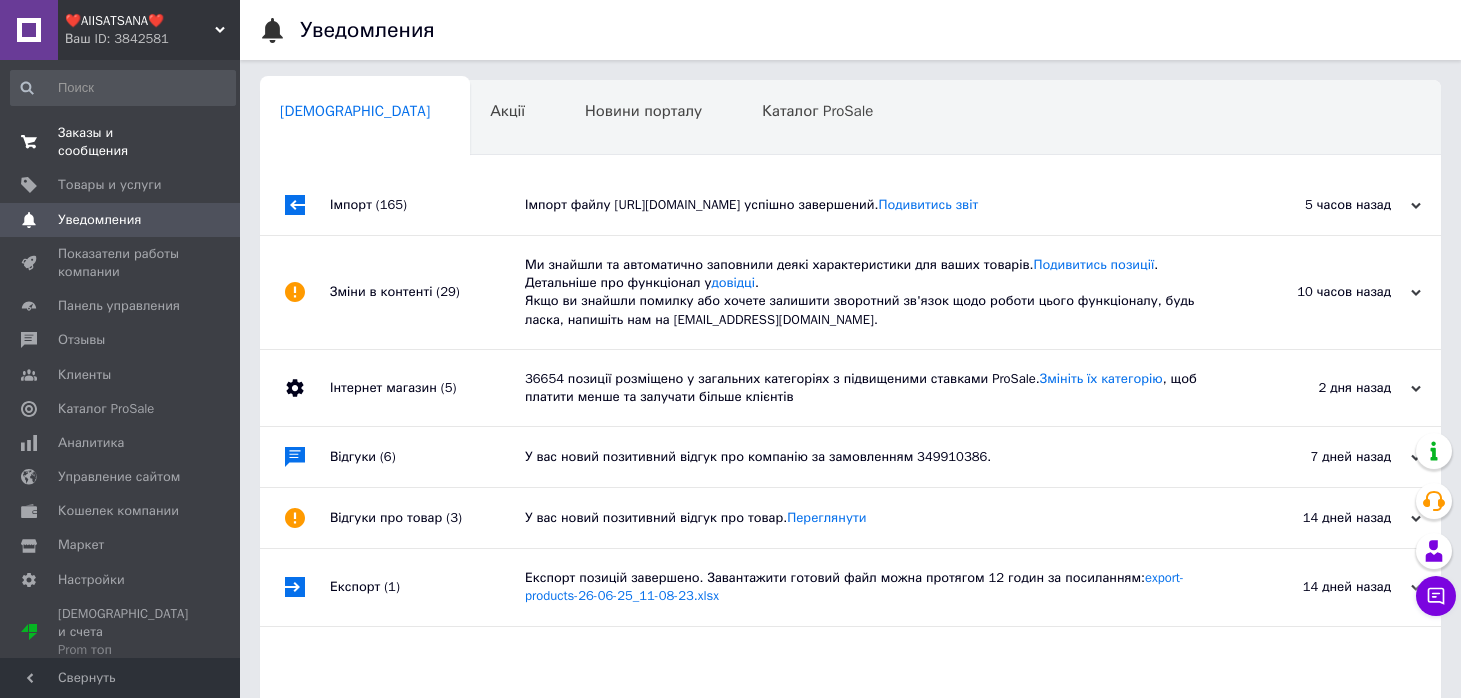 click on "Заказы и сообщения" at bounding box center [121, 142] 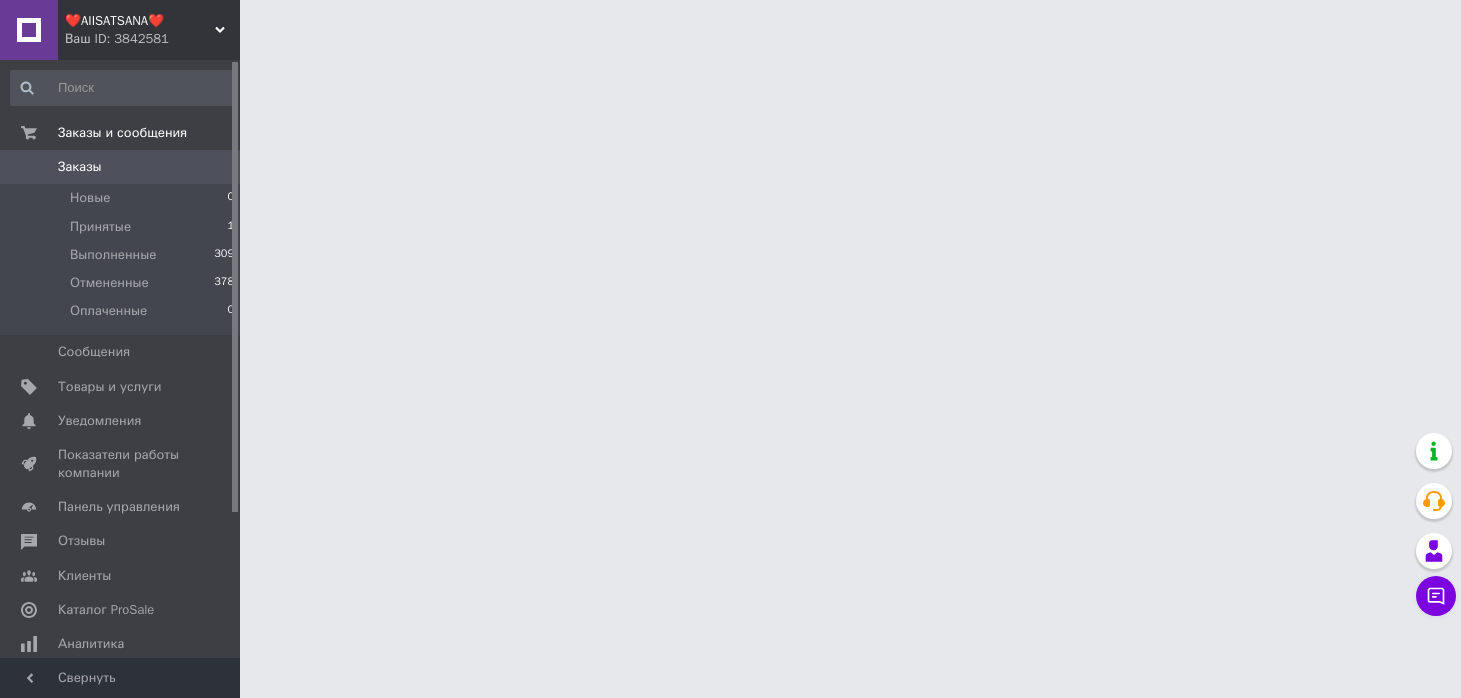 click on "Ваш ID: 3842581" at bounding box center [152, 39] 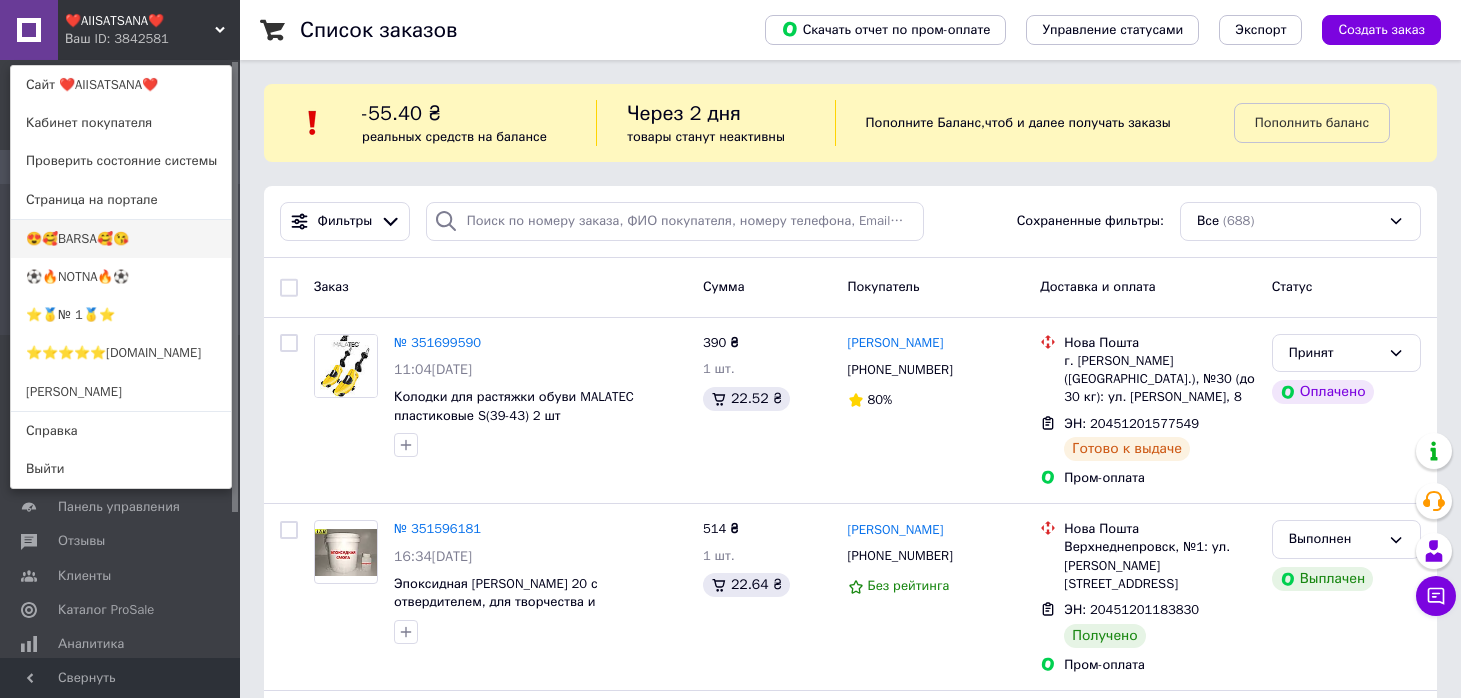 click on "😍🥰BARSA🥰😘" at bounding box center [121, 239] 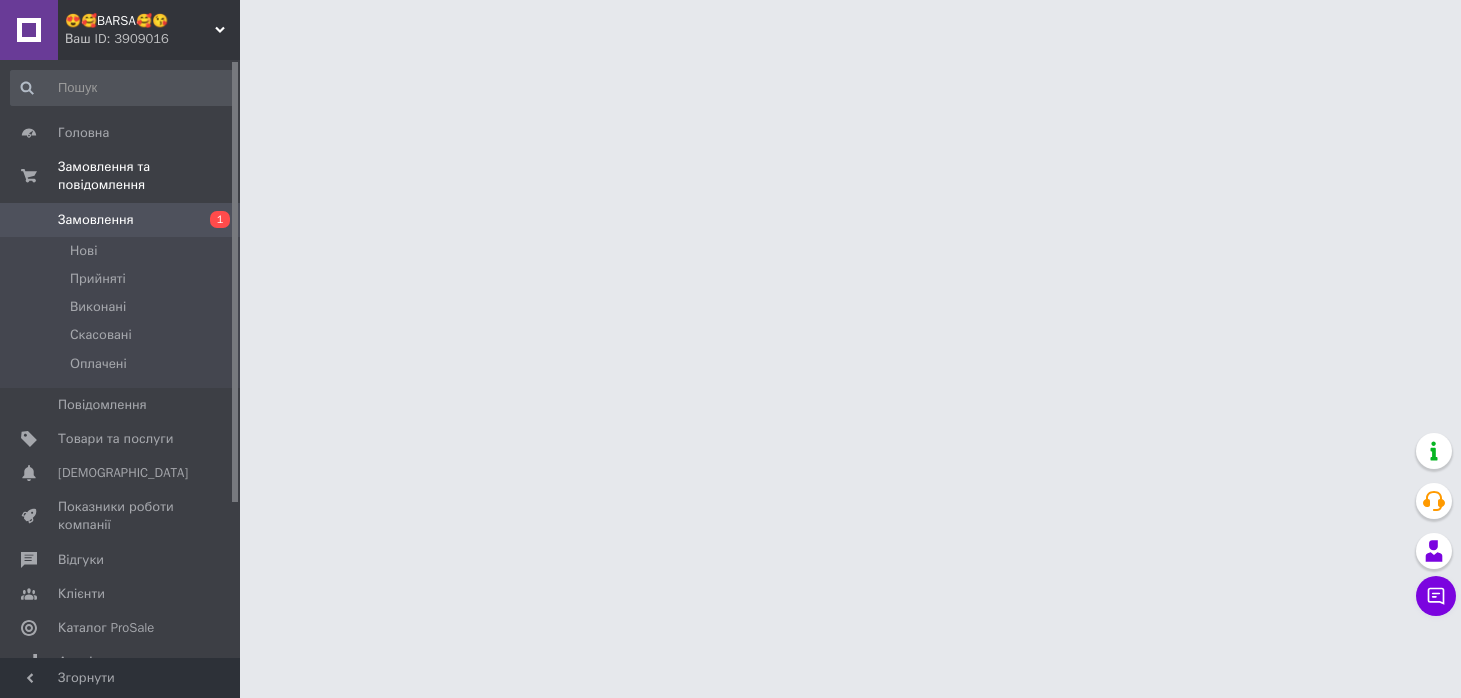 scroll, scrollTop: 0, scrollLeft: 0, axis: both 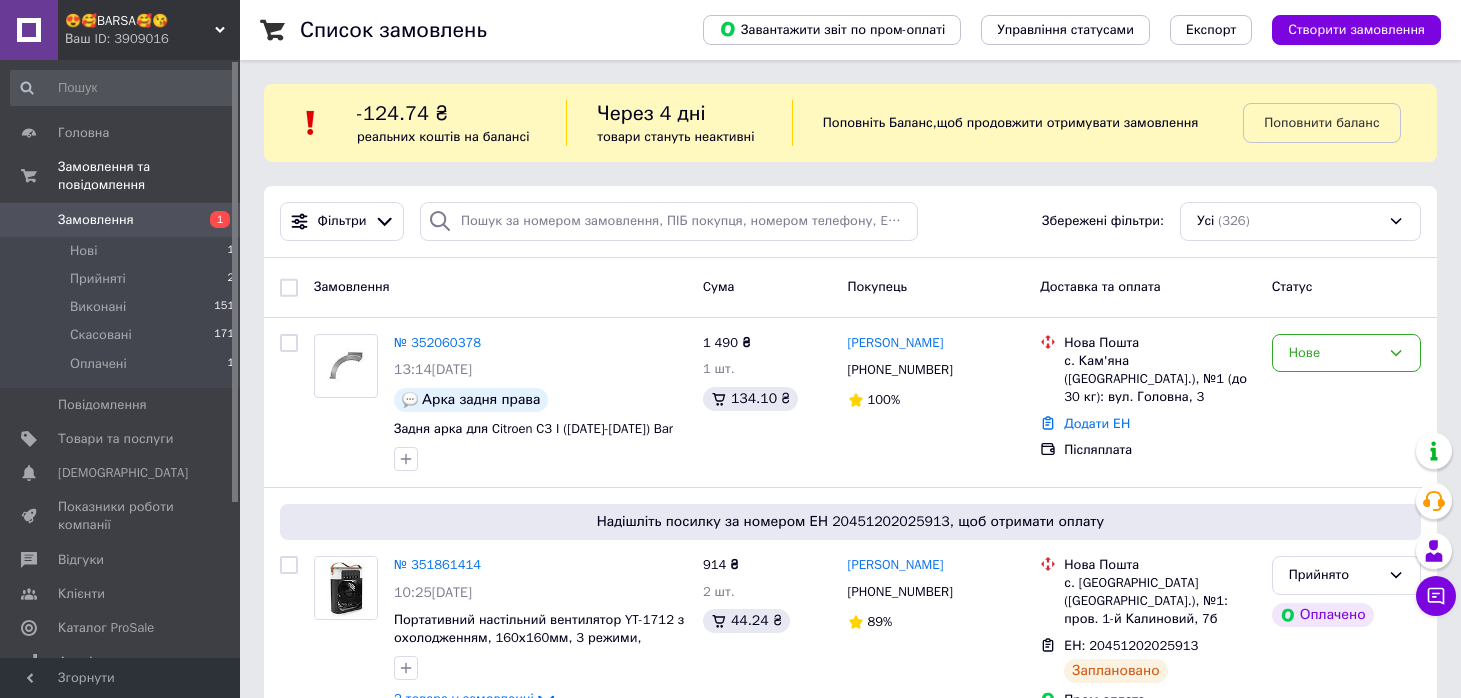click on "😍🥰BARSA🥰😘" at bounding box center (140, 21) 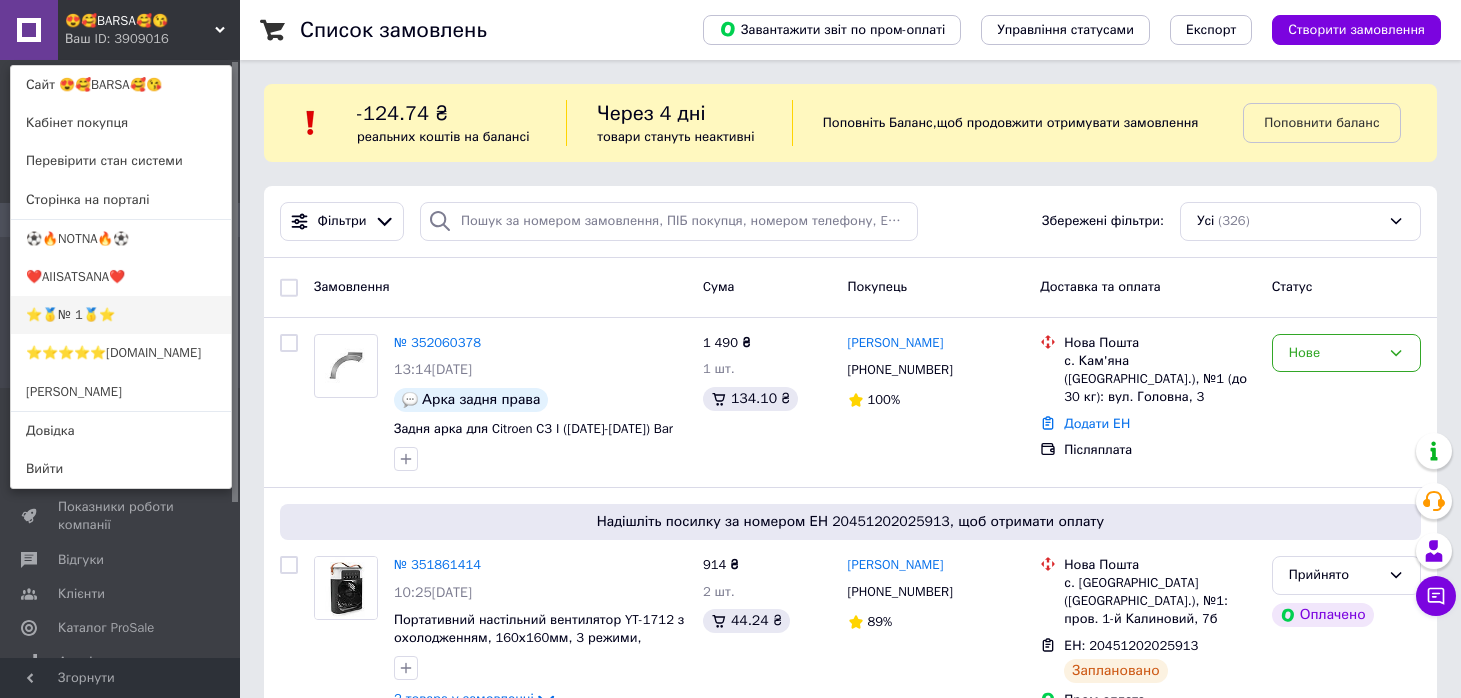 click on "⭐️🥇№ 1🥇⭐️" at bounding box center [121, 315] 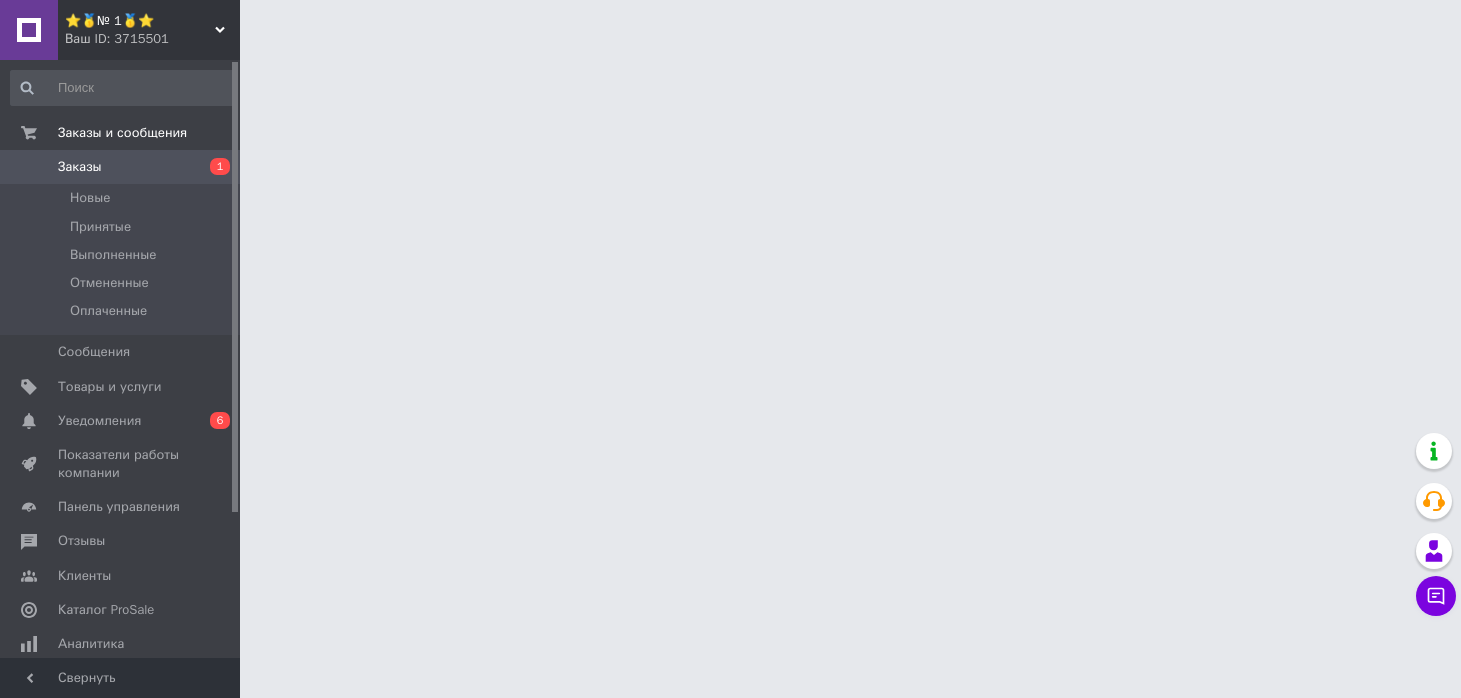 scroll, scrollTop: 0, scrollLeft: 0, axis: both 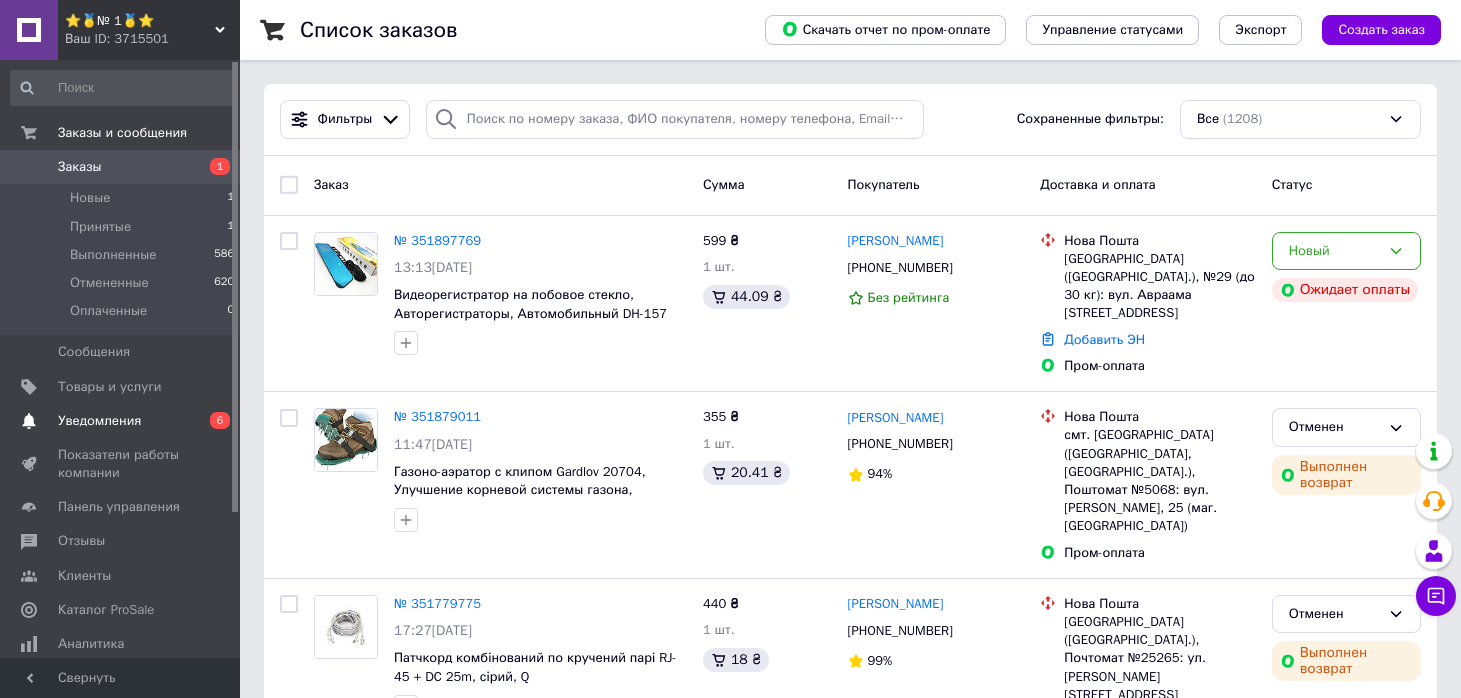 click on "Уведомления" at bounding box center [99, 421] 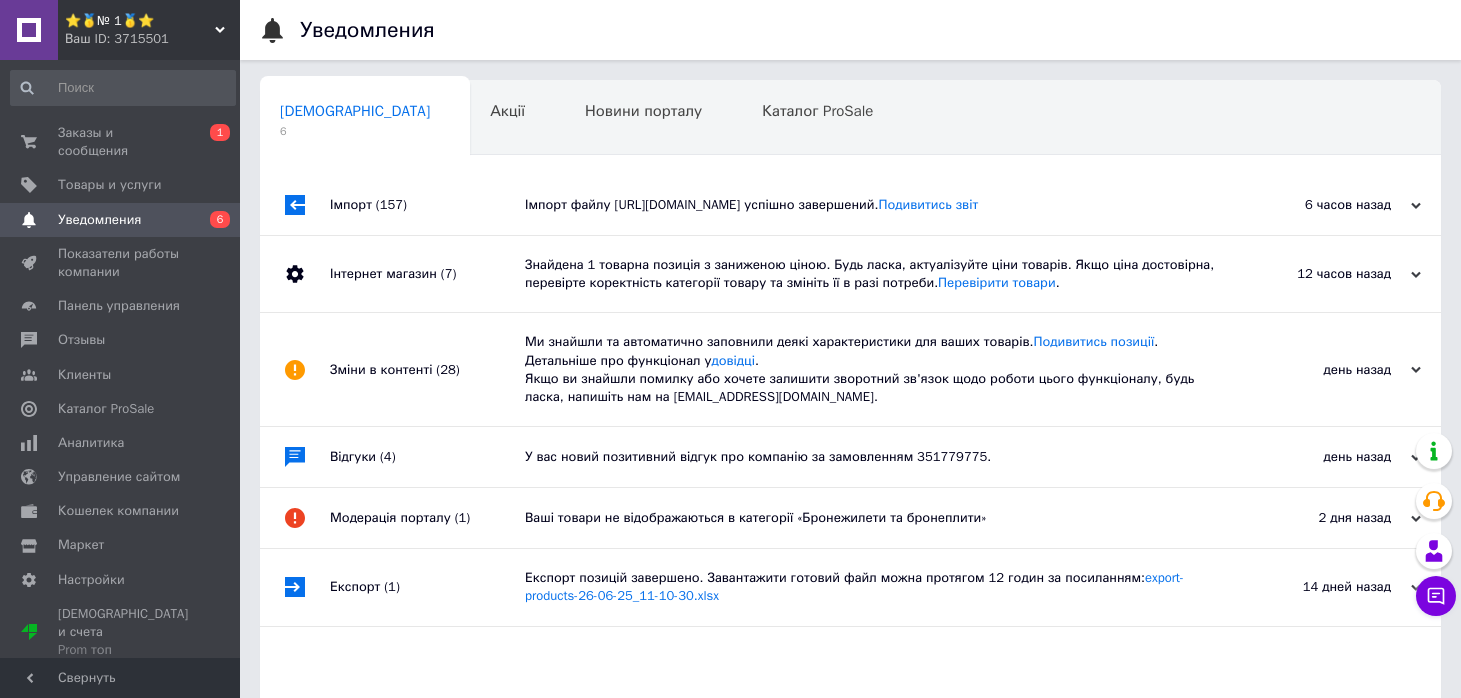 click on "Інтернет магазин   (7)" at bounding box center (427, 274) 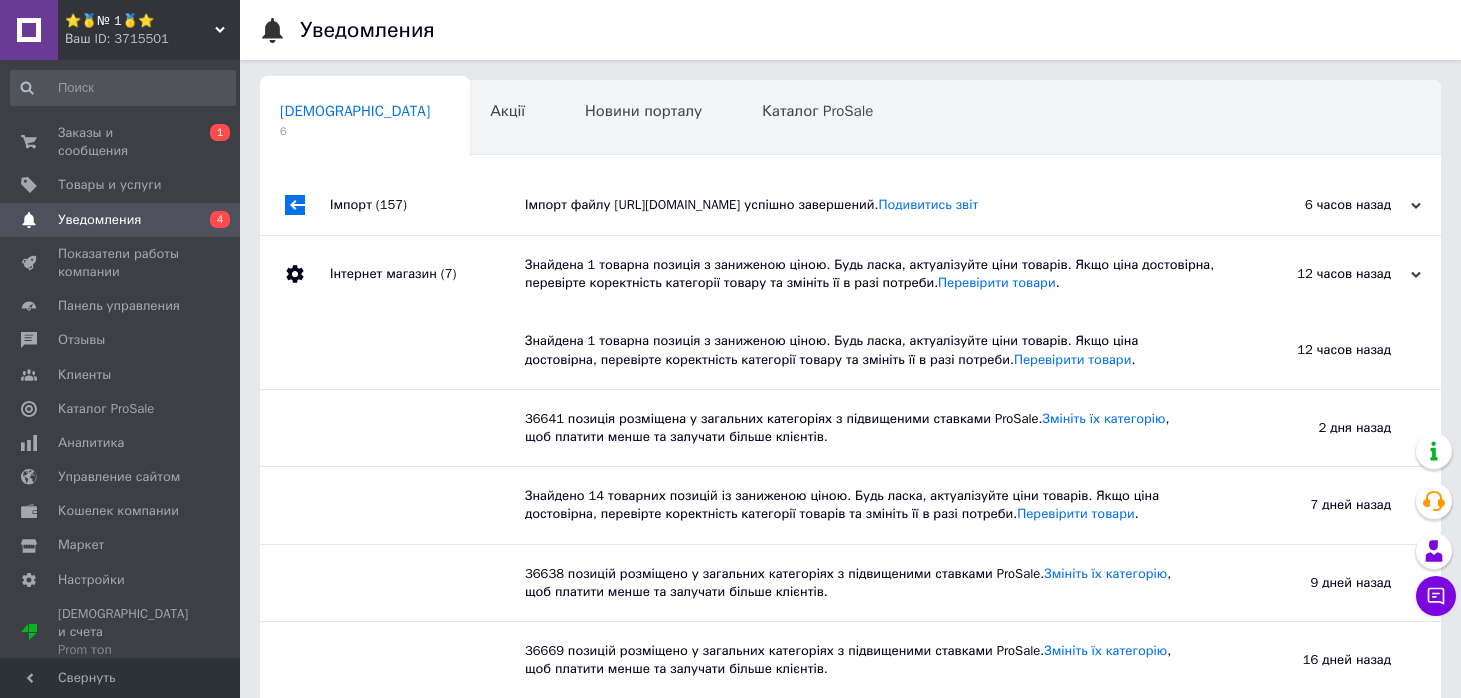 click on "Імпорт   (157)" at bounding box center (427, 205) 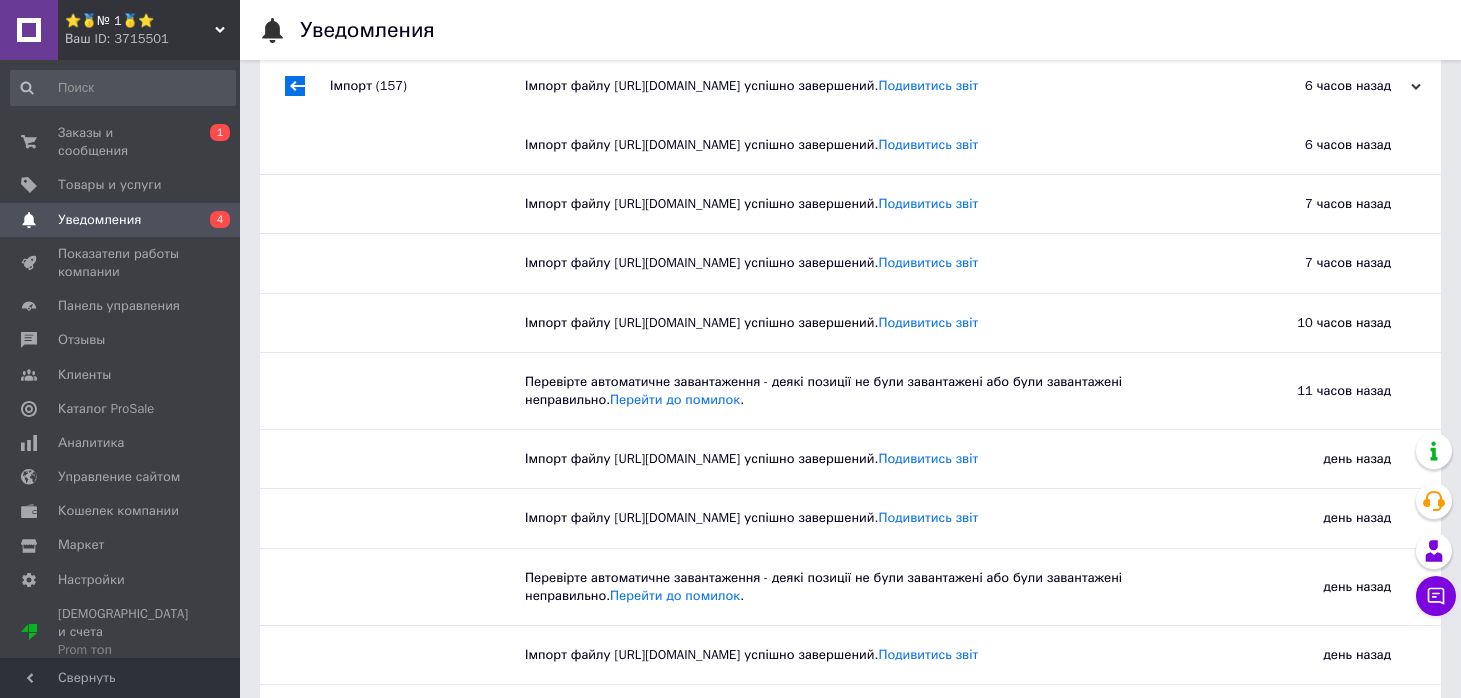 scroll, scrollTop: 0, scrollLeft: 0, axis: both 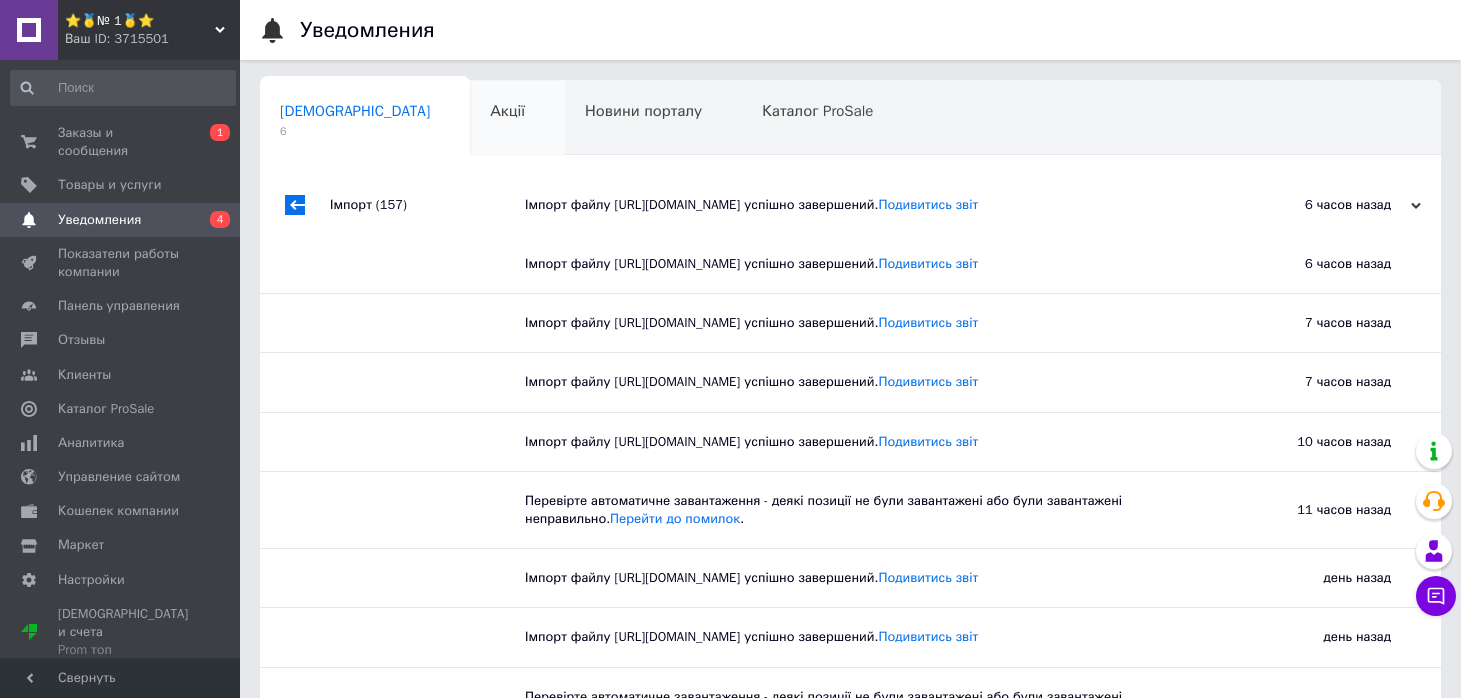 click on "Акції 0" at bounding box center [517, 119] 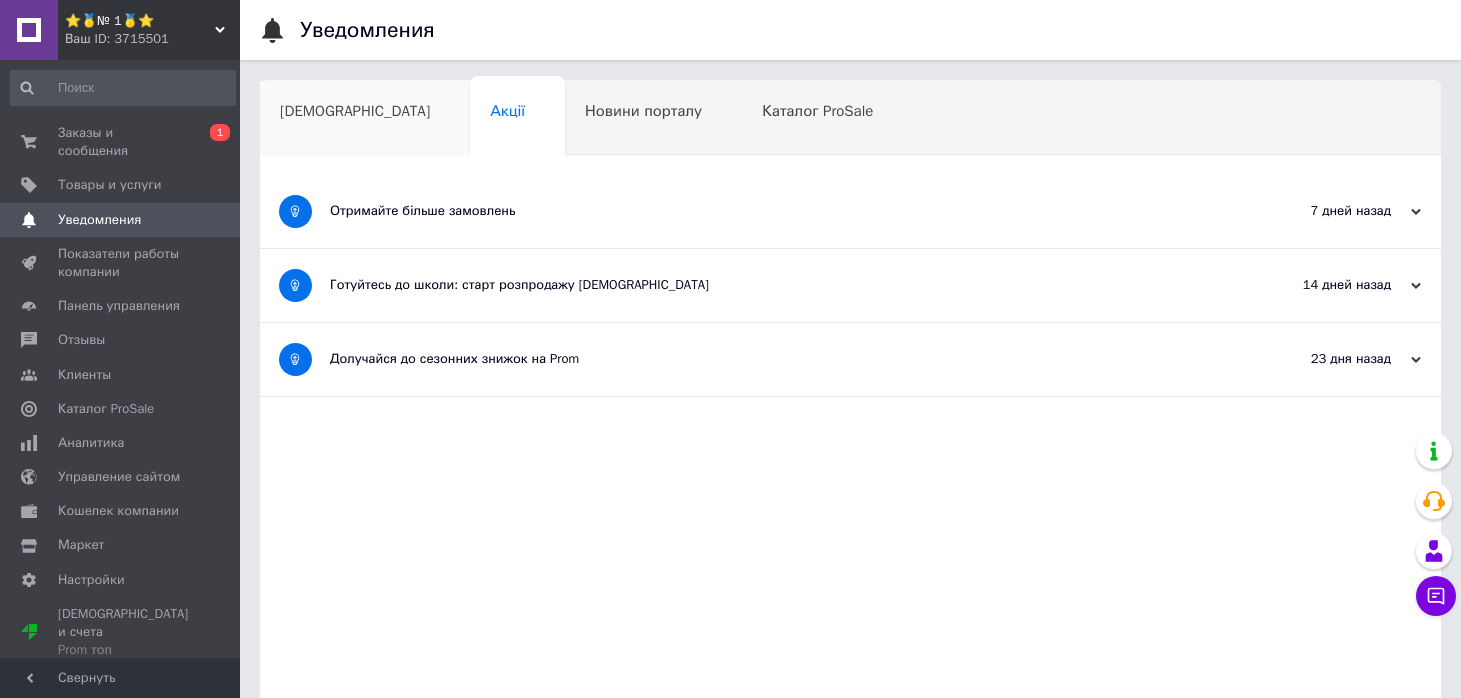 click on "Сповіщення" at bounding box center [355, 111] 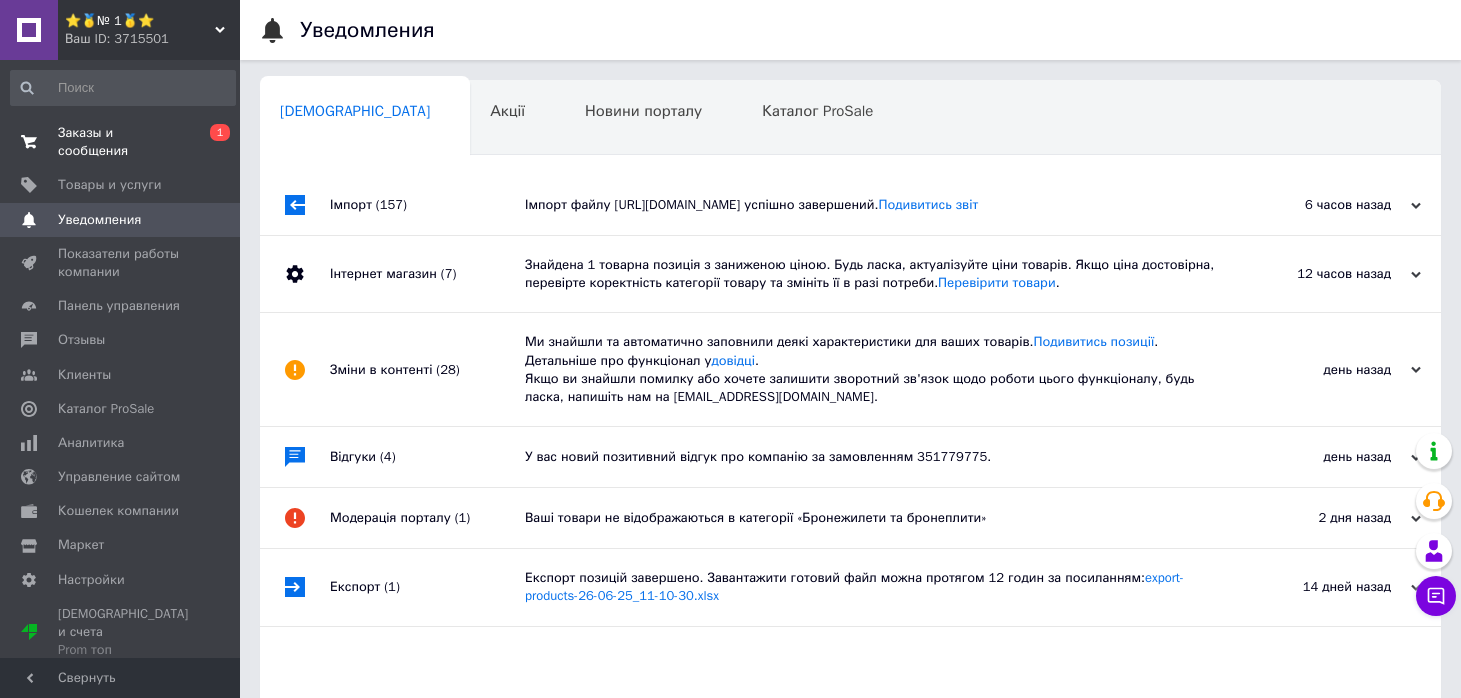 click on "Заказы и сообщения" at bounding box center [121, 142] 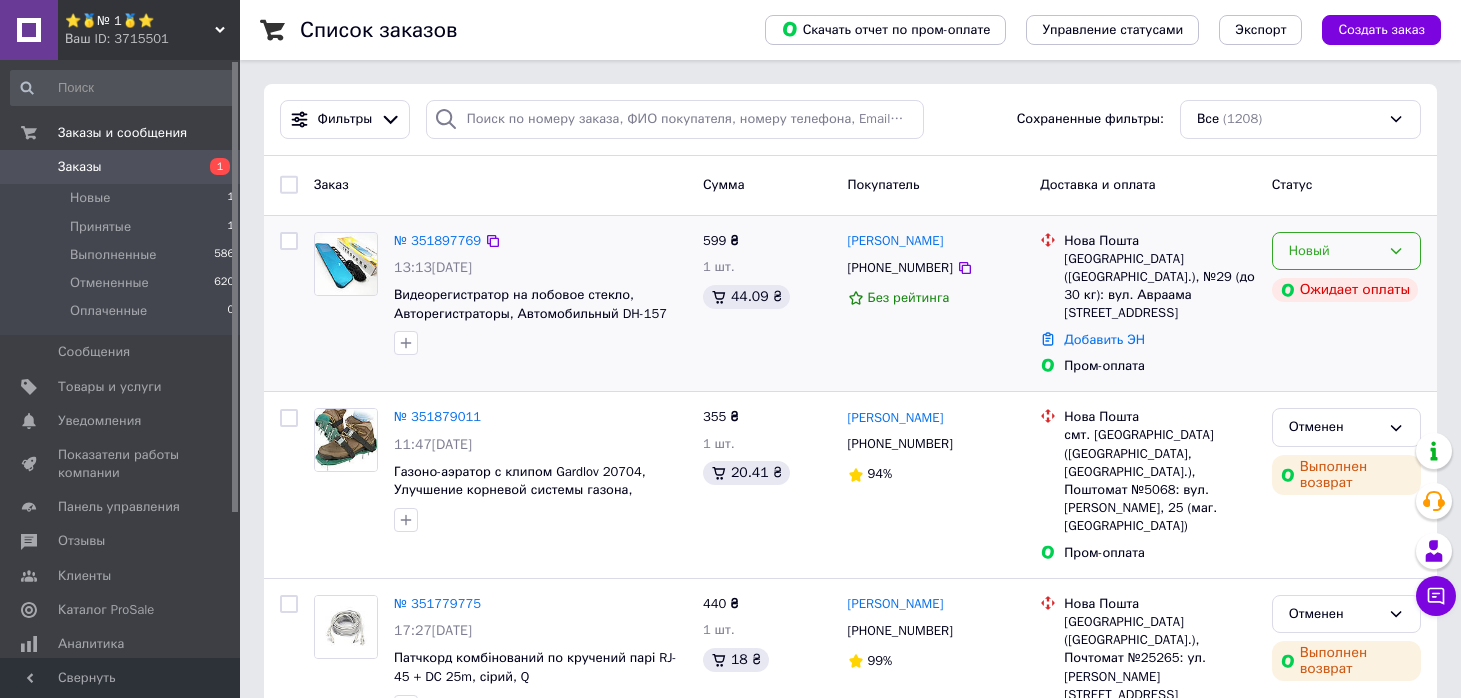 click on "Новый" at bounding box center (1334, 251) 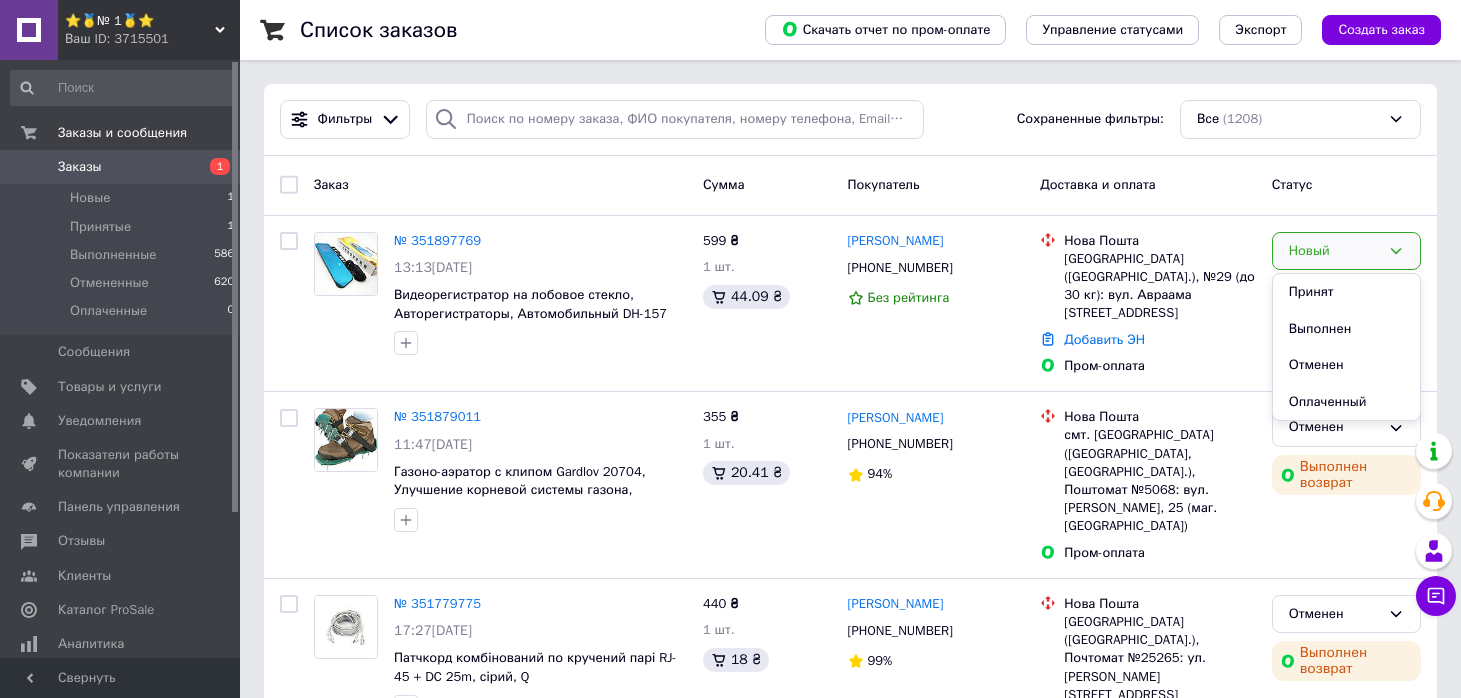 click on "Доставка и оплата" at bounding box center [1147, 185] 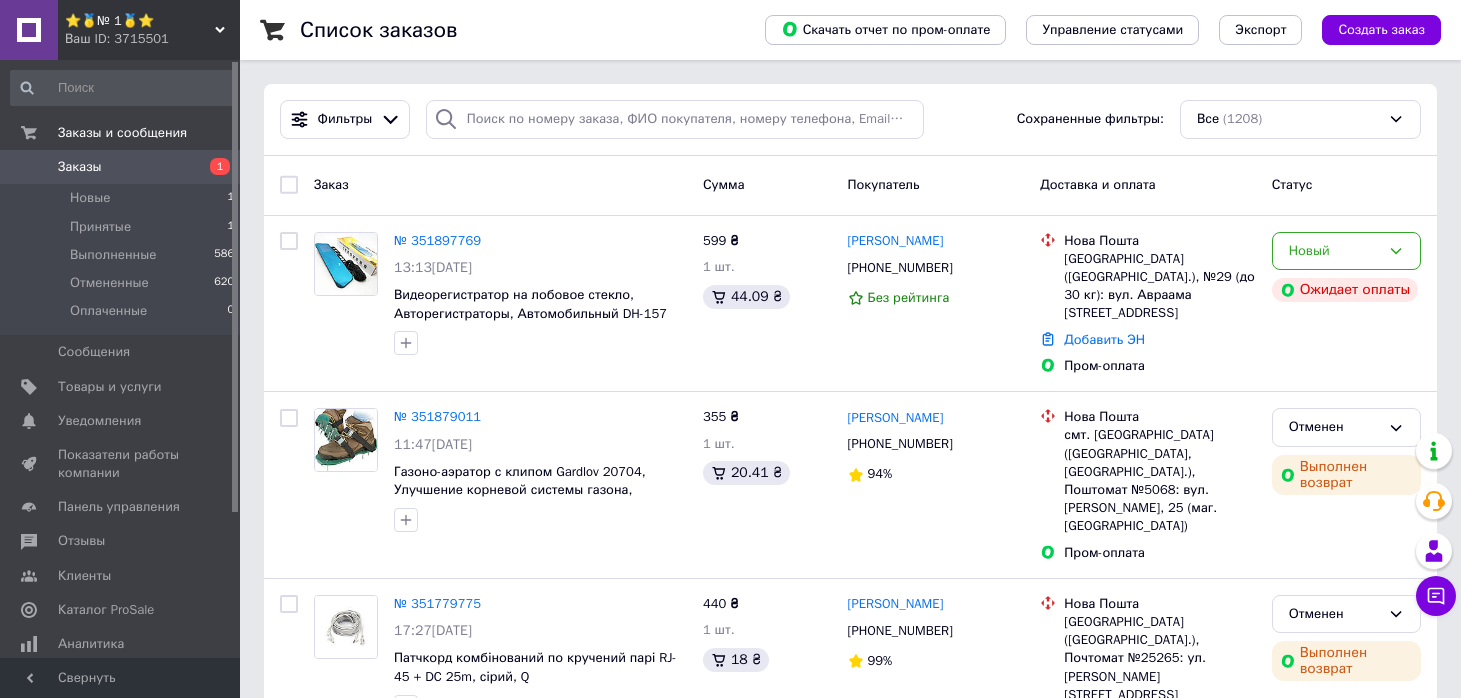 click on "Ваш ID: 3715501" at bounding box center [152, 39] 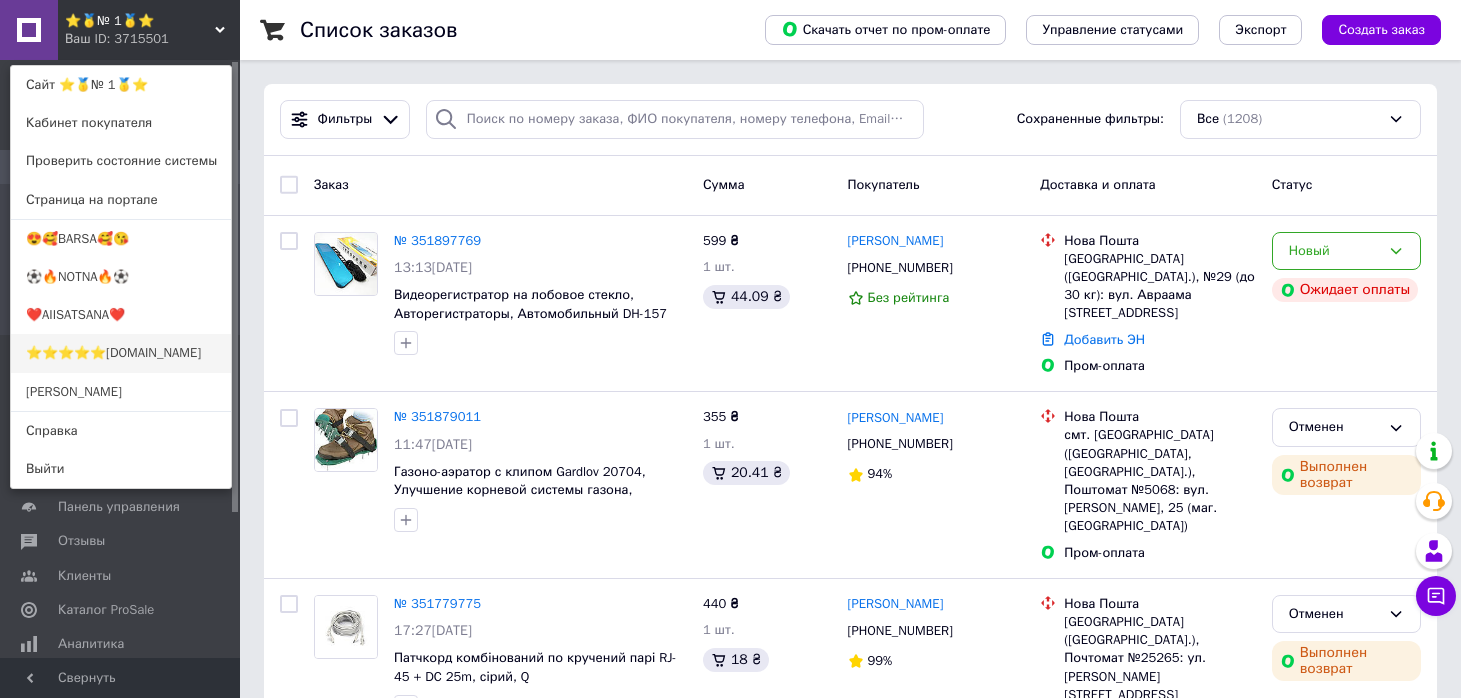 click on "⭐️⭐️⭐️⭐️⭐️[DOMAIN_NAME]" at bounding box center [121, 353] 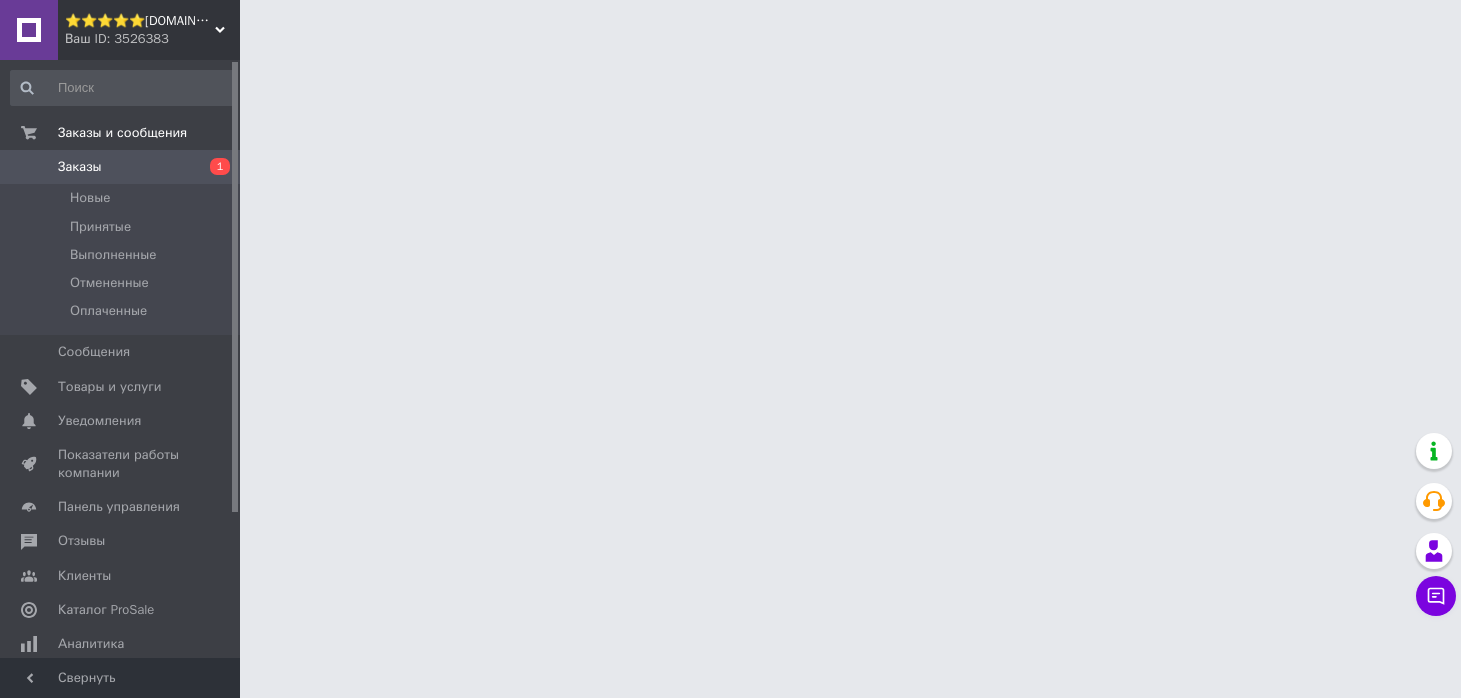 scroll, scrollTop: 0, scrollLeft: 0, axis: both 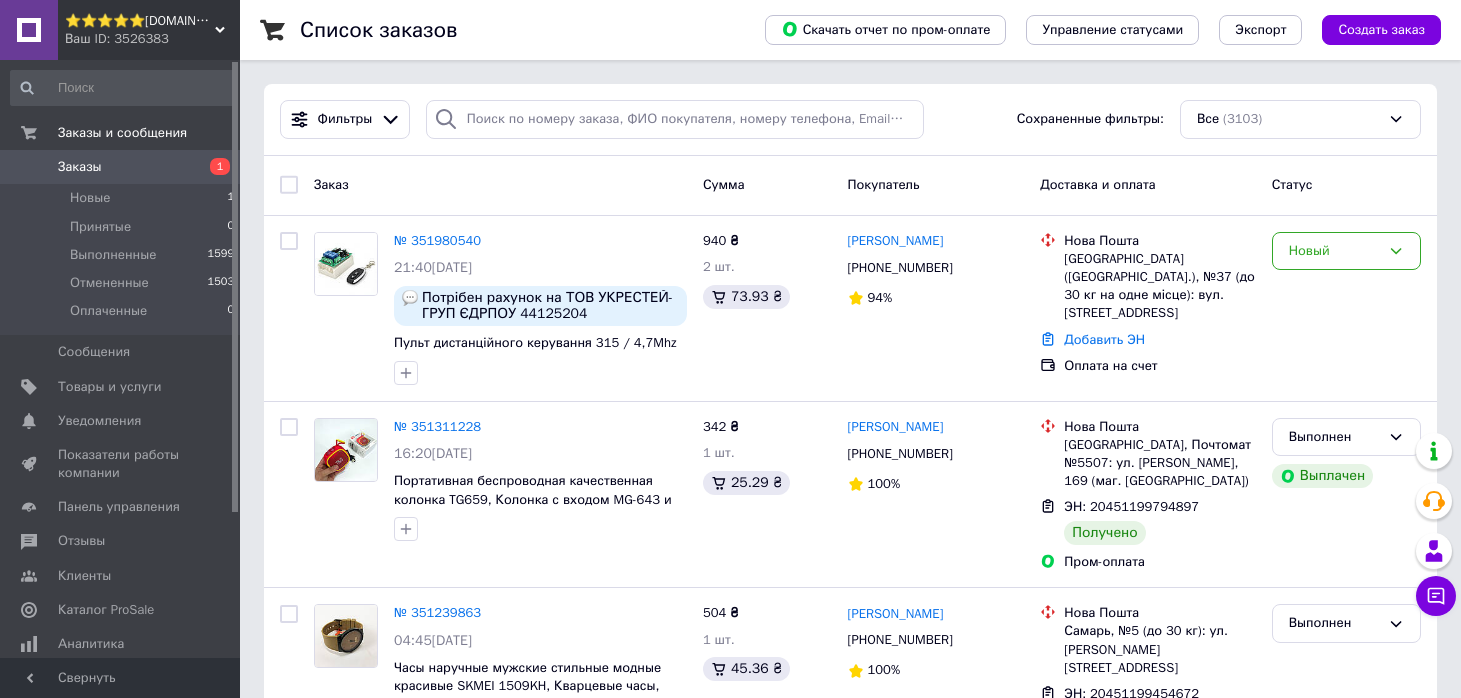 click on "⭐️⭐️⭐️⭐️⭐️[DOMAIN_NAME]" at bounding box center (140, 21) 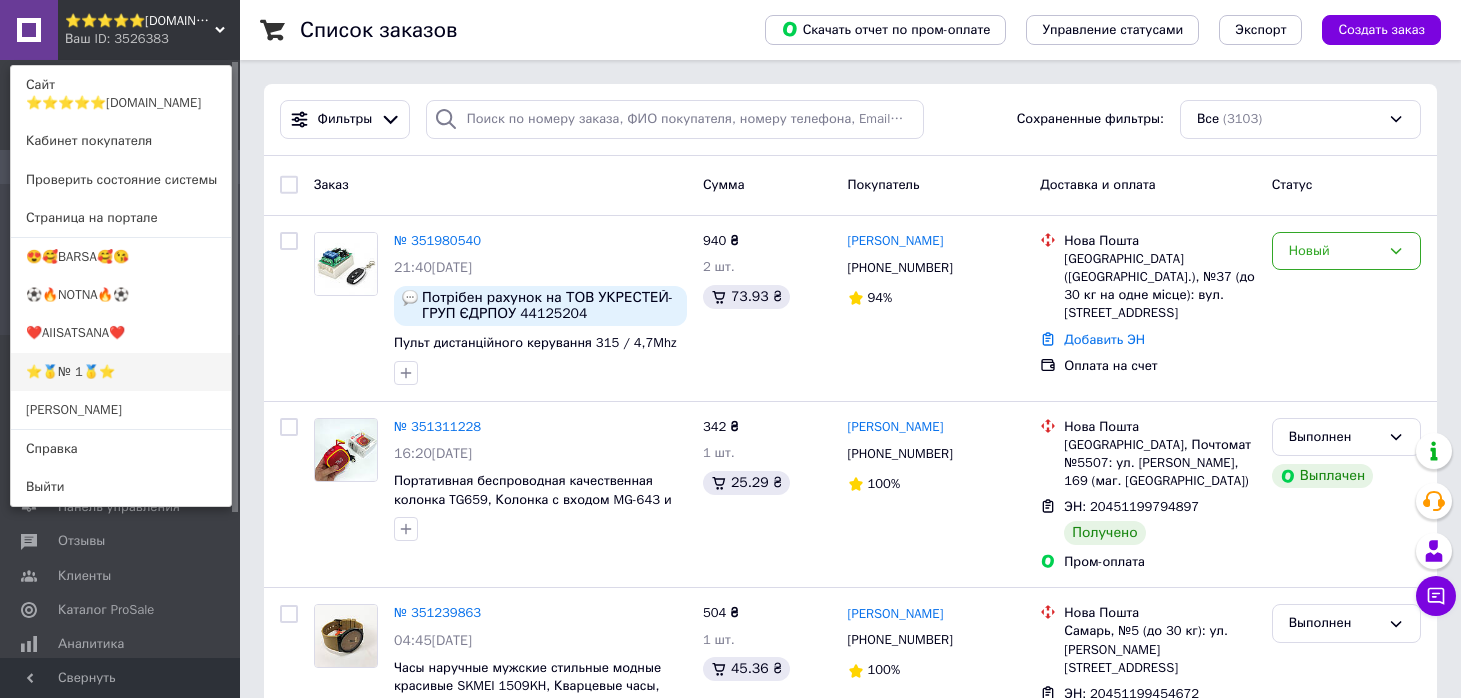 click on "⭐️🥇№ 1🥇⭐️" at bounding box center [121, 372] 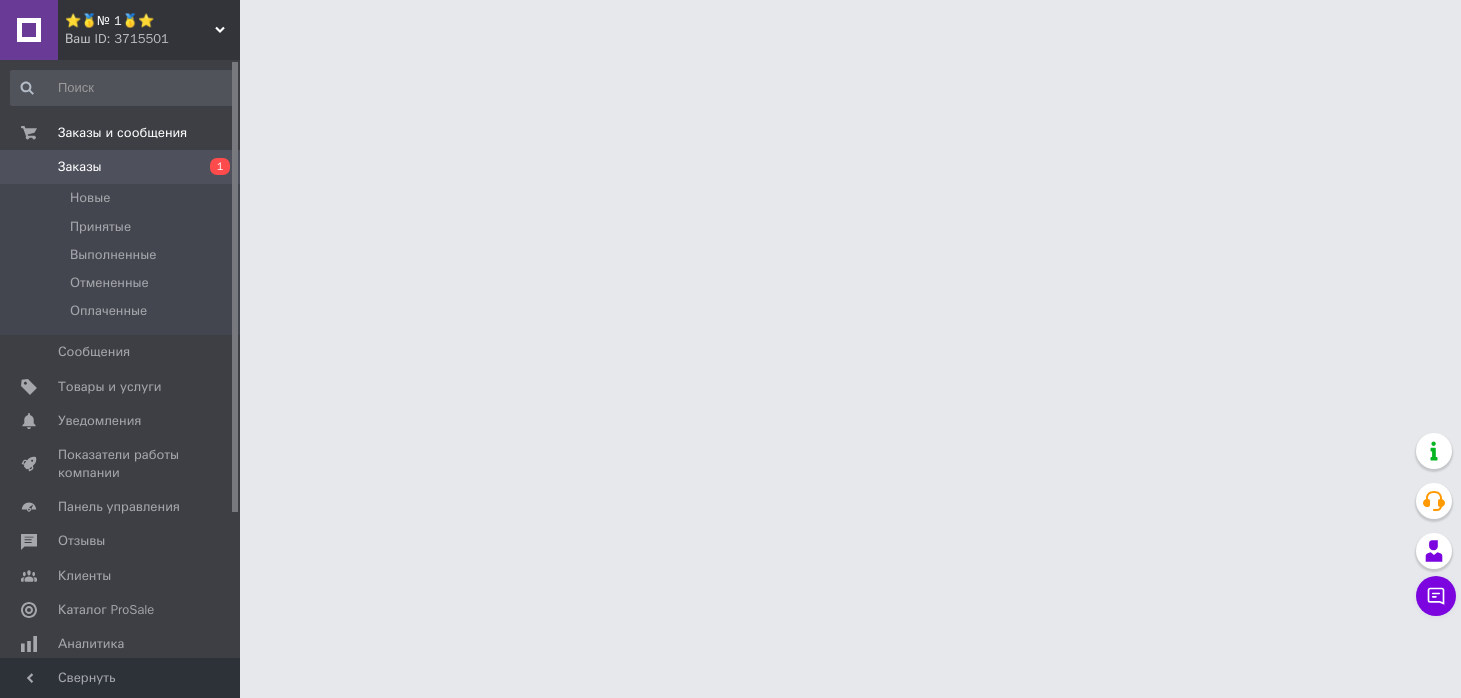 scroll, scrollTop: 0, scrollLeft: 0, axis: both 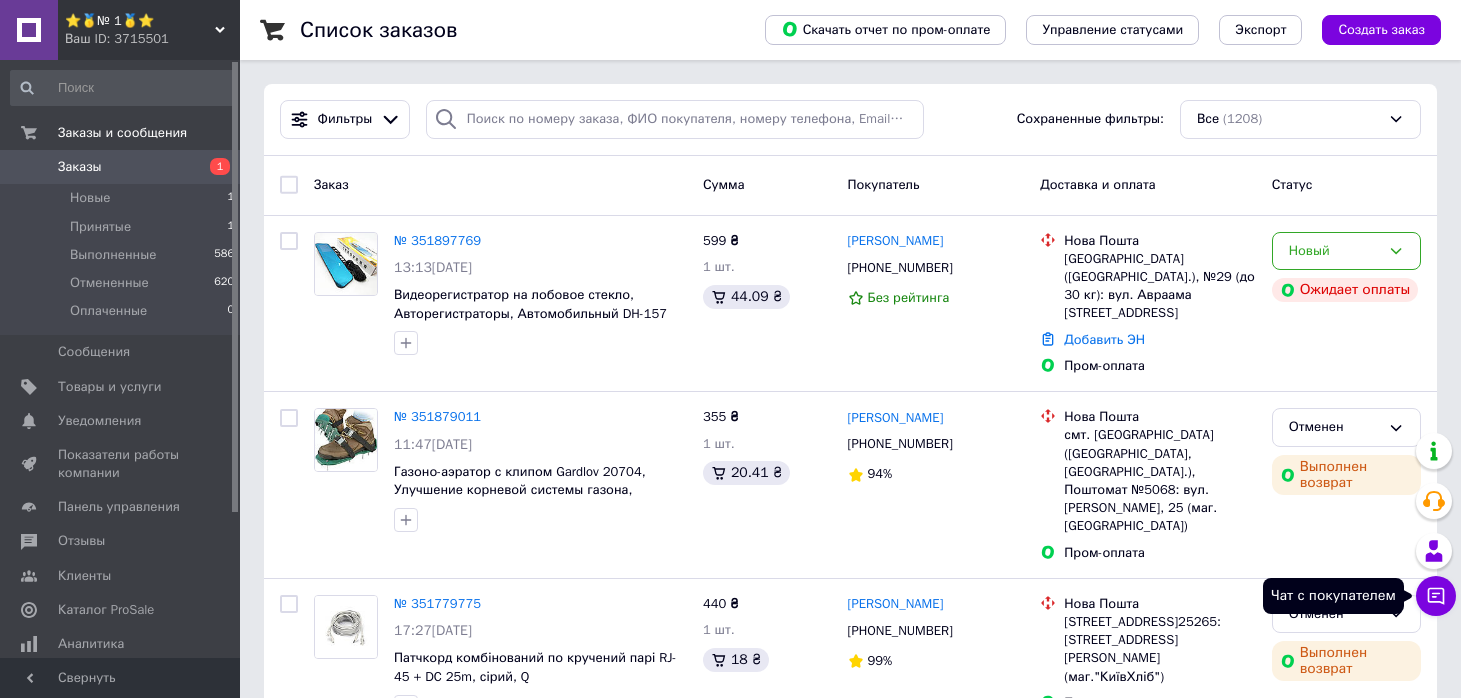 click 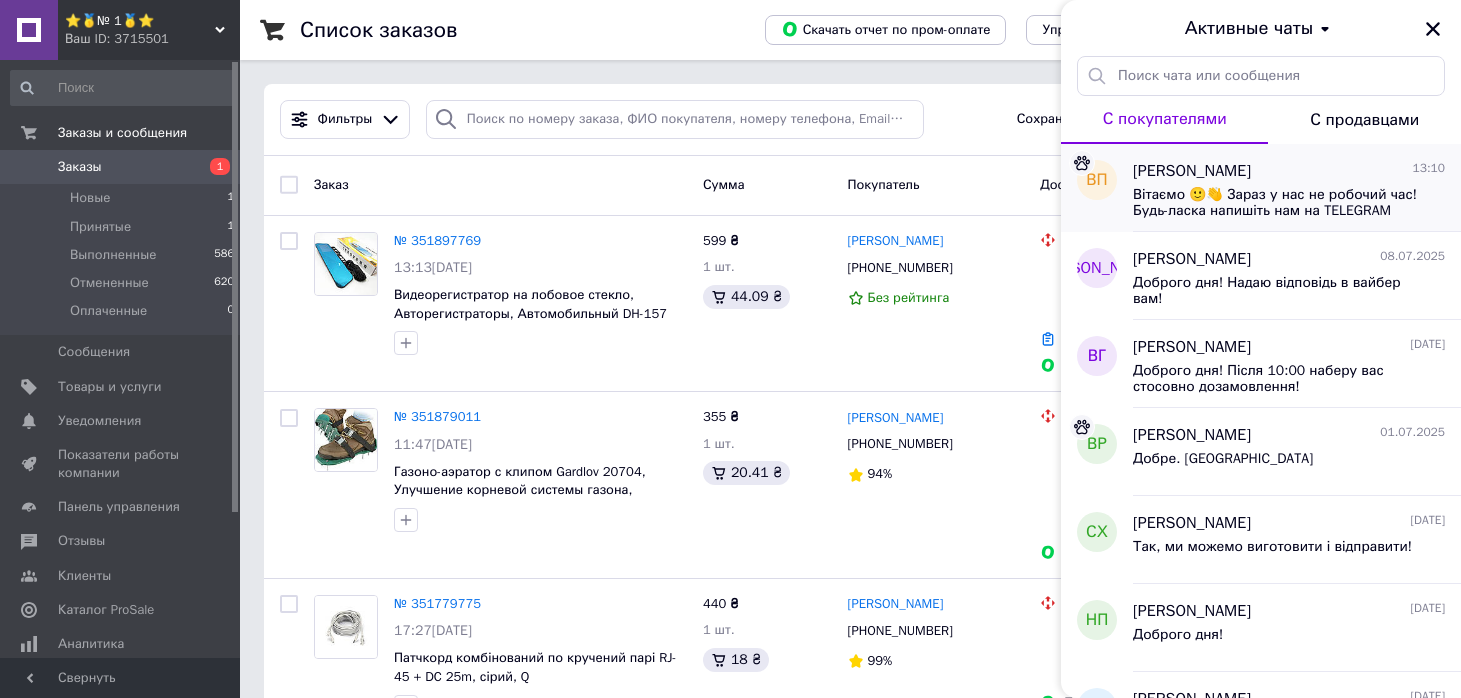 click on "Вітаємо 🙂👋 Зараз у нас не робочий час! Будь-ласка напишіть нам на TELEGRAM або VIBER тел.: +380730280360 і ми опрацюємо ваше замовлення як якомога скоріше 😉 Дякуємо за розуміння❤️" at bounding box center [1275, 203] 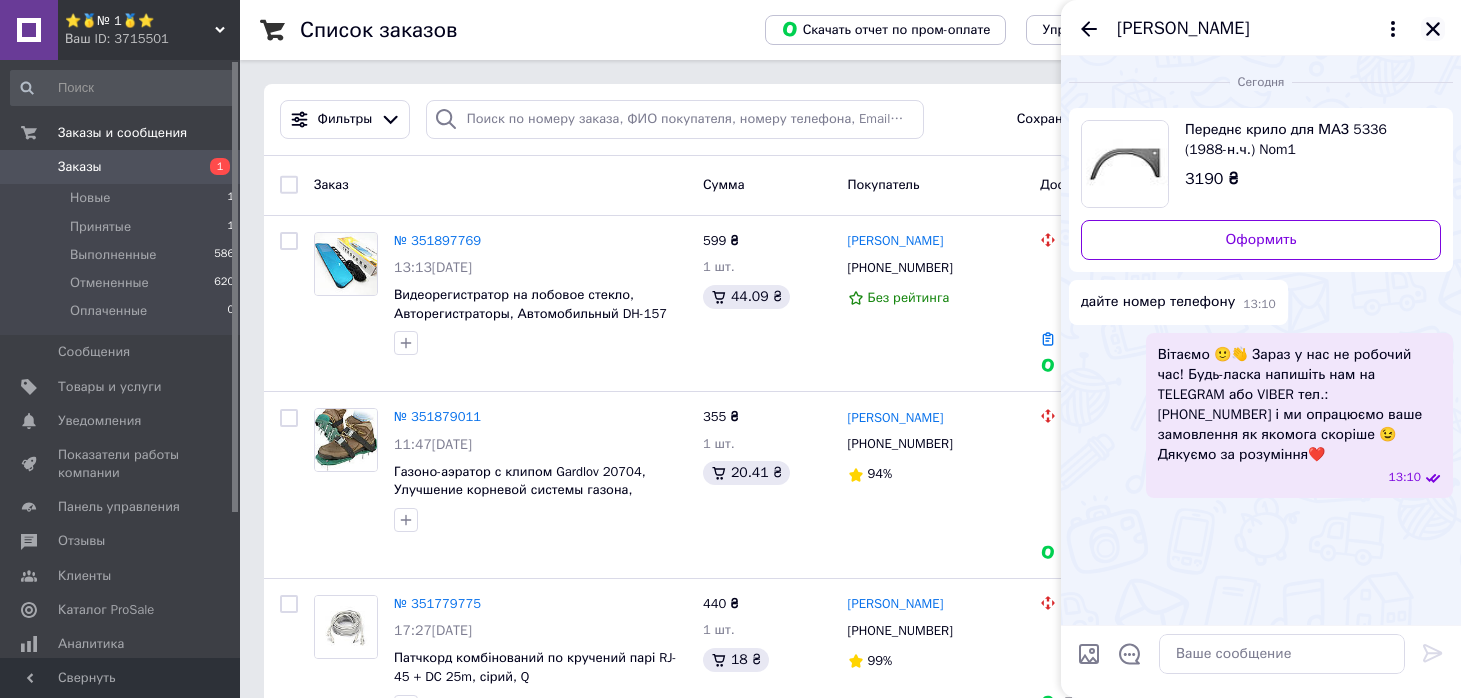 click 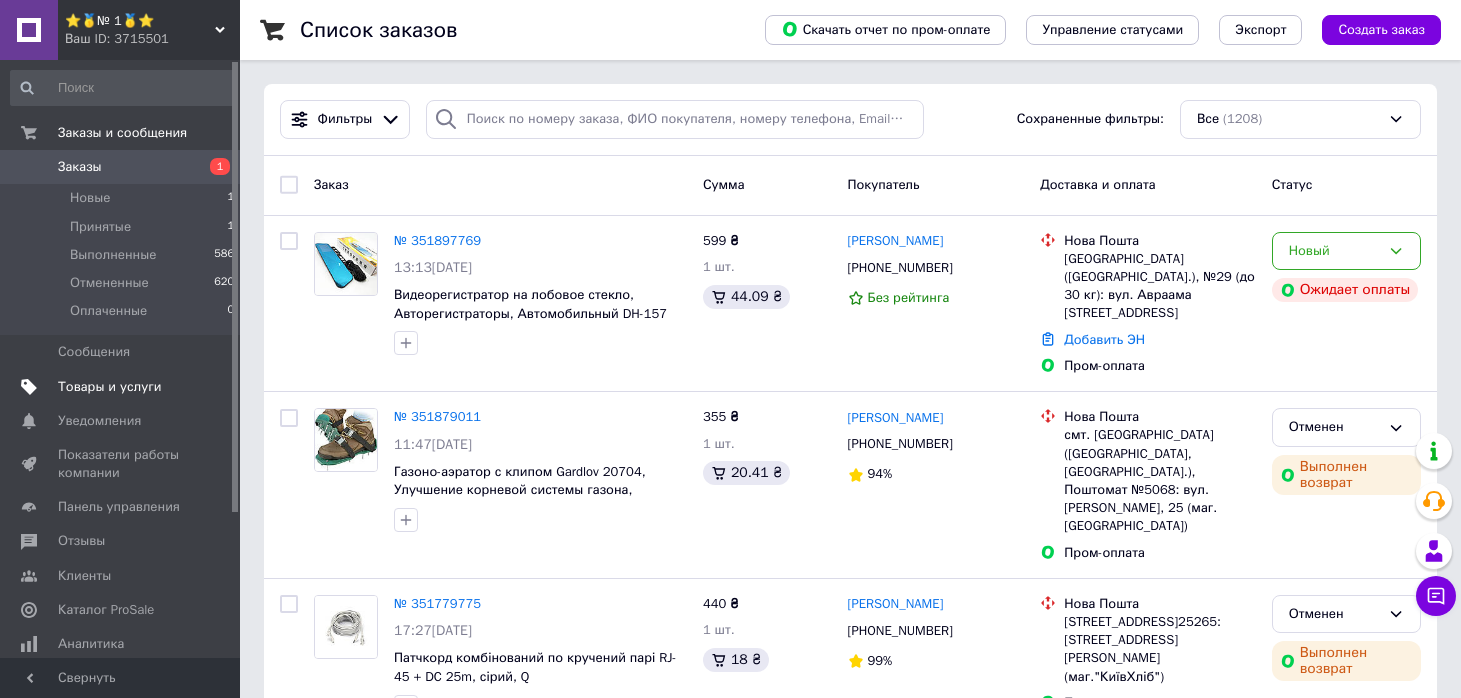 click on "Товары и услуги" at bounding box center (110, 387) 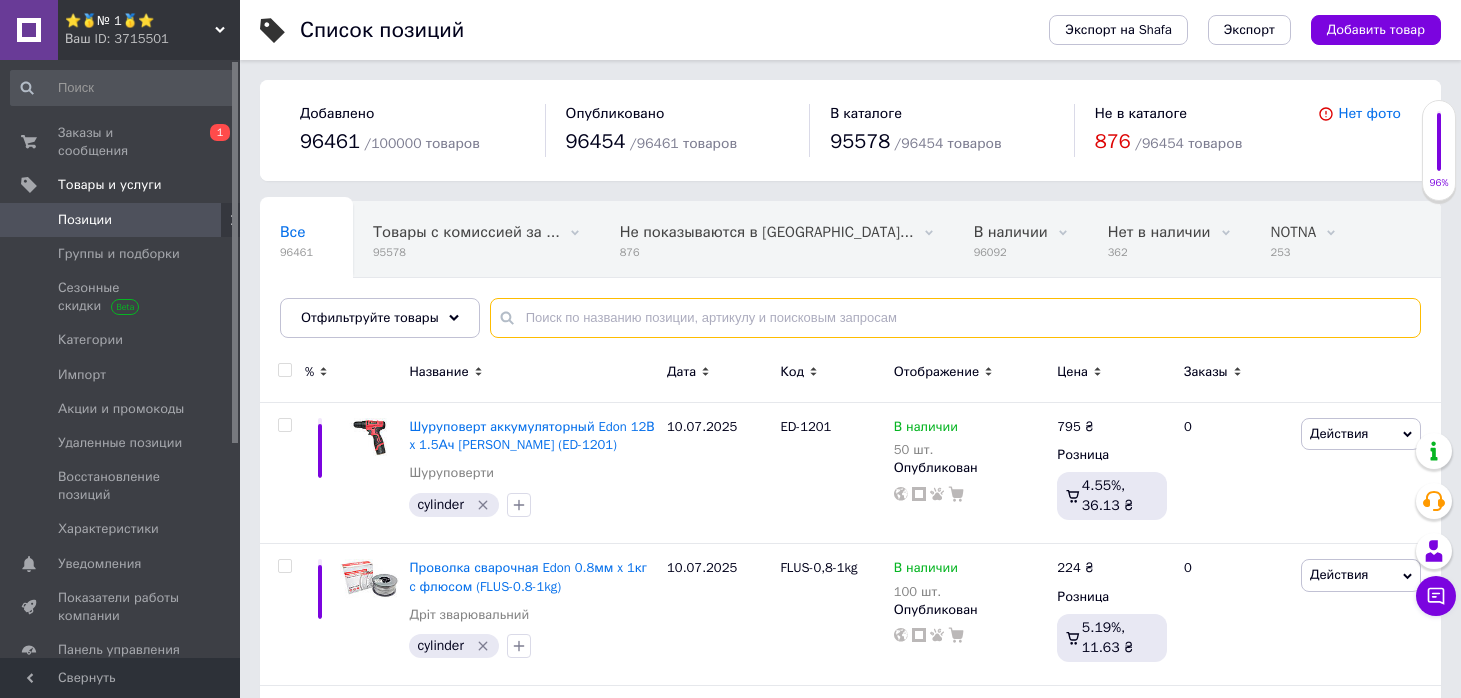 click at bounding box center (955, 318) 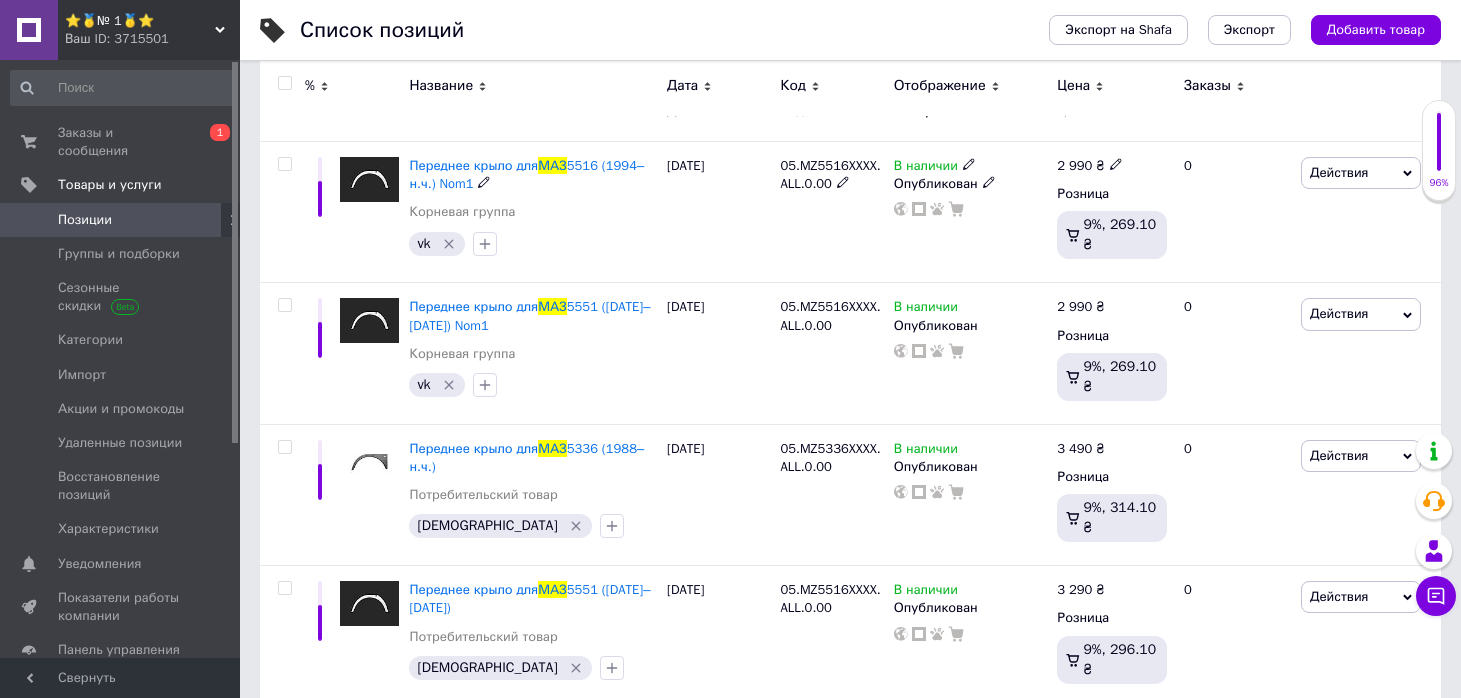 scroll, scrollTop: 266, scrollLeft: 0, axis: vertical 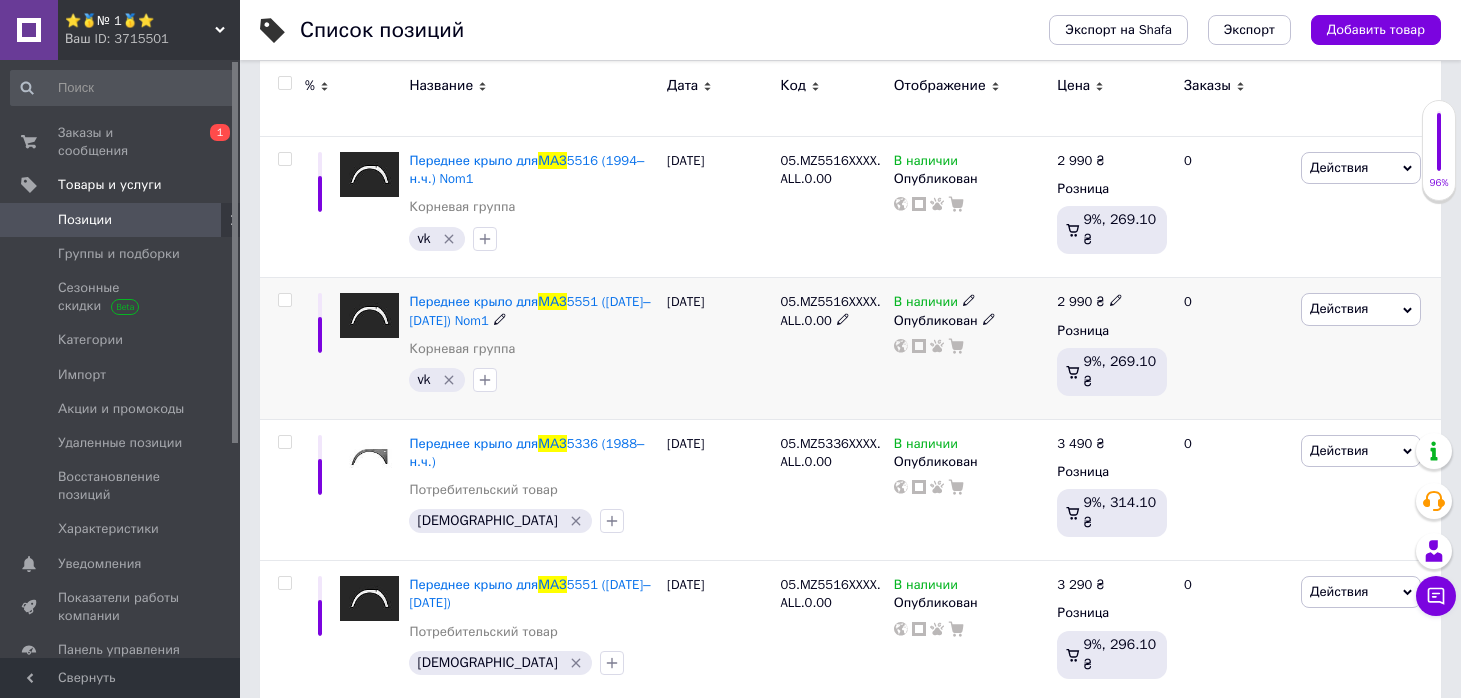 type on "маз крило" 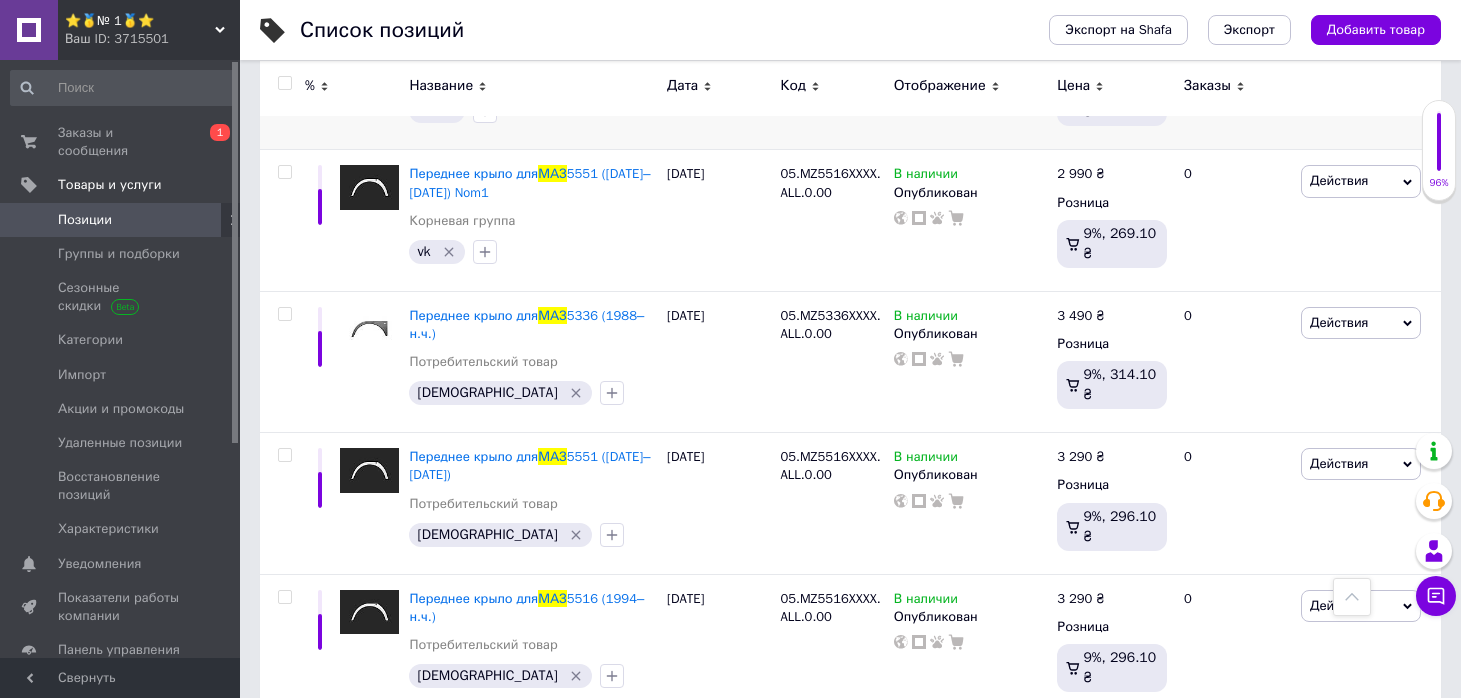scroll, scrollTop: 401, scrollLeft: 0, axis: vertical 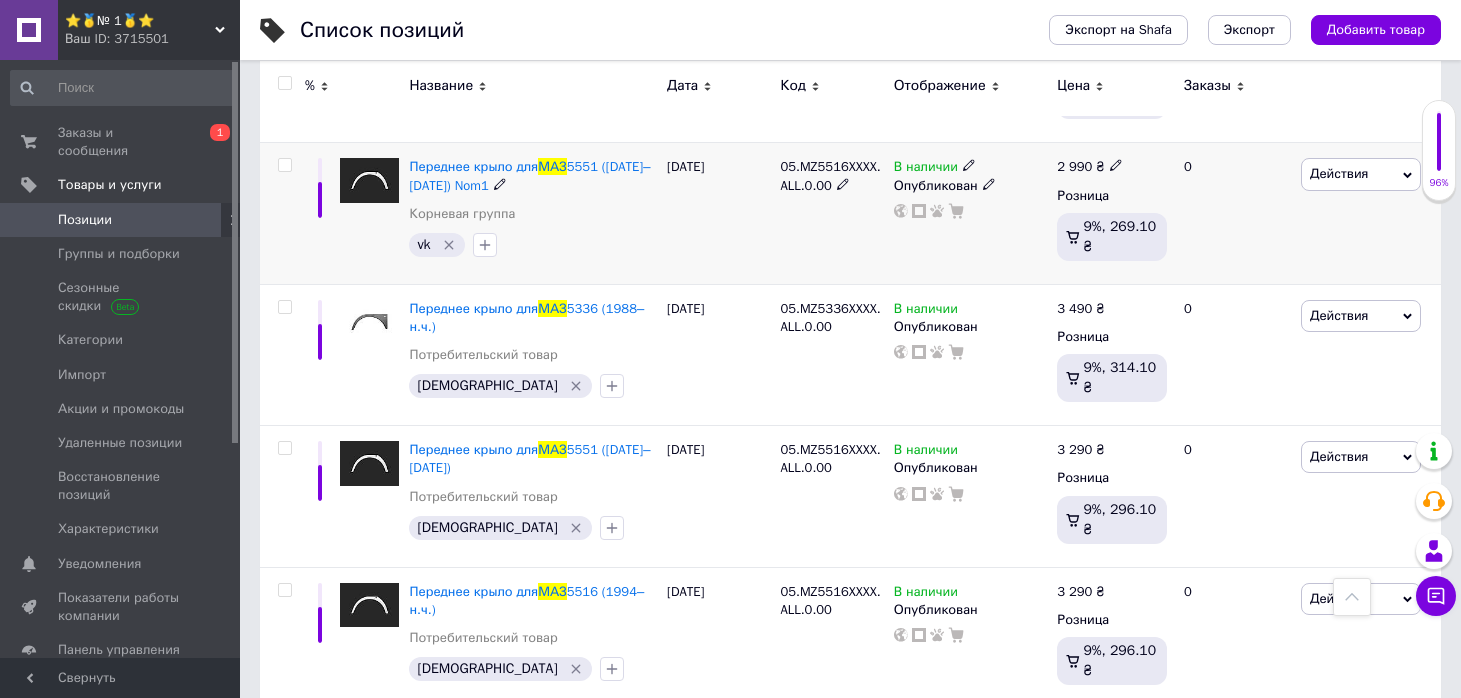 click 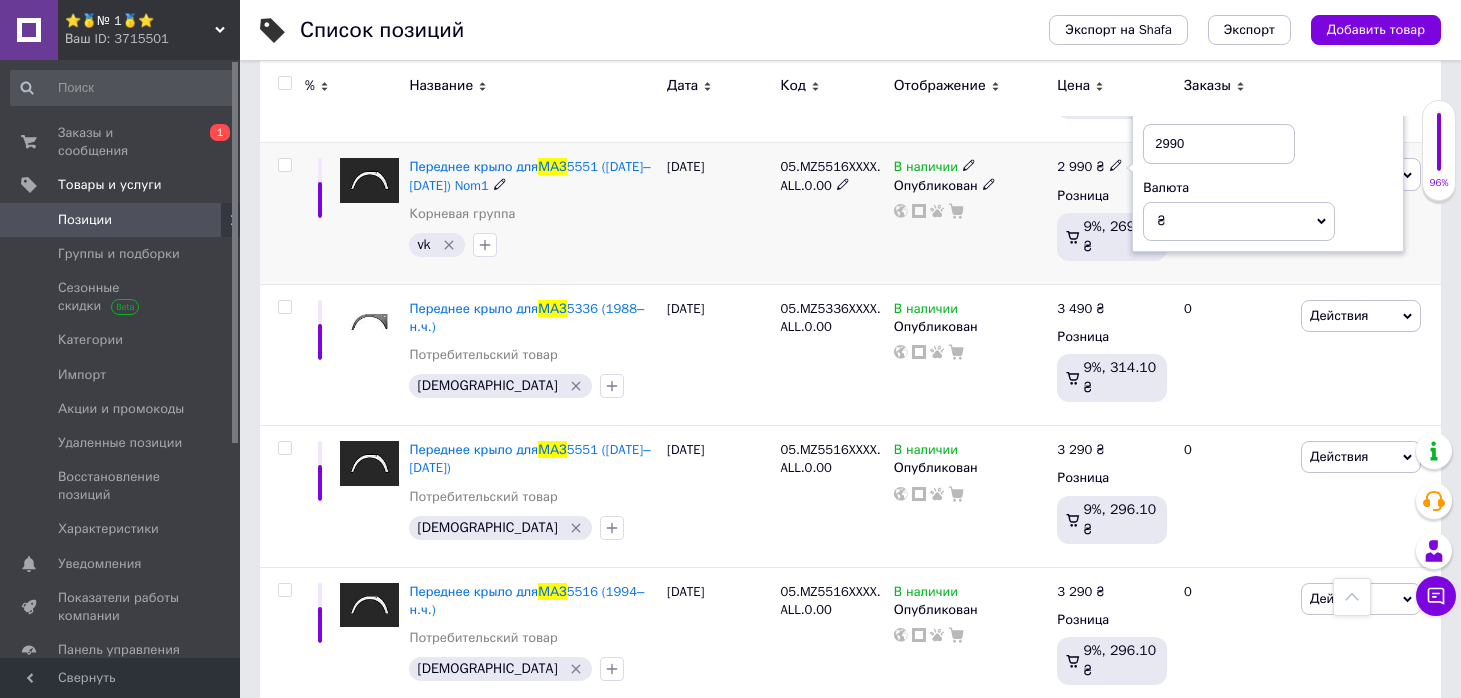 drag, startPoint x: 1170, startPoint y: 144, endPoint x: 1149, endPoint y: 142, distance: 21.095022 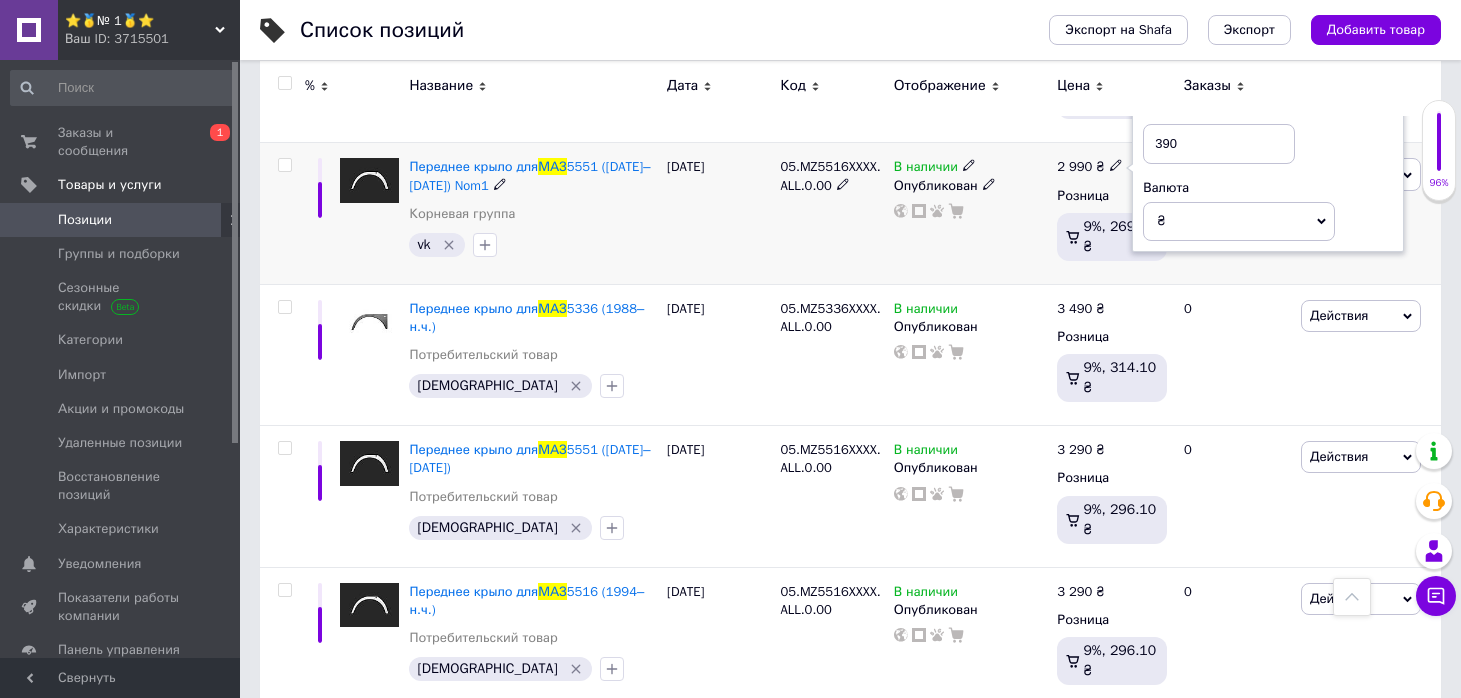 type on "3290" 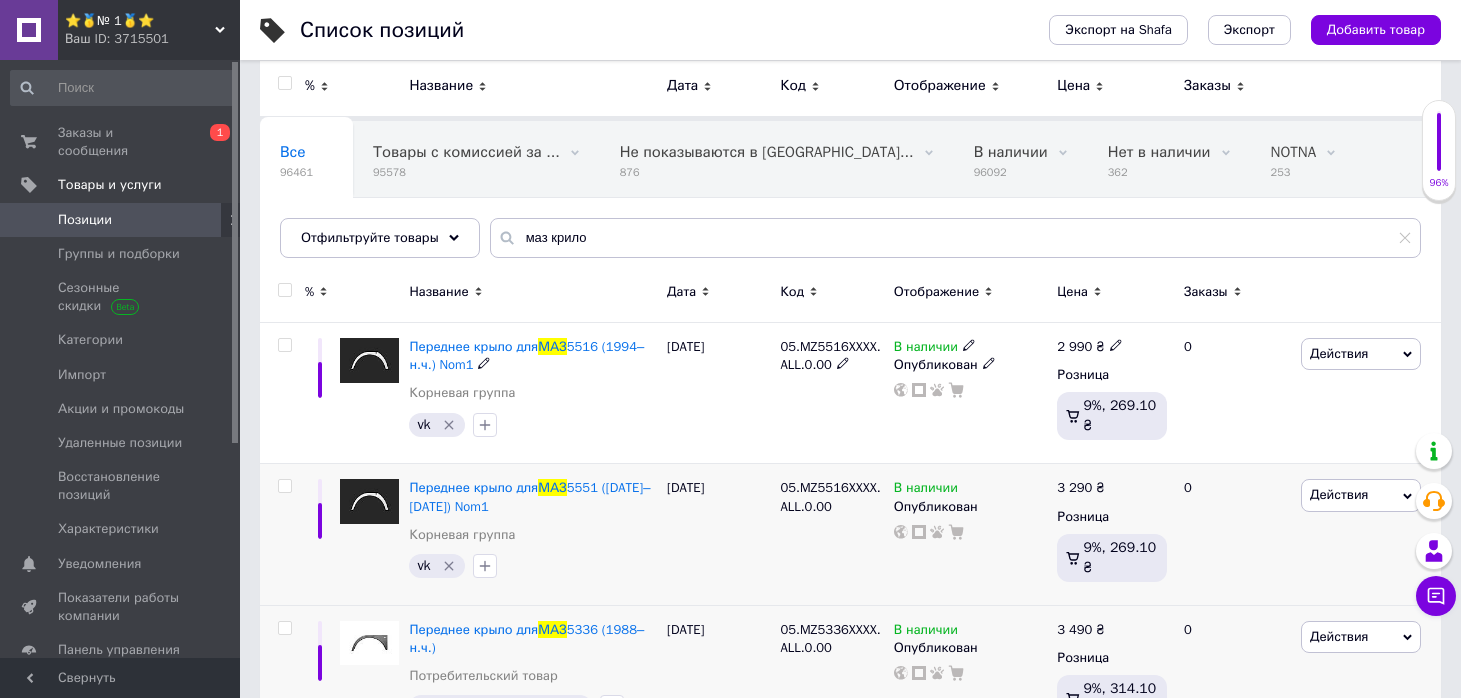 scroll, scrollTop: 76, scrollLeft: 0, axis: vertical 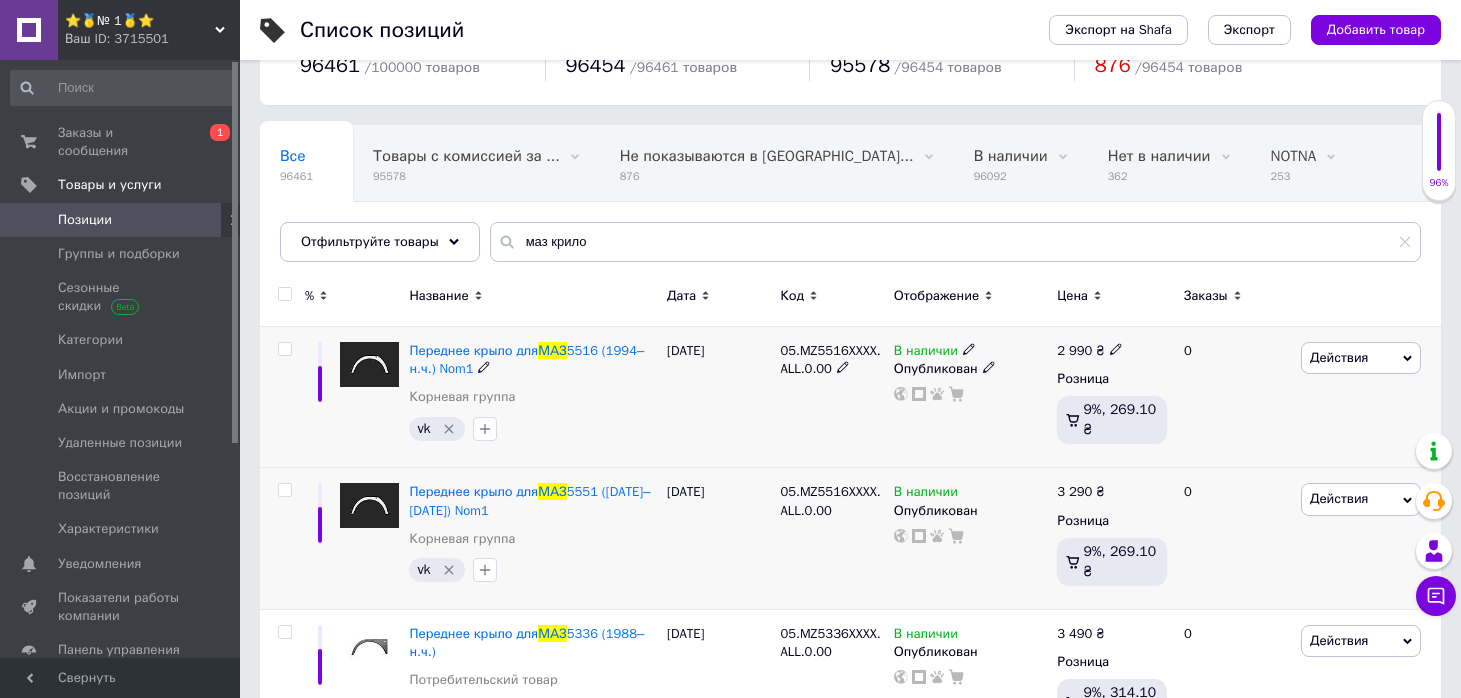 click 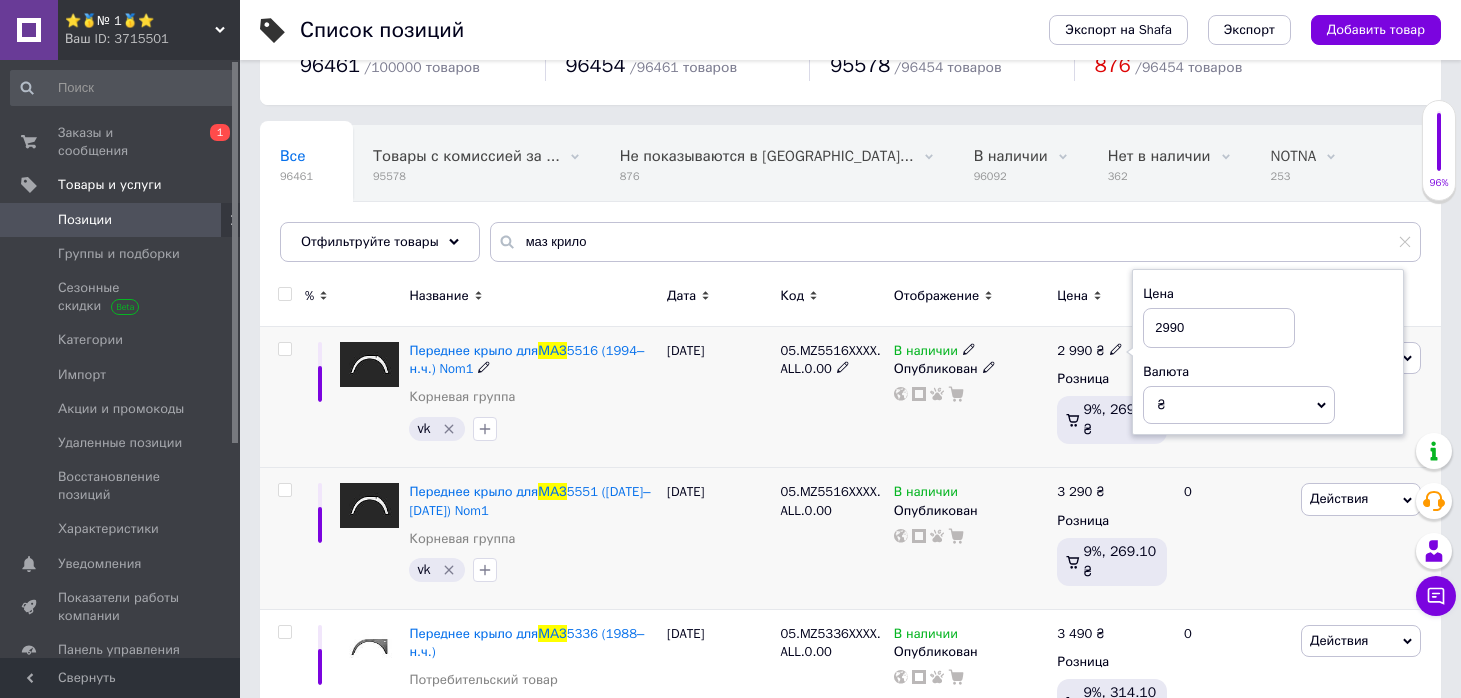 drag, startPoint x: 1171, startPoint y: 328, endPoint x: 1148, endPoint y: 323, distance: 23.537205 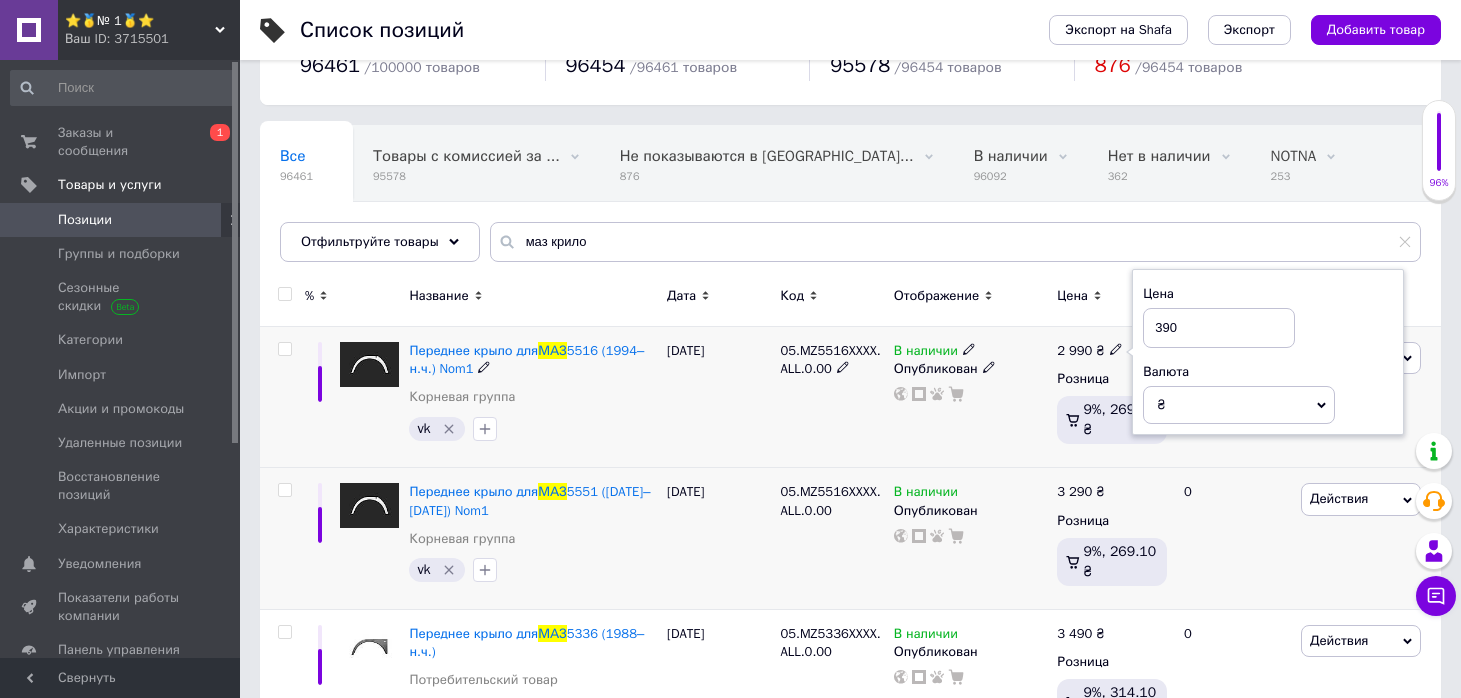 type on "3290" 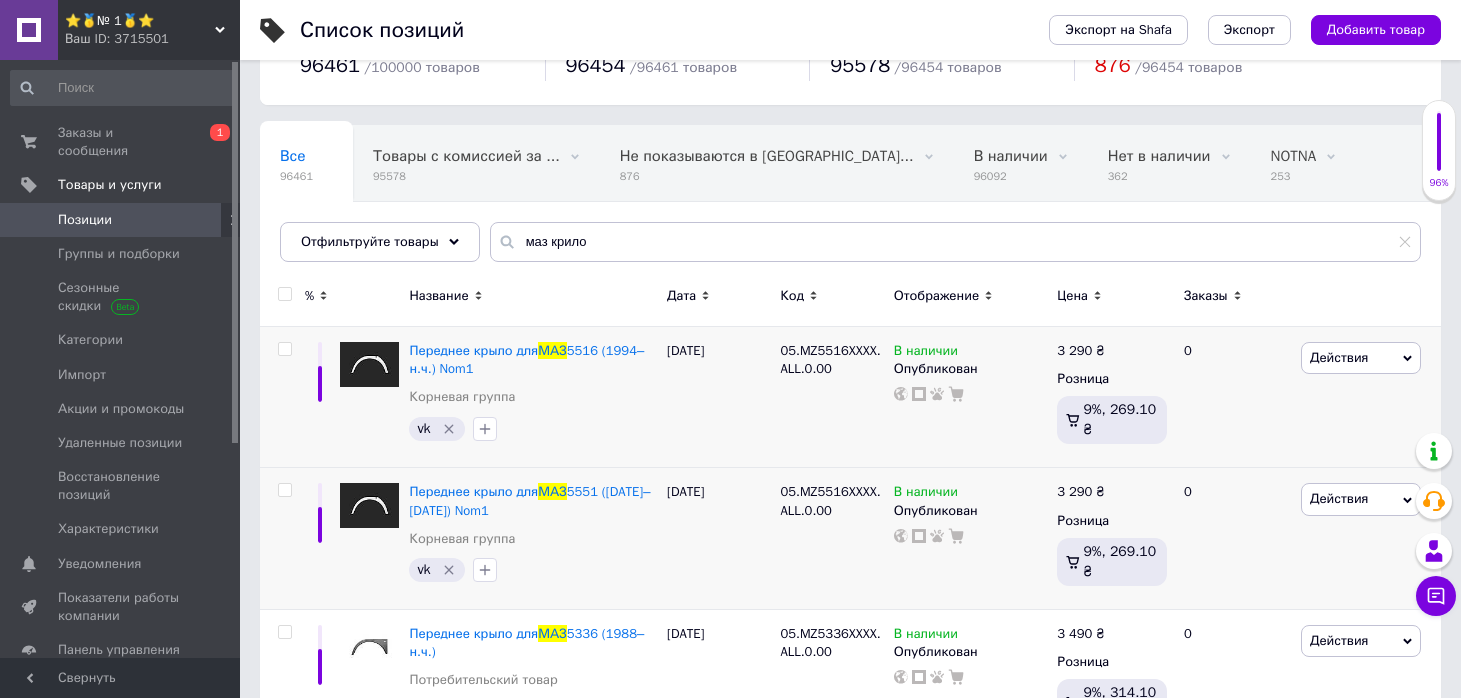 click on "⭐️🥇№ 1🥇⭐️" at bounding box center [140, 21] 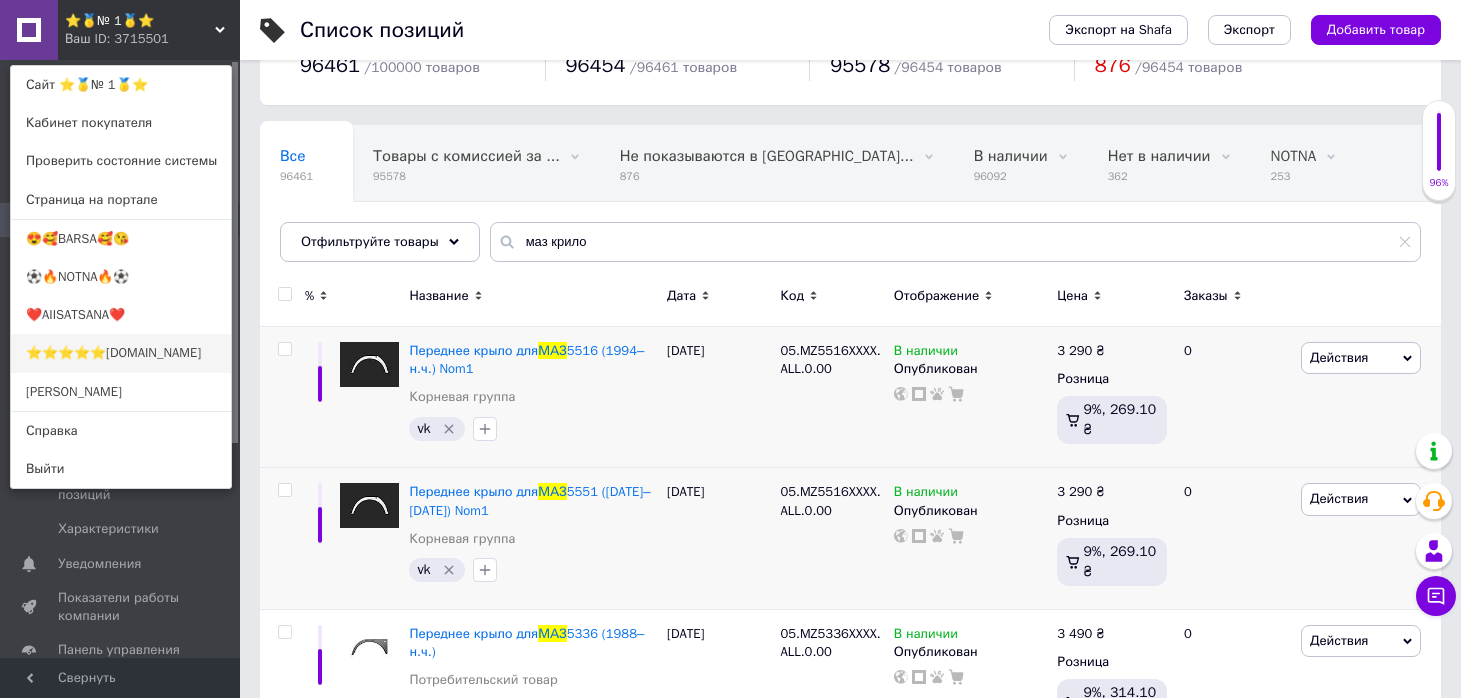 click on "⭐️⭐️⭐️⭐️⭐️[DOMAIN_NAME]" at bounding box center (121, 353) 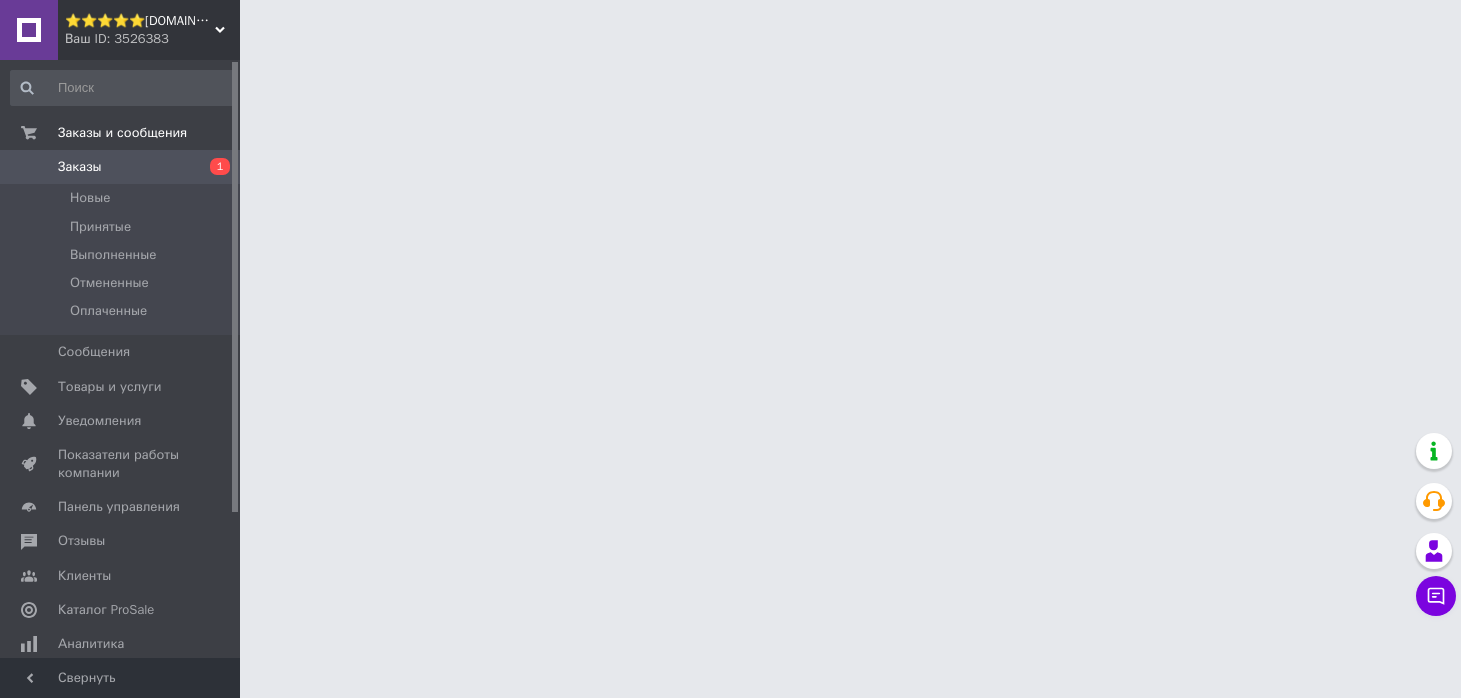 scroll, scrollTop: 0, scrollLeft: 0, axis: both 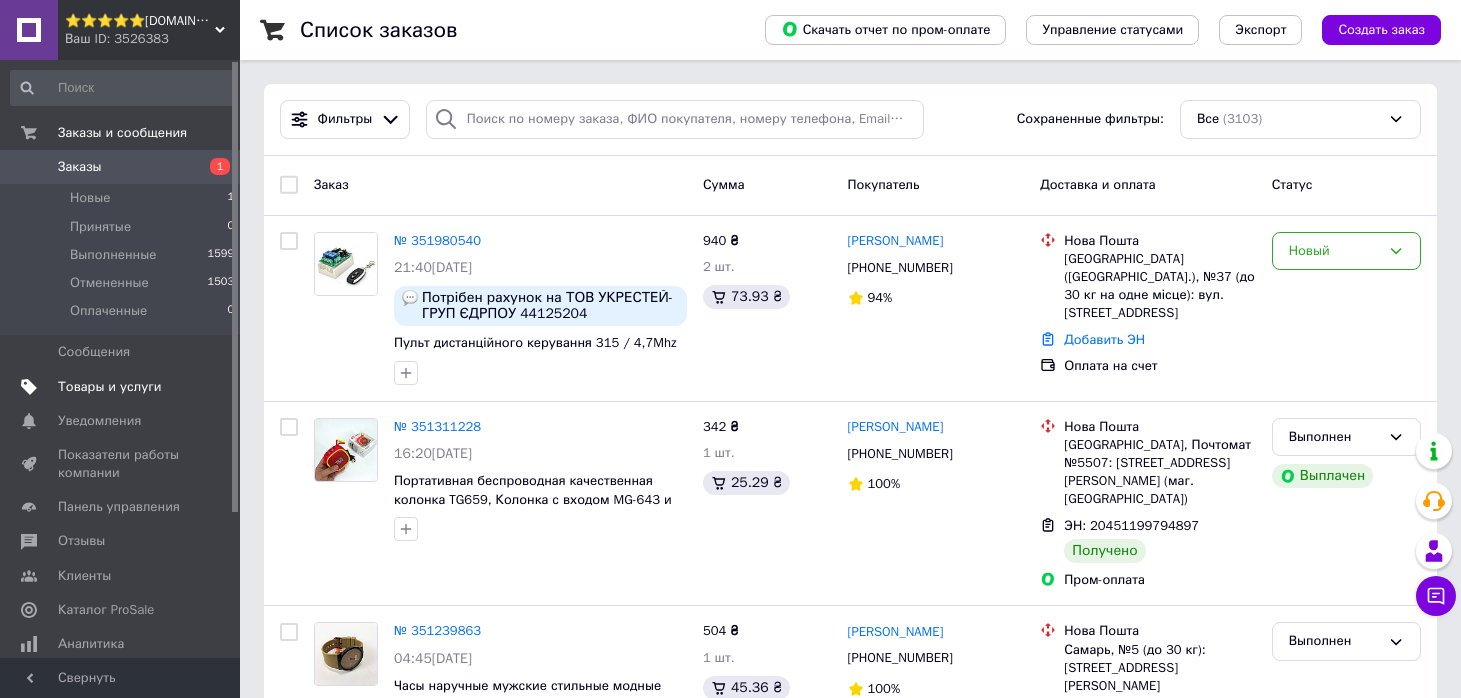 click on "Товары и услуги" at bounding box center (110, 387) 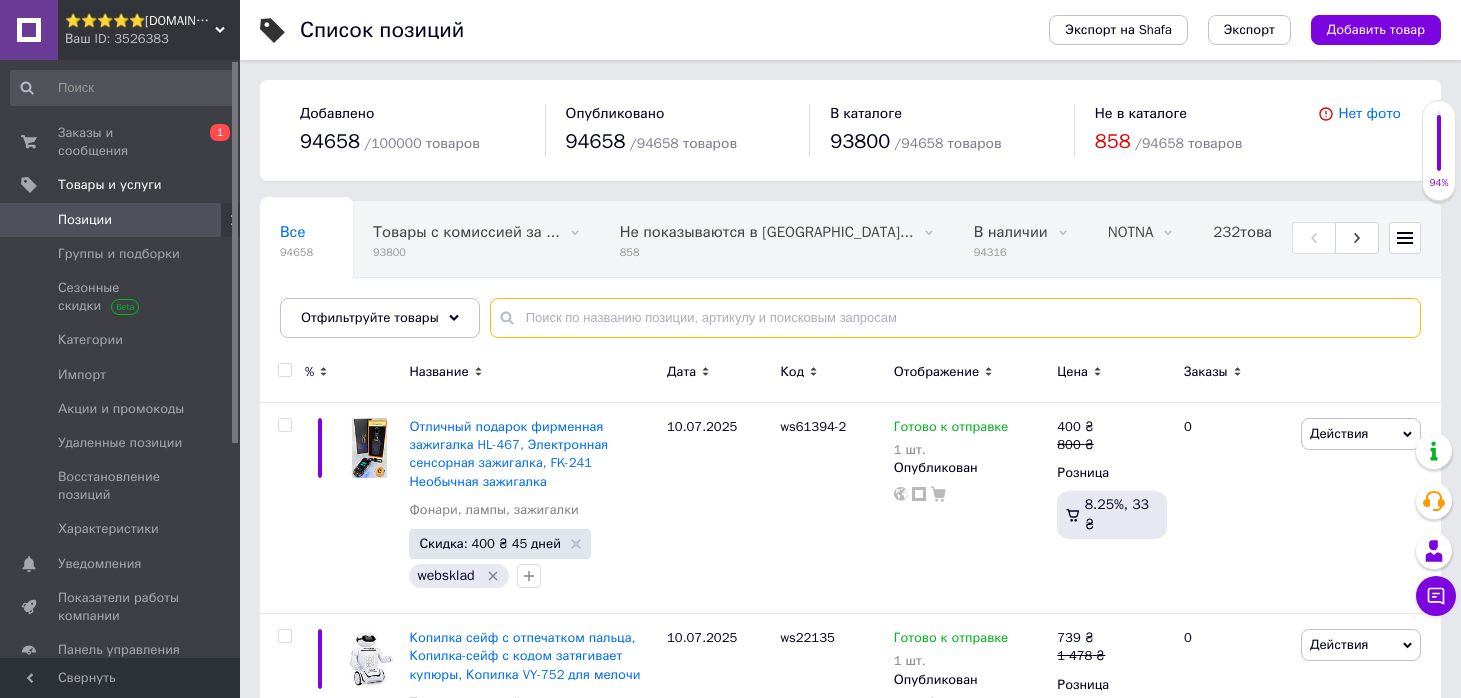 click at bounding box center (955, 318) 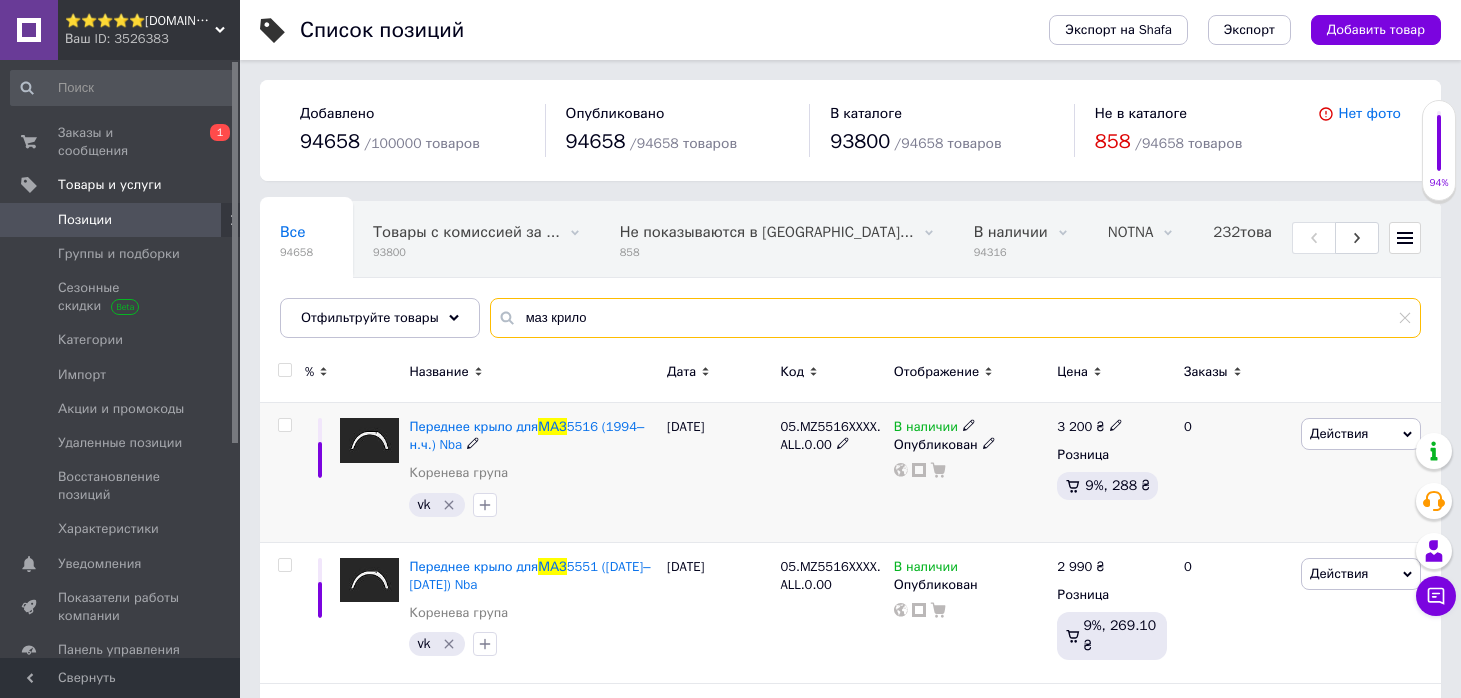type on "маз крило" 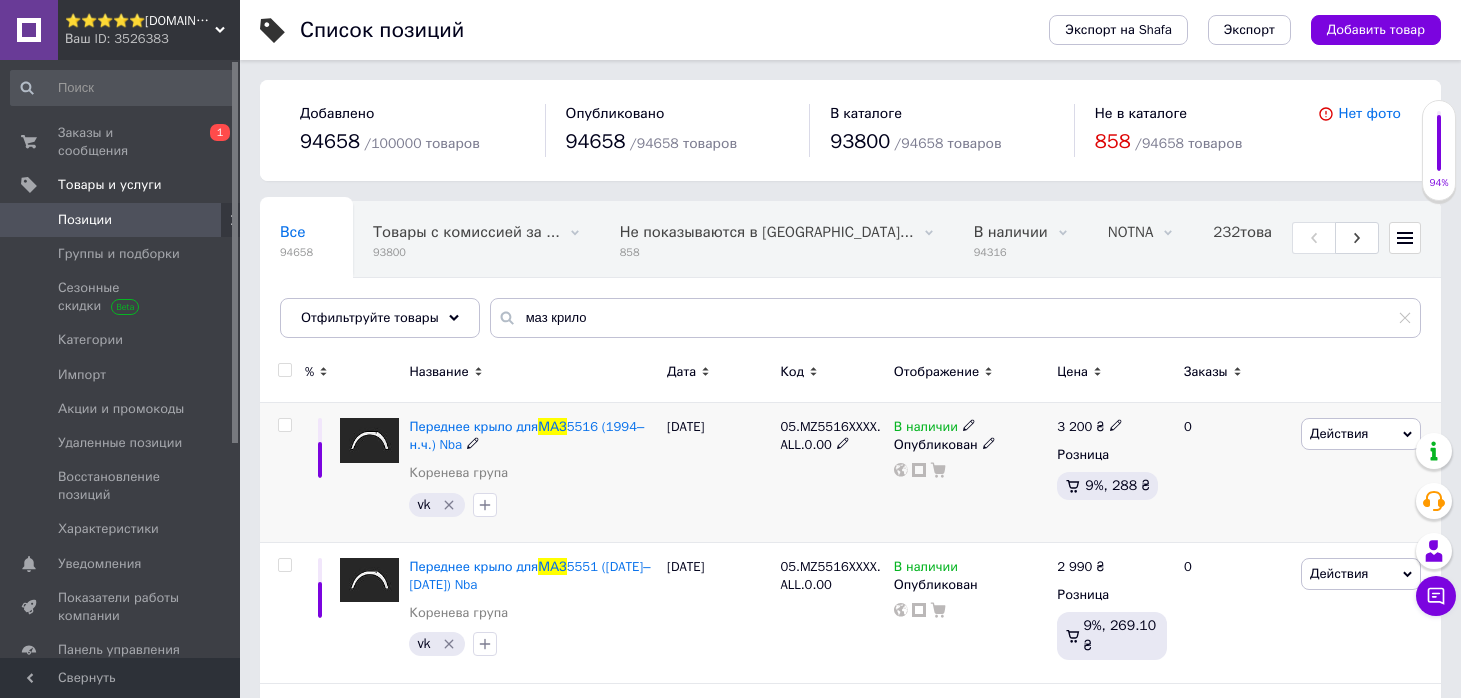click 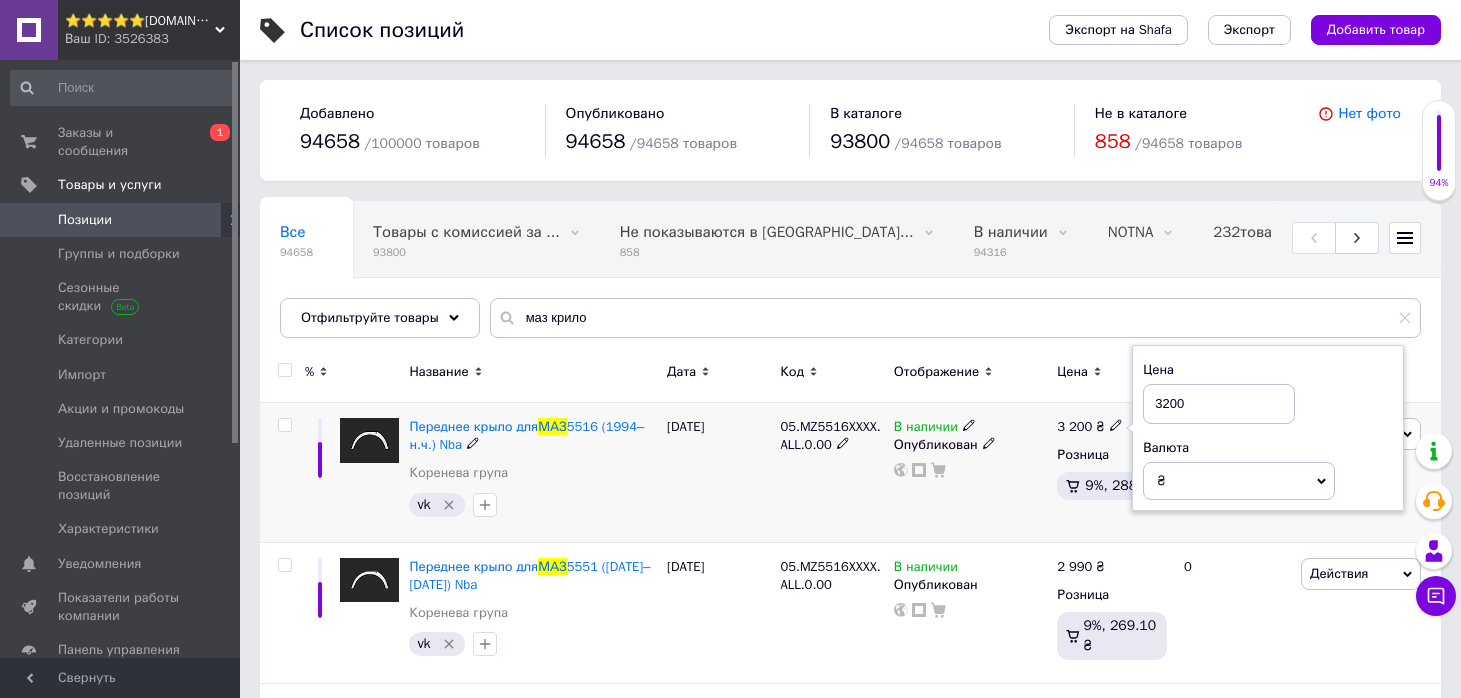 click on "3200" at bounding box center [1219, 404] 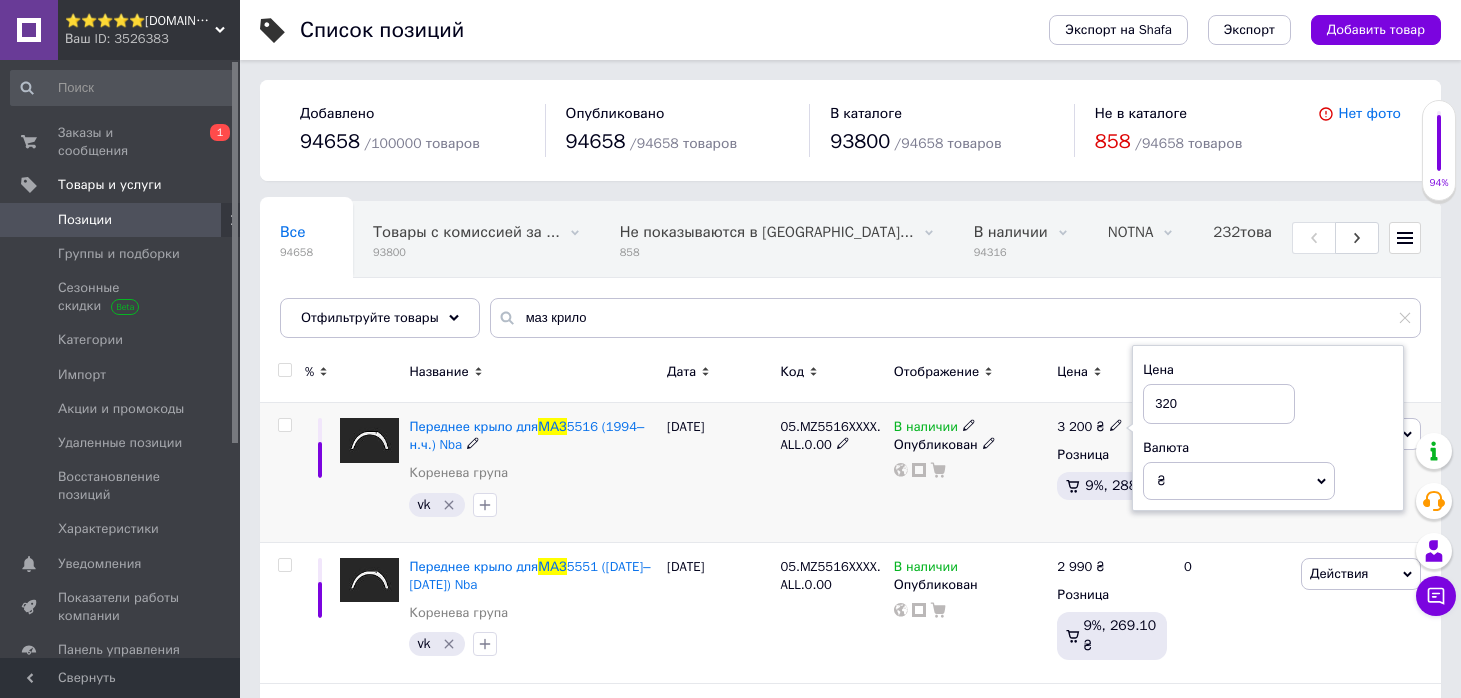 type on "3290" 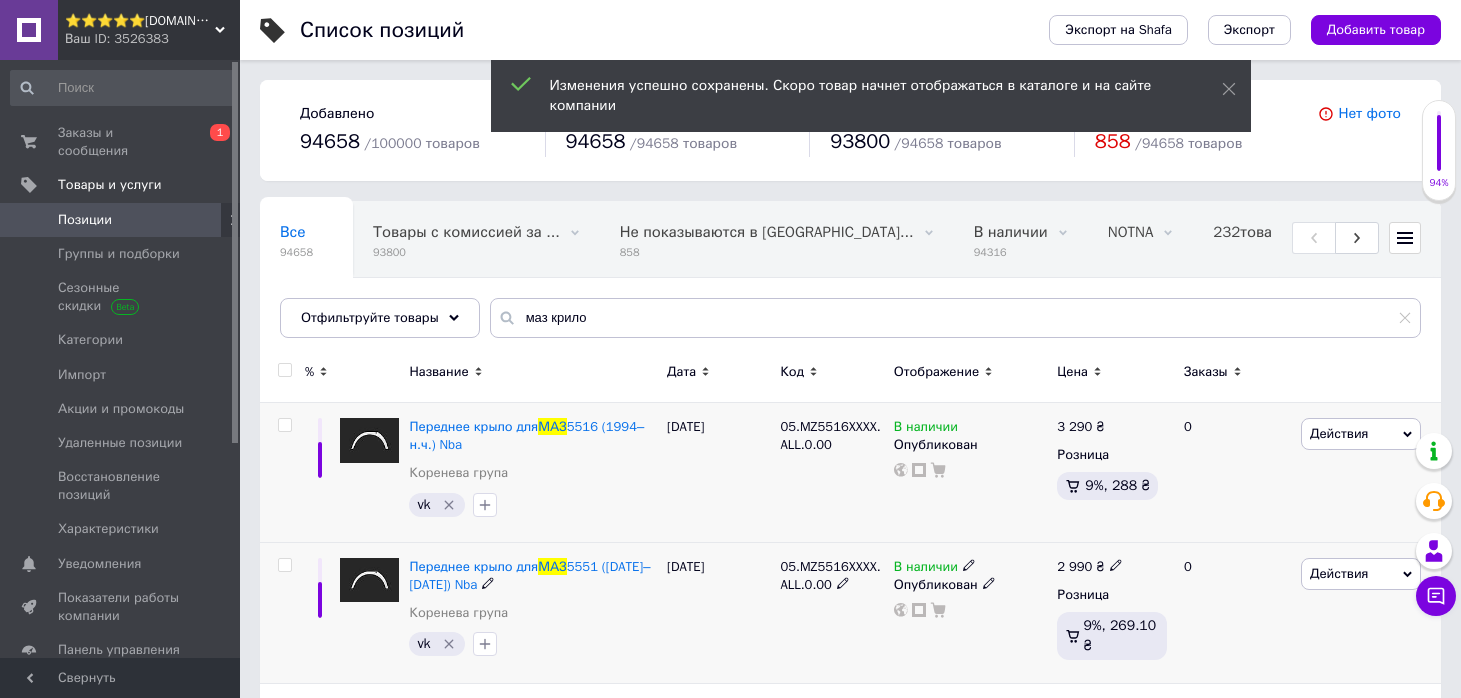 click 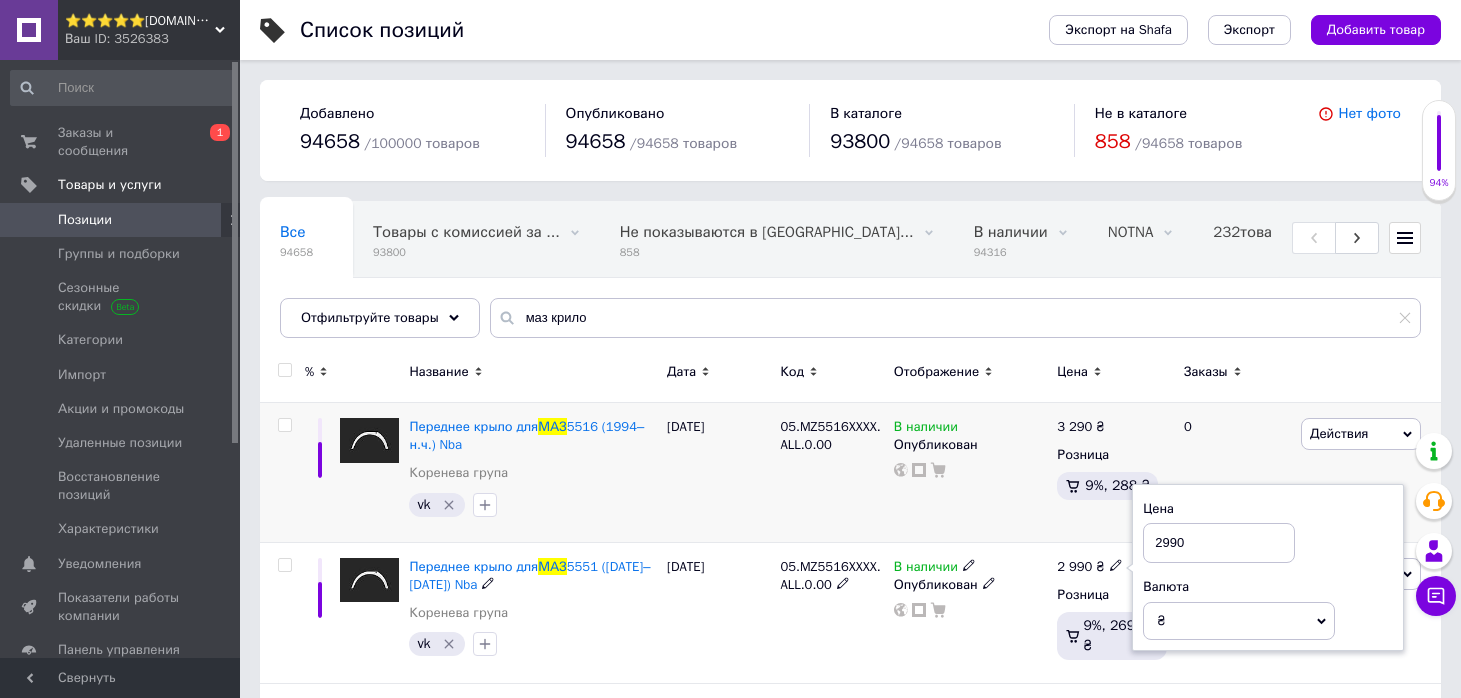 drag, startPoint x: 1173, startPoint y: 545, endPoint x: 1117, endPoint y: 535, distance: 56.88585 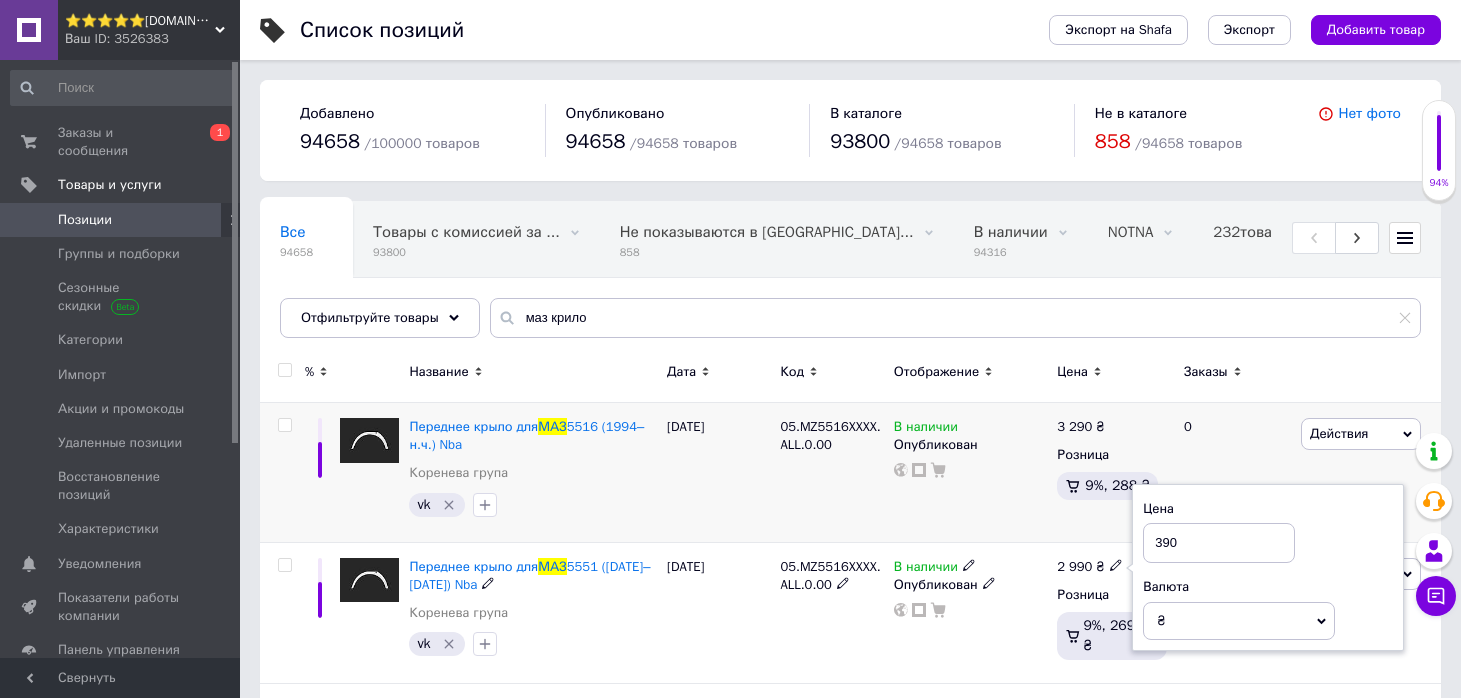type on "3290" 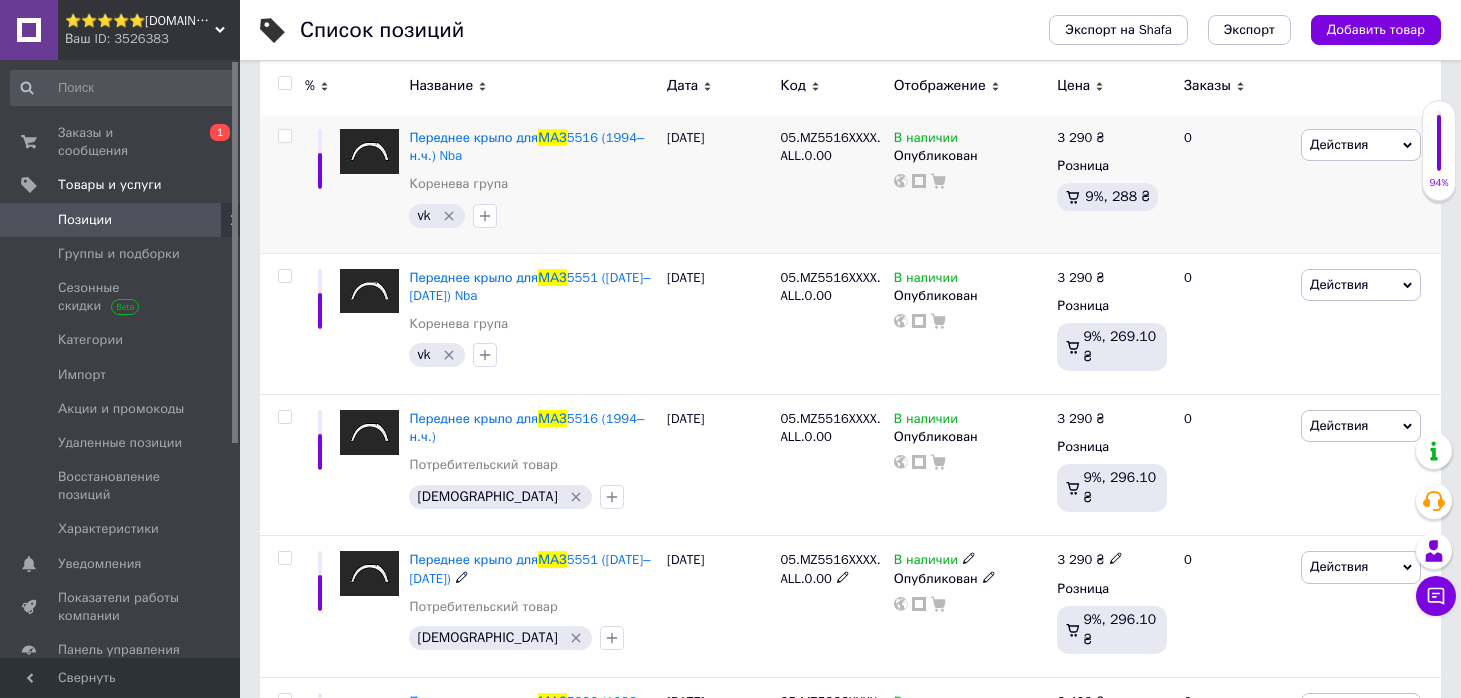scroll, scrollTop: 277, scrollLeft: 0, axis: vertical 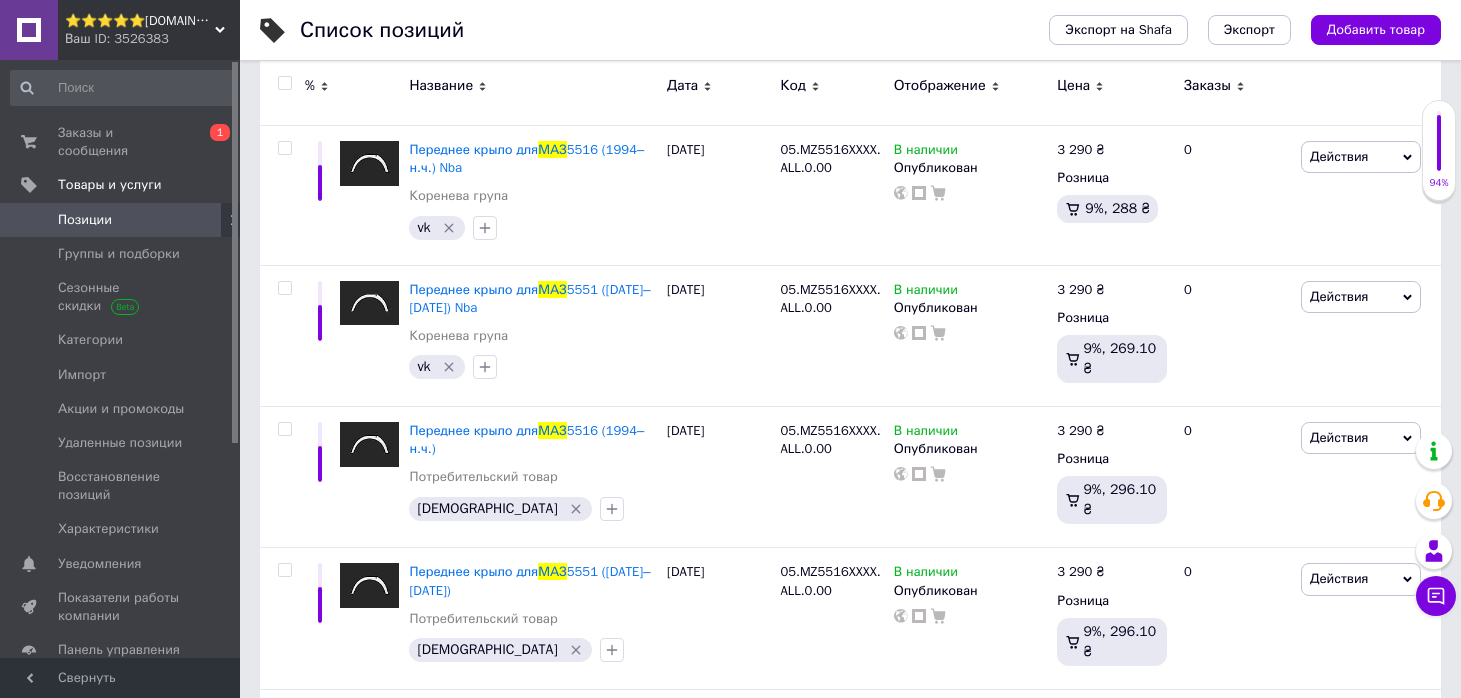 click on "⭐️⭐️⭐️⭐️⭐️[DOMAIN_NAME]" at bounding box center (140, 21) 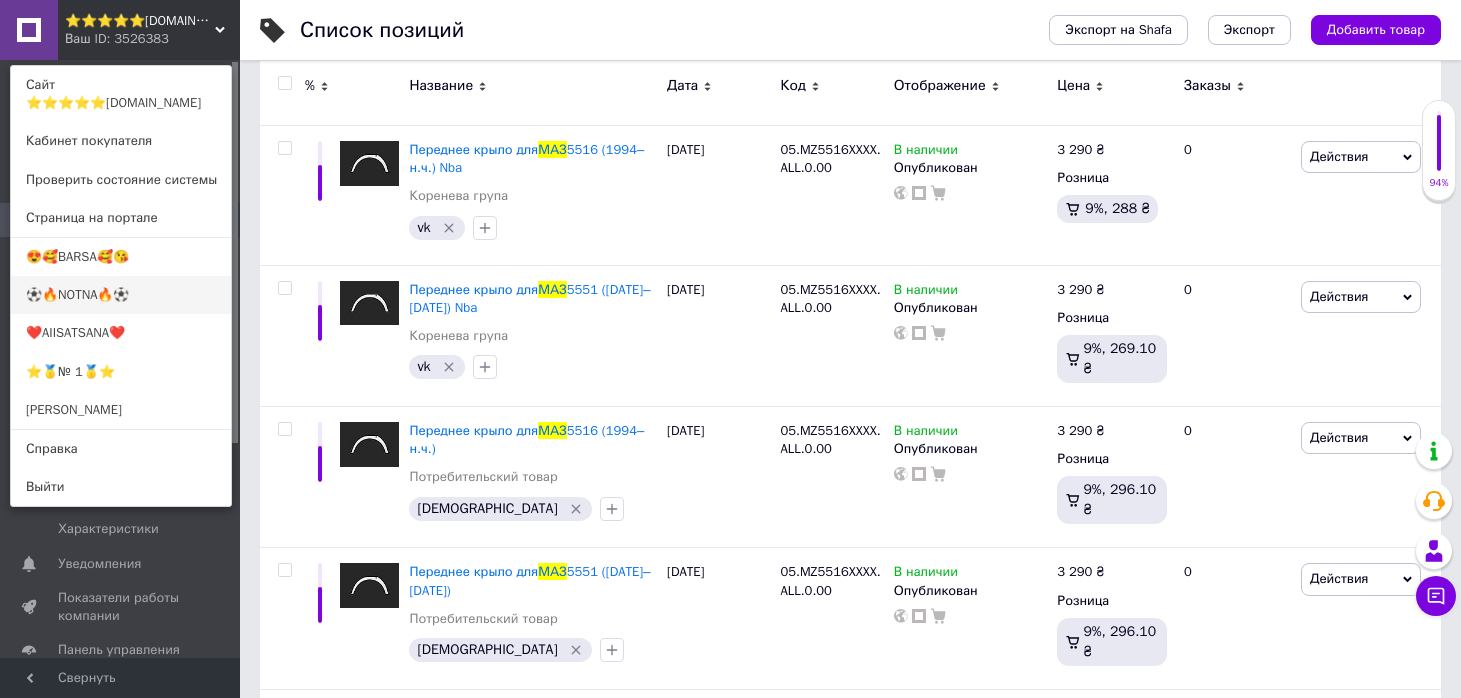 click on "⚽️🔥NOTNA🔥⚽️" at bounding box center [121, 295] 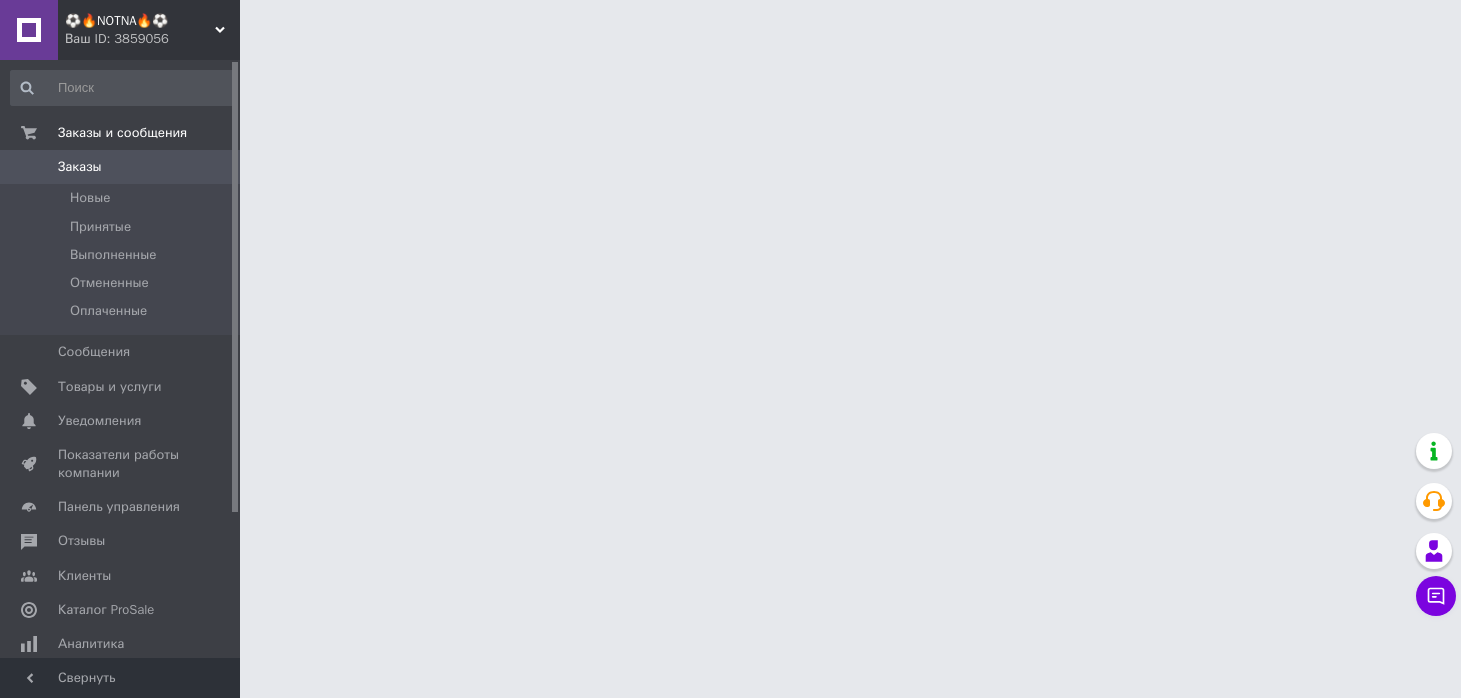 scroll, scrollTop: 0, scrollLeft: 0, axis: both 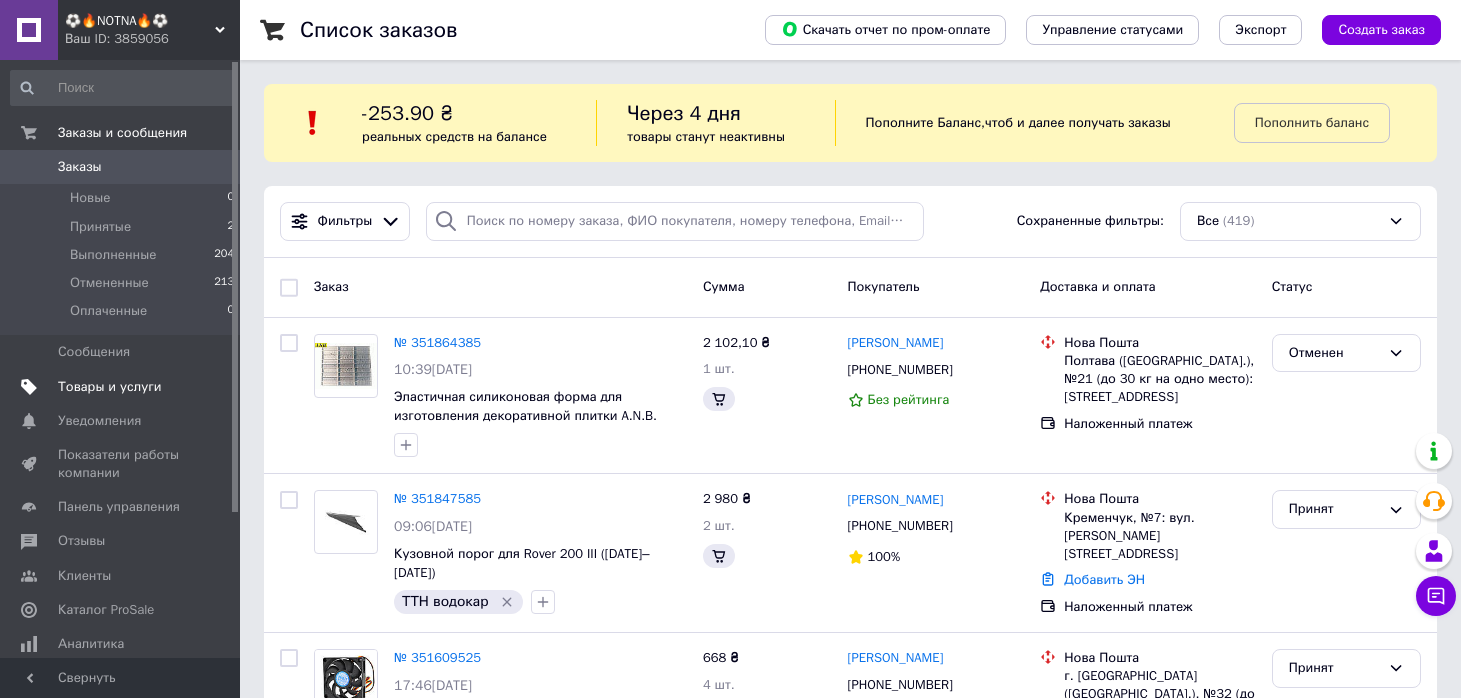 click on "Товары и услуги" at bounding box center [110, 387] 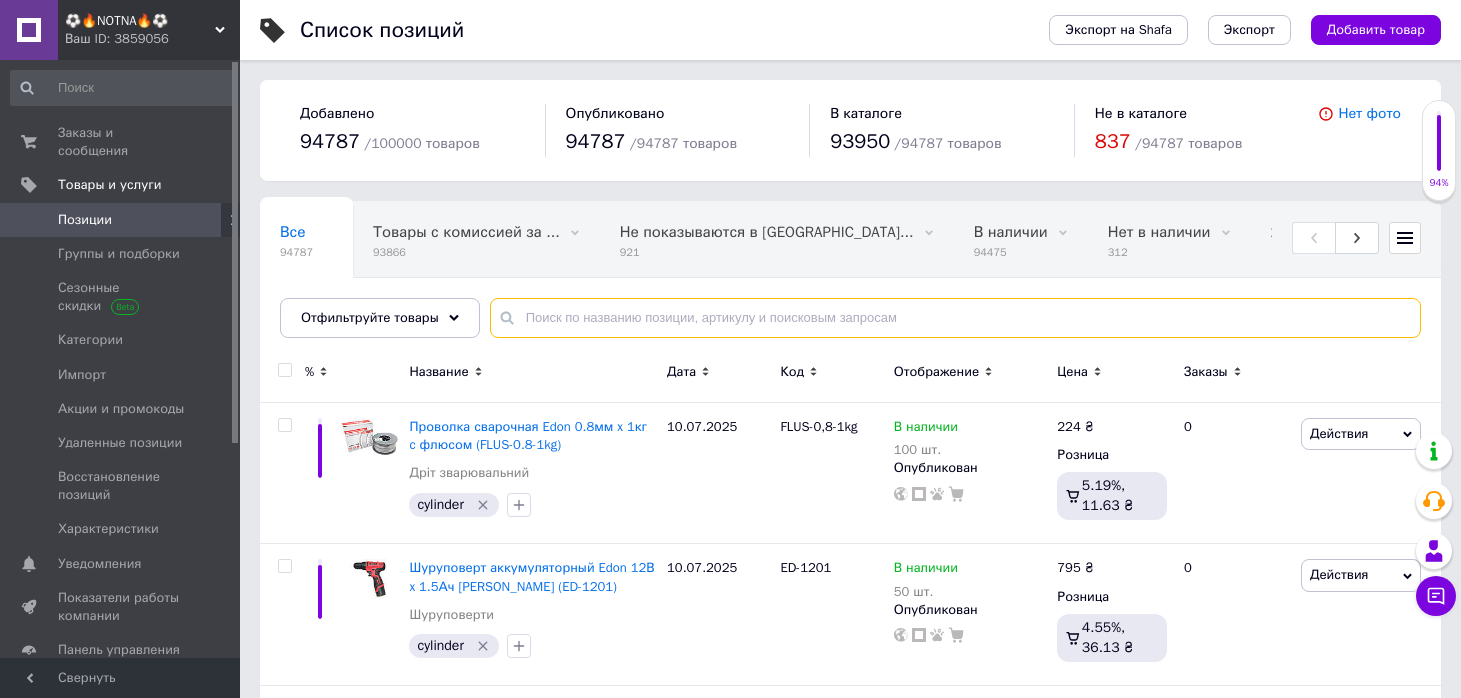 click at bounding box center [955, 318] 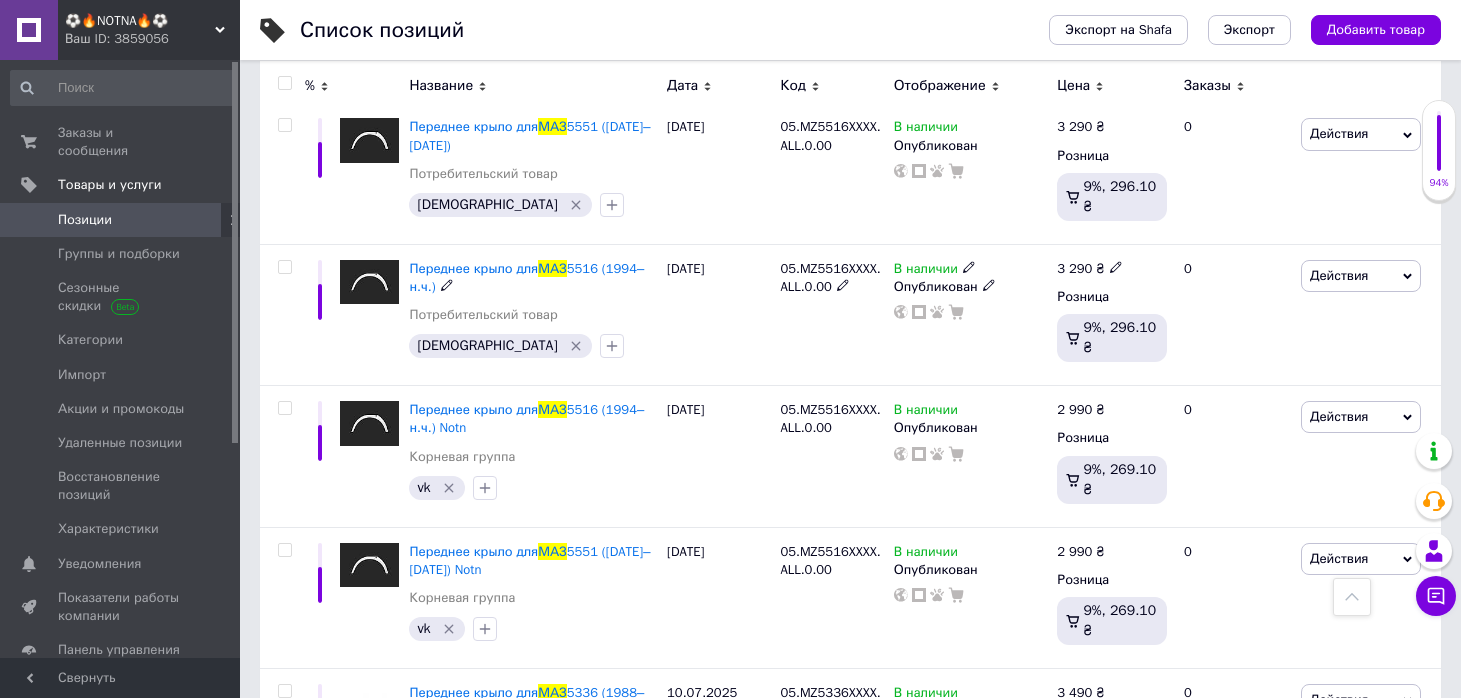 scroll, scrollTop: 446, scrollLeft: 0, axis: vertical 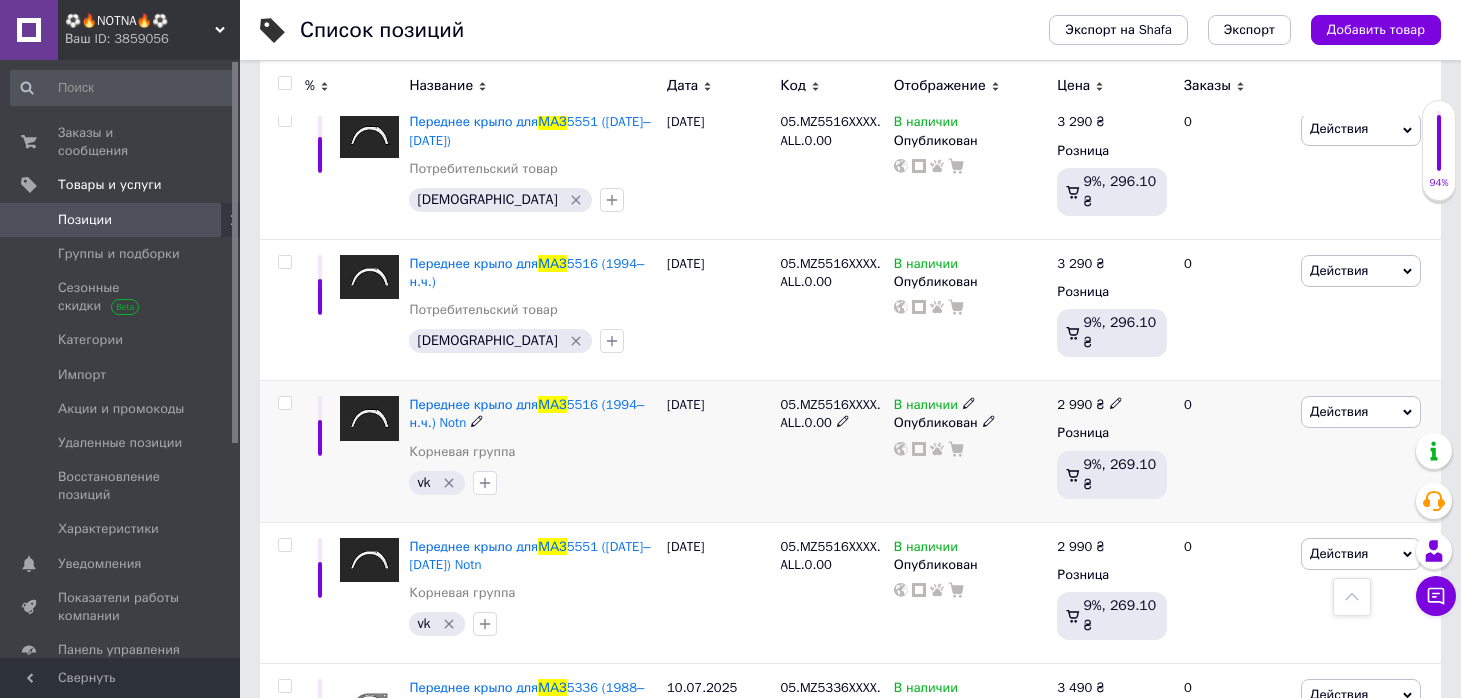 type on "маз крило" 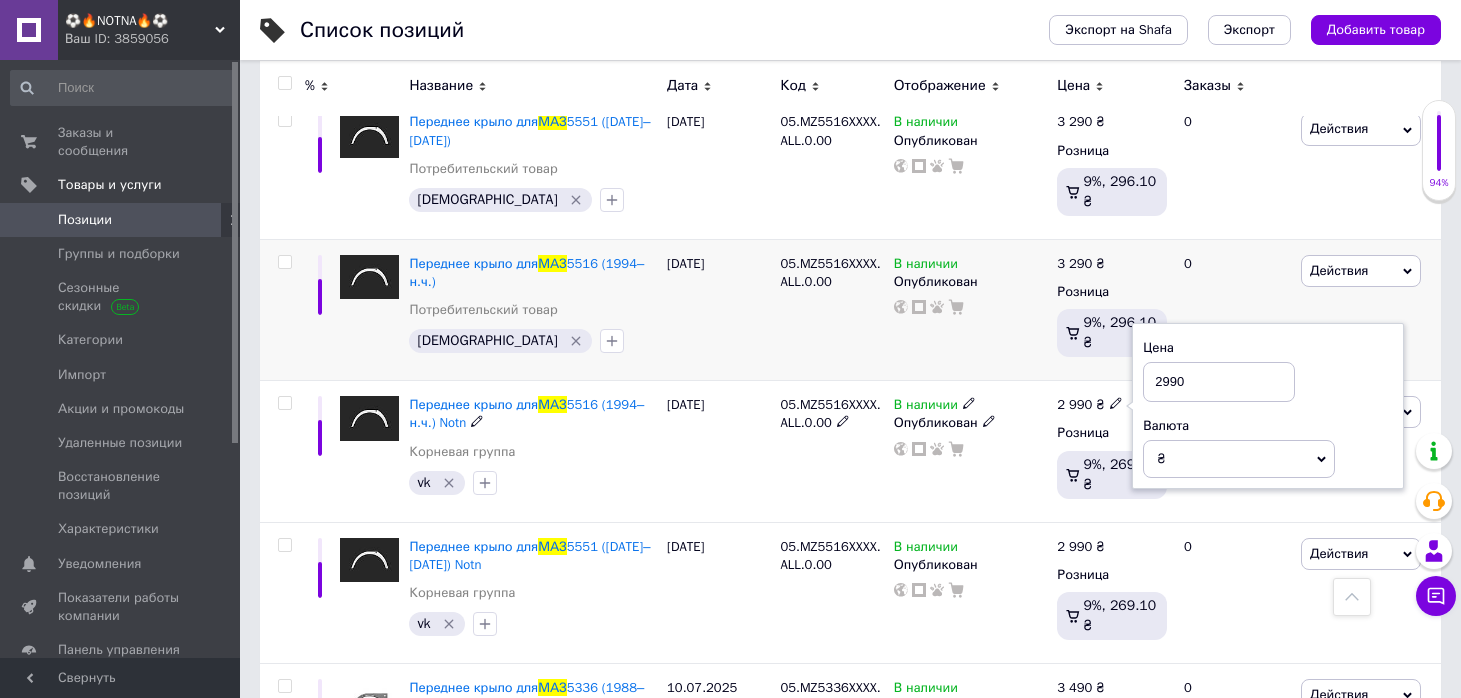 drag, startPoint x: 1171, startPoint y: 383, endPoint x: 1109, endPoint y: 371, distance: 63.15061 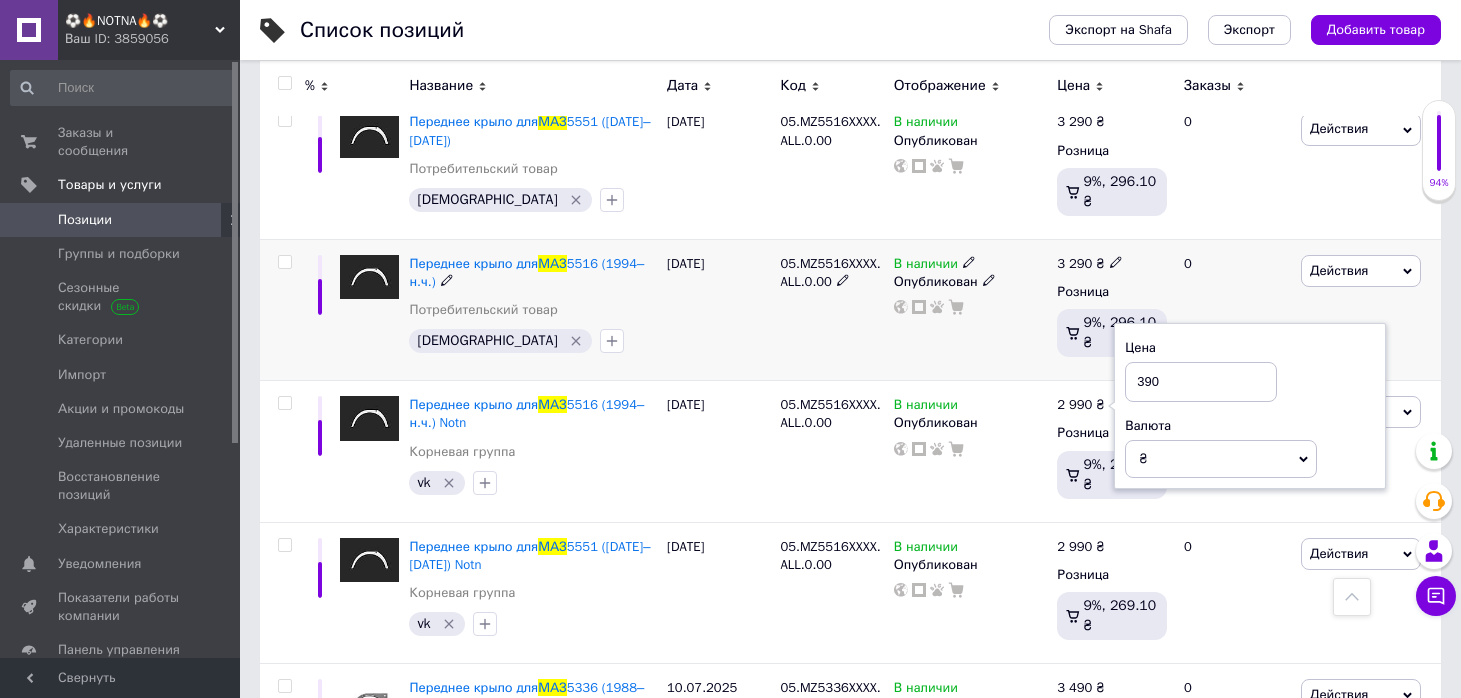 type on "3290" 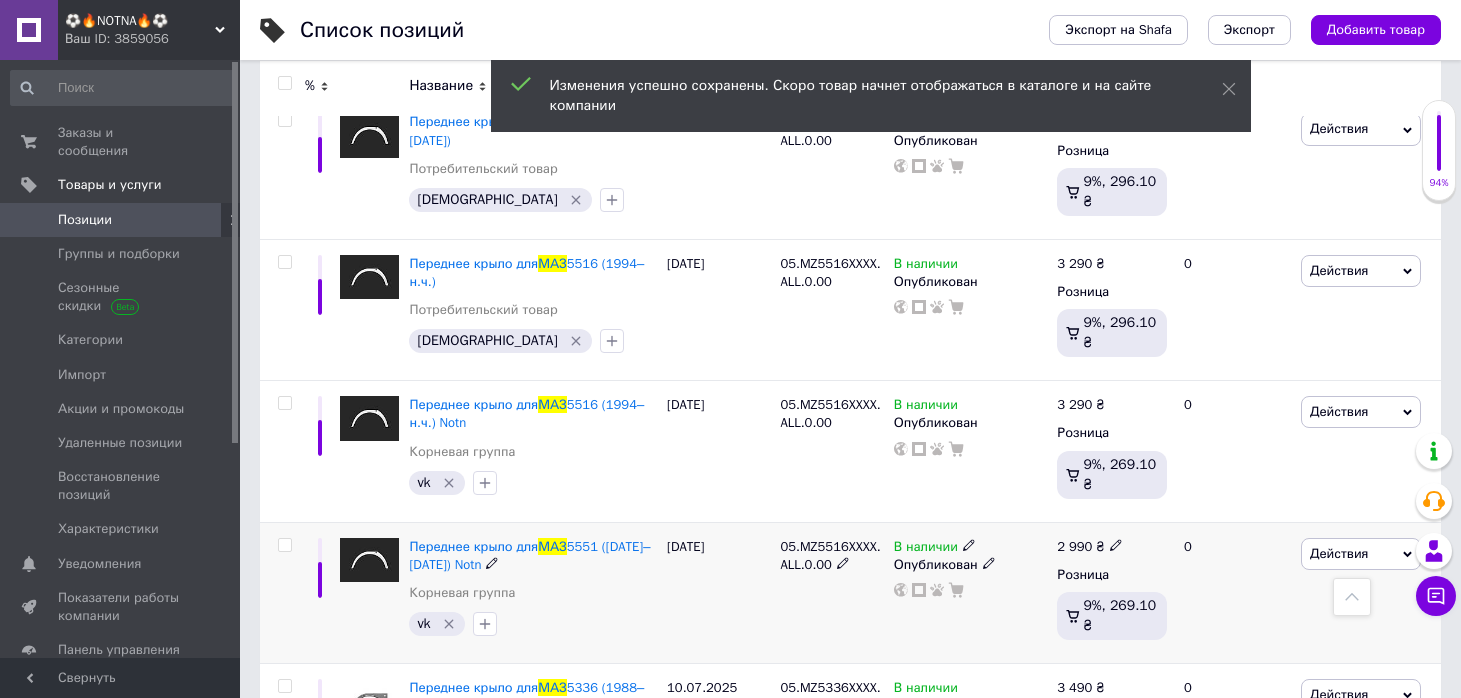 click 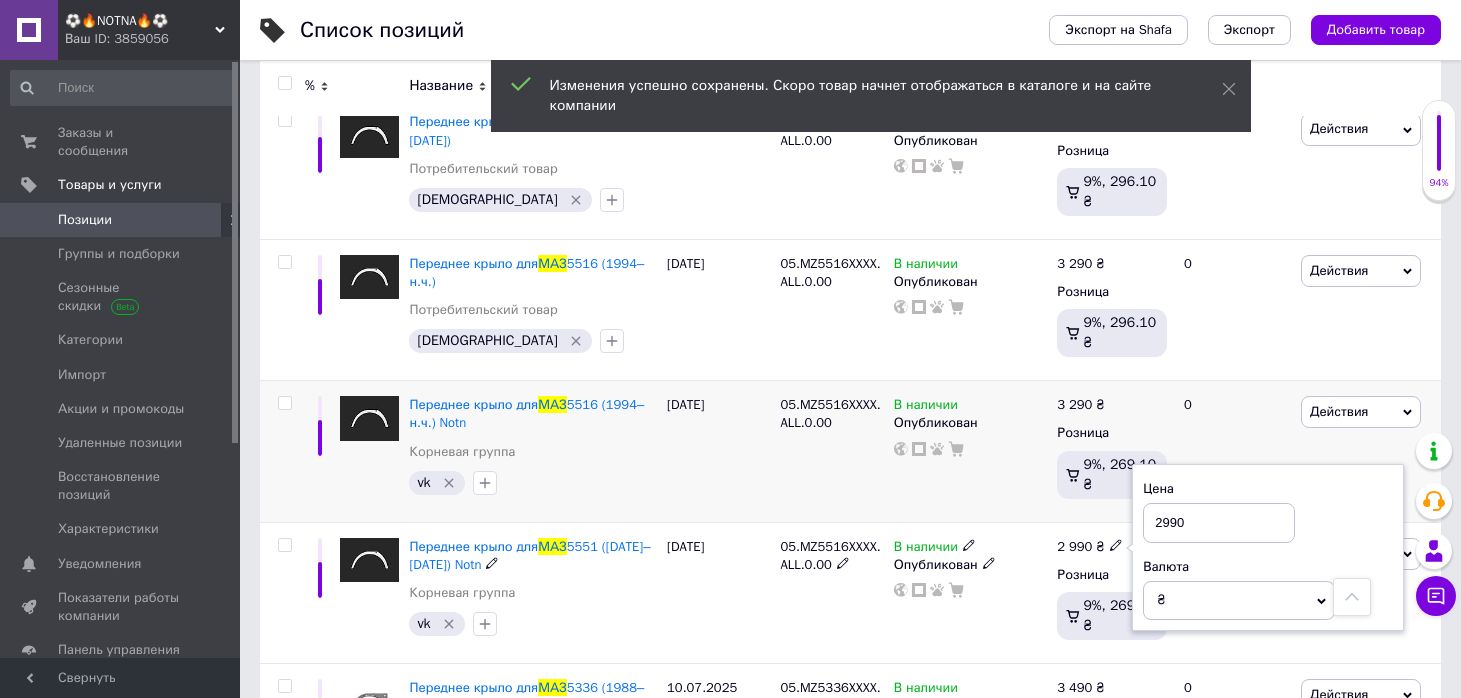 drag, startPoint x: 1170, startPoint y: 525, endPoint x: 1048, endPoint y: 502, distance: 124.1491 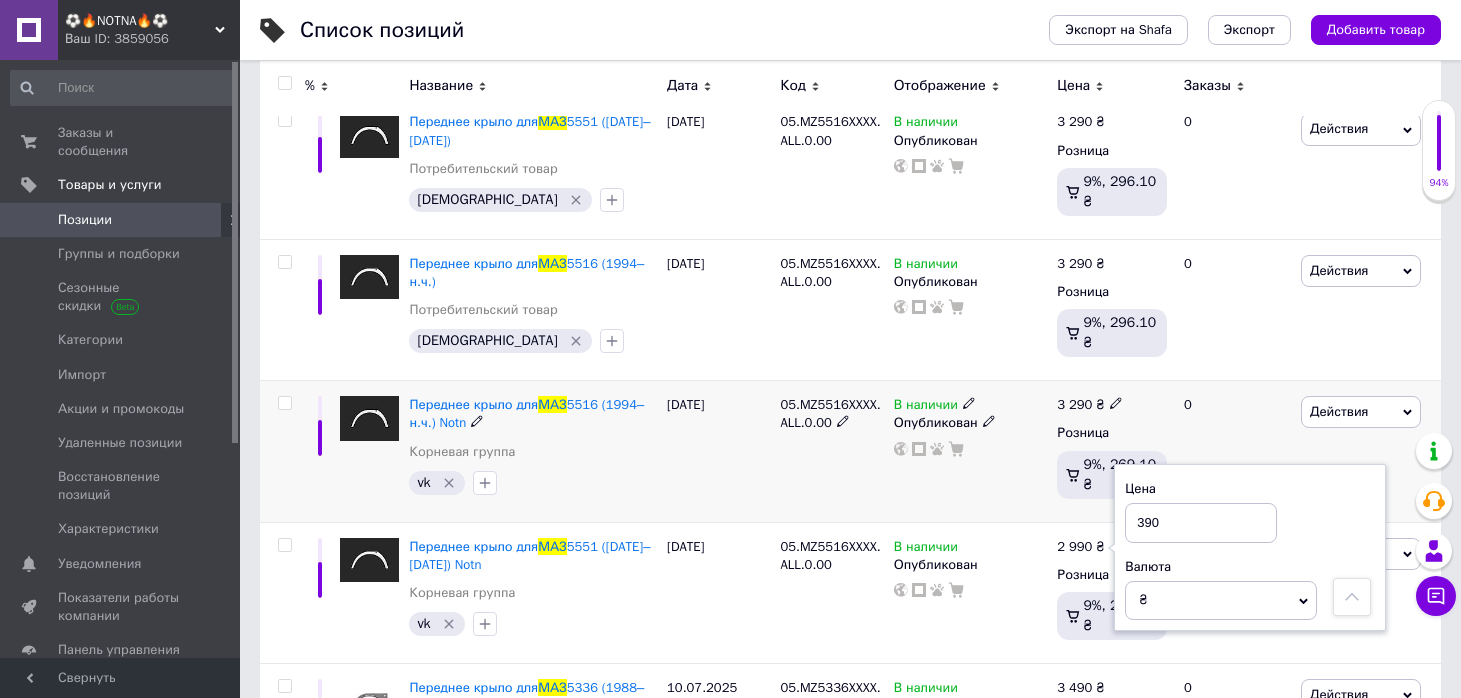 type on "3290" 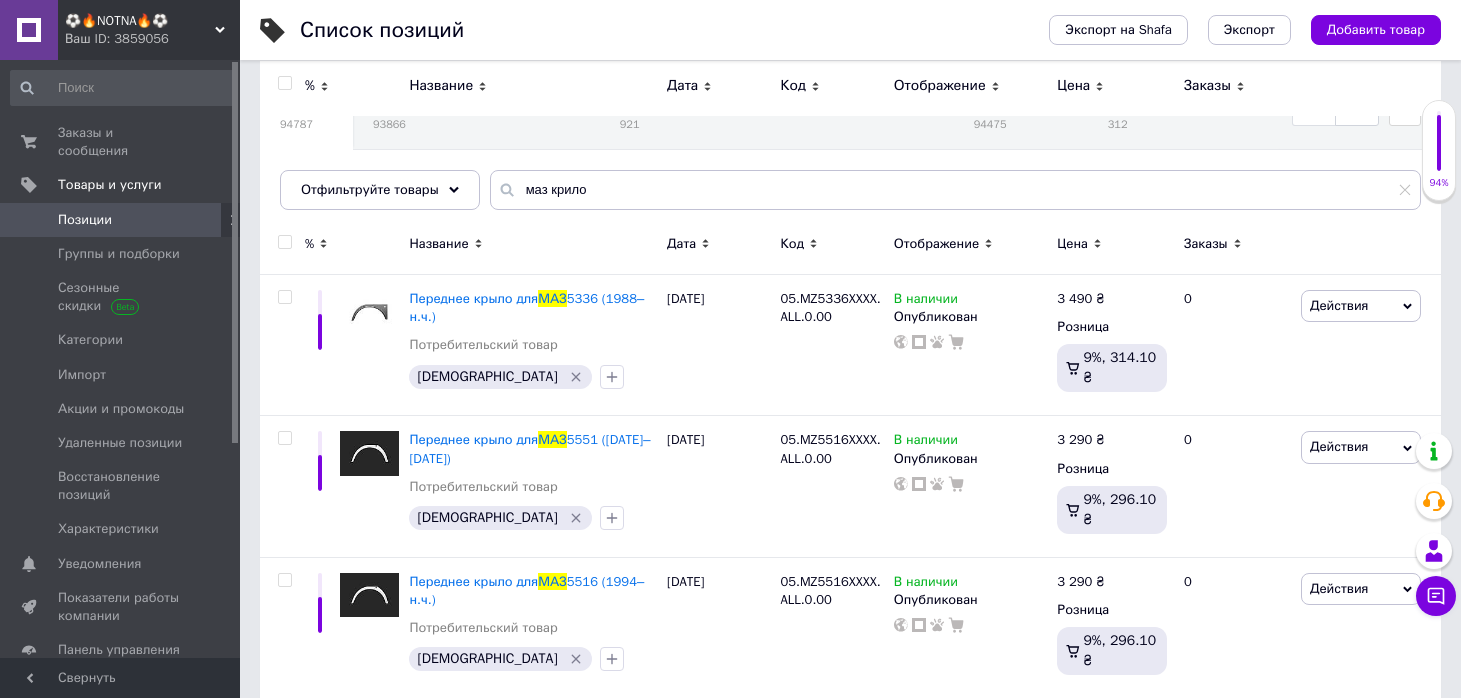 scroll, scrollTop: 123, scrollLeft: 0, axis: vertical 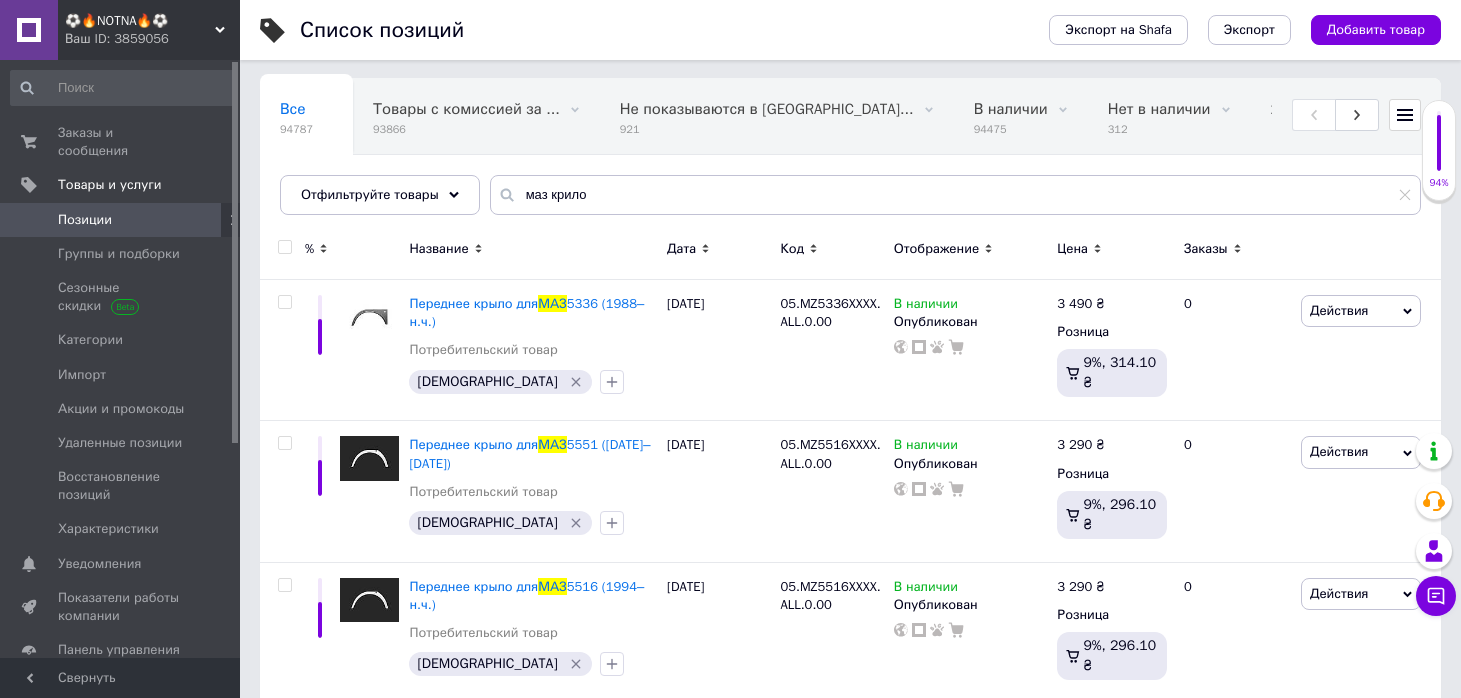click on "Ваш ID: 3859056" at bounding box center (152, 39) 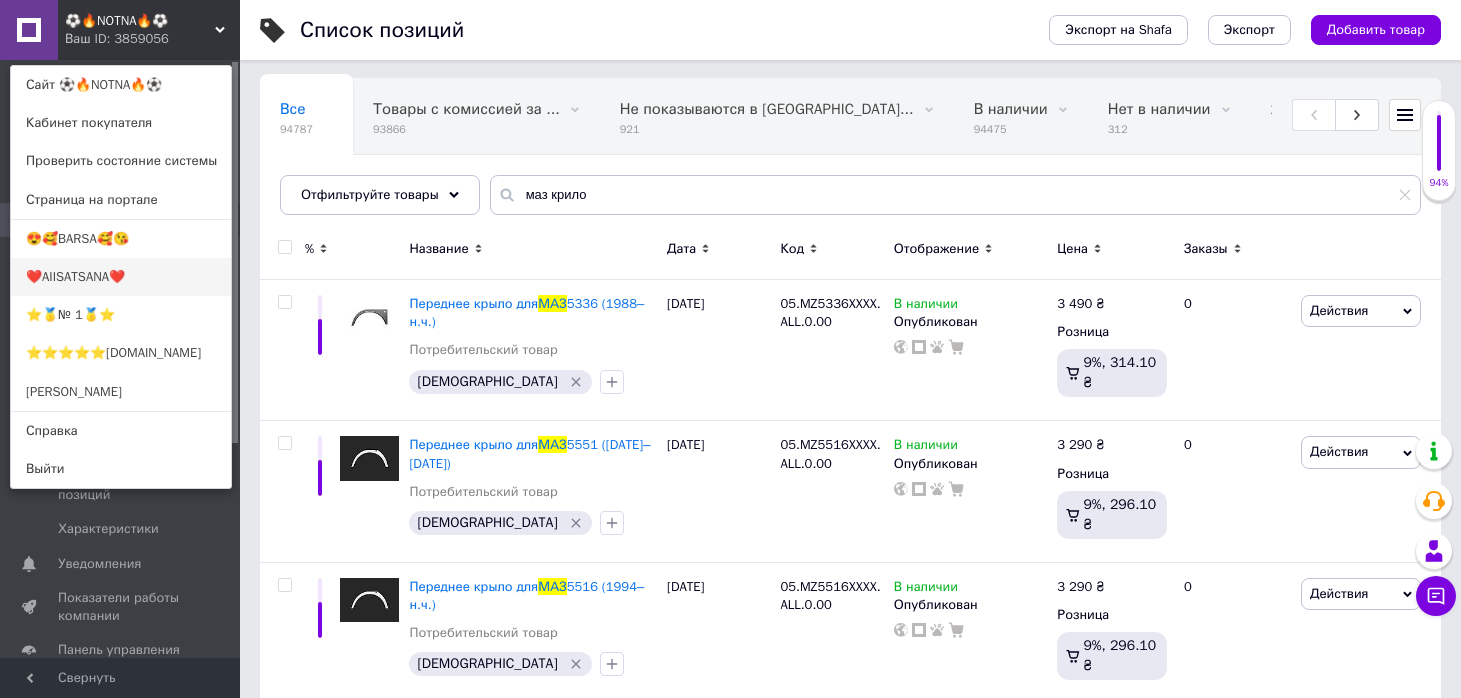 click on "❤️AIISATSANA❤️" at bounding box center [121, 277] 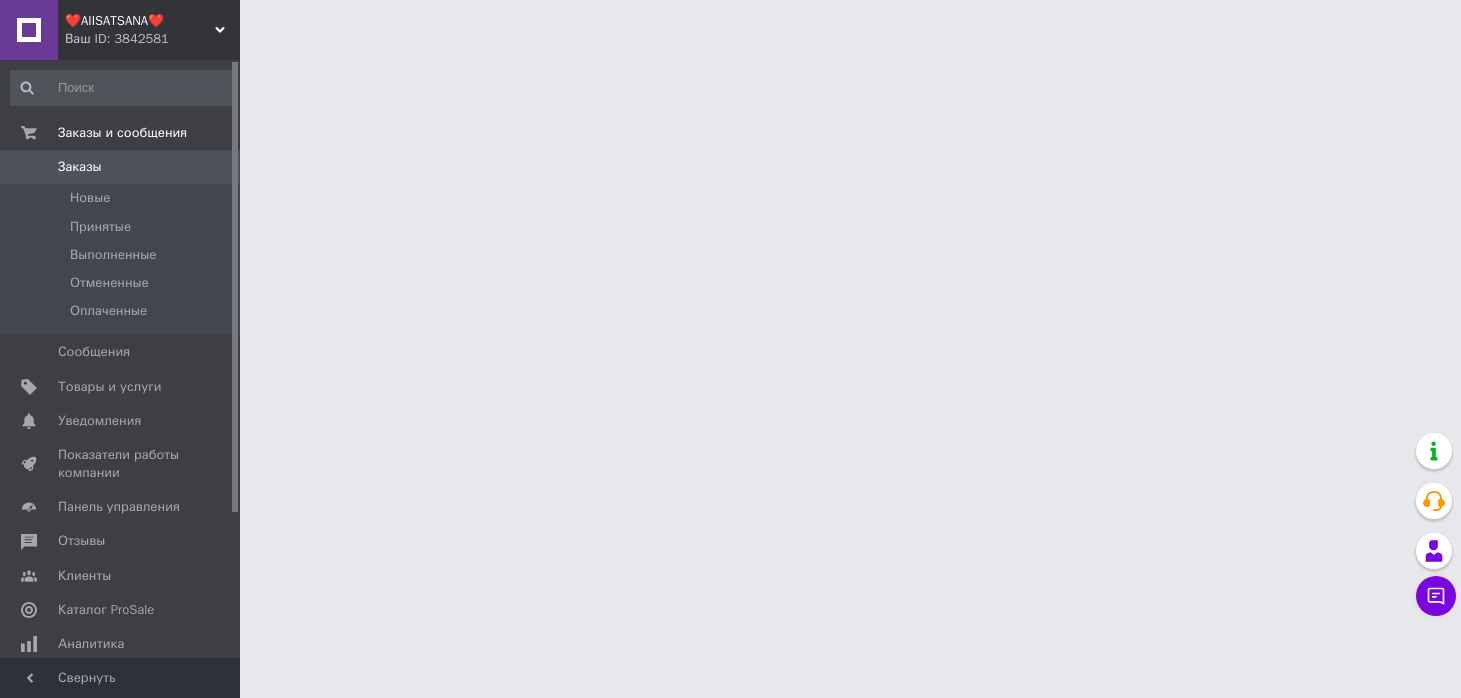 scroll, scrollTop: 0, scrollLeft: 0, axis: both 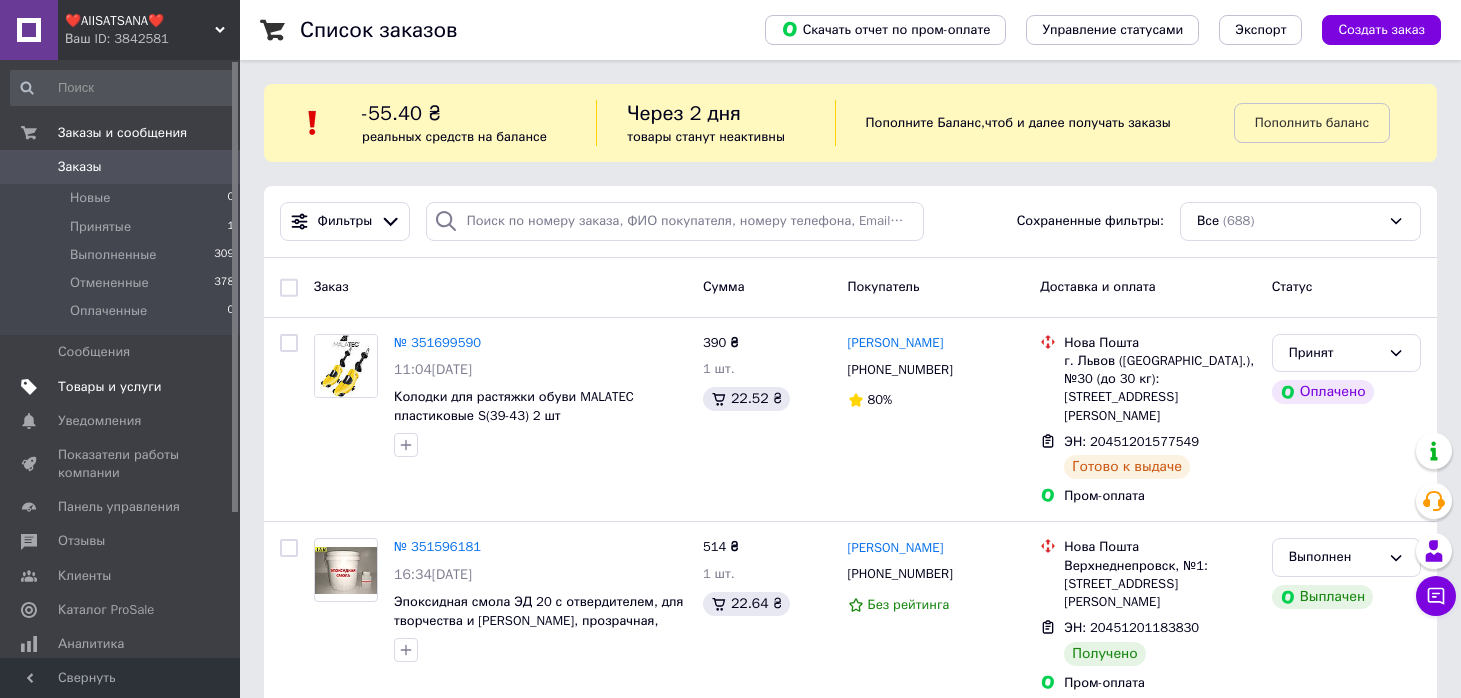 click on "Товары и услуги" at bounding box center [110, 387] 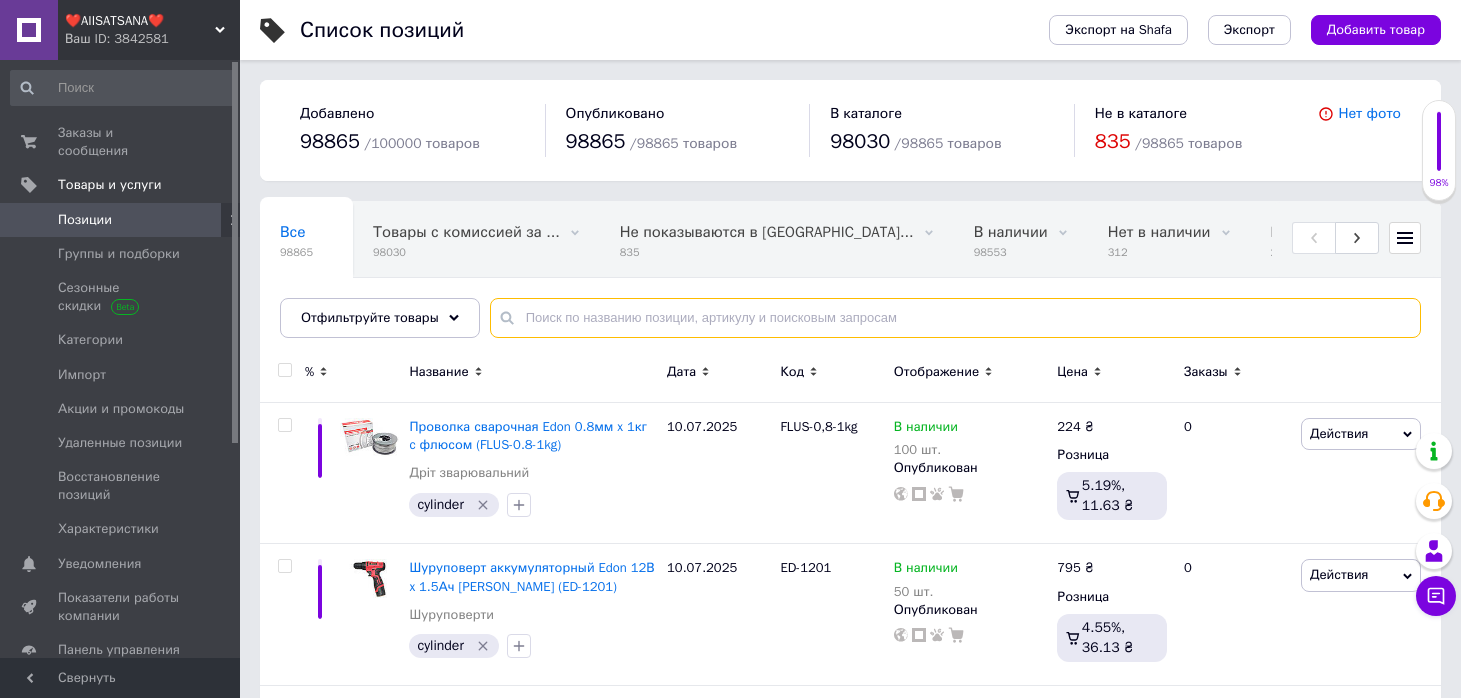 click at bounding box center (955, 318) 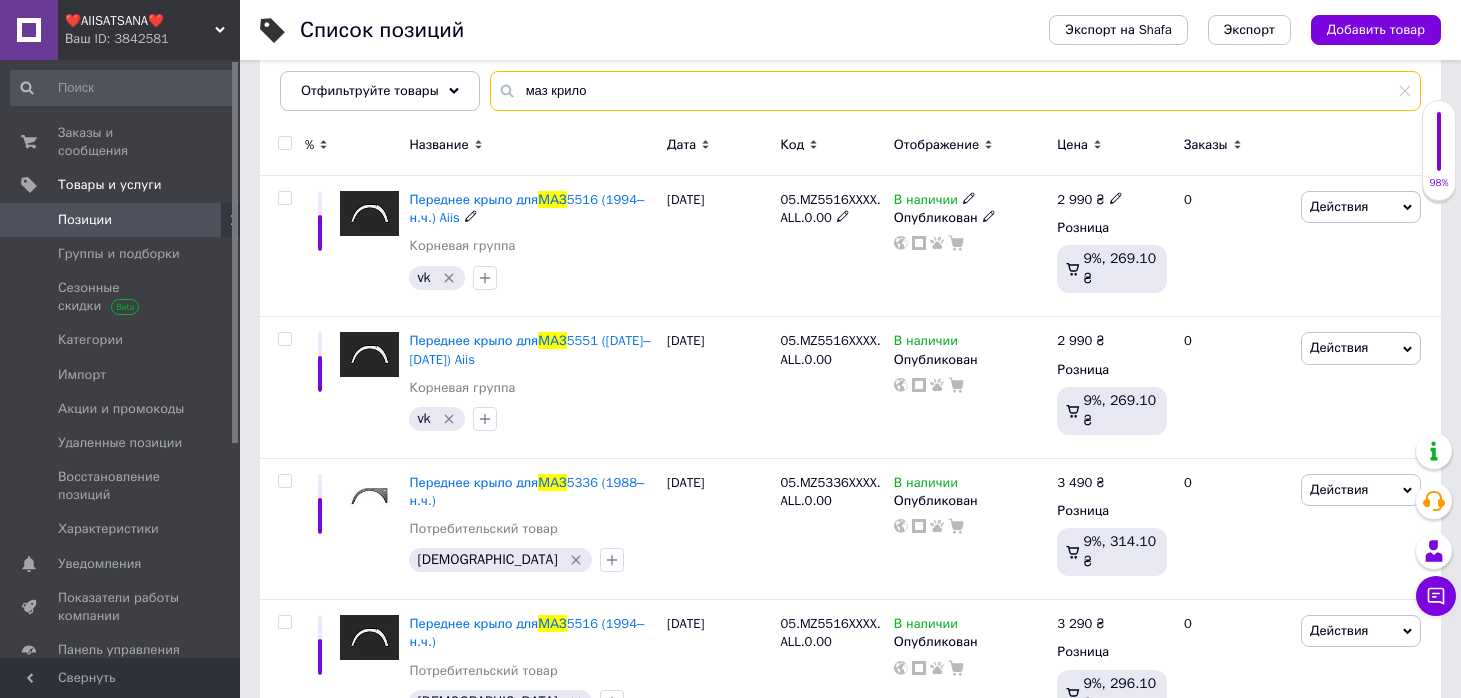 scroll, scrollTop: 262, scrollLeft: 0, axis: vertical 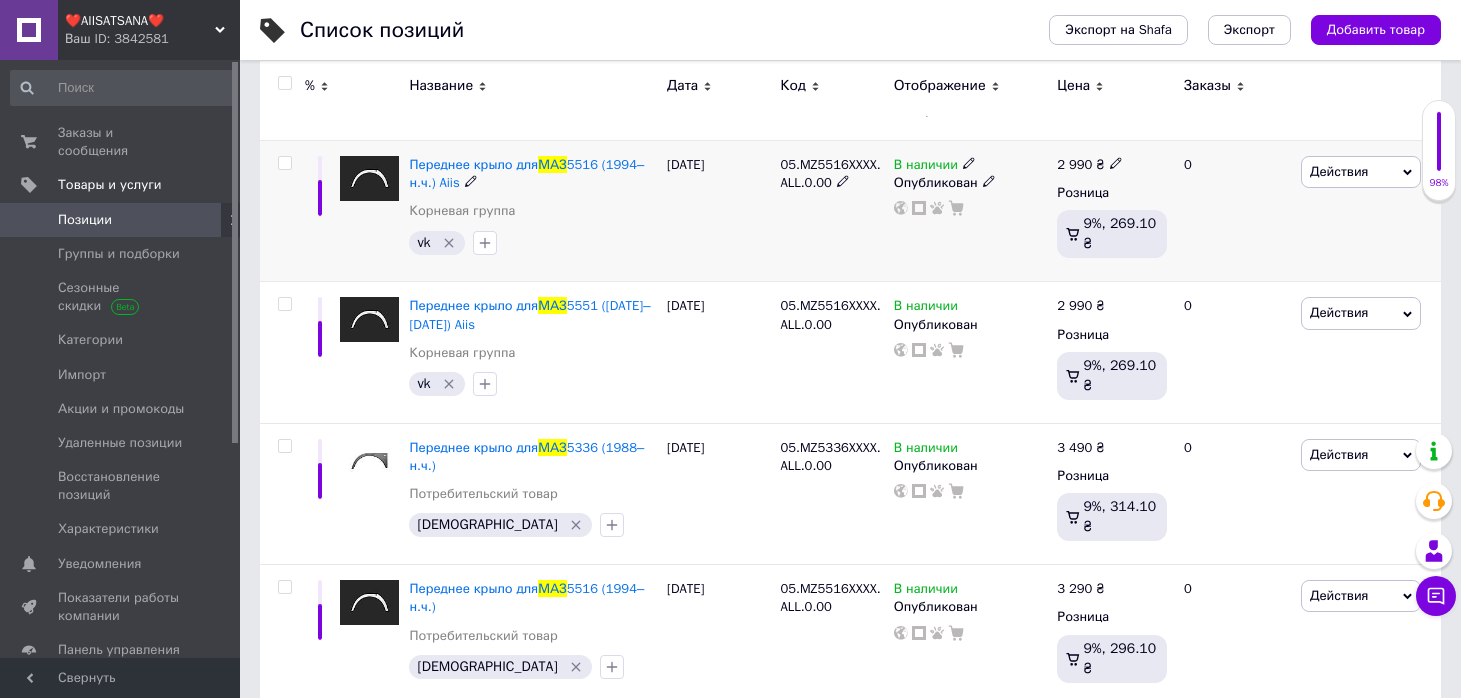 type on "маз крило" 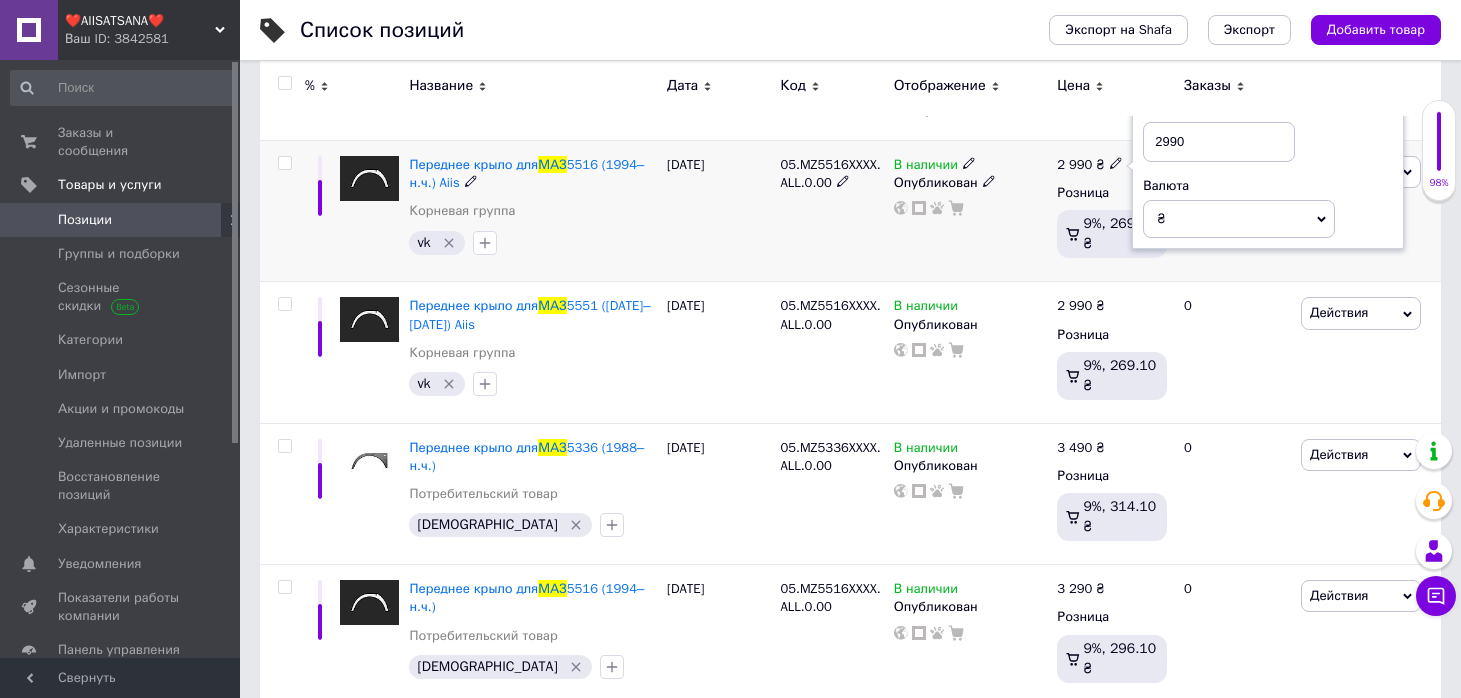 drag, startPoint x: 1170, startPoint y: 145, endPoint x: 1123, endPoint y: 133, distance: 48.507732 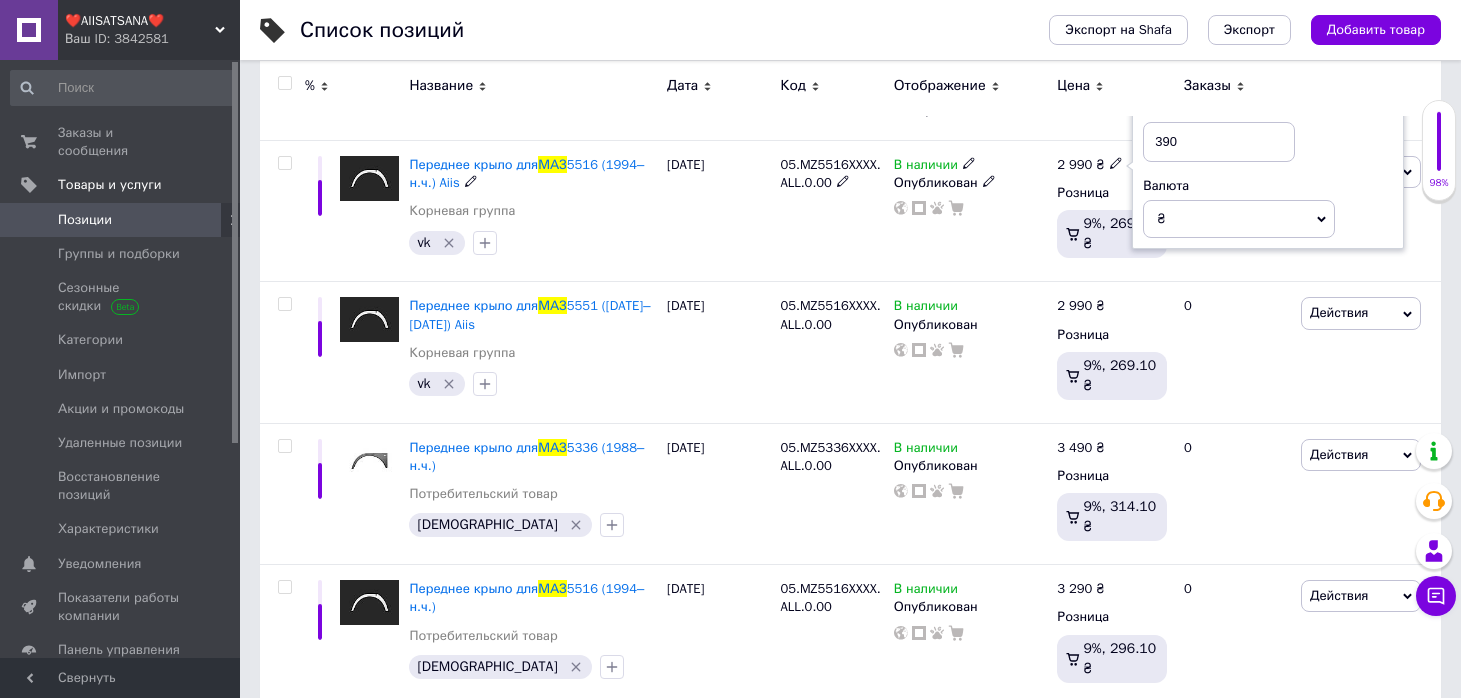 type on "3290" 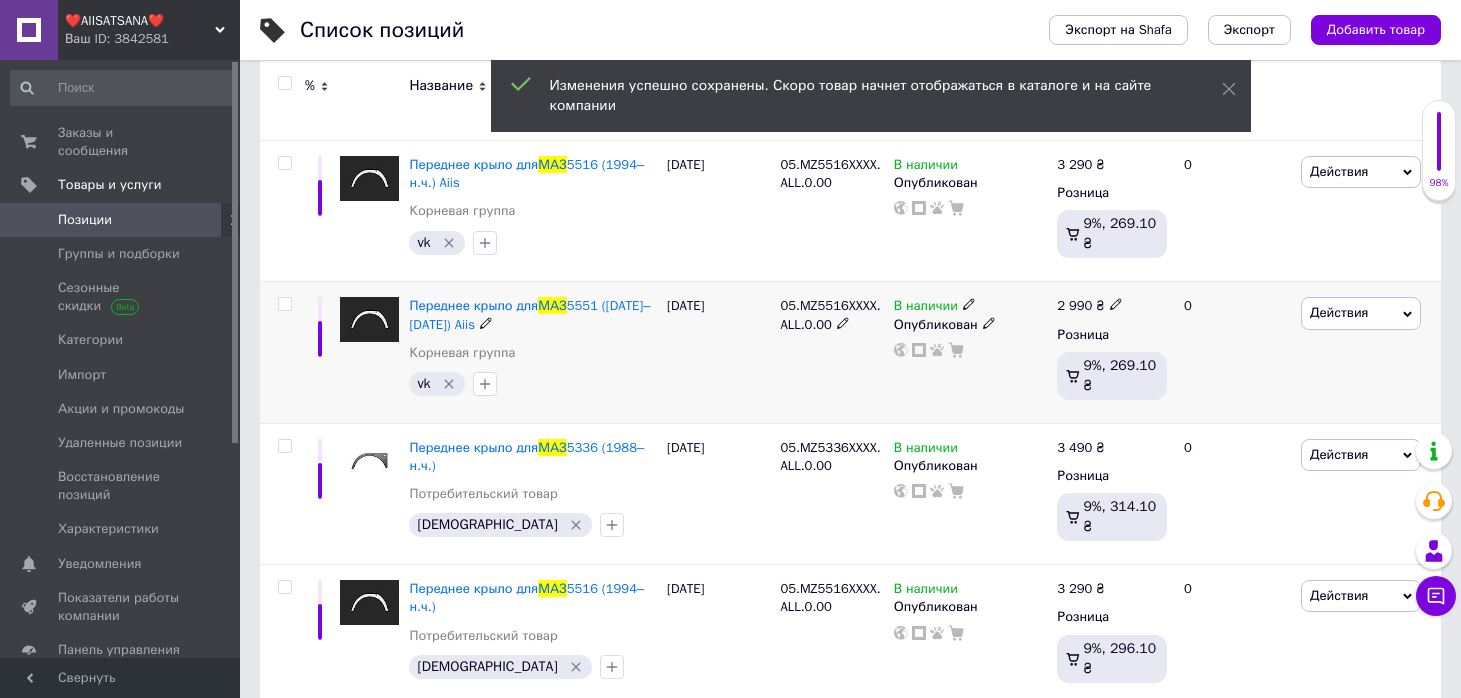 click 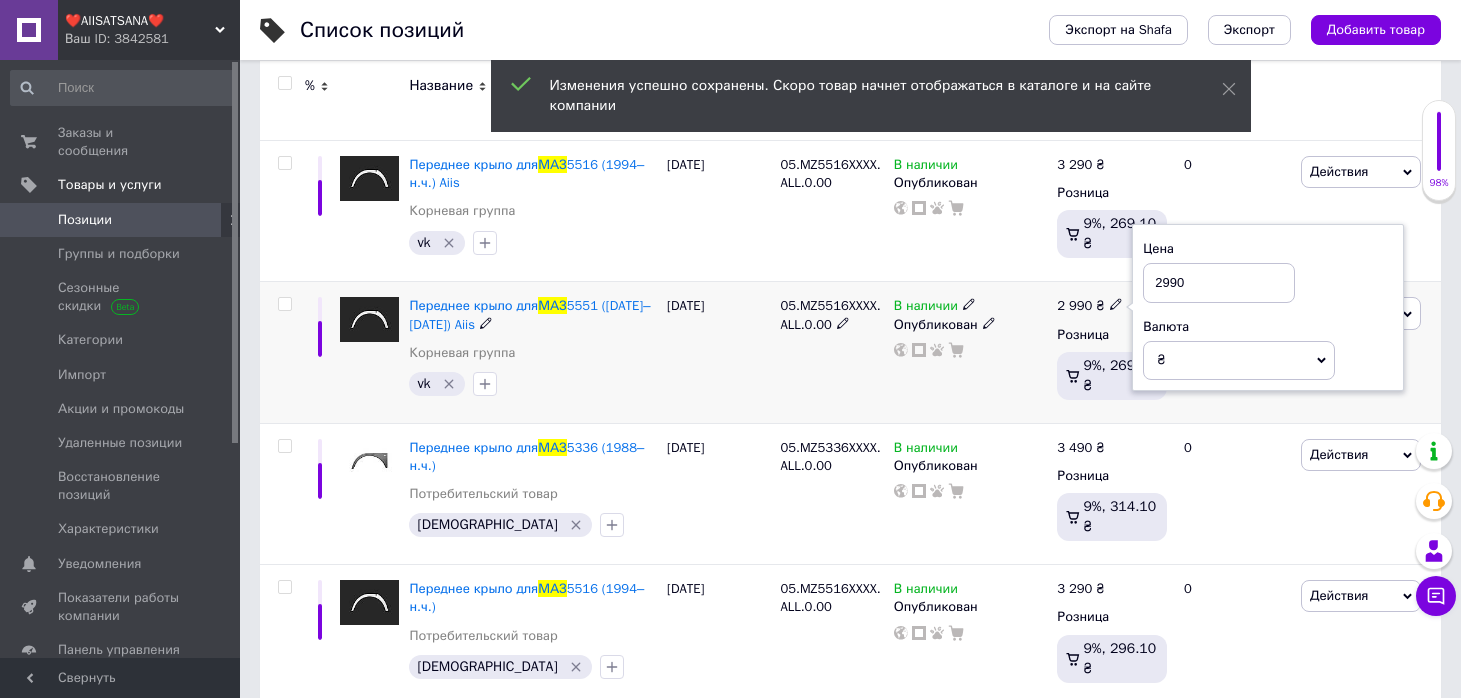 drag, startPoint x: 1171, startPoint y: 282, endPoint x: 1160, endPoint y: 282, distance: 11 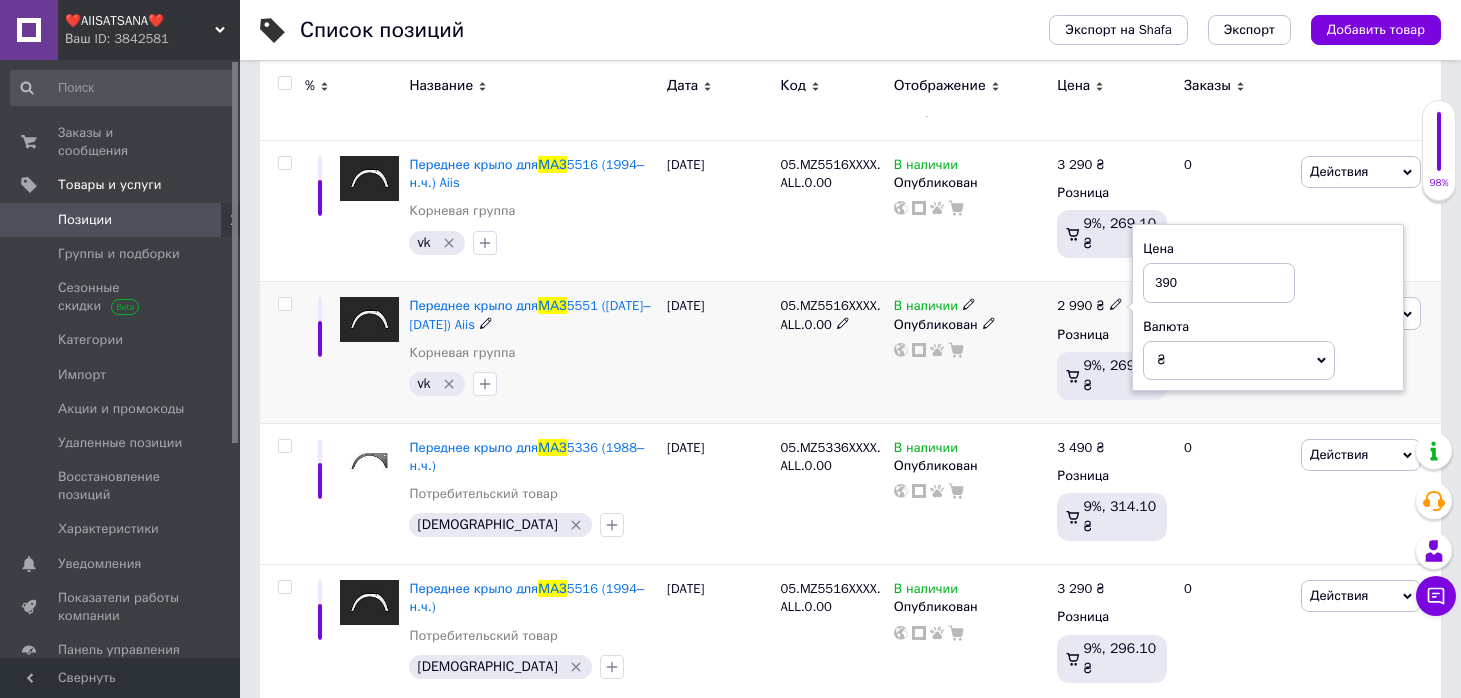 type on "3290" 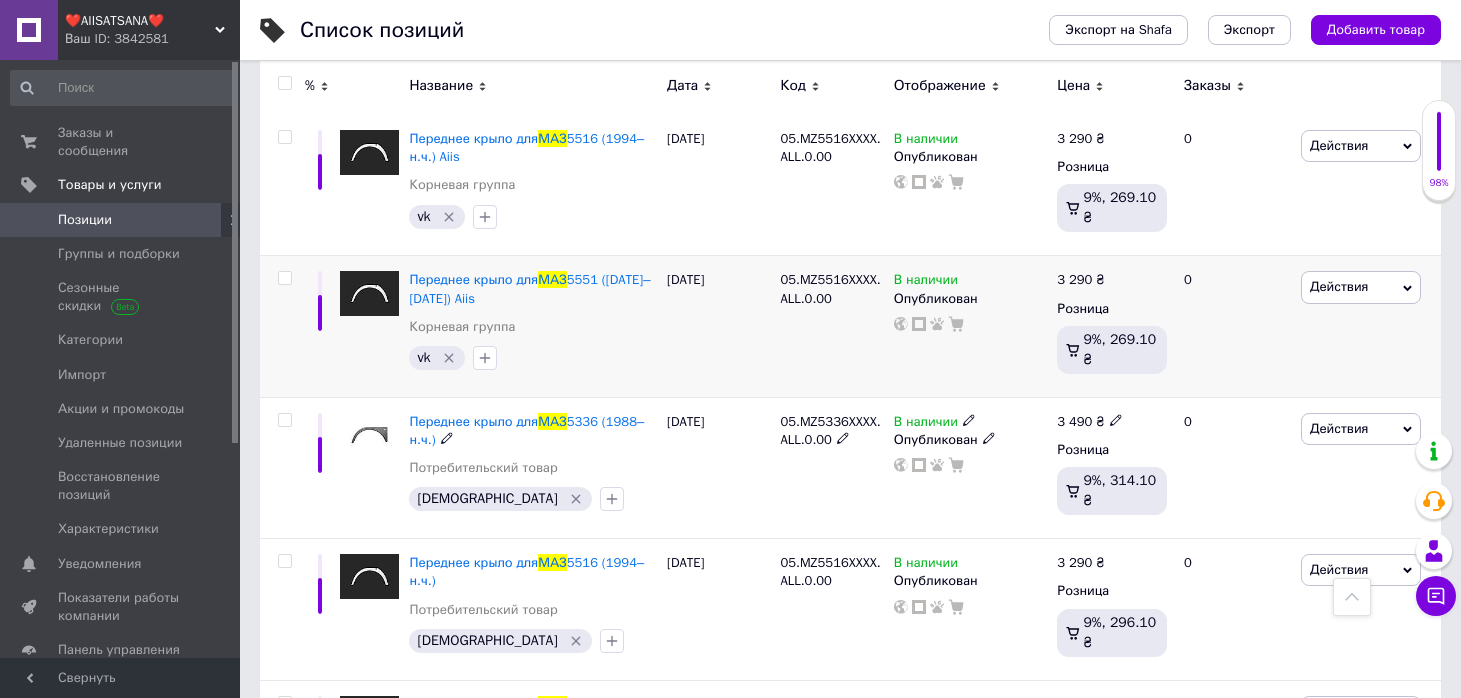 scroll, scrollTop: 281, scrollLeft: 0, axis: vertical 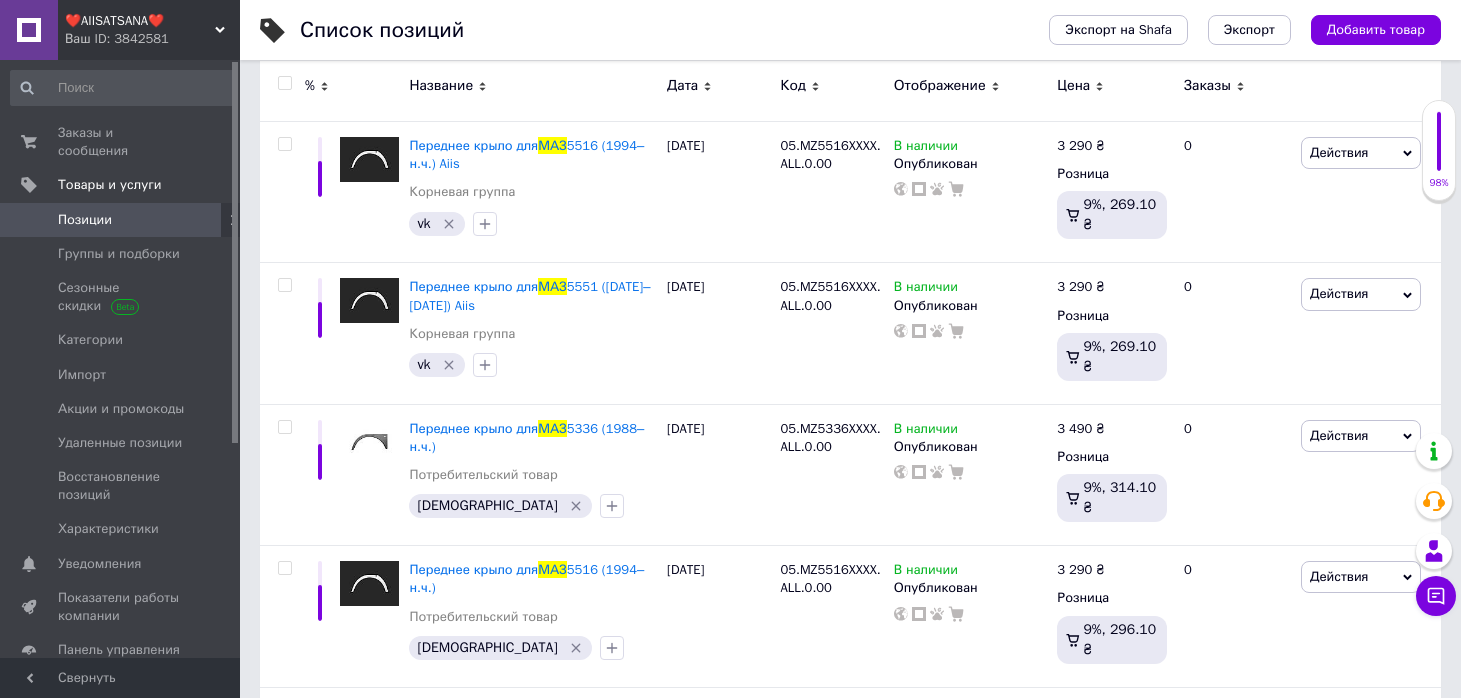 click on "❤️AIISATSANA❤️" at bounding box center (140, 21) 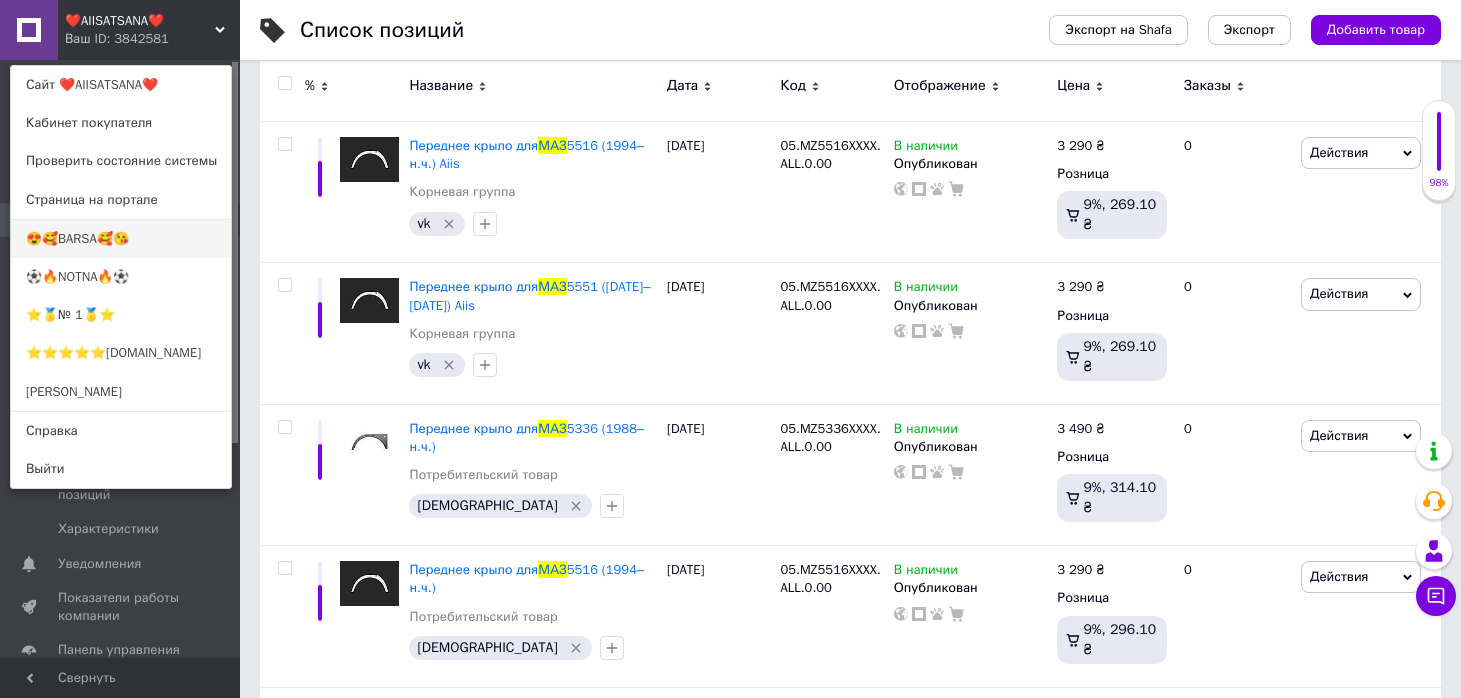 click on "😍🥰BARSA🥰😘" at bounding box center (121, 239) 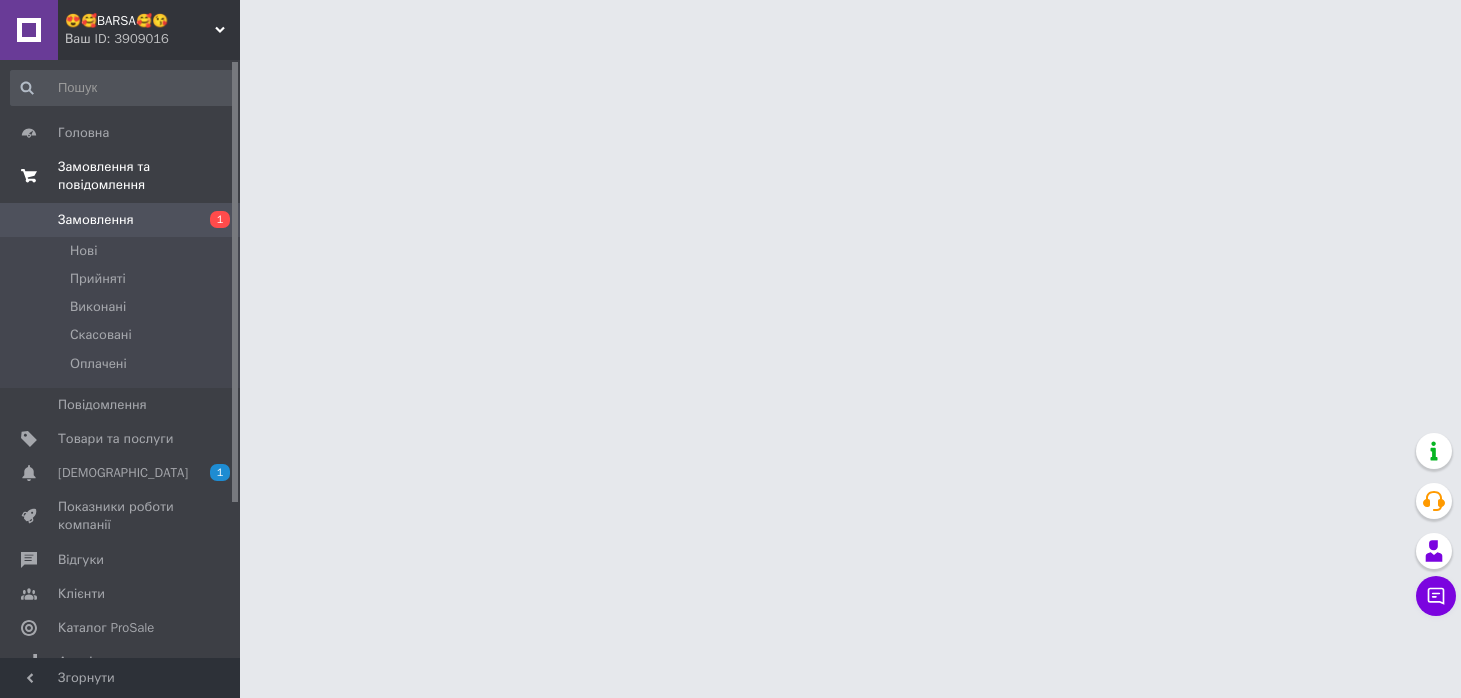 scroll, scrollTop: 0, scrollLeft: 0, axis: both 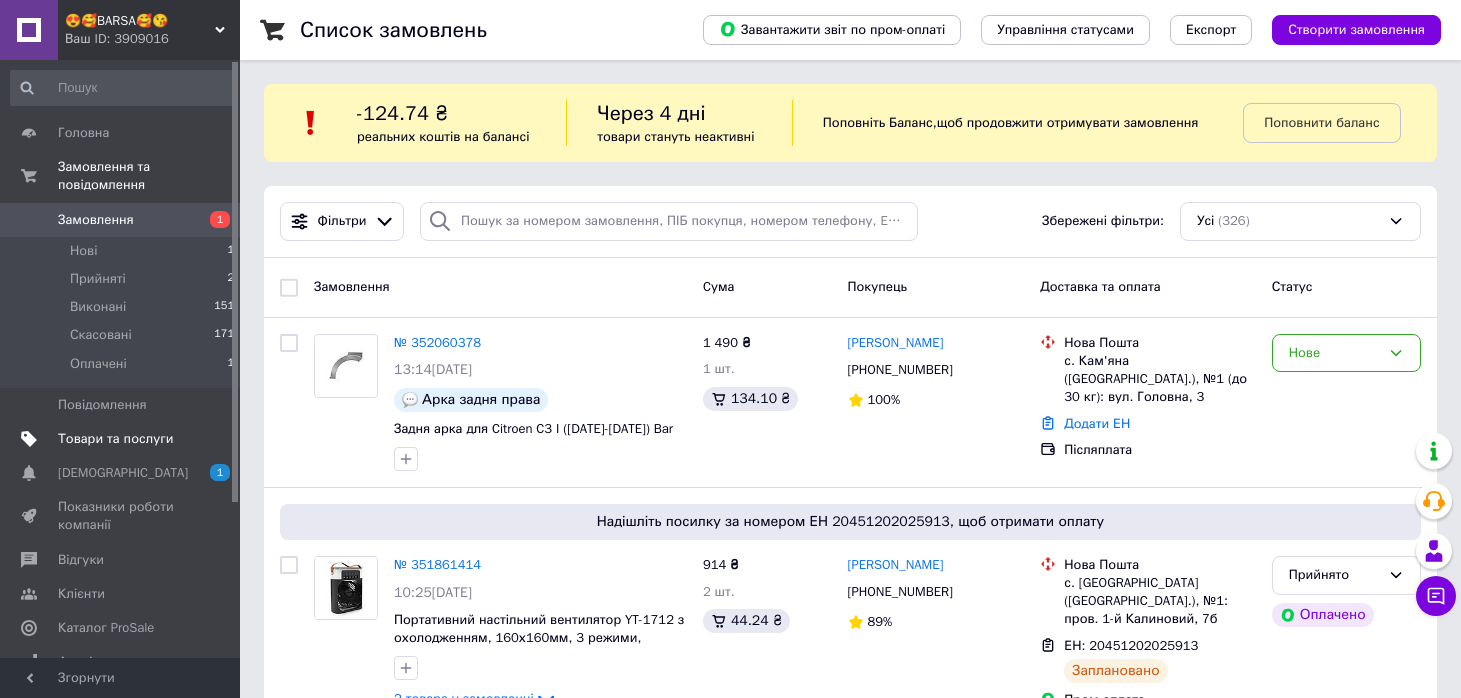 click on "Товари та послуги" at bounding box center (115, 439) 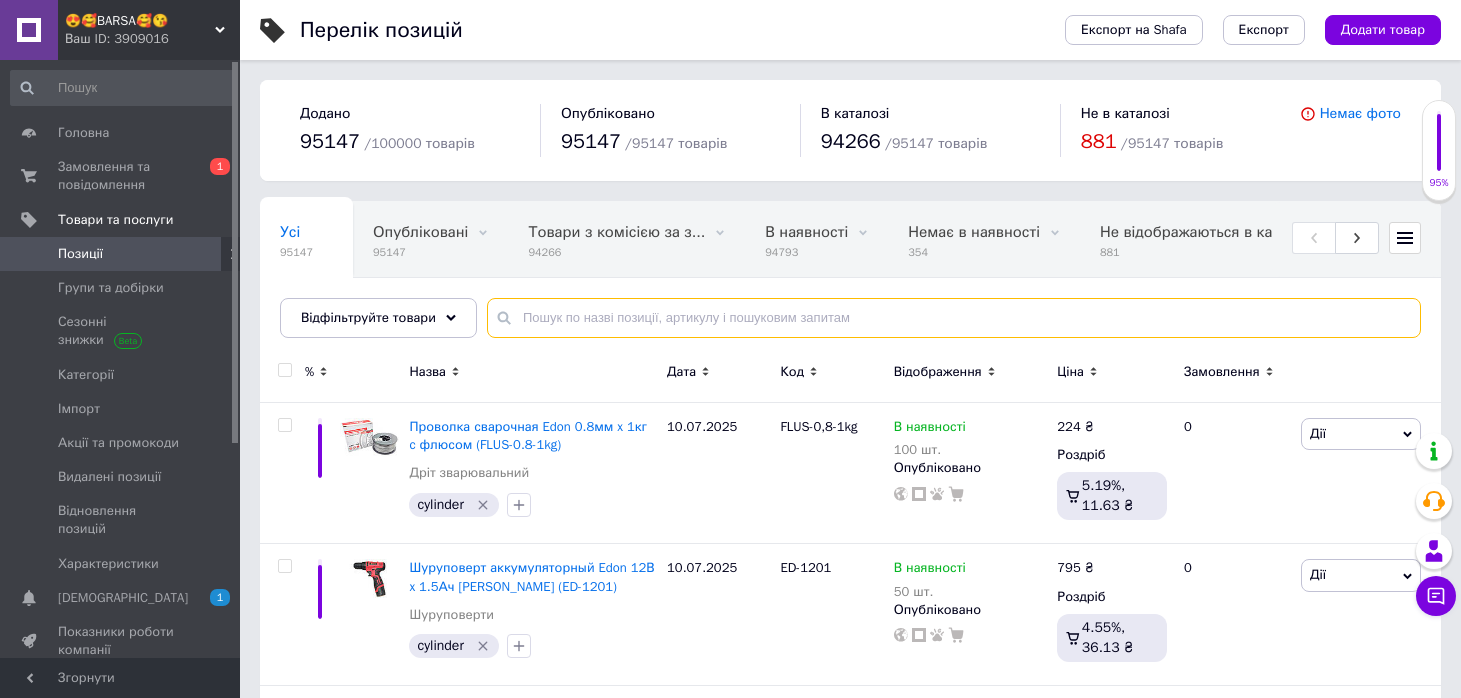 click at bounding box center (954, 318) 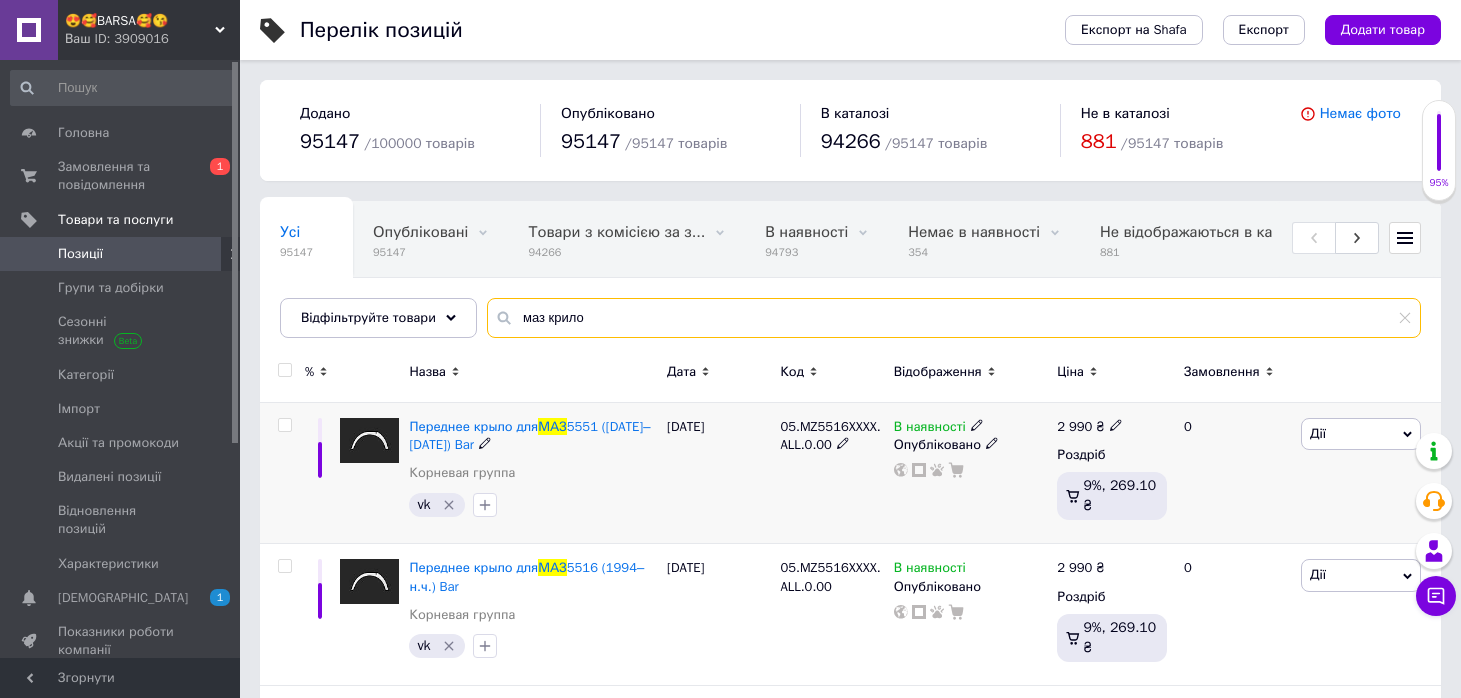 type on "маз крило" 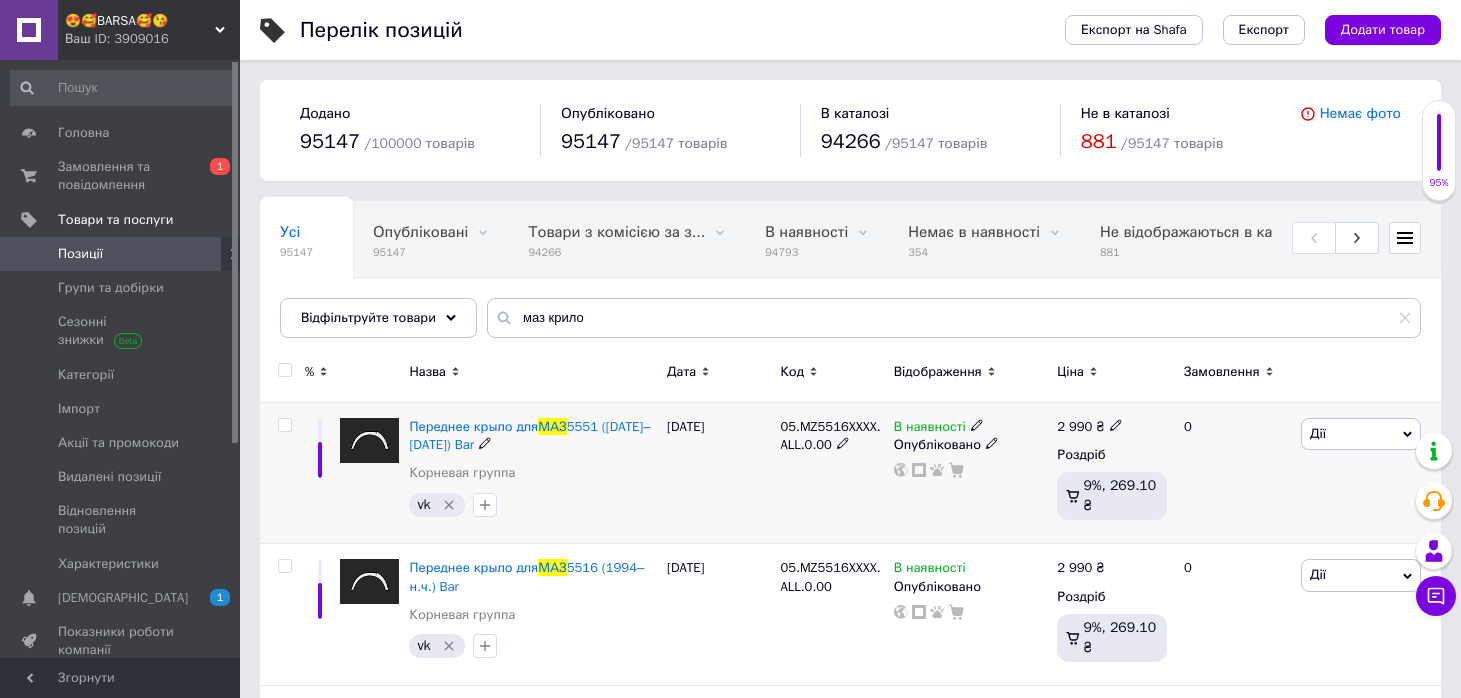 click 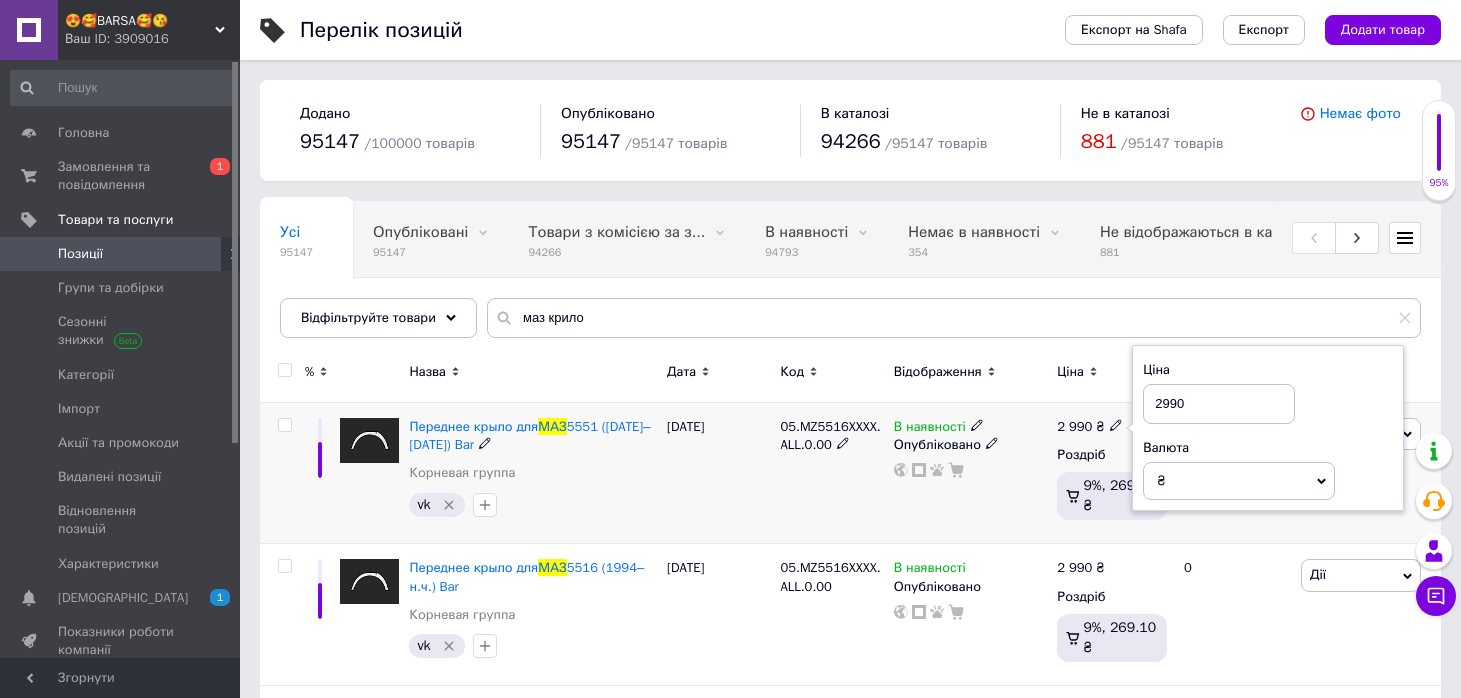drag, startPoint x: 1170, startPoint y: 403, endPoint x: 1148, endPoint y: 402, distance: 22.022715 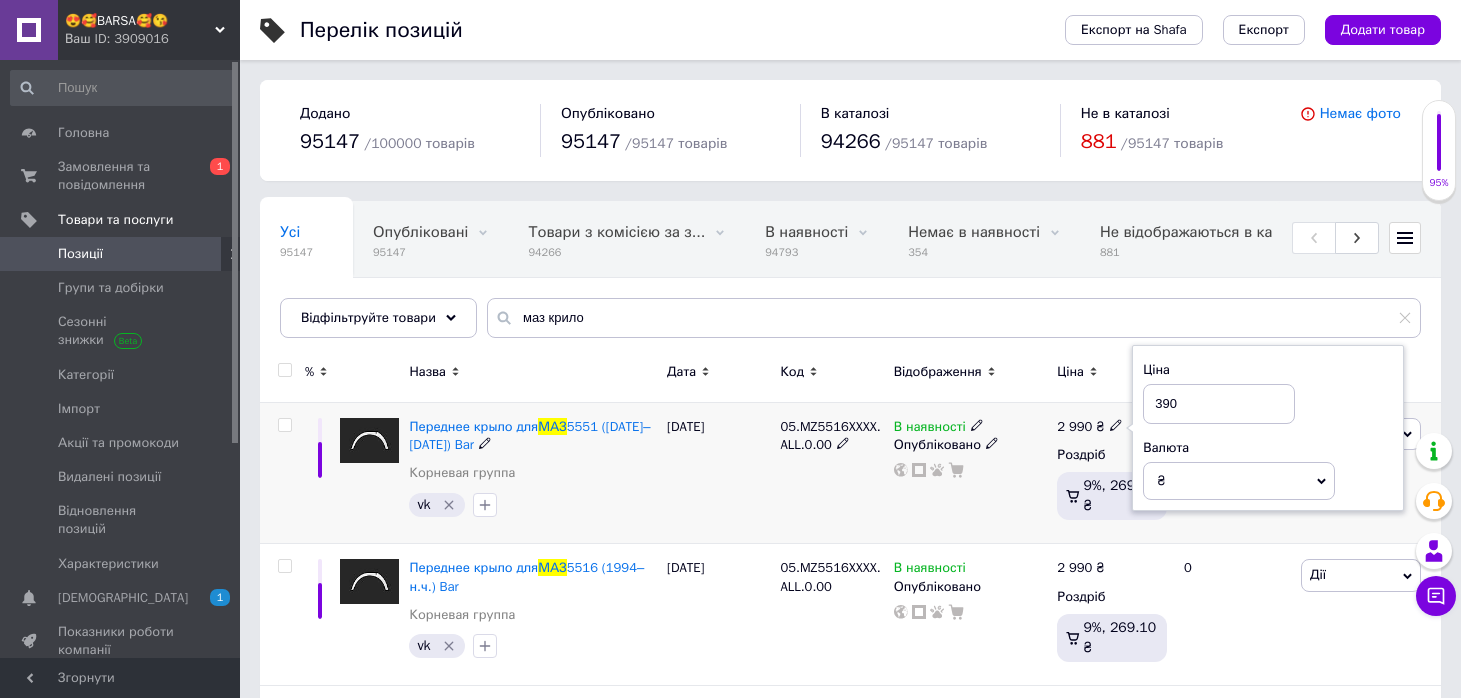 type on "3290" 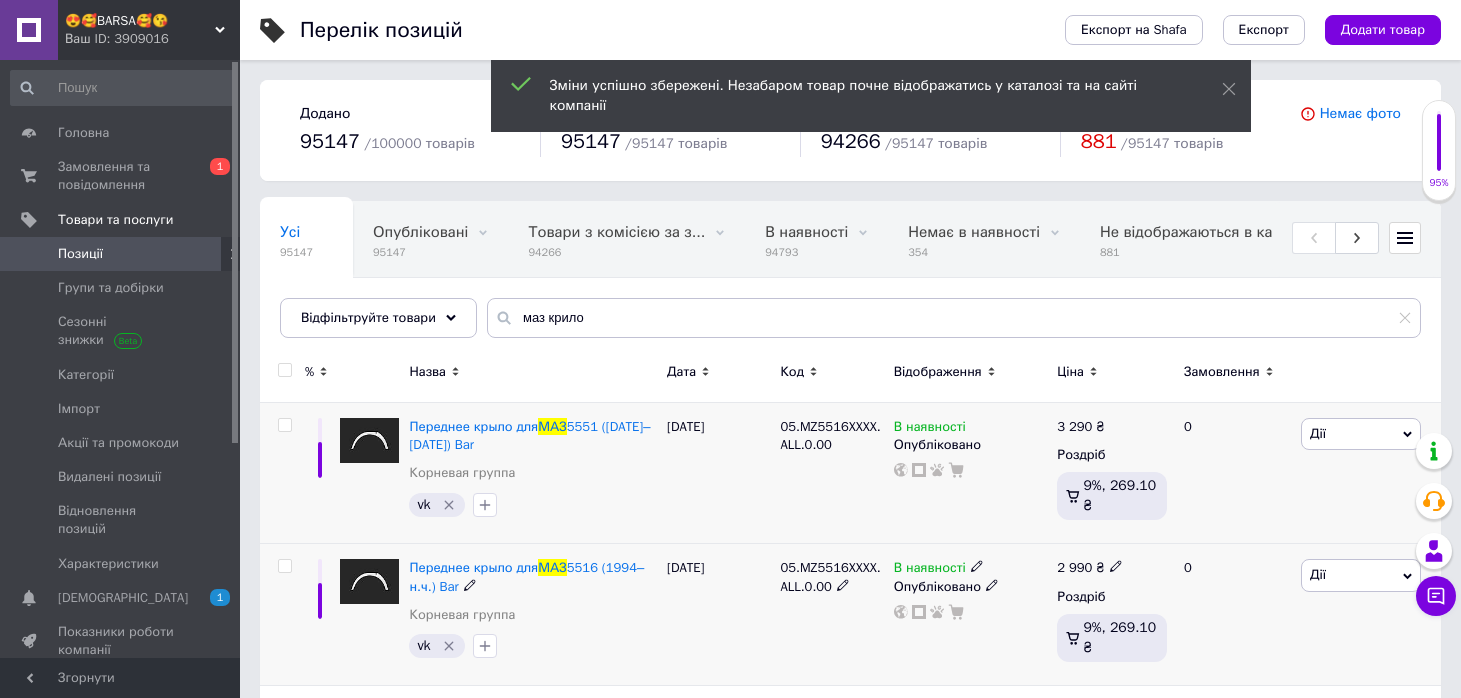 click 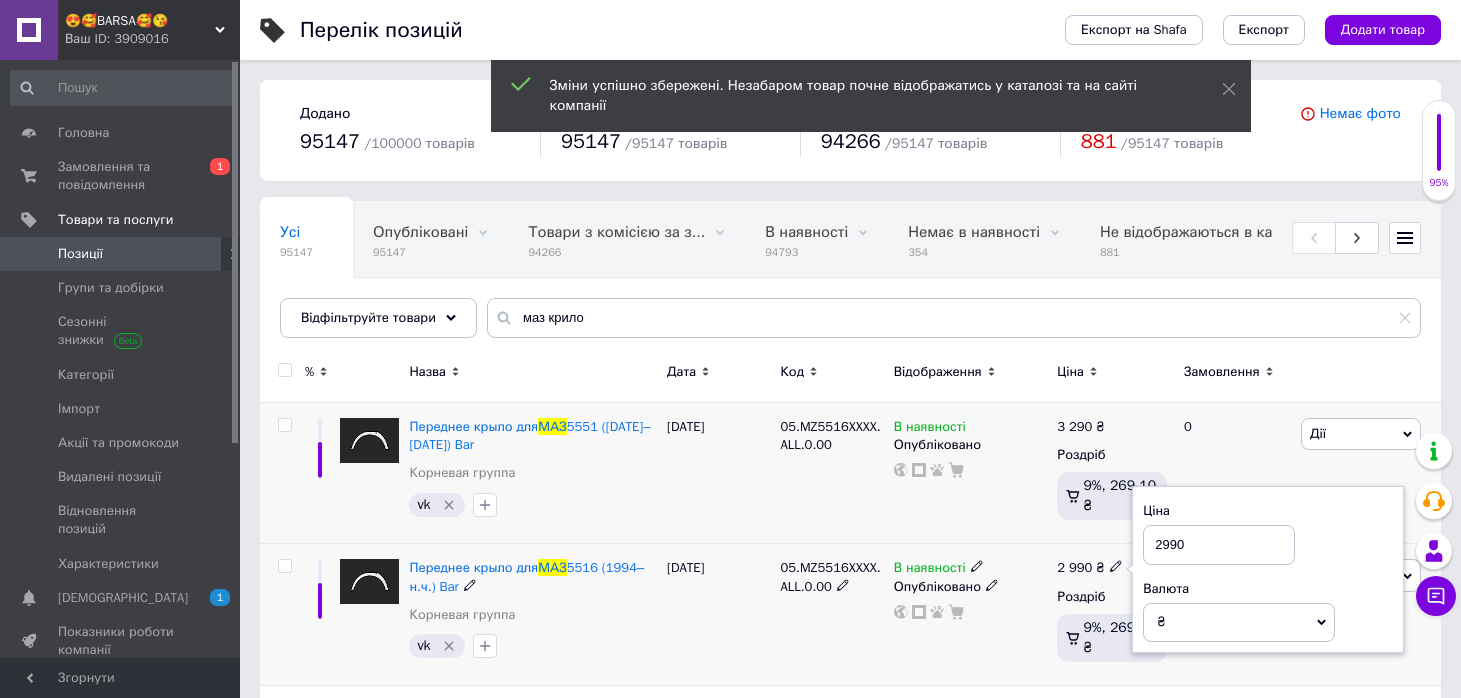 drag, startPoint x: 1170, startPoint y: 546, endPoint x: 1150, endPoint y: 546, distance: 20 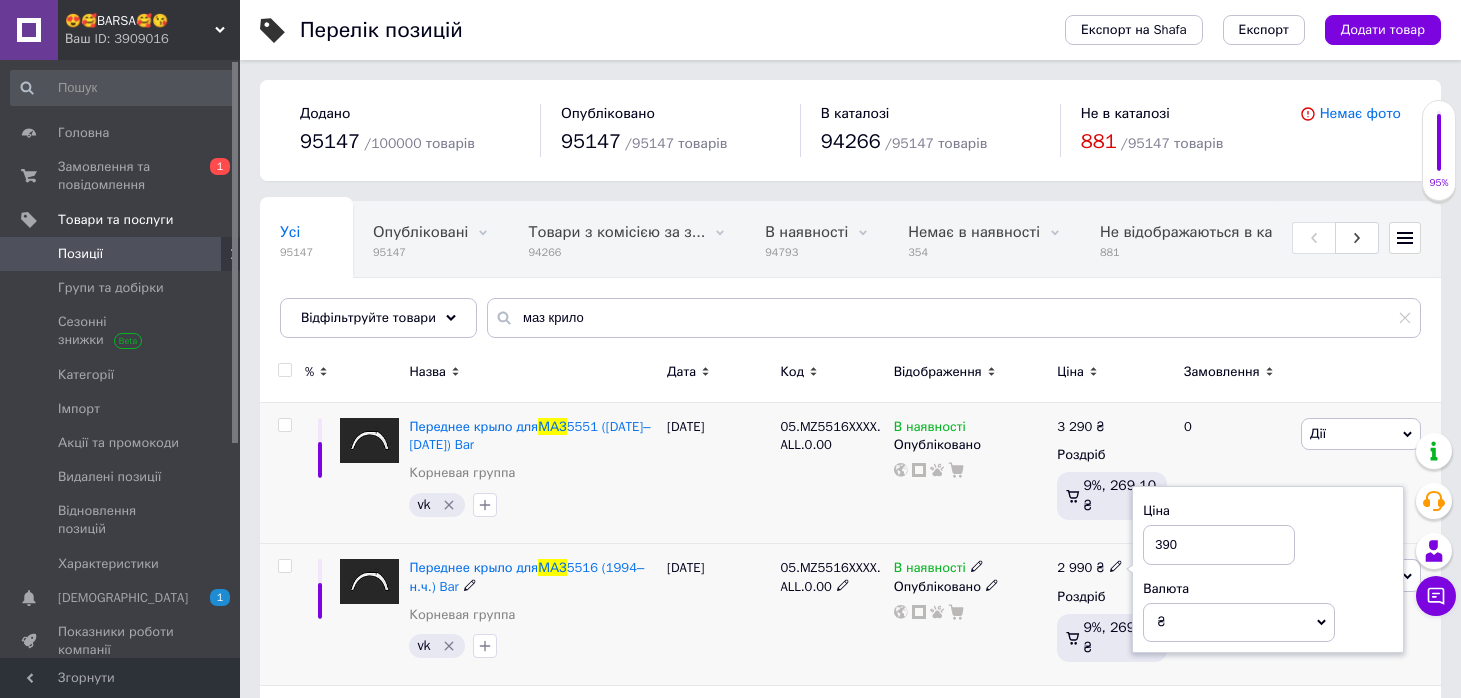 type on "3290" 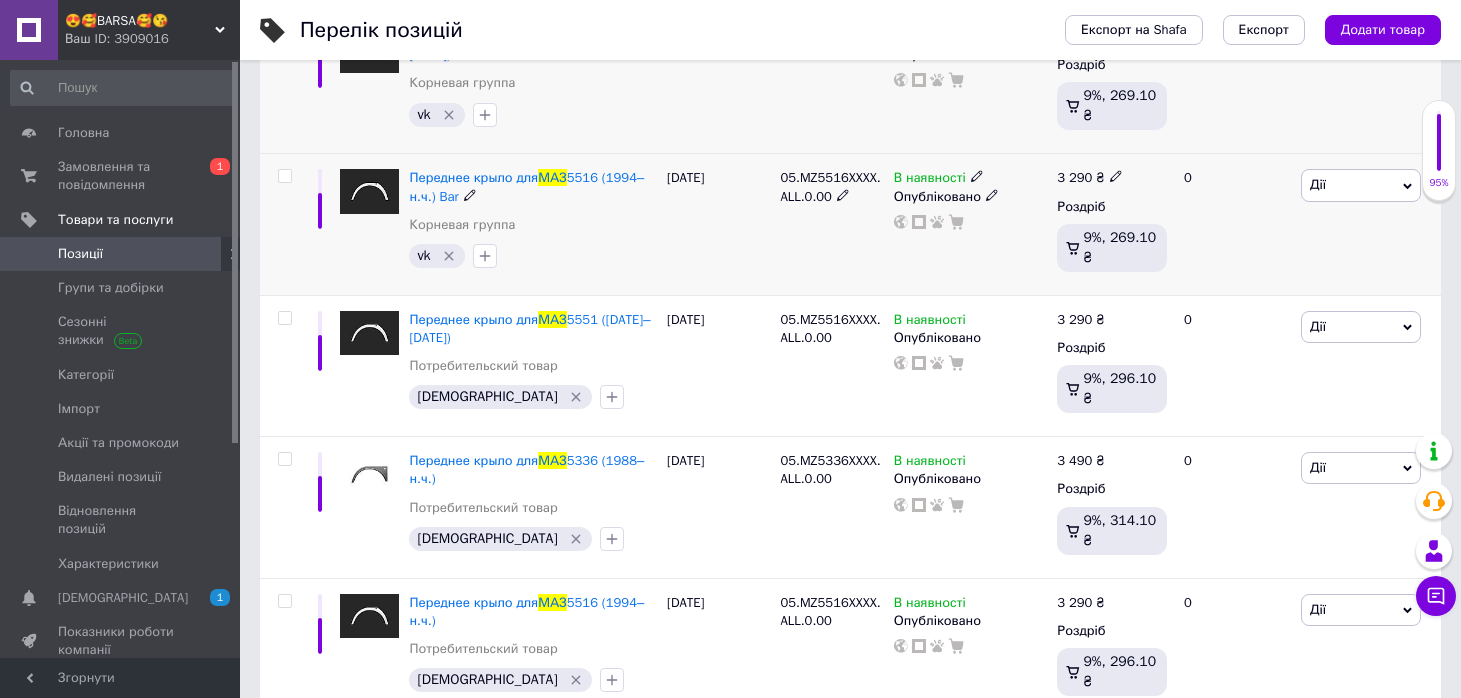 scroll, scrollTop: 394, scrollLeft: 0, axis: vertical 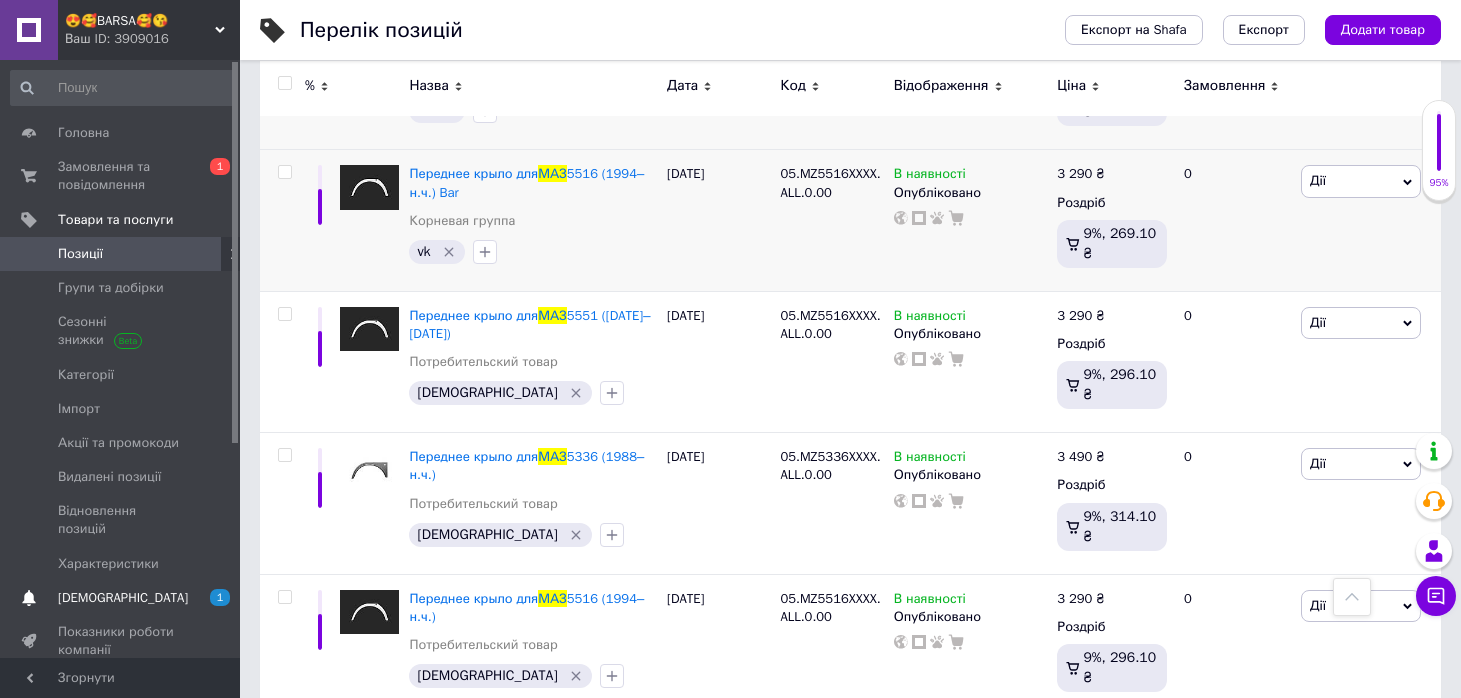 click on "[DEMOGRAPHIC_DATA]" at bounding box center [123, 598] 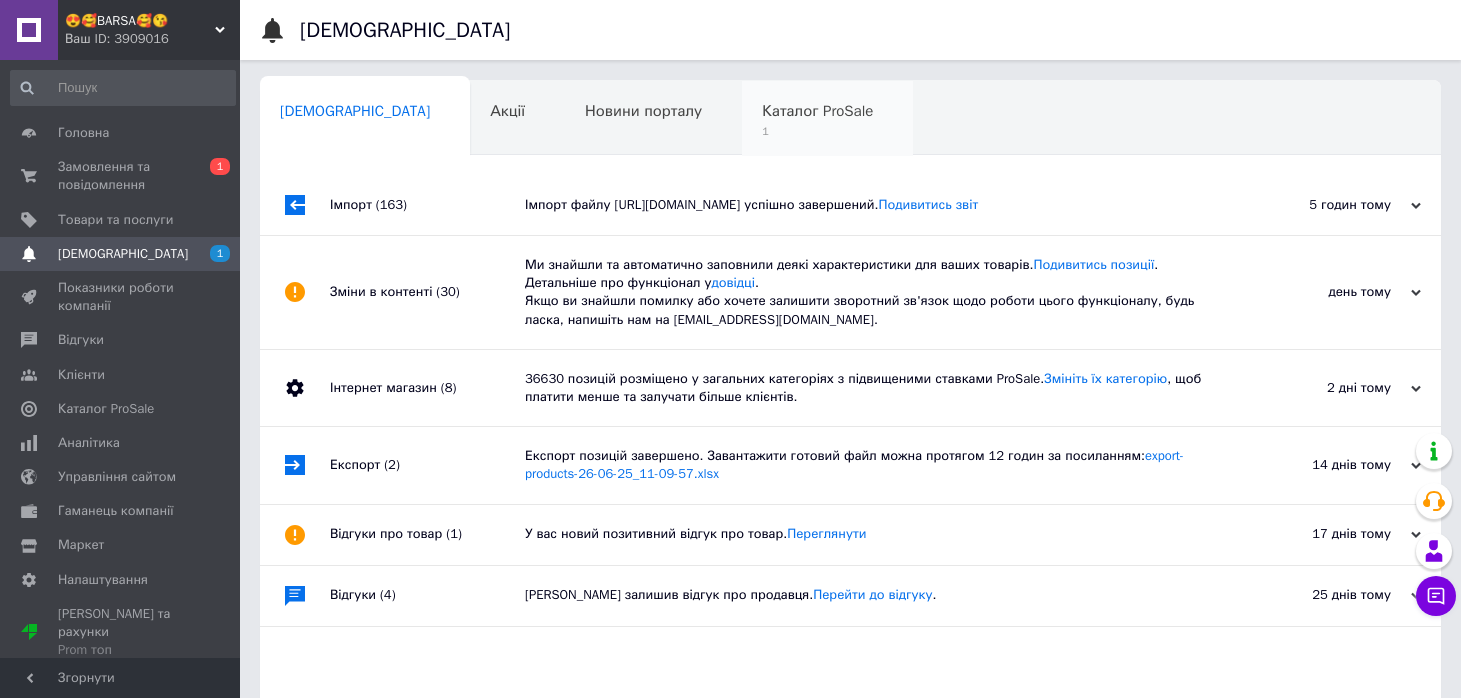 click on "1" at bounding box center (817, 131) 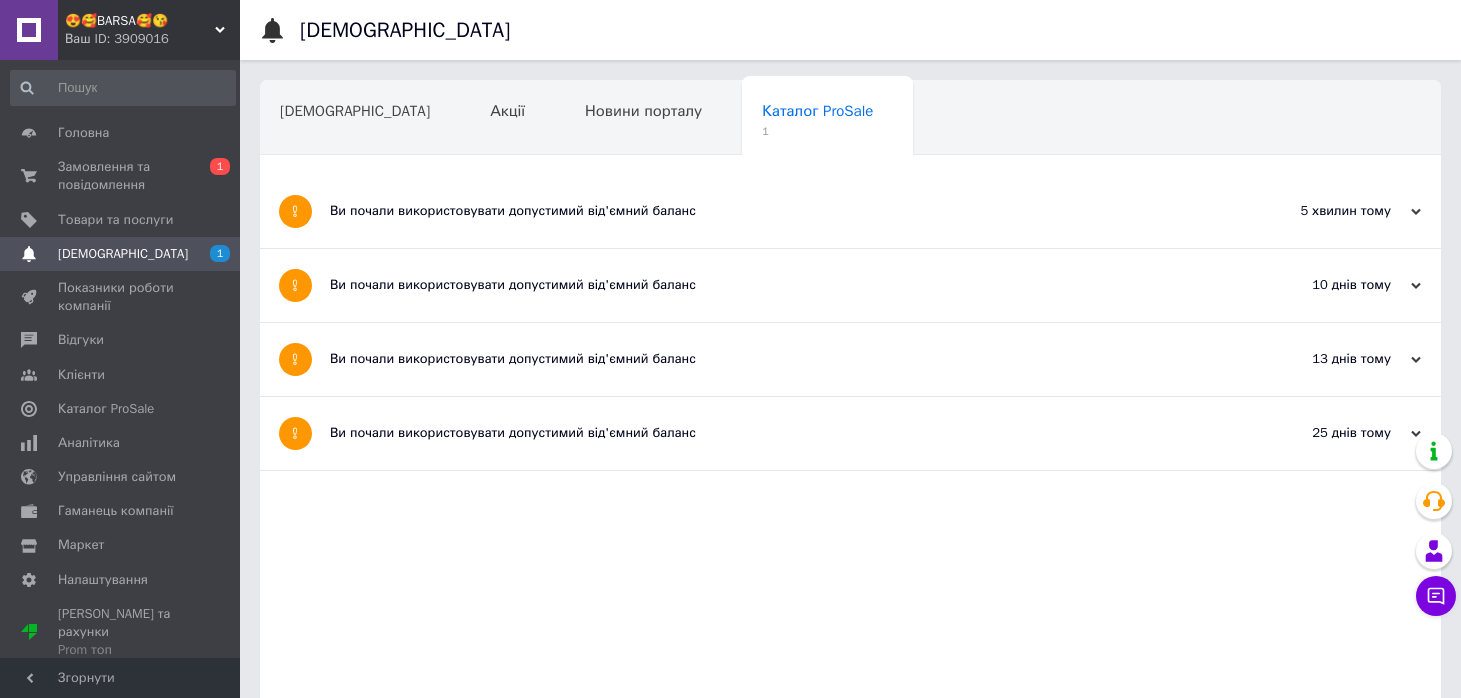 click on "Ви почали використовувати допустимий від'ємний баланс" at bounding box center [775, 211] 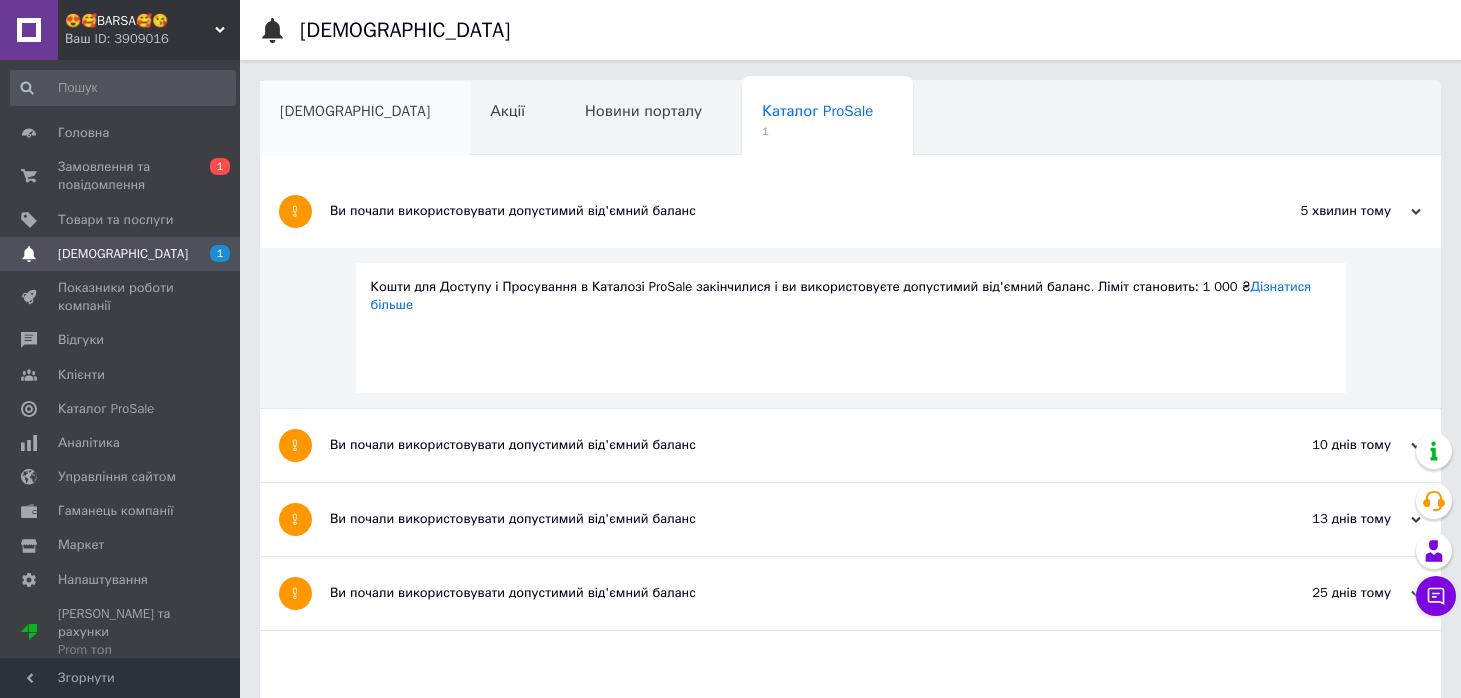 click on "Сповіщення" at bounding box center [365, 119] 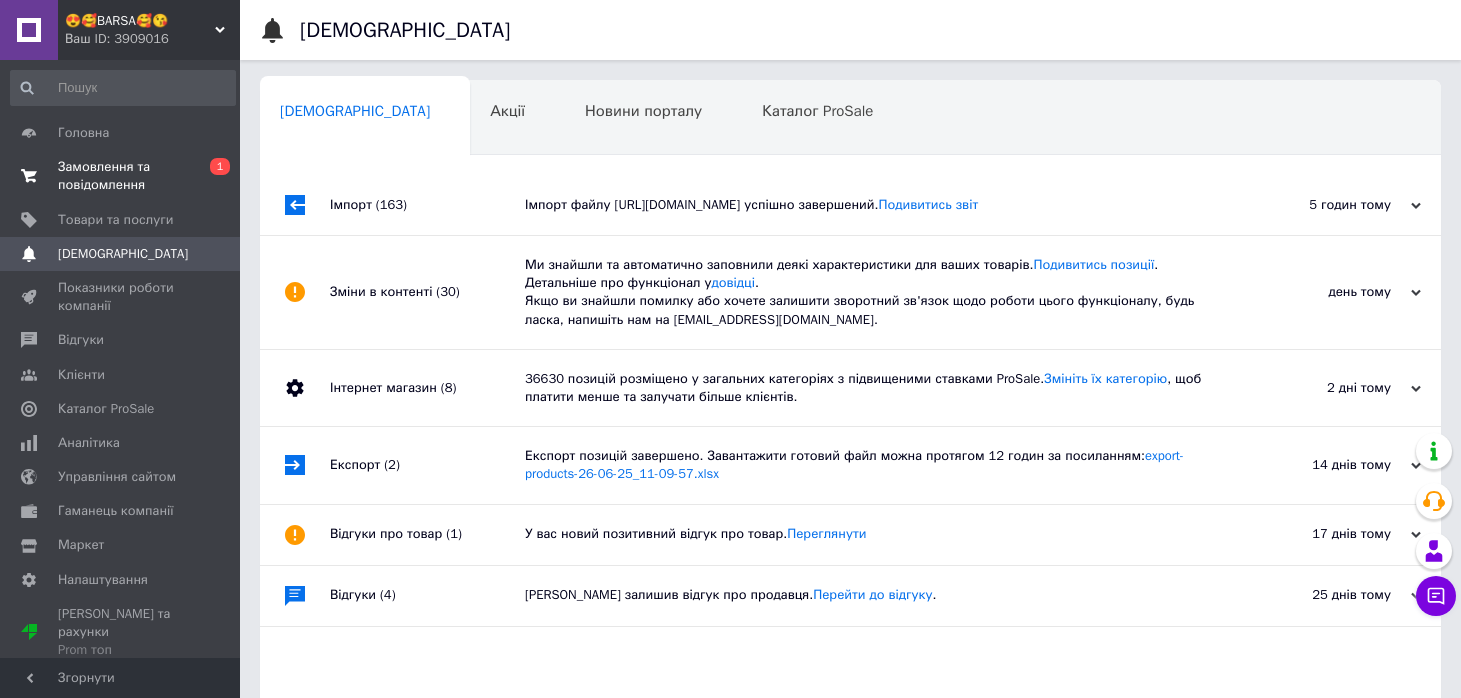 click on "Замовлення та повідомлення" at bounding box center (121, 176) 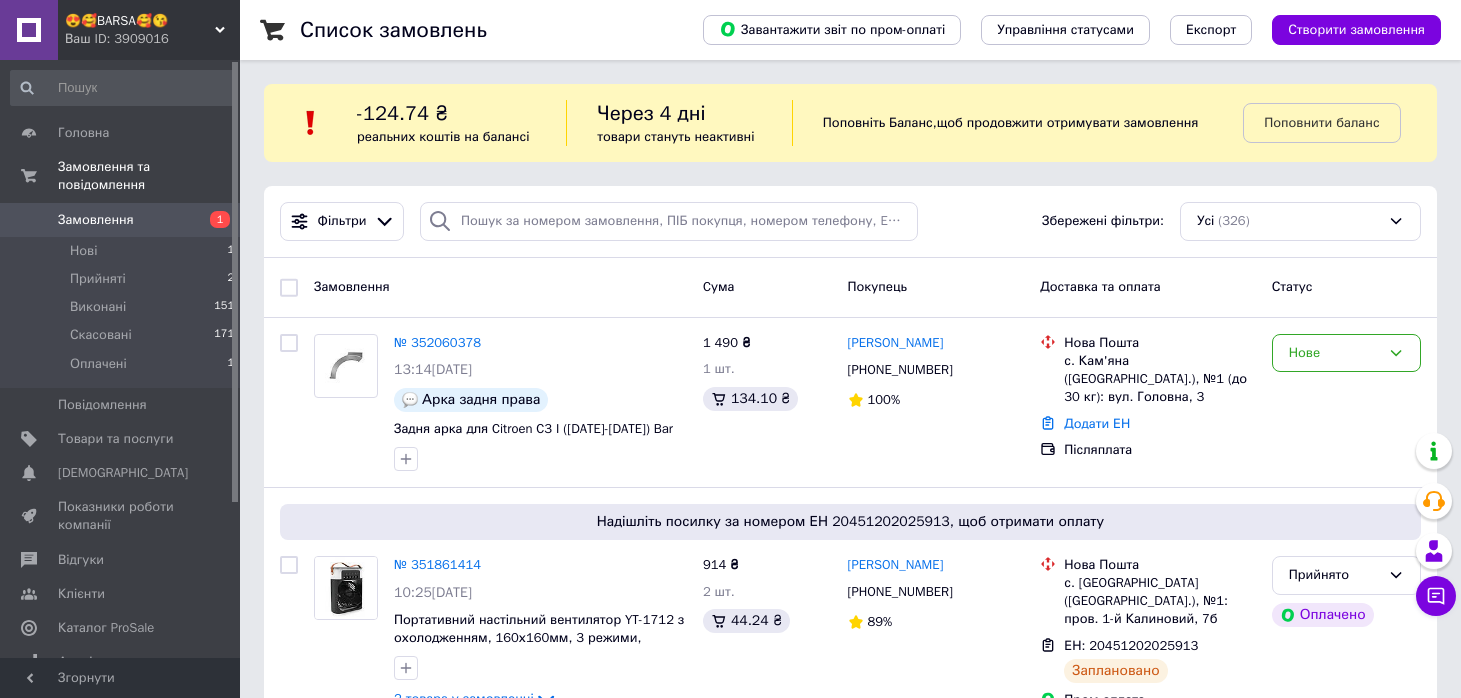 click on "😍🥰BARSA🥰😘" at bounding box center [140, 21] 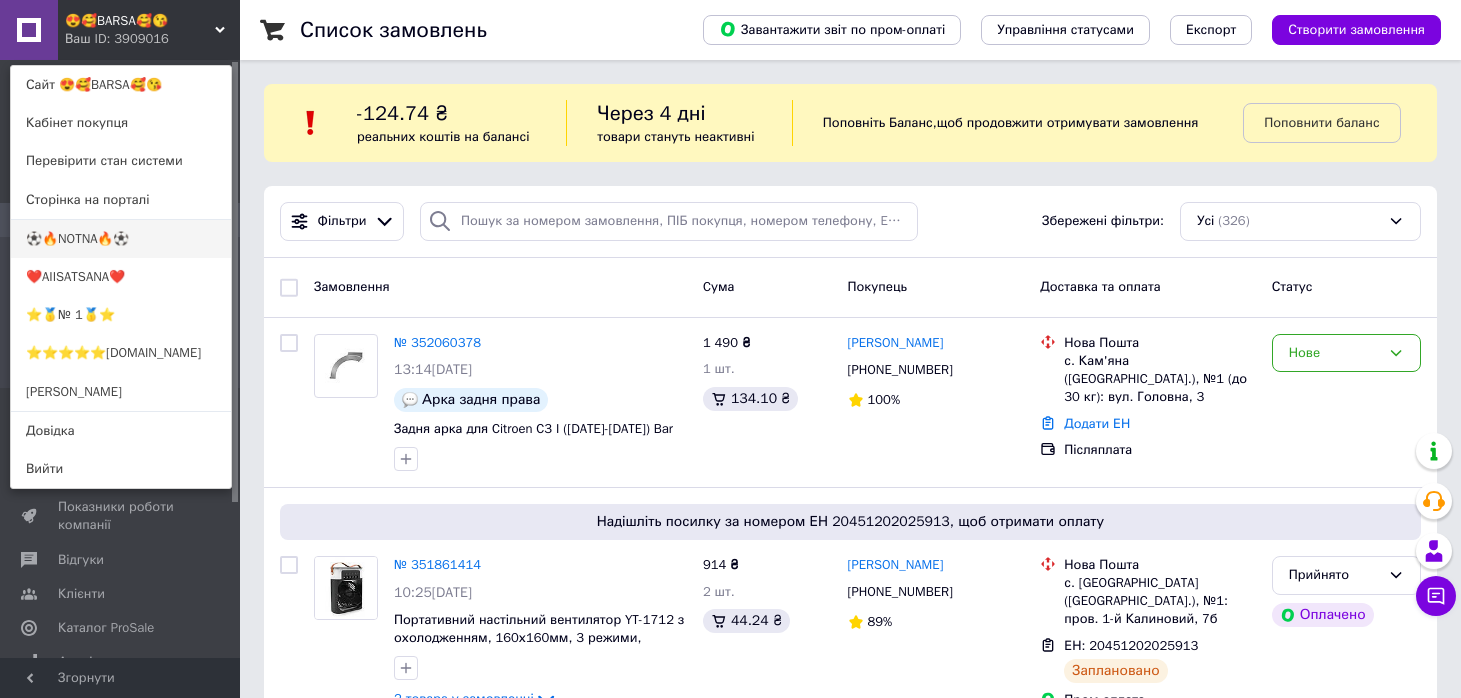 click on "⚽️🔥NOTNA🔥⚽️" at bounding box center (121, 239) 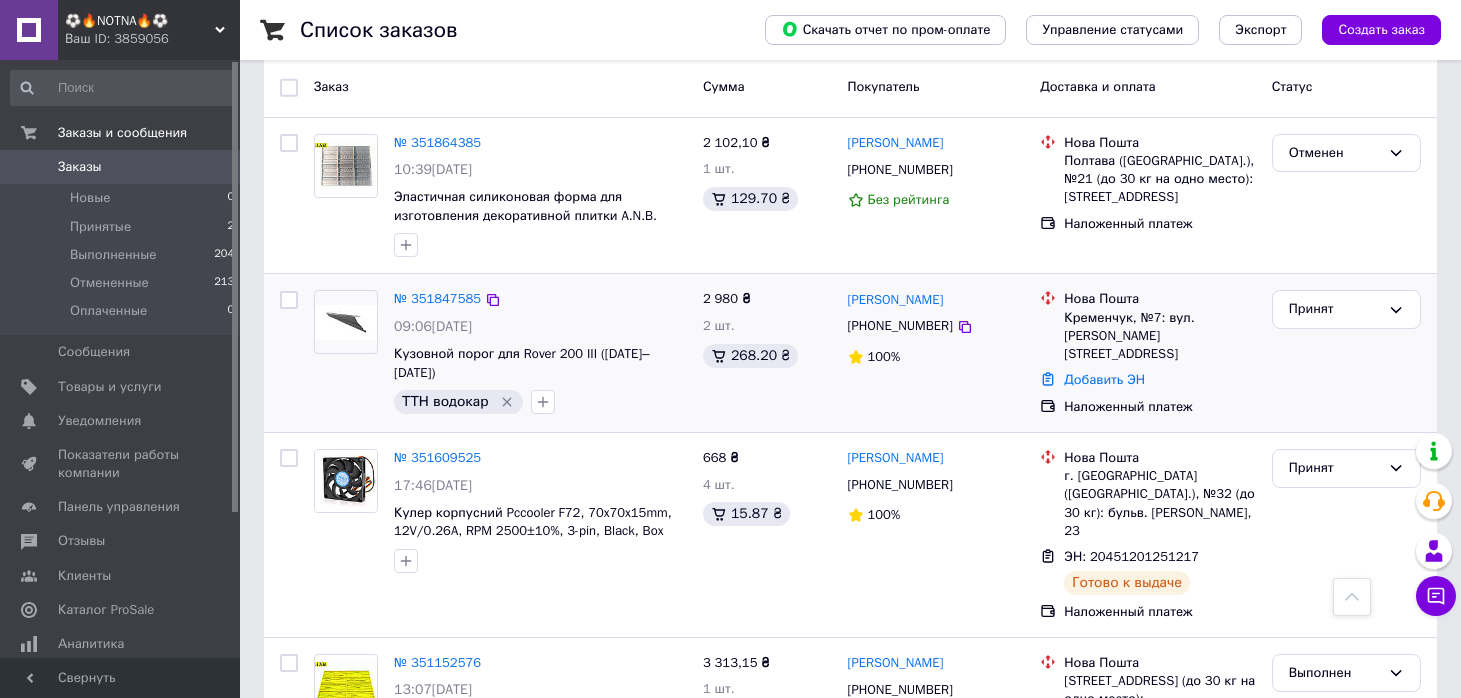 scroll, scrollTop: 0, scrollLeft: 0, axis: both 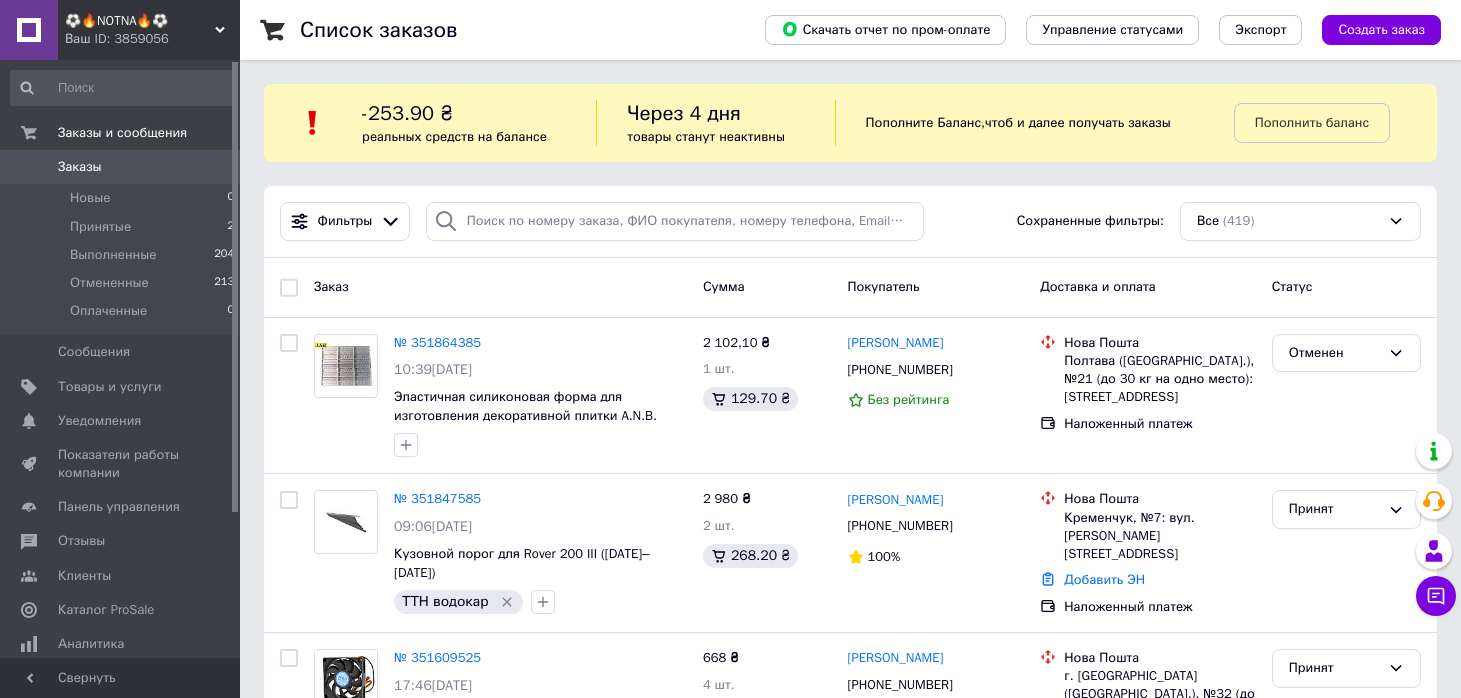 click on "⚽️🔥NOTNA🔥⚽️" at bounding box center [140, 21] 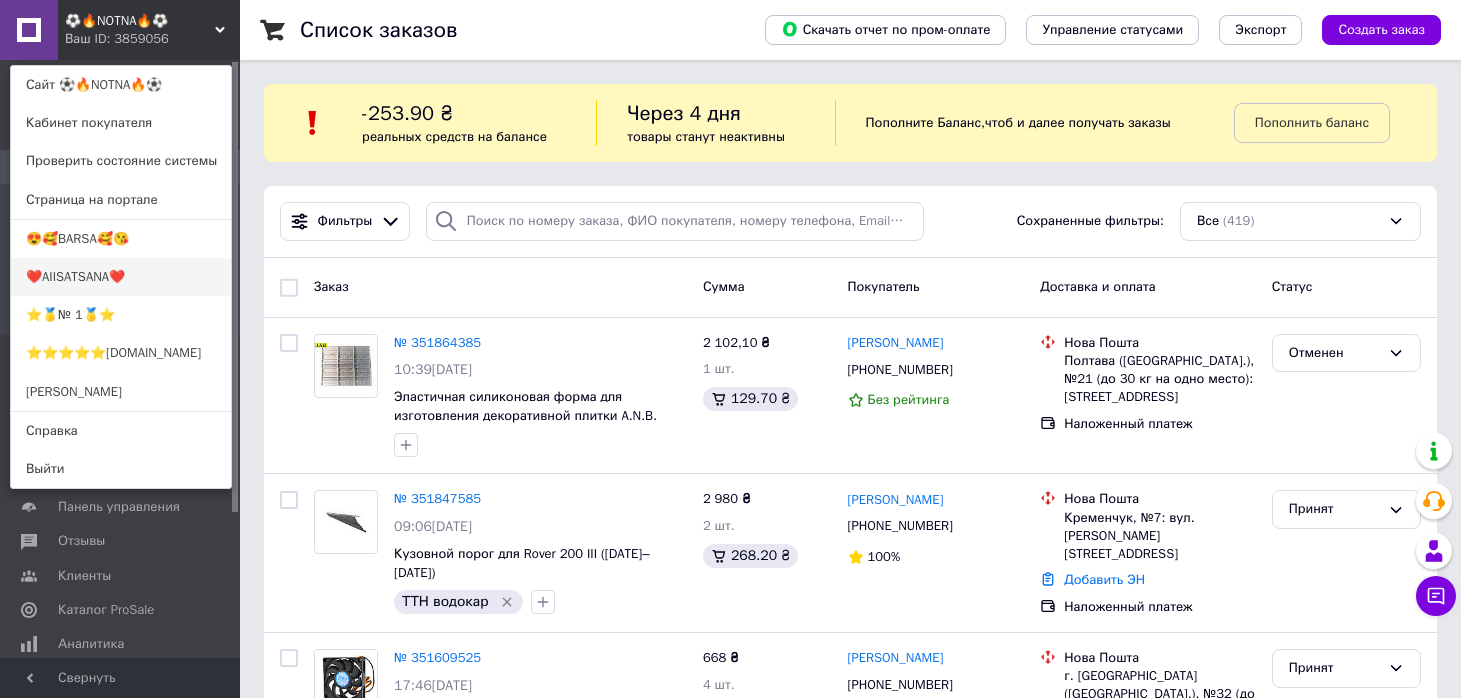 click on "❤️AIISATSANA❤️" at bounding box center (121, 277) 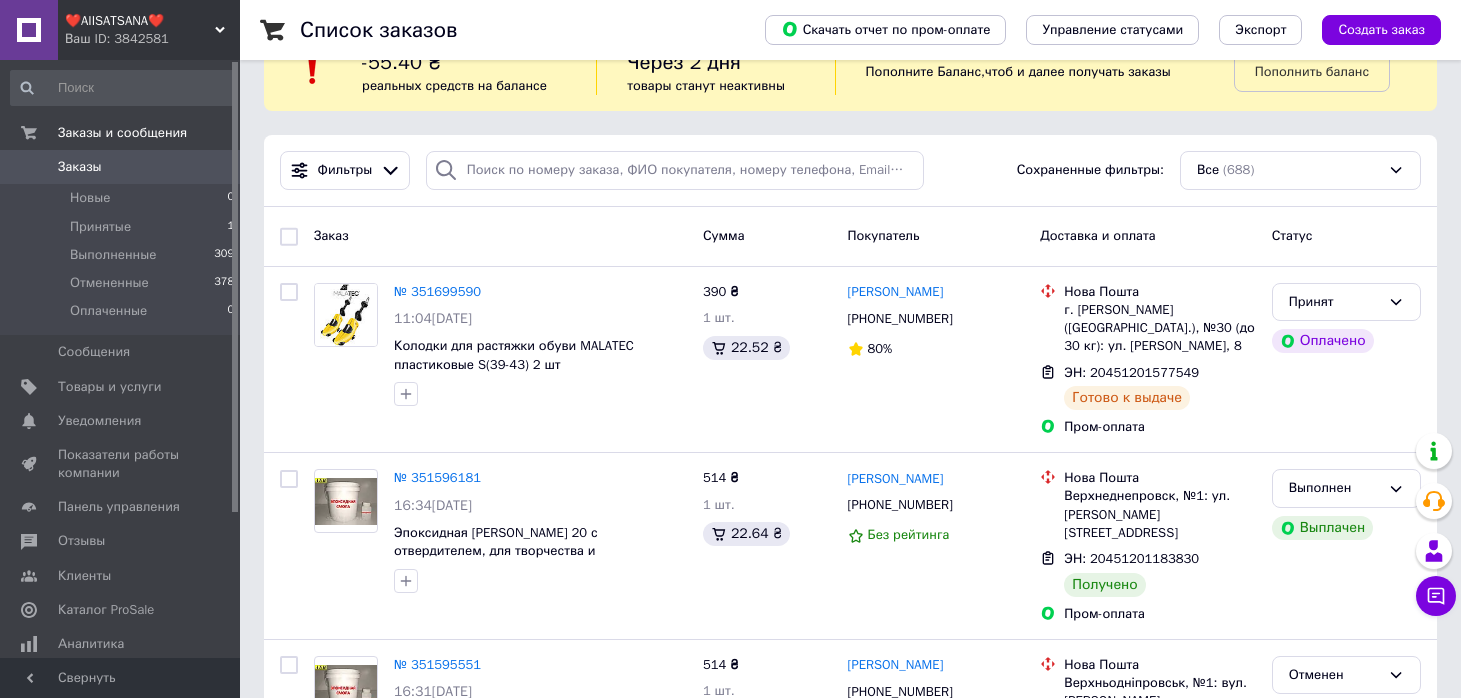 scroll, scrollTop: 47, scrollLeft: 0, axis: vertical 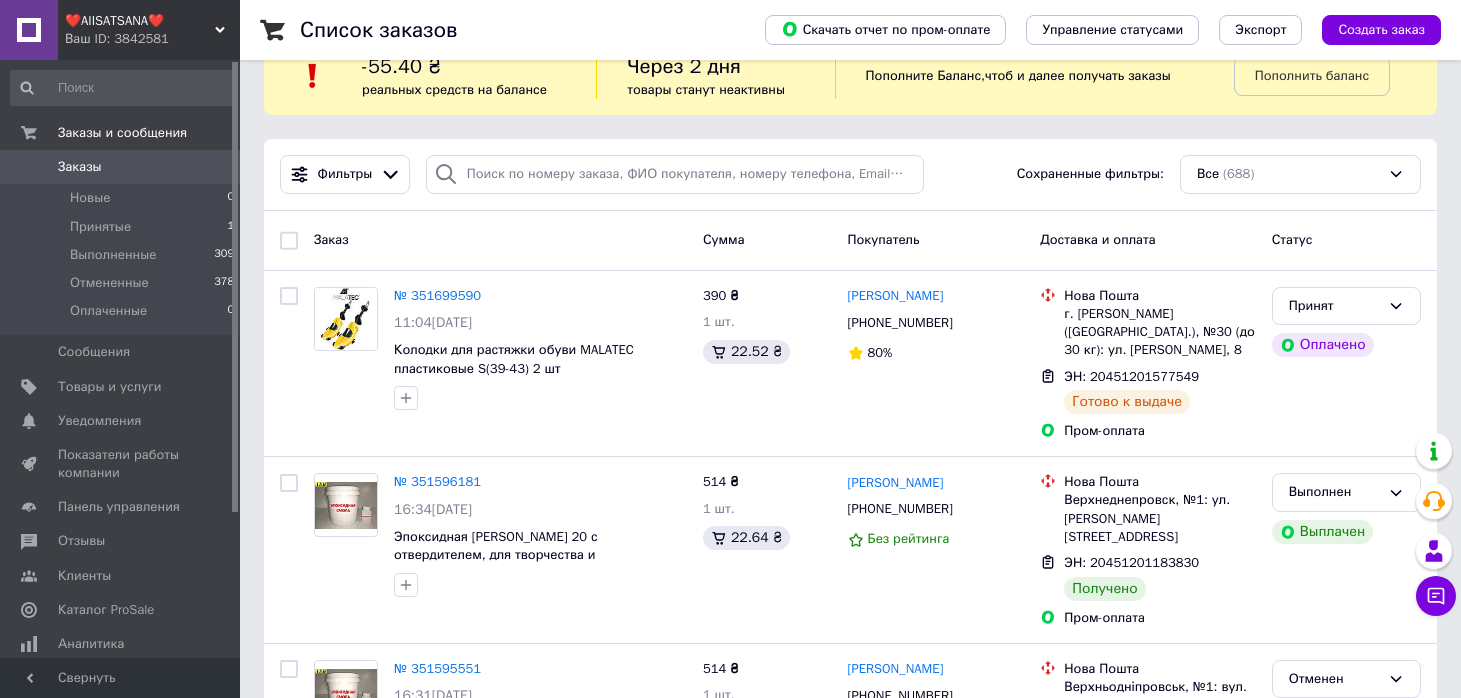 click on "Ваш ID: 3842581" at bounding box center (152, 39) 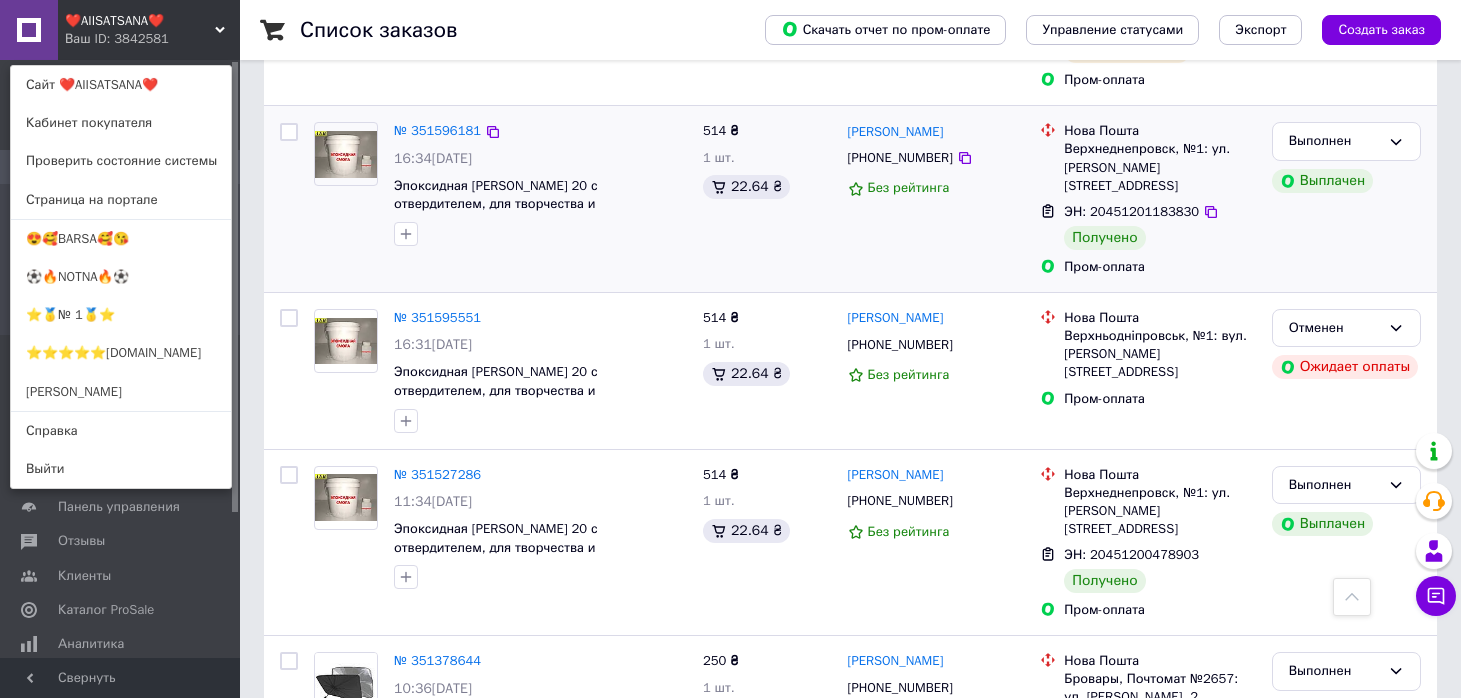 scroll, scrollTop: 401, scrollLeft: 0, axis: vertical 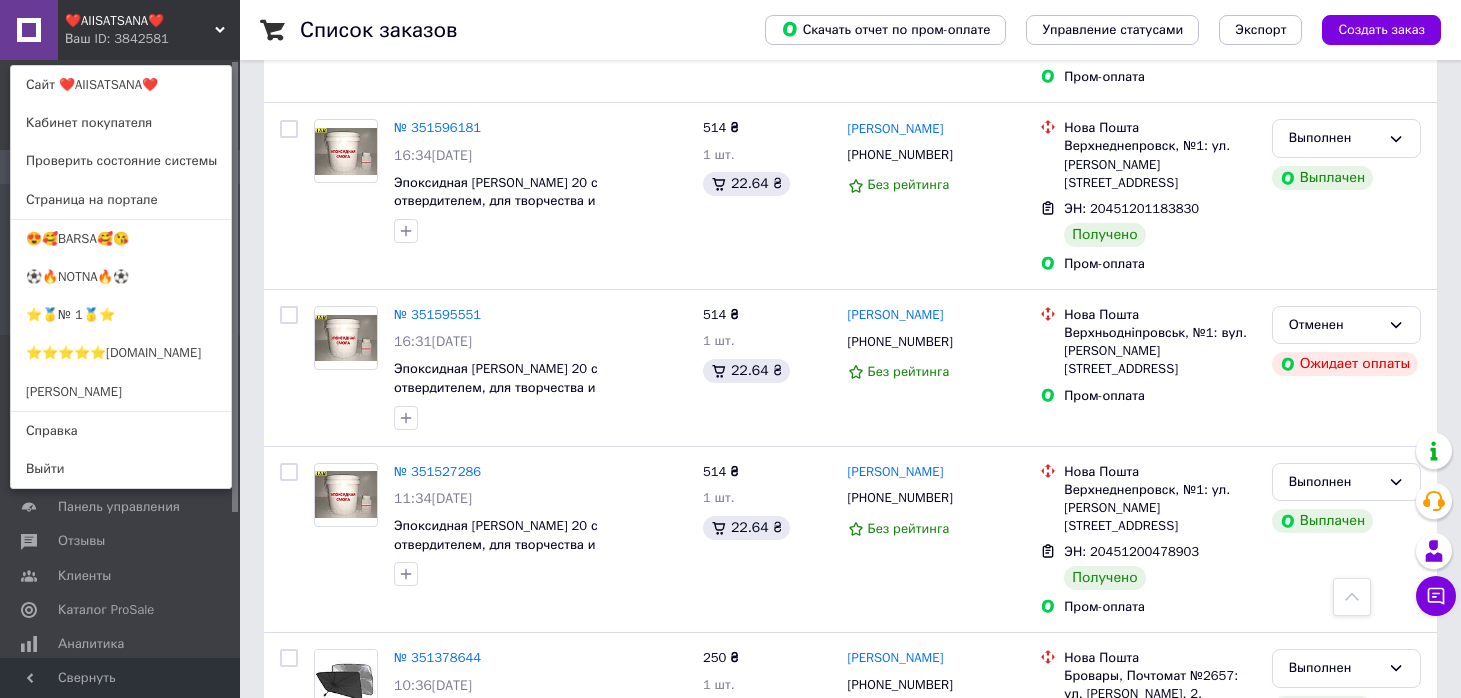 click on "❤️AIISATSANA❤️" at bounding box center [140, 21] 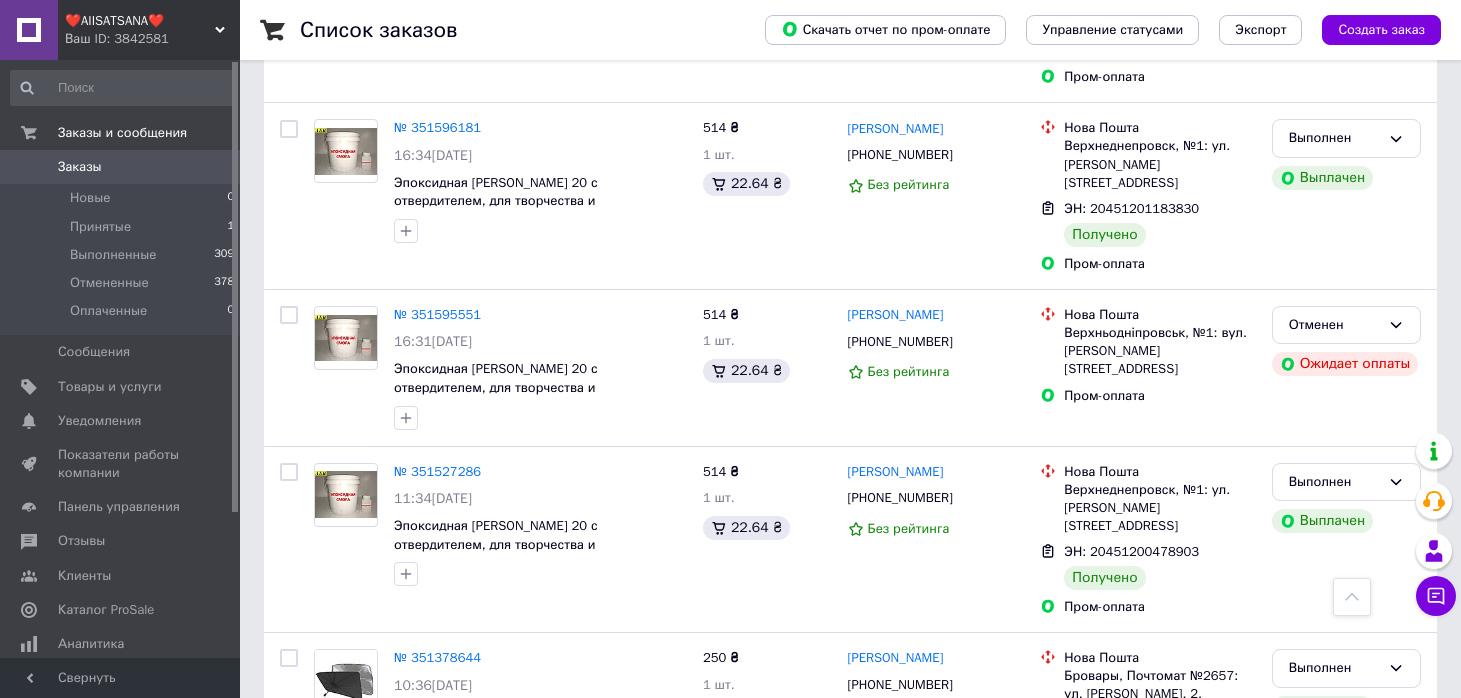 click on "Ваш ID: 3842581" at bounding box center [152, 39] 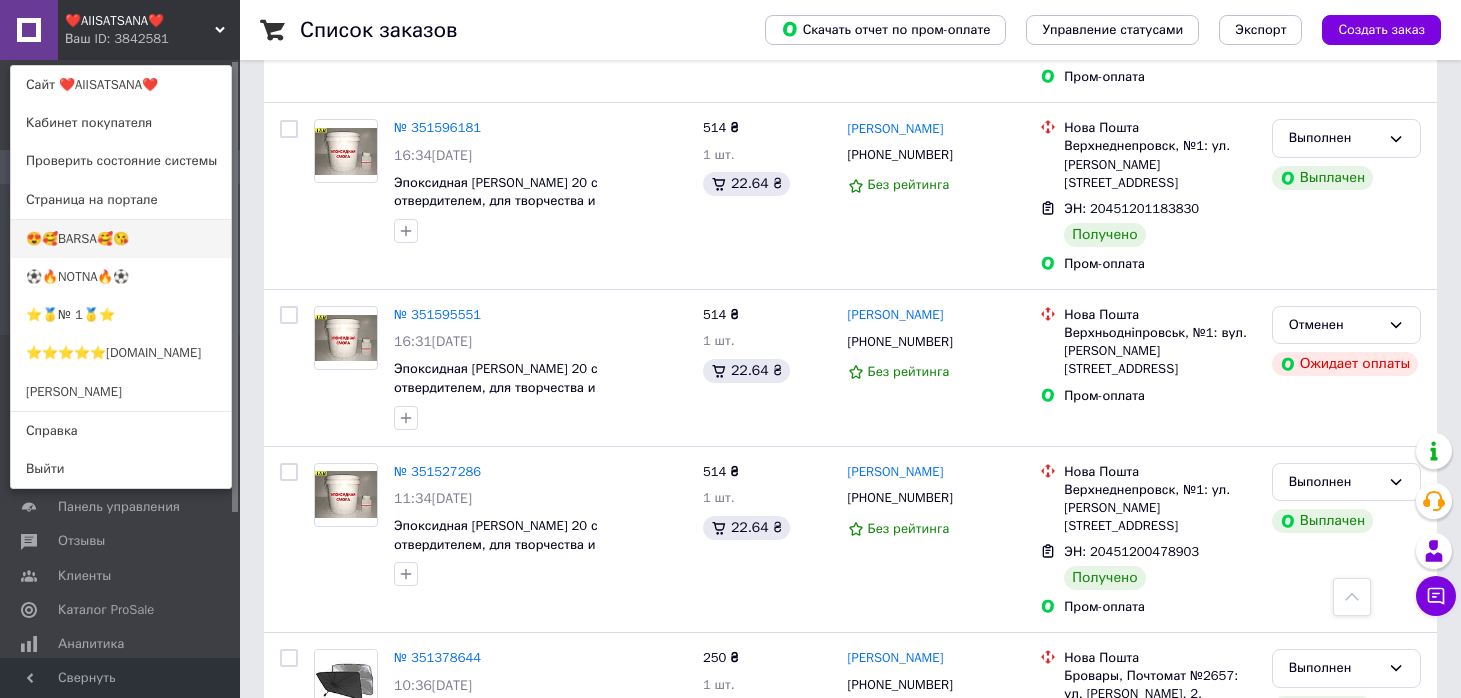 click on "😍🥰BARSA🥰😘" at bounding box center [121, 239] 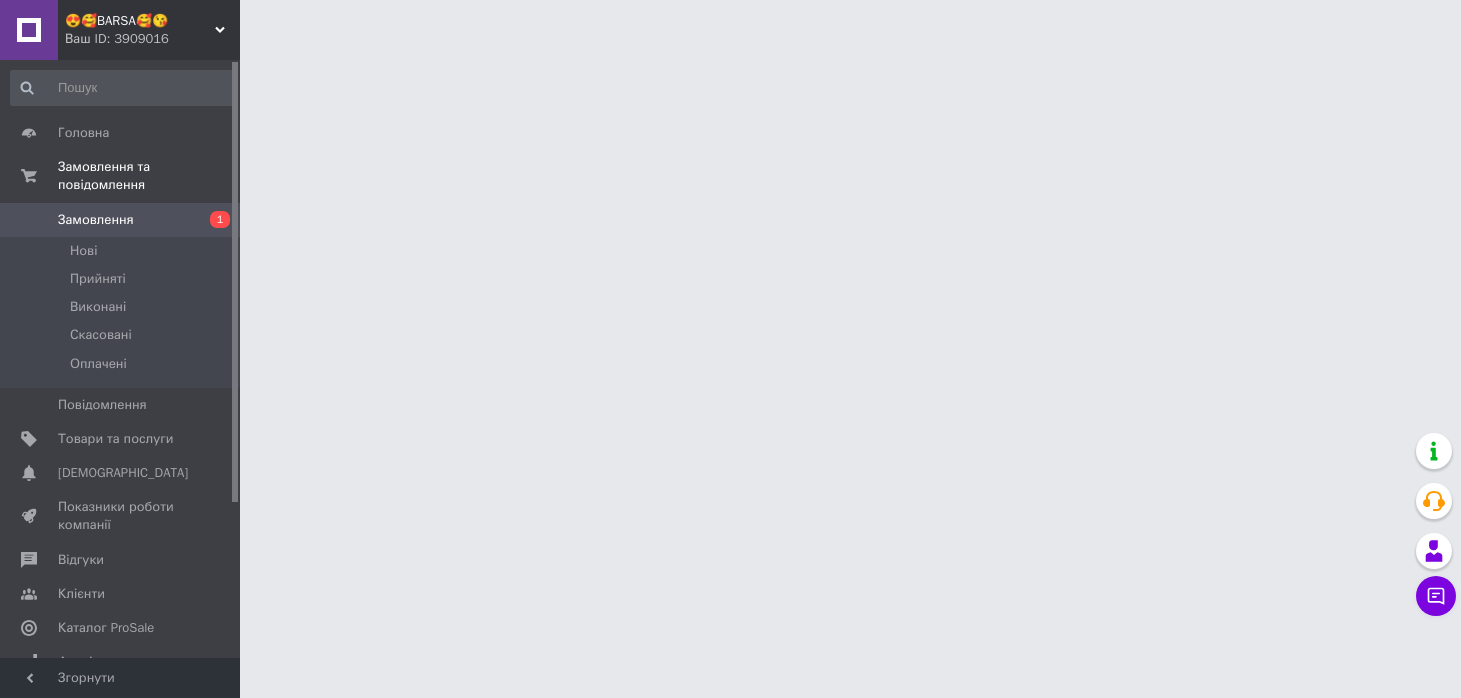 scroll, scrollTop: 0, scrollLeft: 0, axis: both 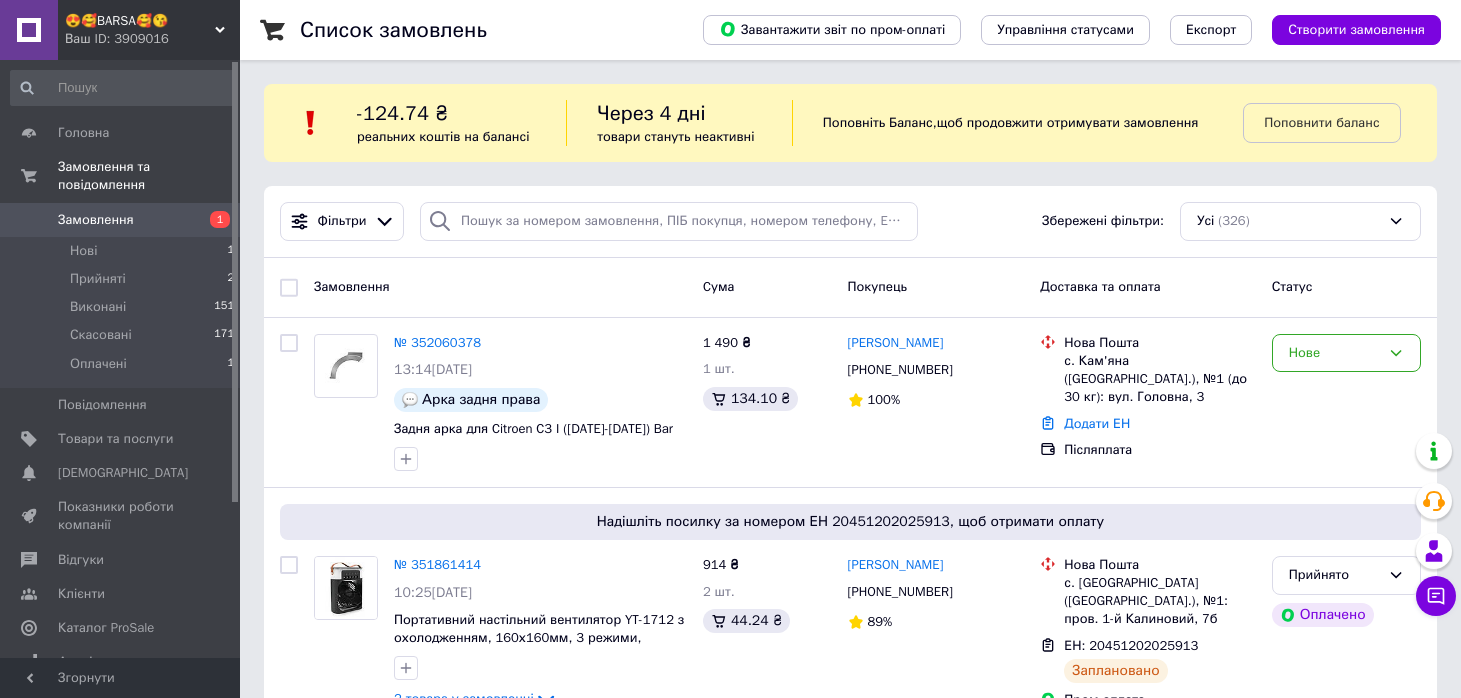 click on "😍🥰BARSA🥰😘" at bounding box center (140, 21) 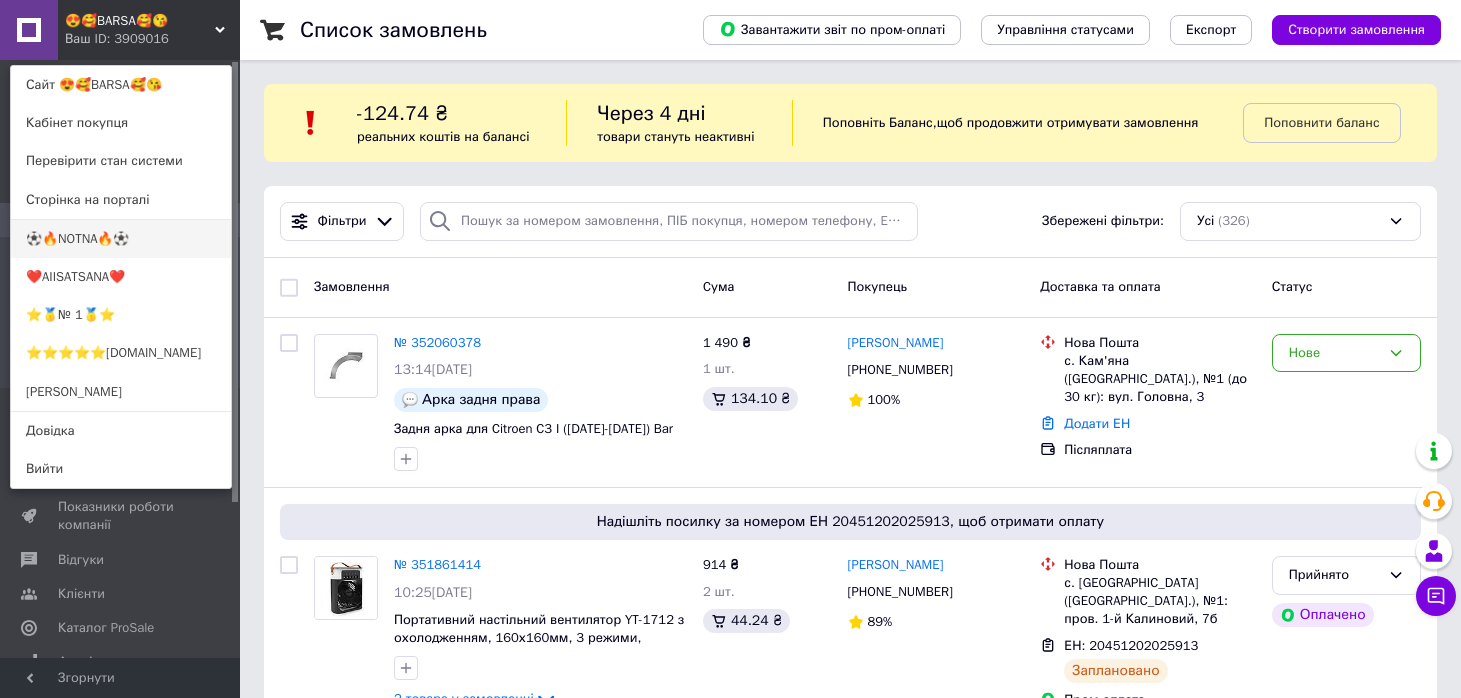 click on "⚽️🔥NOTNA🔥⚽️" at bounding box center [121, 239] 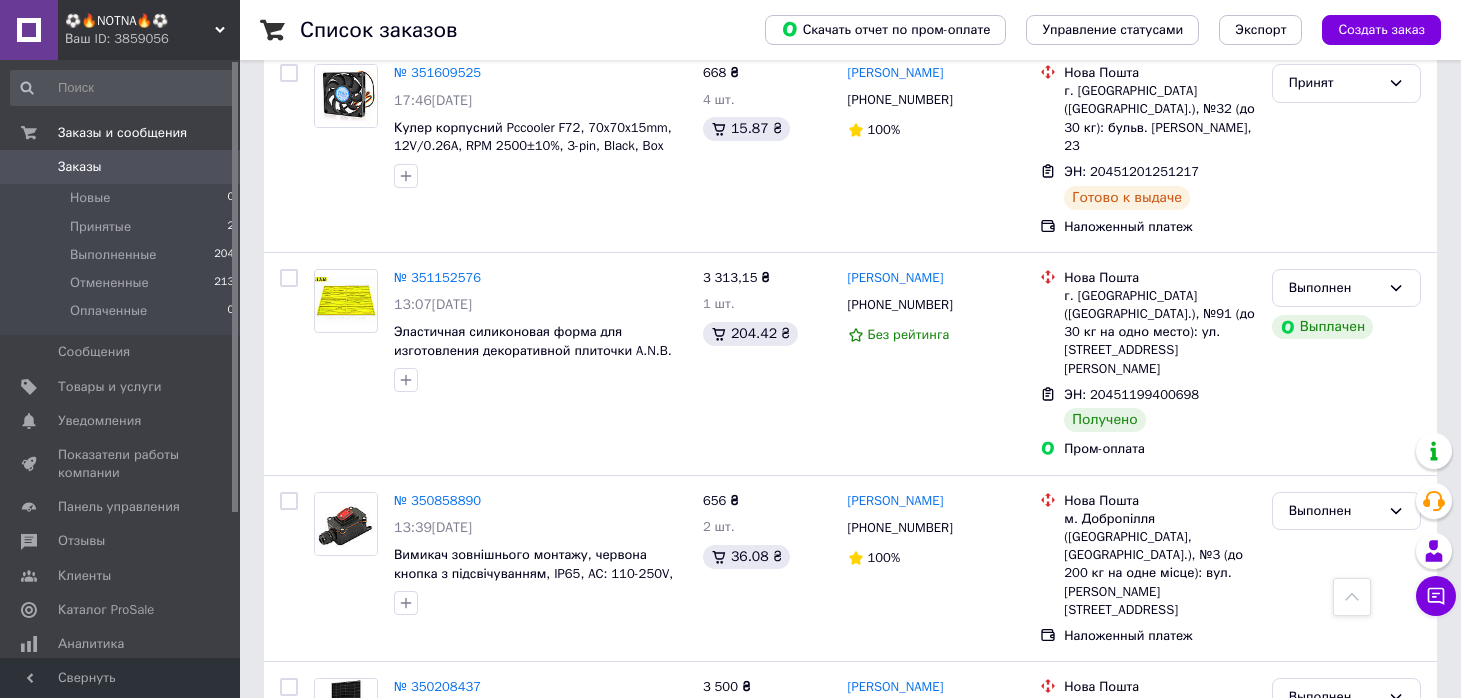 scroll, scrollTop: 579, scrollLeft: 0, axis: vertical 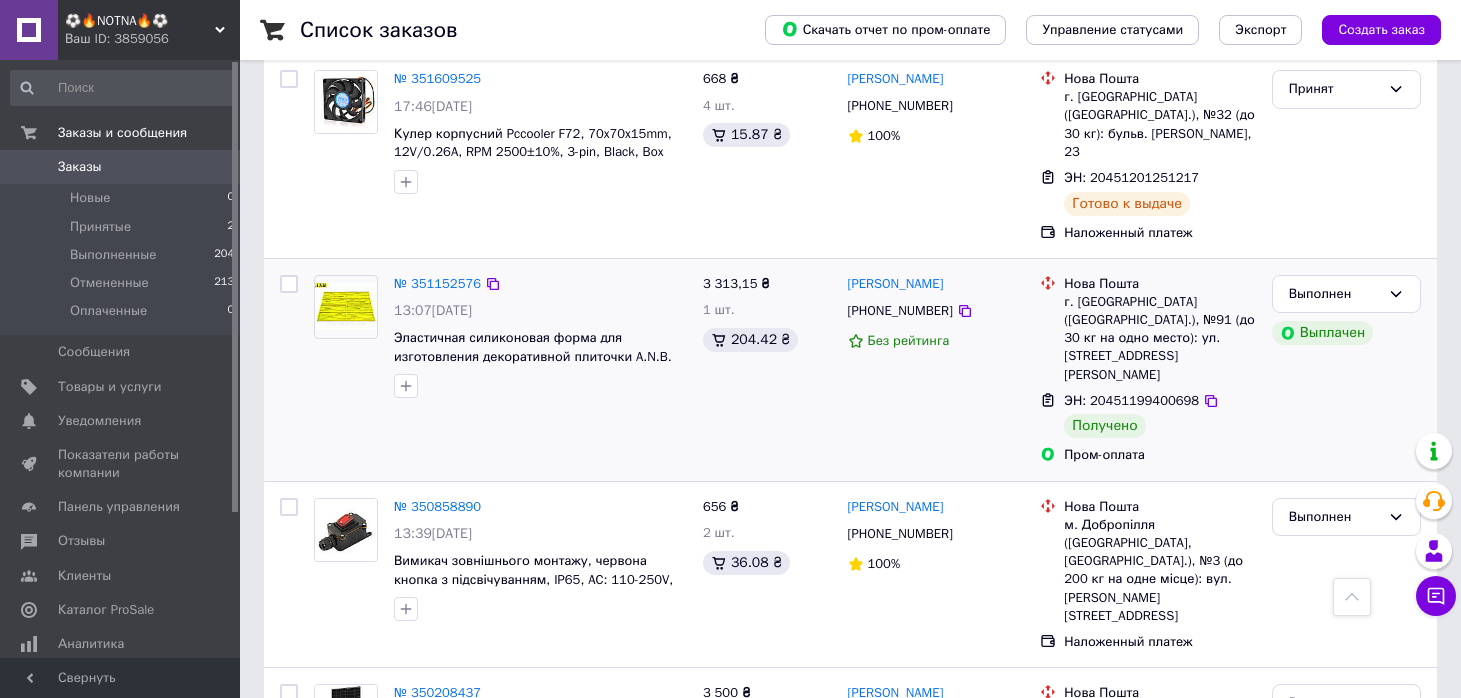 click at bounding box center (346, 306) 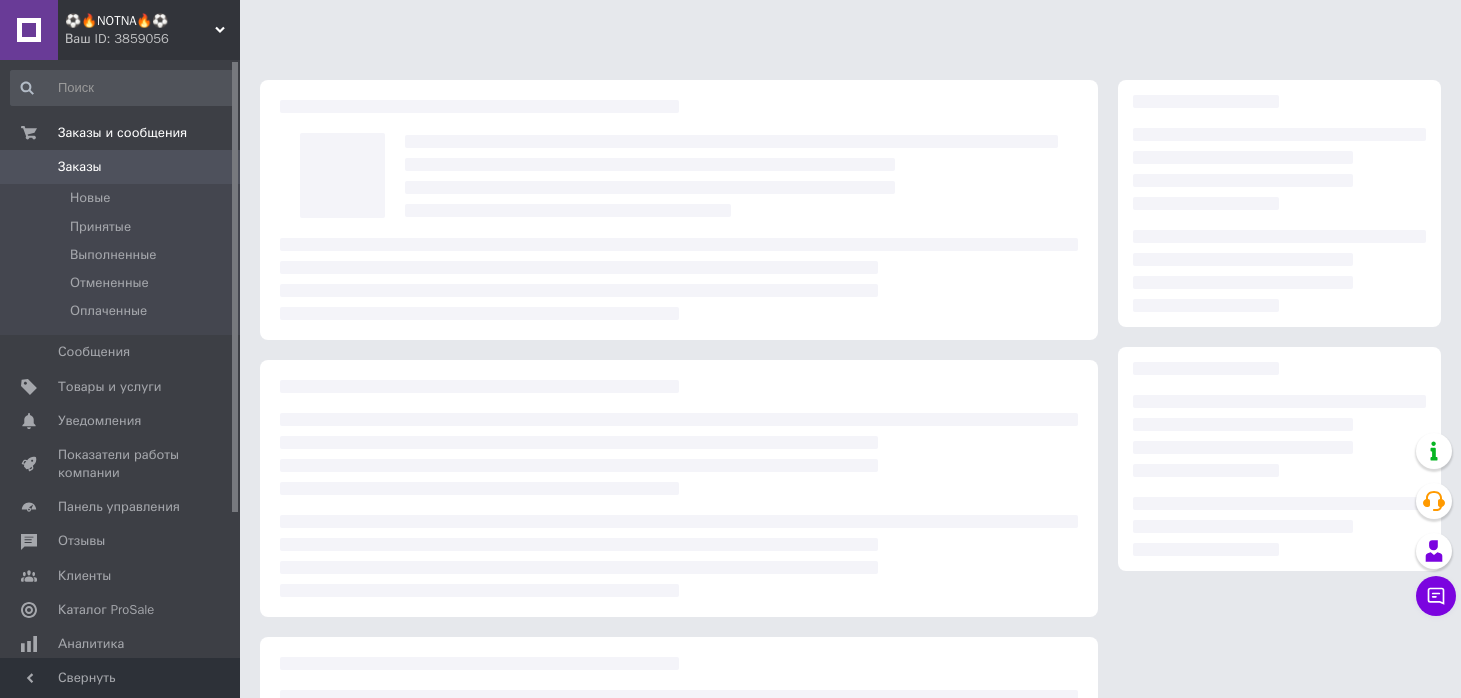 scroll, scrollTop: 0, scrollLeft: 0, axis: both 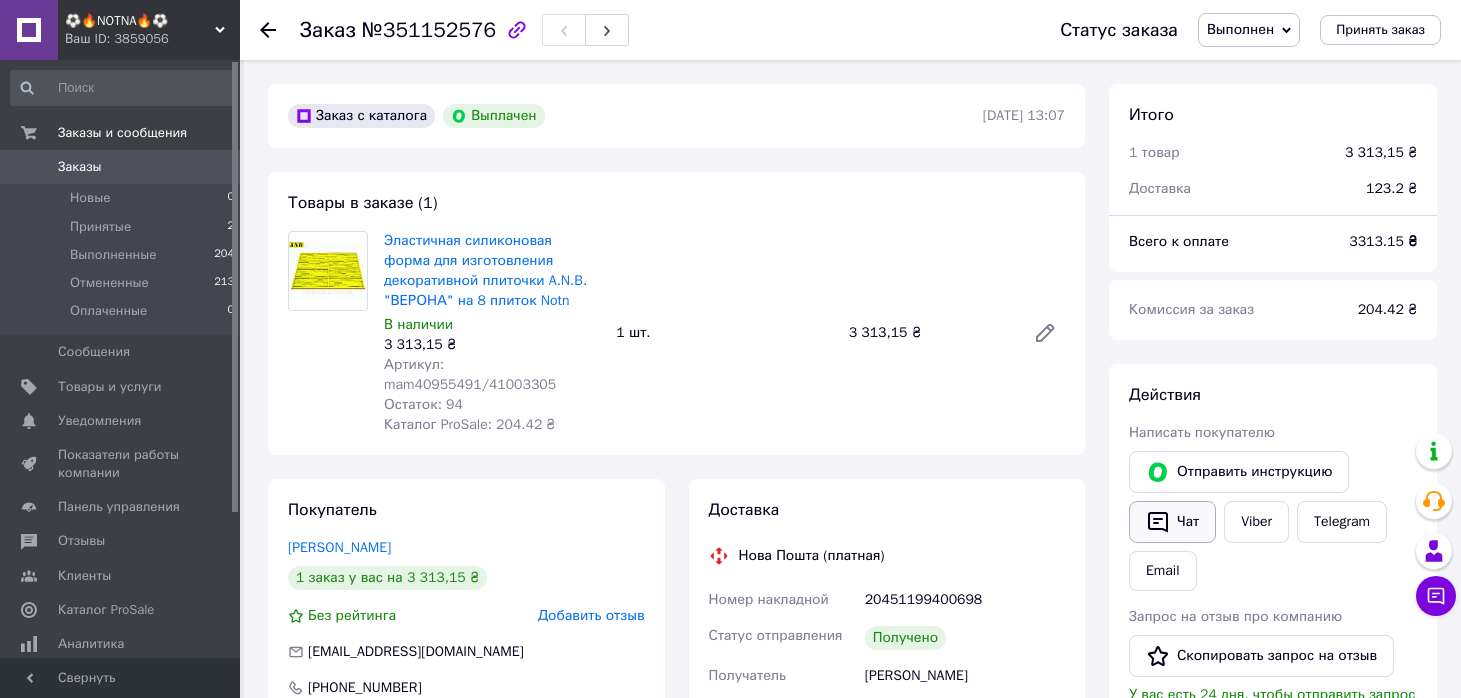 click on "Чат" at bounding box center (1172, 522) 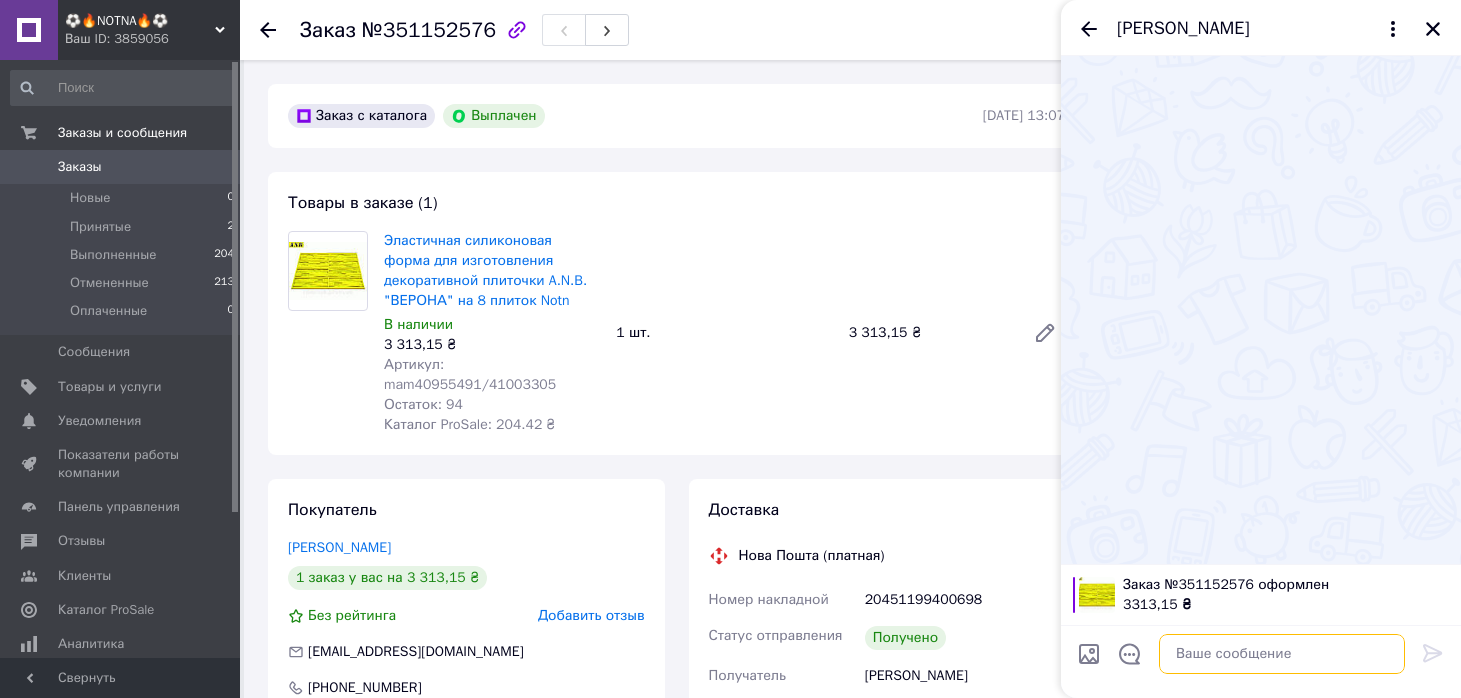 click at bounding box center [1282, 654] 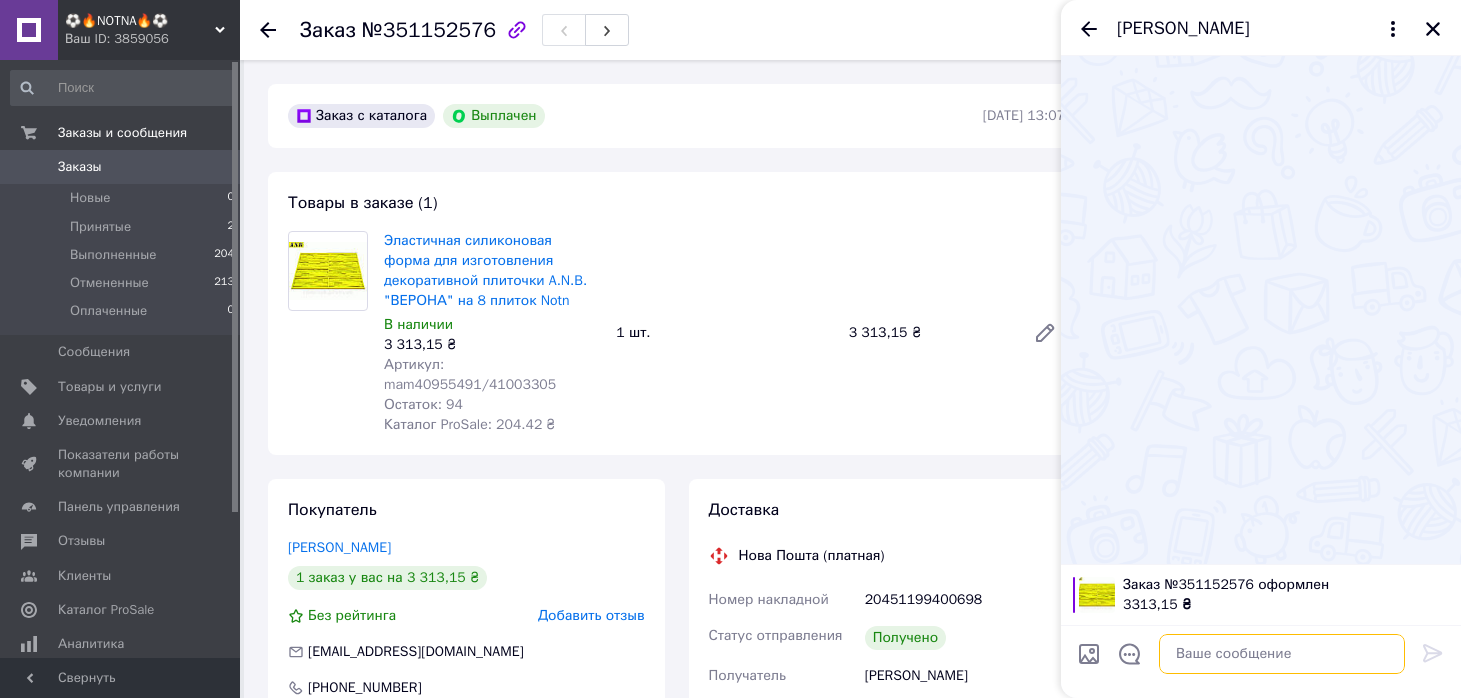 click at bounding box center (1282, 654) 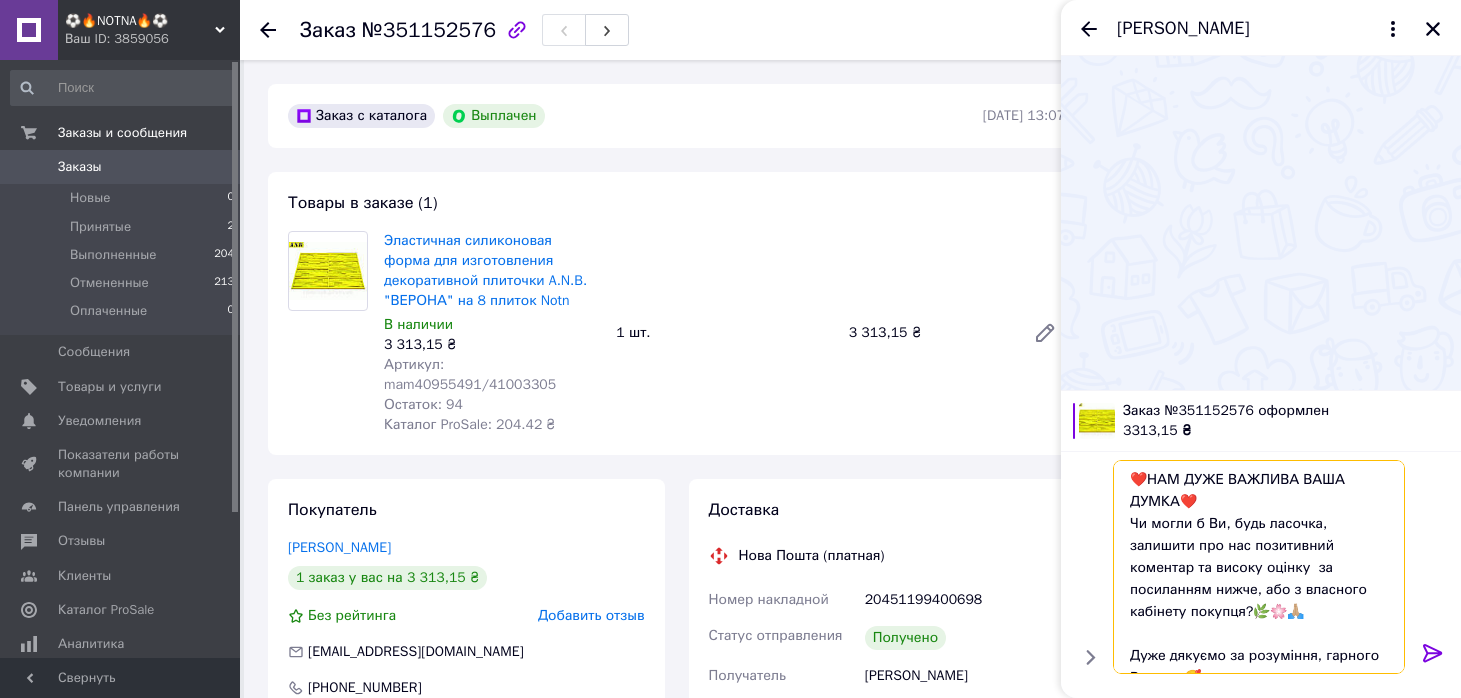 scroll, scrollTop: 24, scrollLeft: 0, axis: vertical 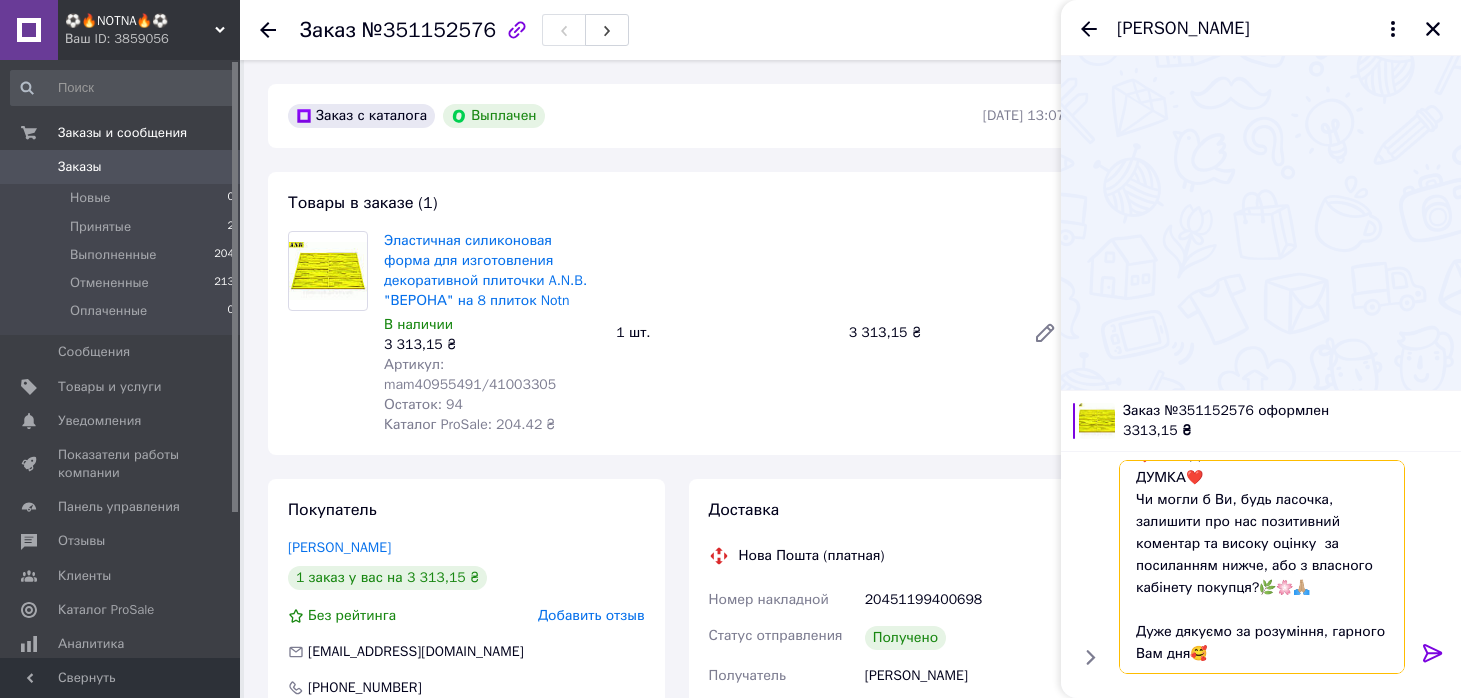 type on "❤️НАМ ДУЖЕ ВАЖЛИВА ВАША ДУМКА❤️
Чи могли б Ви, будь ласочка, залишити про нас позитивний коментар та високу оцінку  за посиланням нижче, або з власного кабінету покупця?🌿🌸🙏🏼
Дуже дякуємо за розуміння, гарного Вам дня🥰" 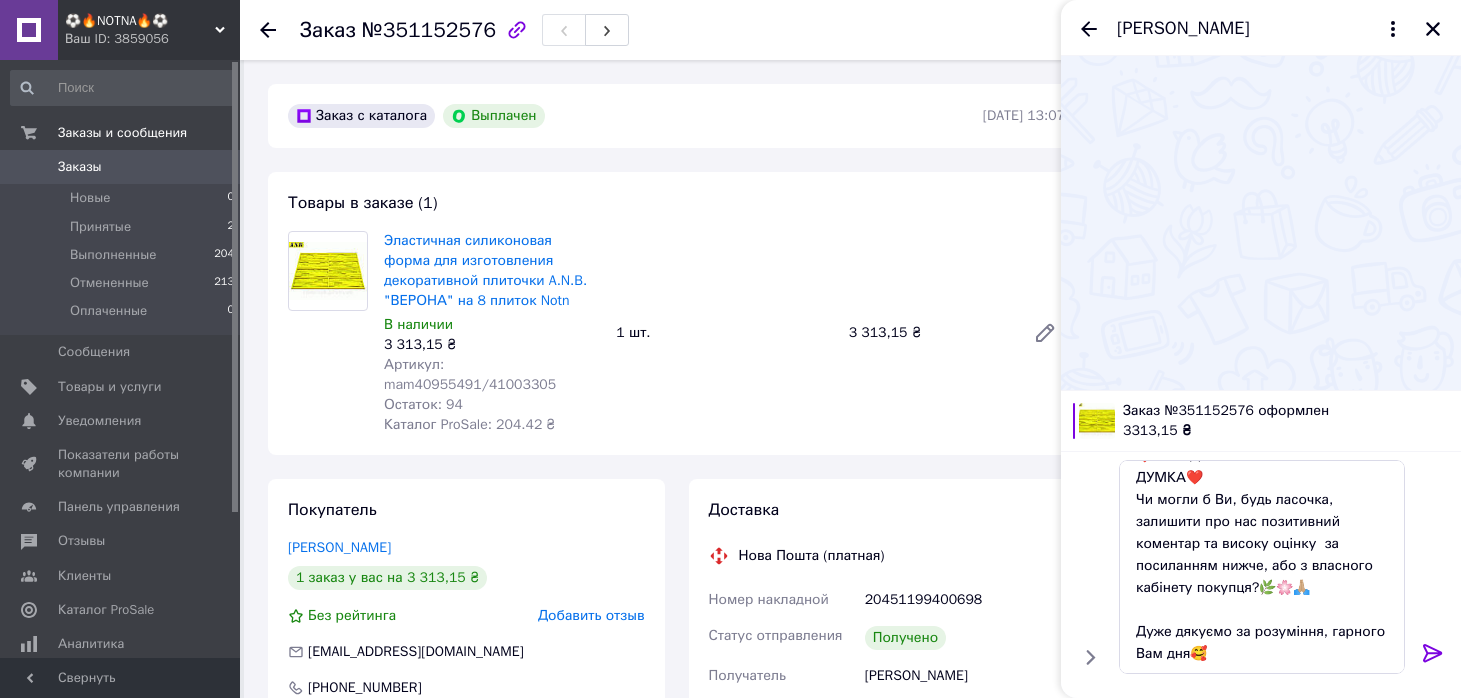 click 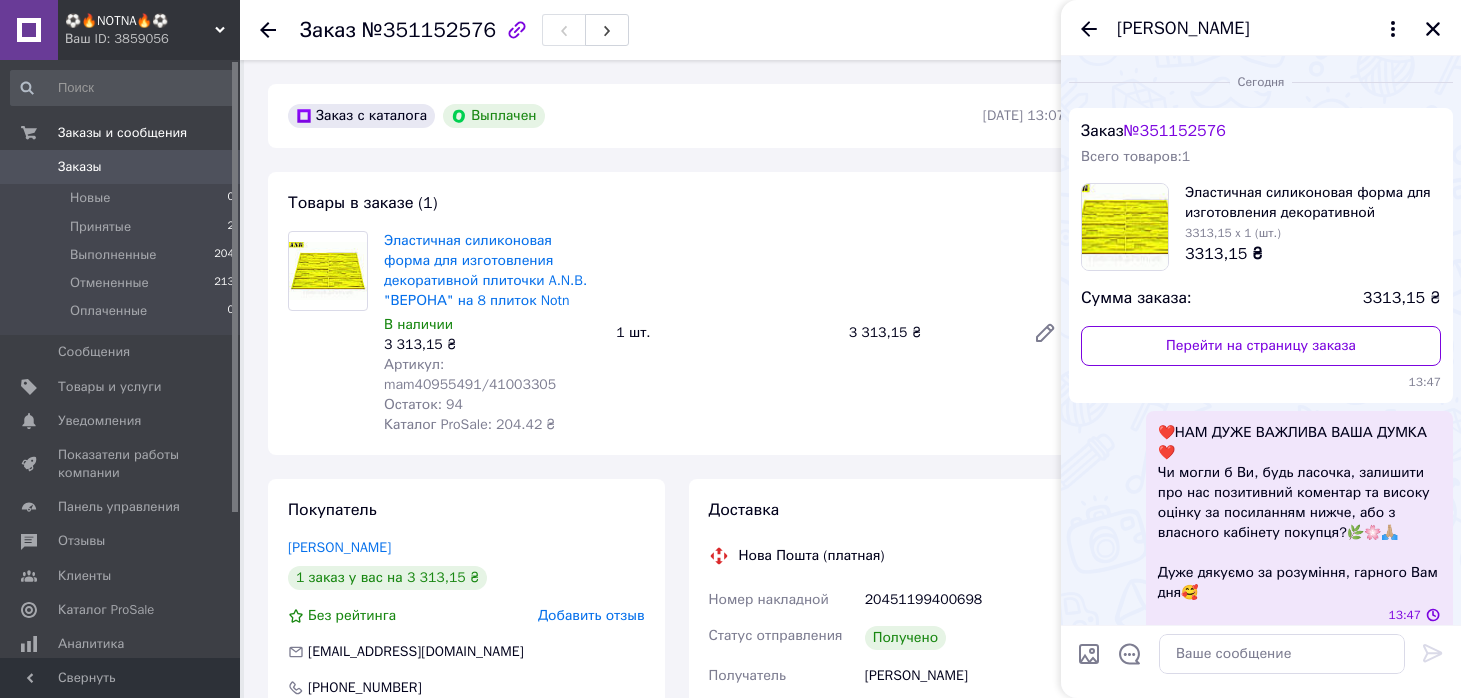 scroll, scrollTop: 0, scrollLeft: 0, axis: both 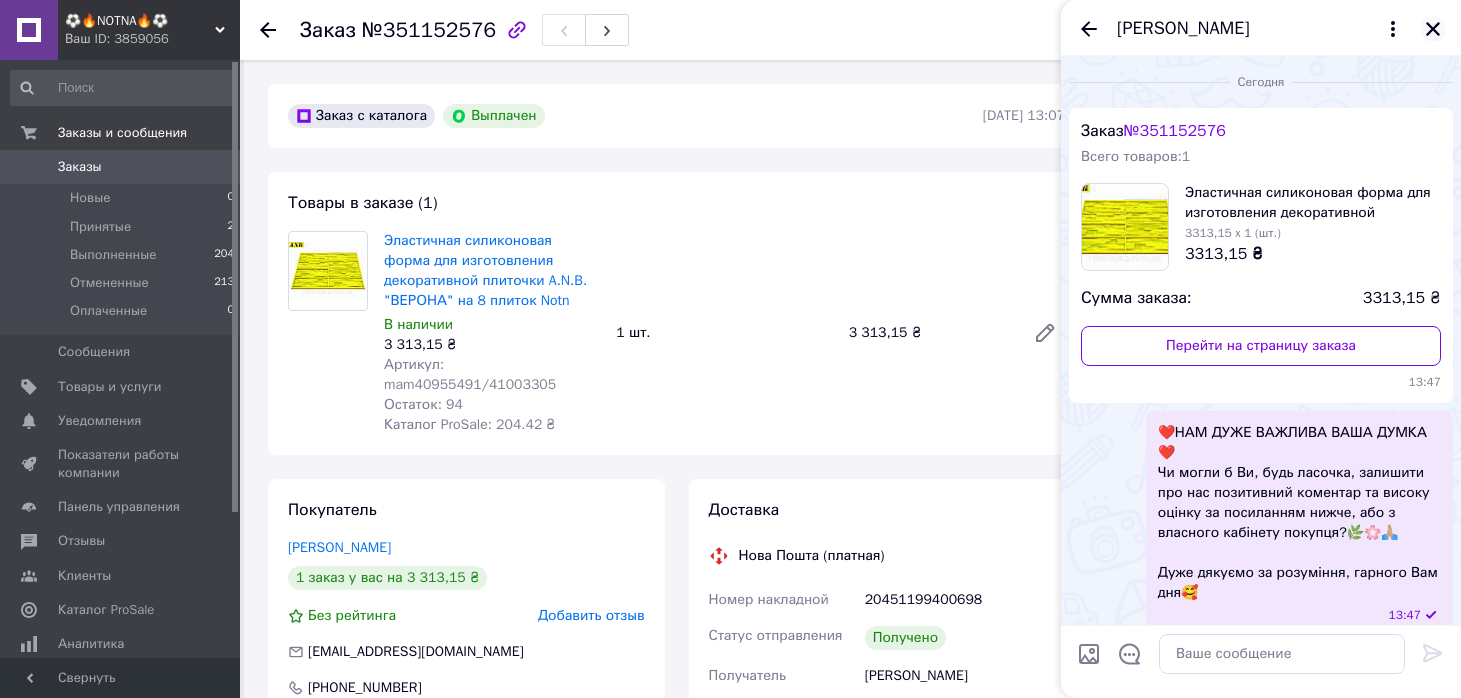 click 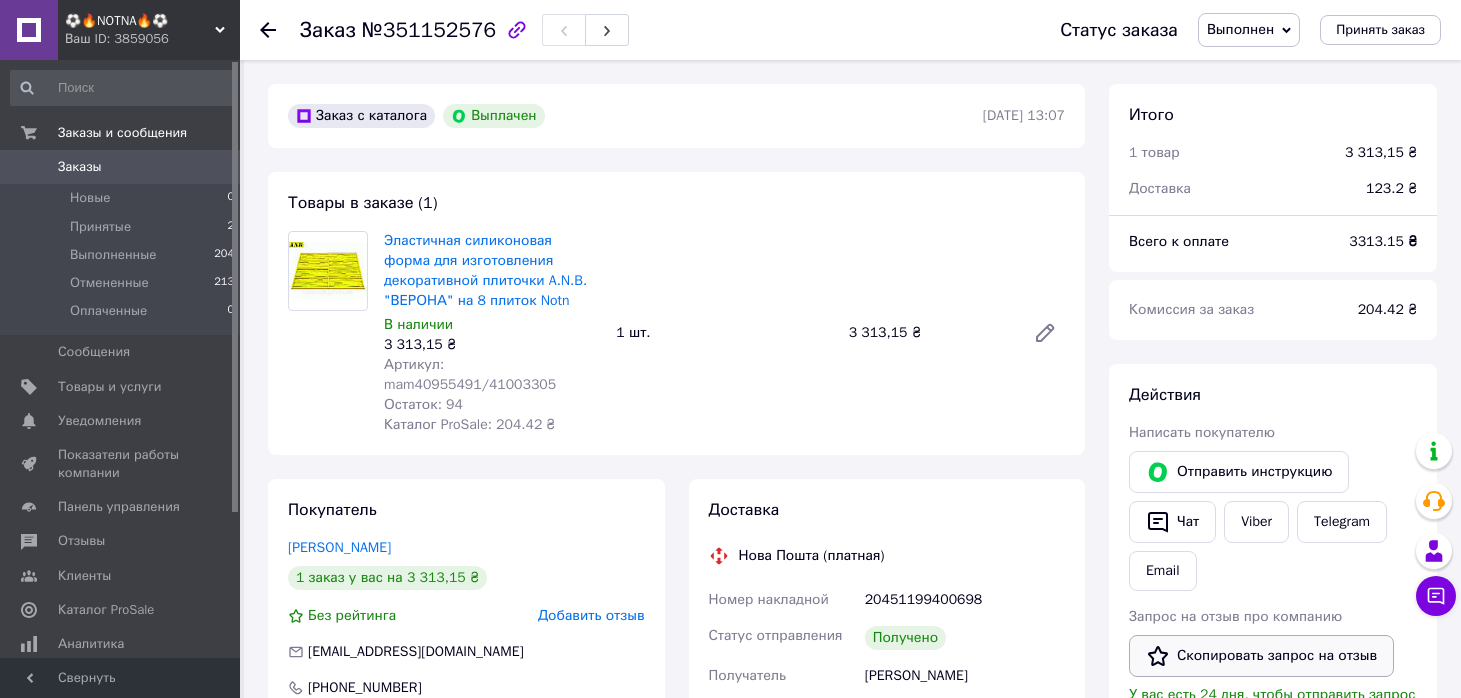 click on "Скопировать запрос на отзыв" at bounding box center (1261, 656) 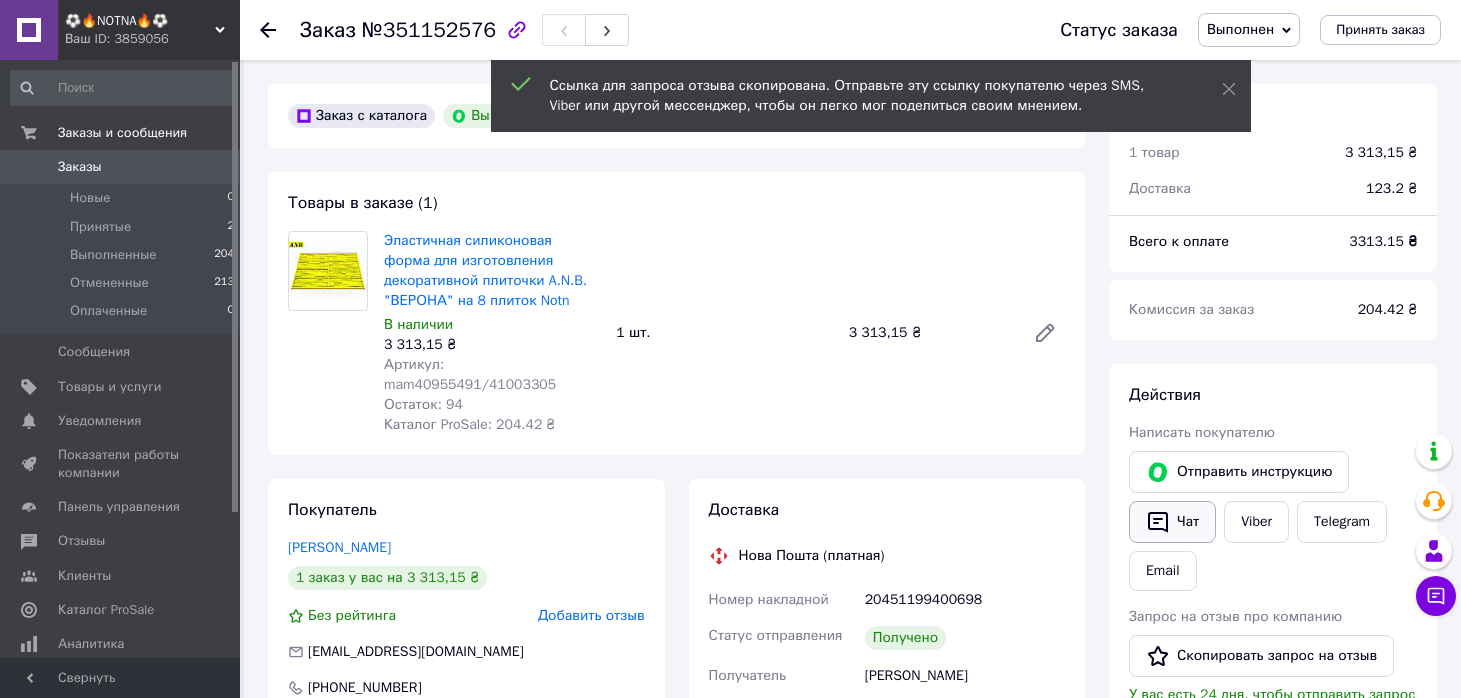 click on "Чат" at bounding box center [1172, 522] 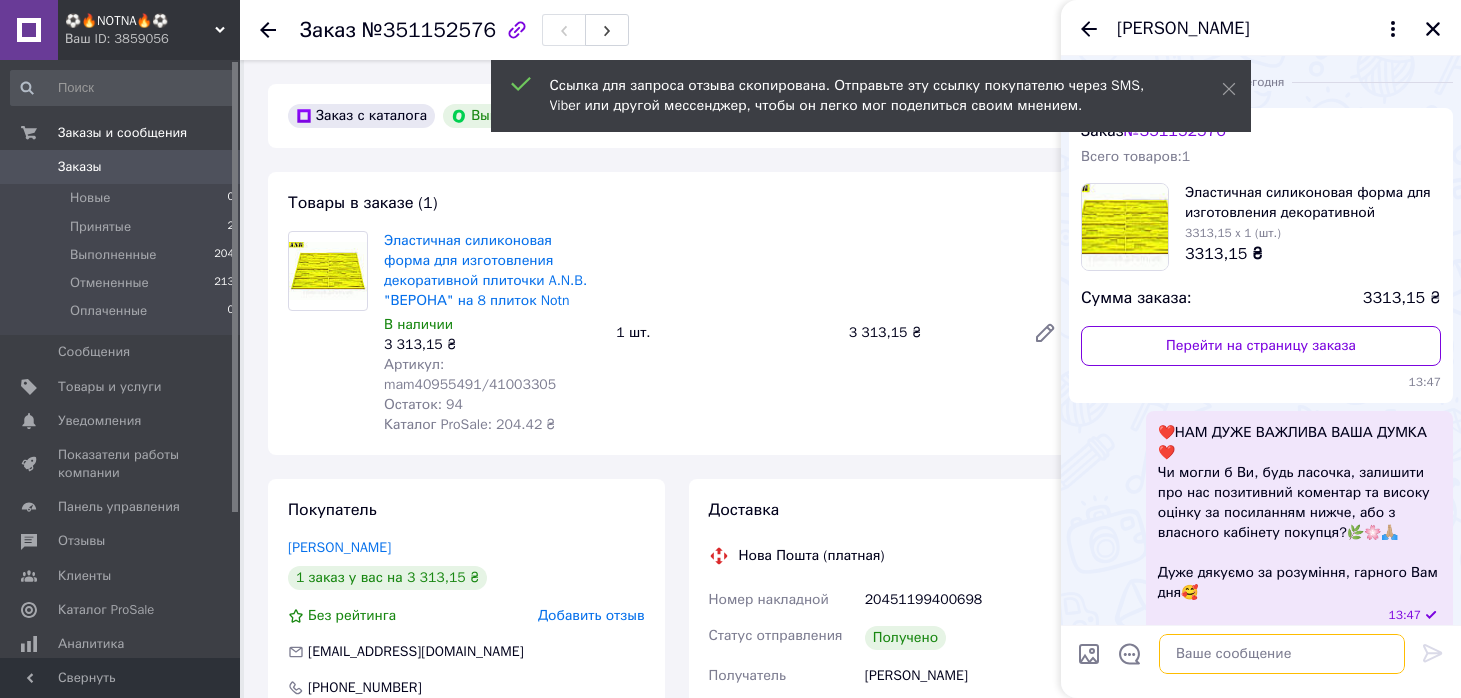 click at bounding box center [1282, 654] 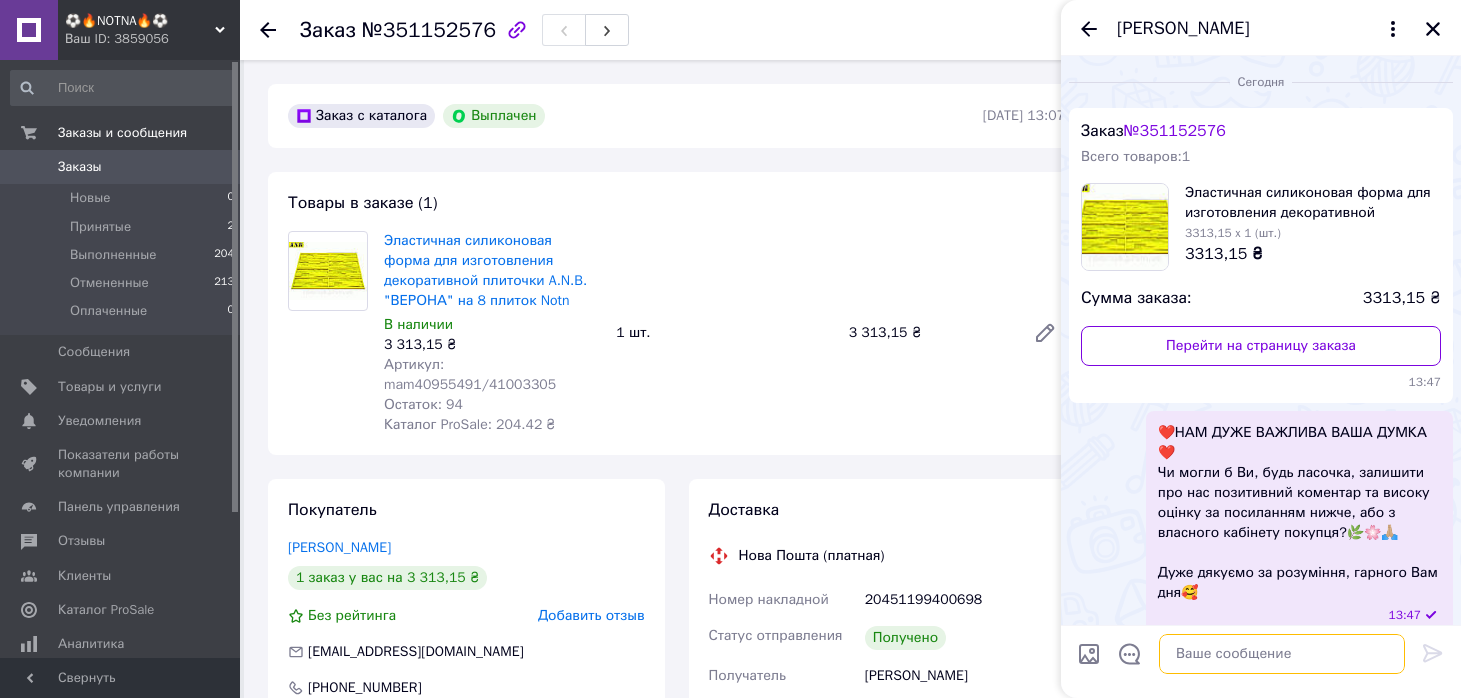 paste on "https://s.prom.st/NEi6yYniQHN" 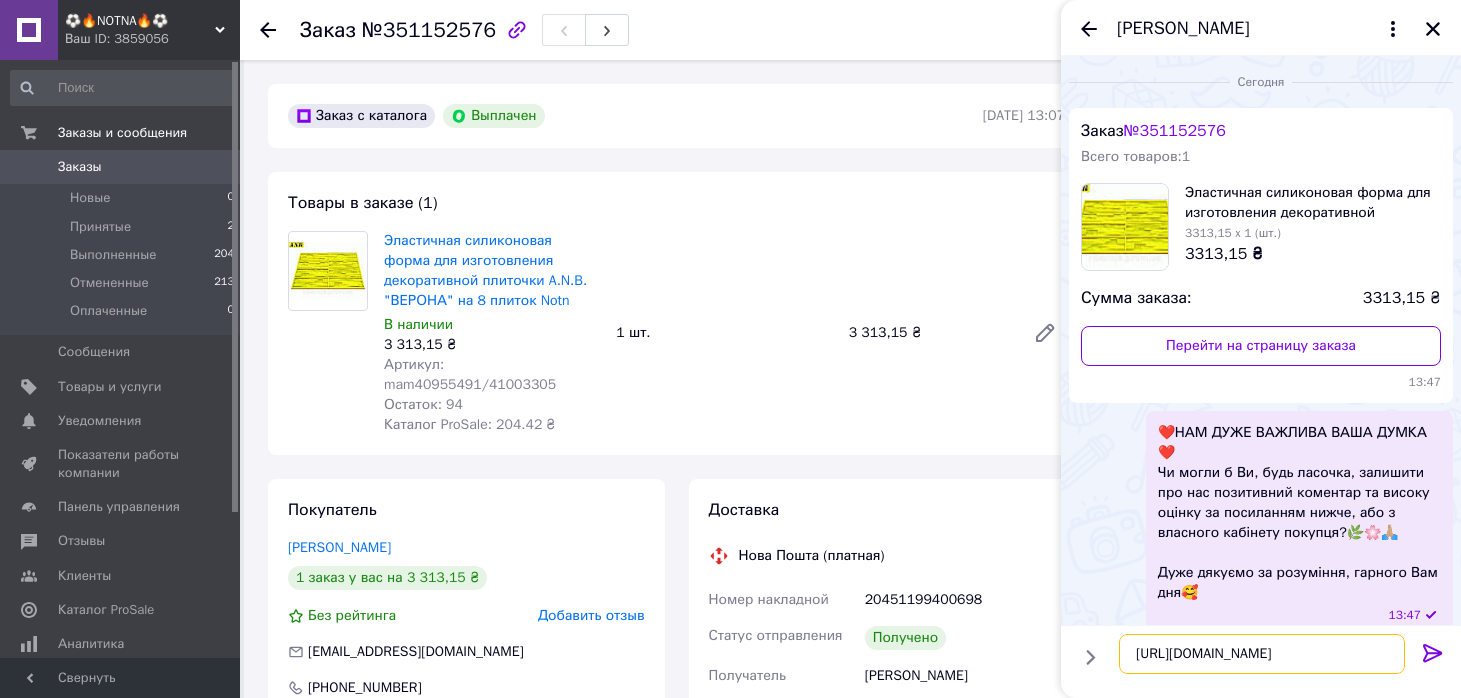 type on "https://s.prom.st/NEi6yYniQHN" 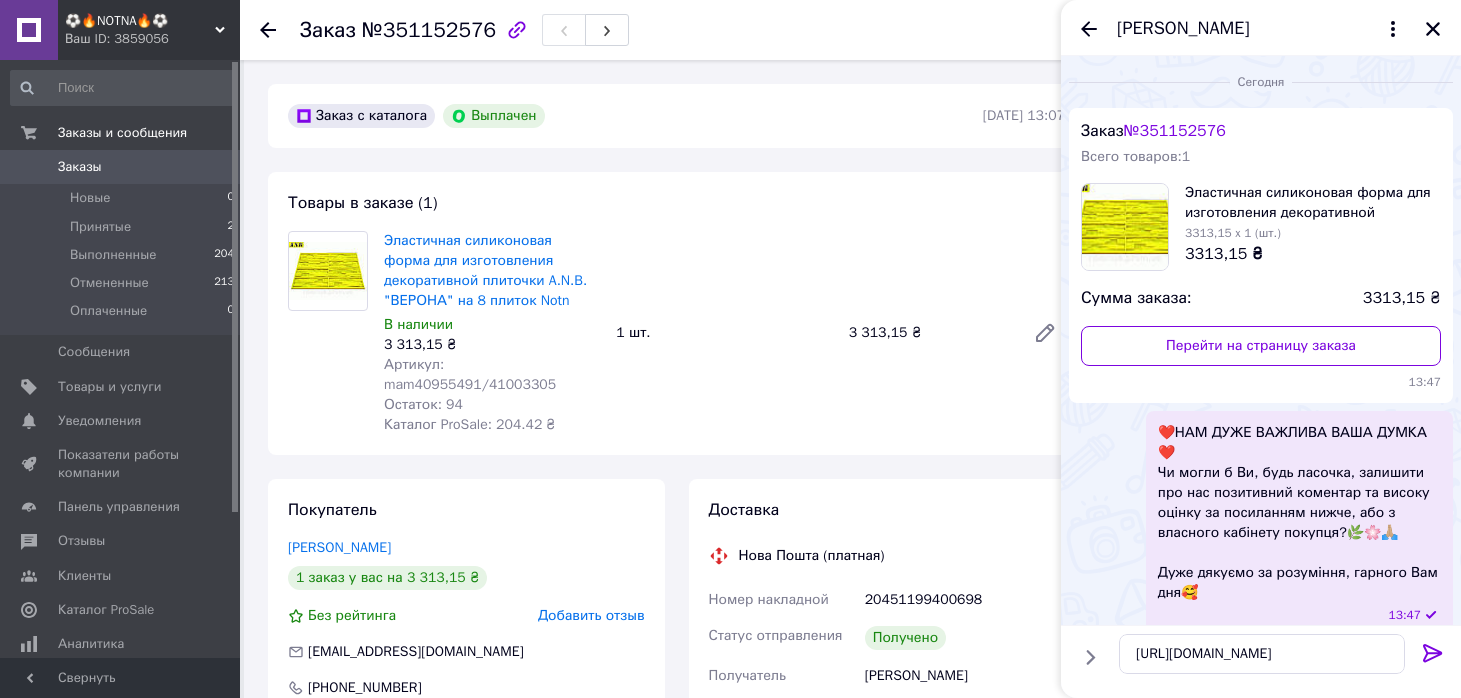 click 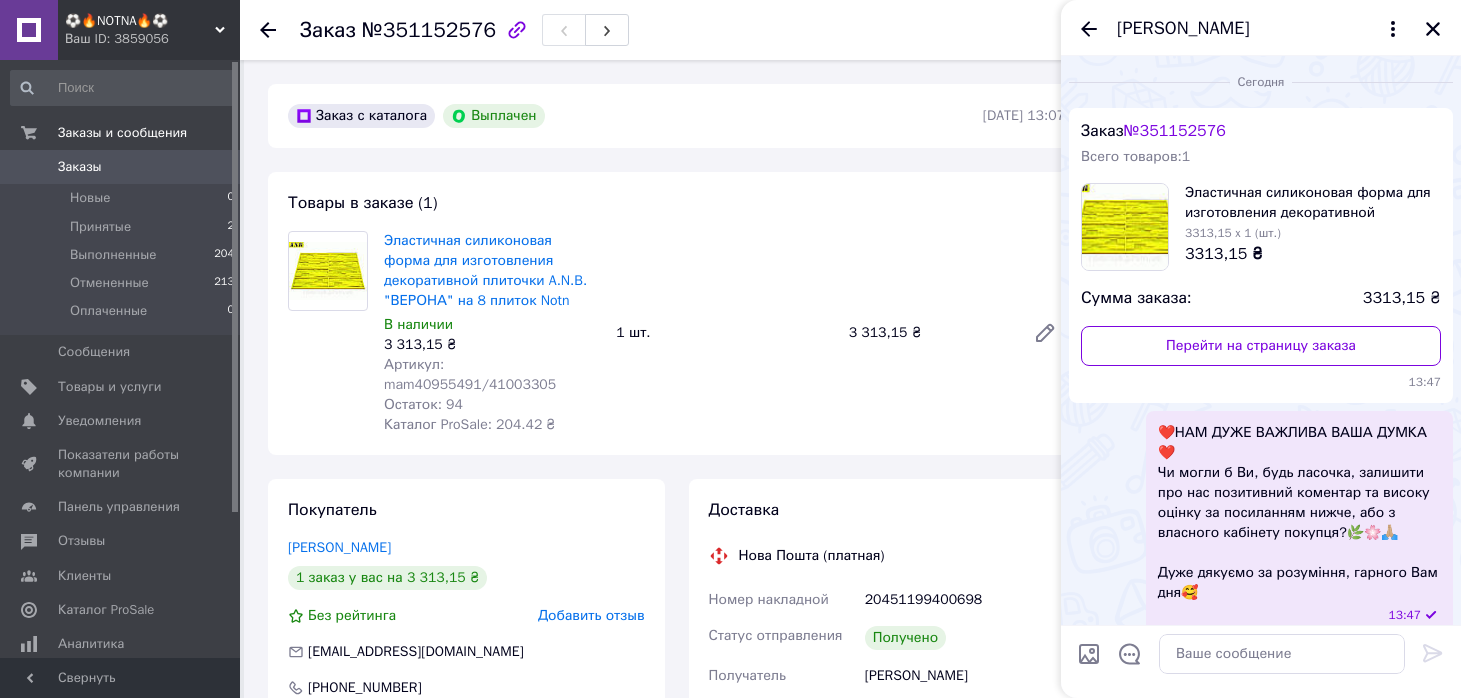 scroll, scrollTop: 320, scrollLeft: 0, axis: vertical 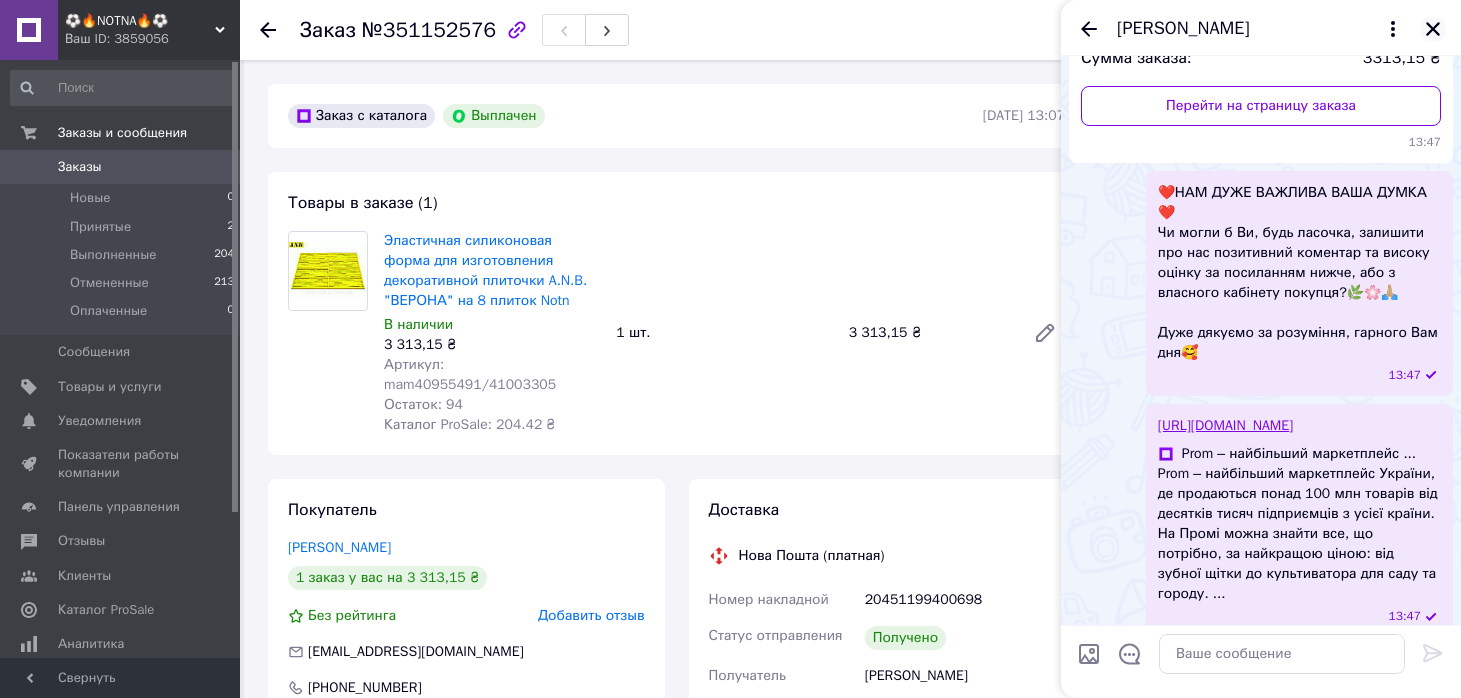 click at bounding box center [1433, 29] 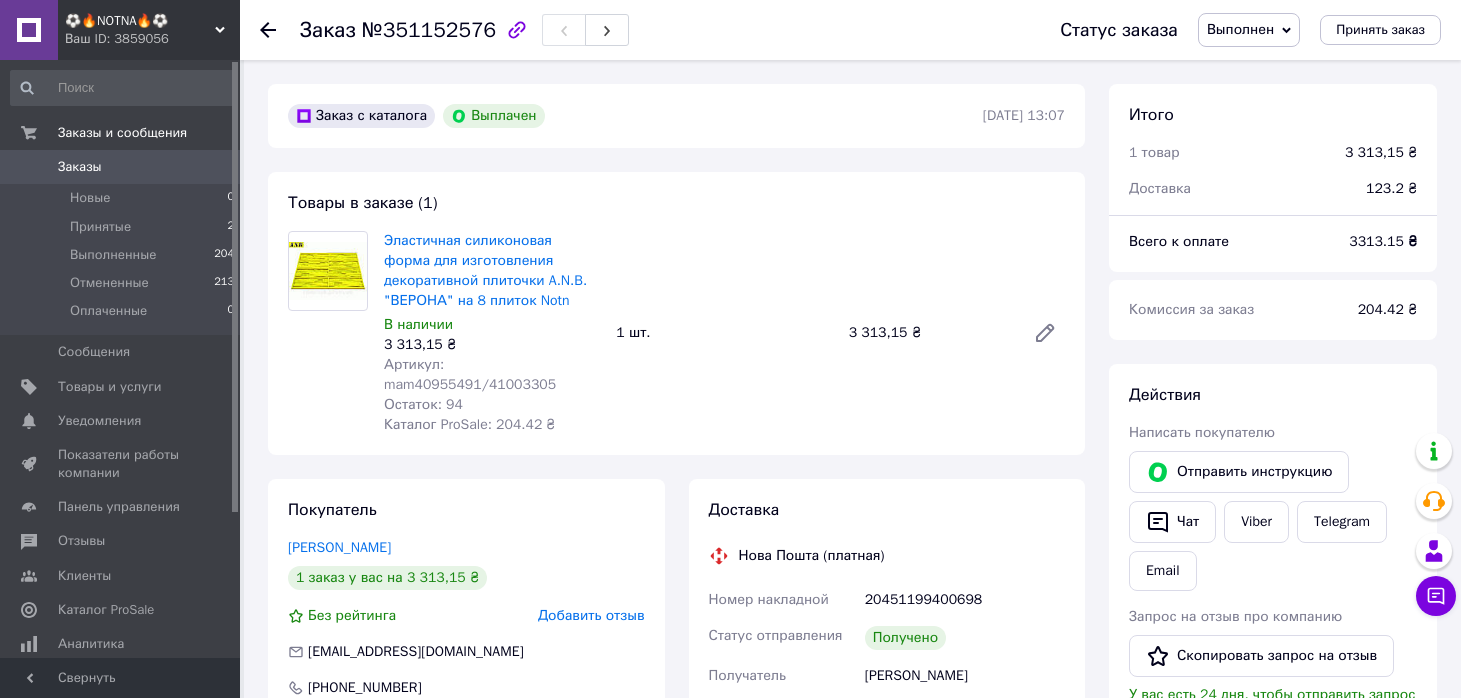 click 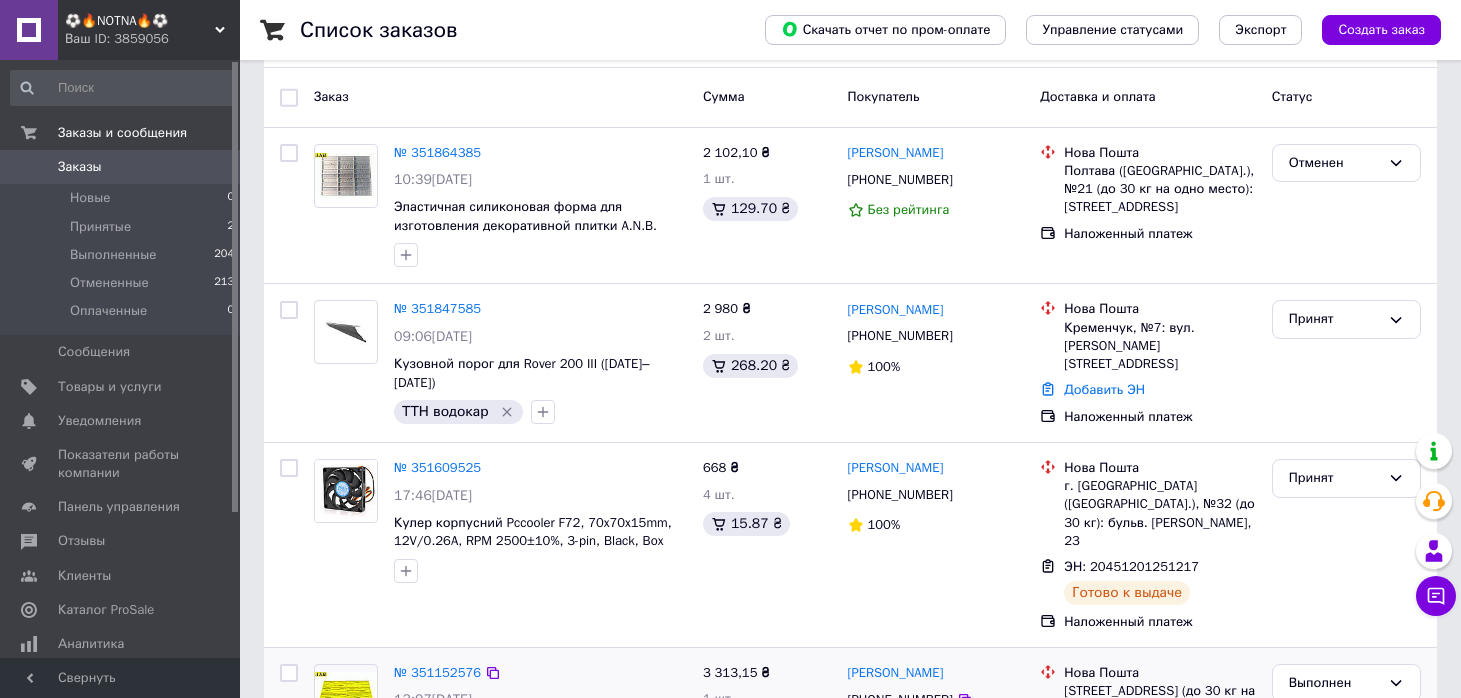 scroll, scrollTop: 177, scrollLeft: 0, axis: vertical 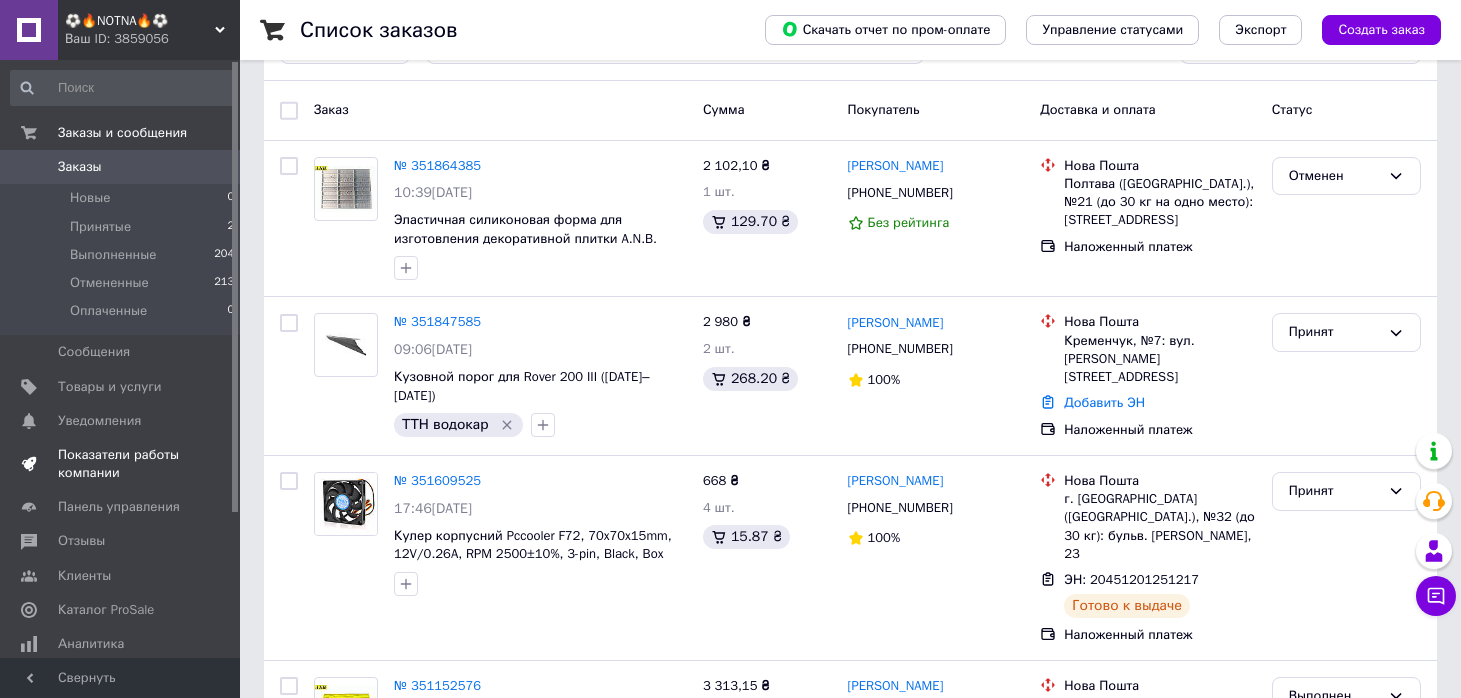 click on "Показатели работы компании" at bounding box center [121, 464] 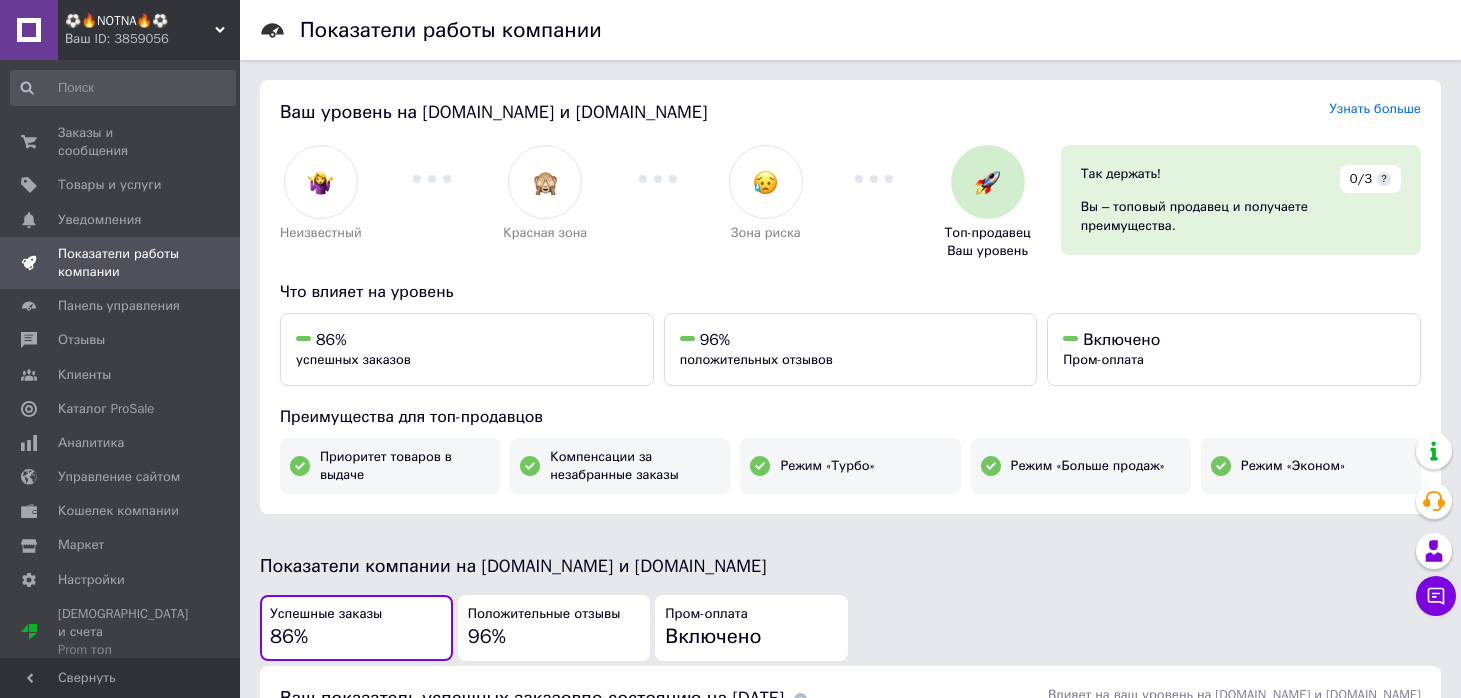 click on "Ваш ID: 3859056" at bounding box center [152, 39] 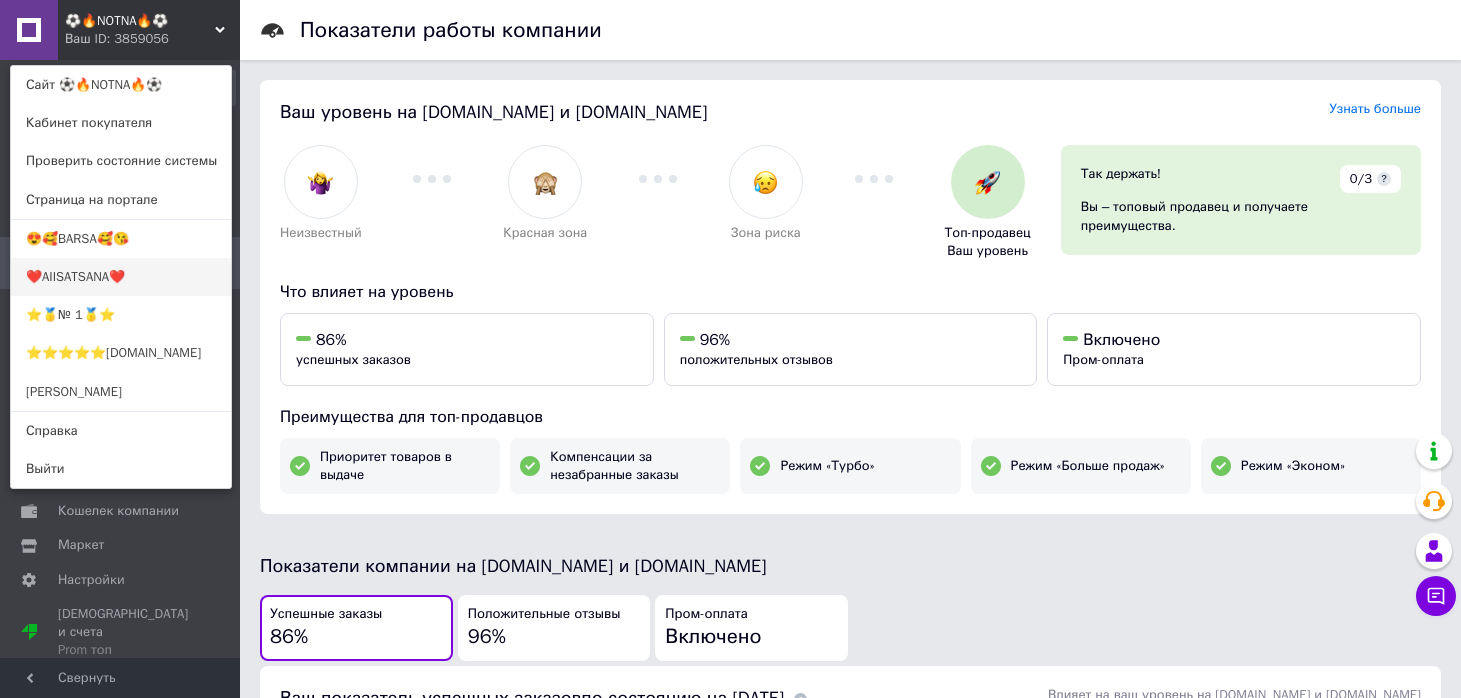 click on "❤️AIISATSANA❤️" at bounding box center (121, 277) 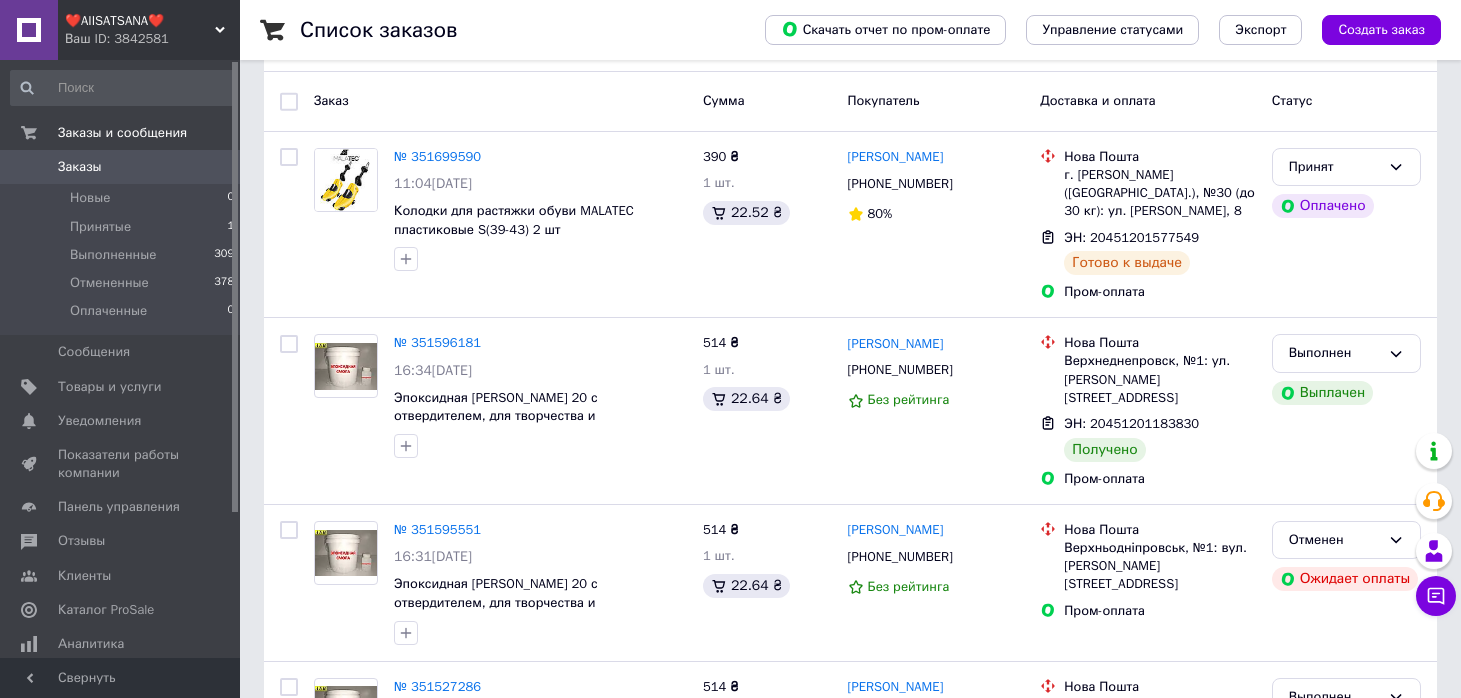 scroll, scrollTop: 174, scrollLeft: 0, axis: vertical 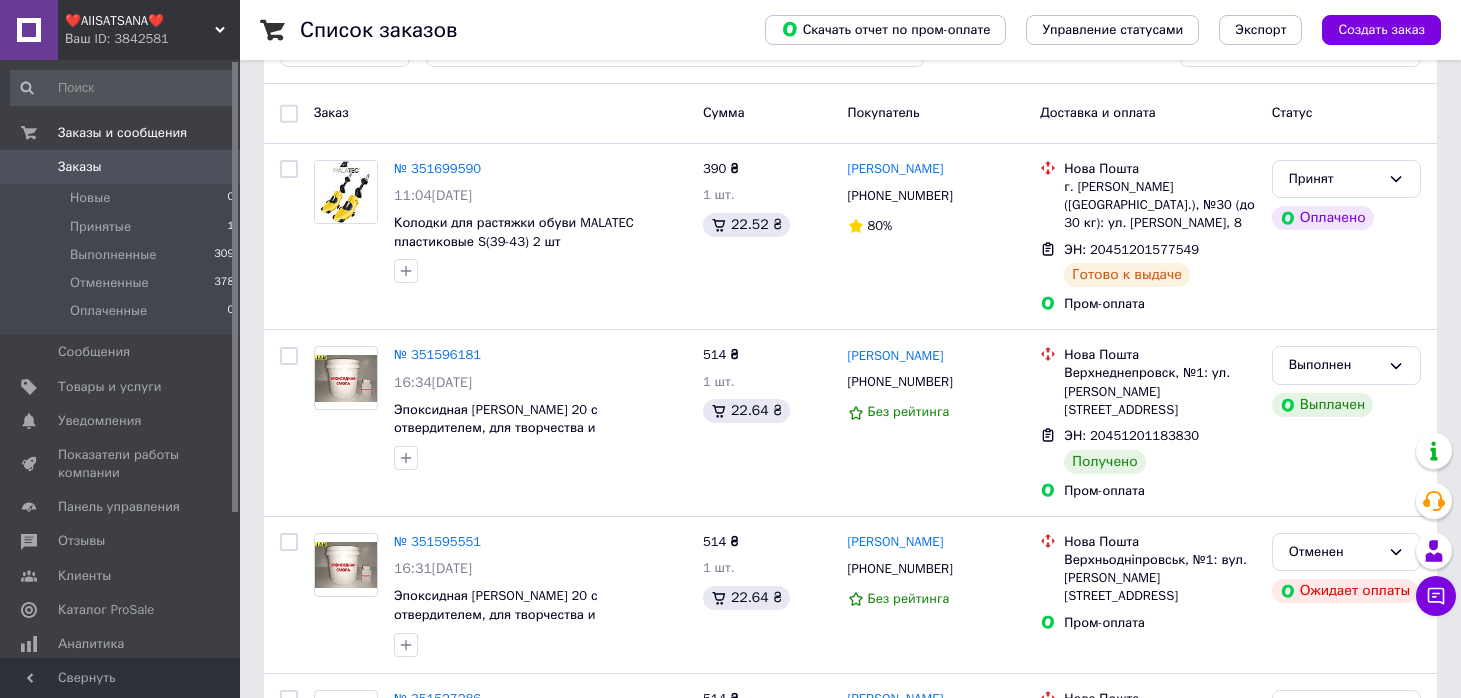 click on "Ваш ID: 3842581" at bounding box center (152, 39) 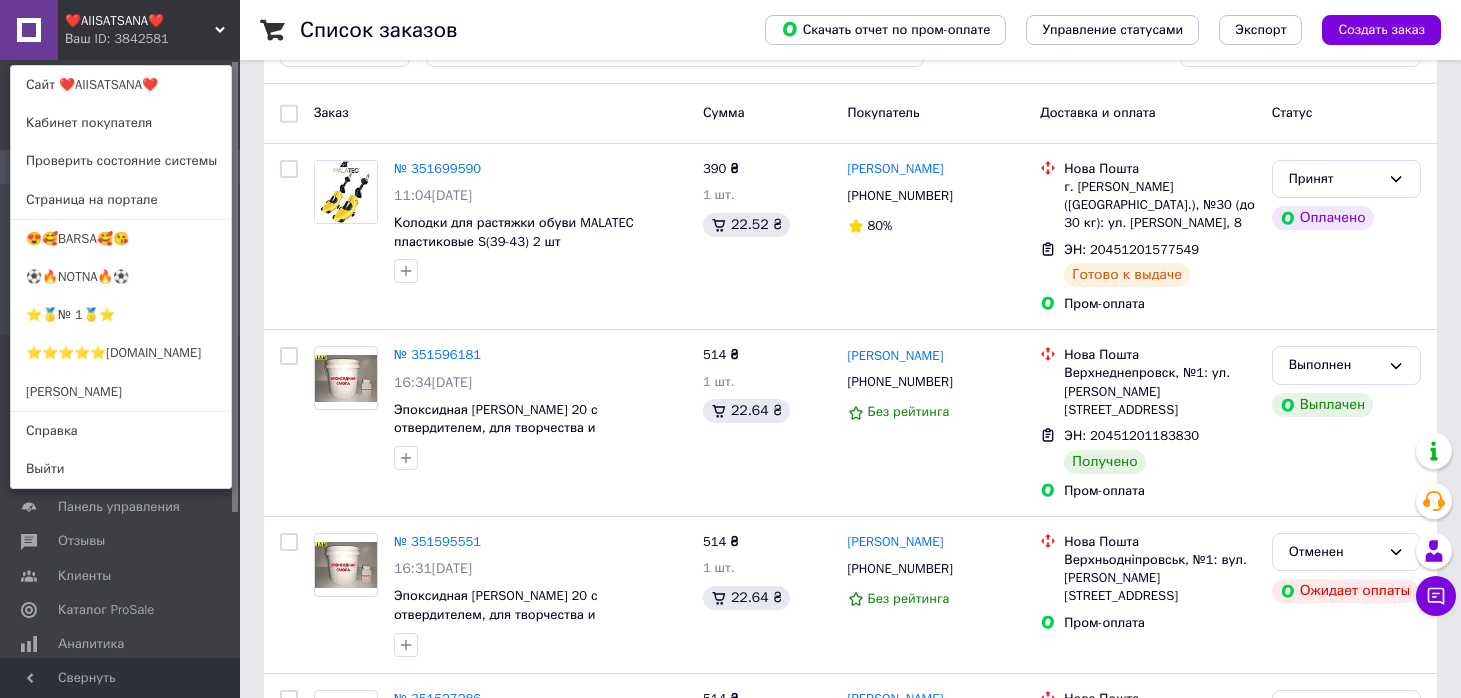 click on "Ваш ID: 3842581" at bounding box center (107, 39) 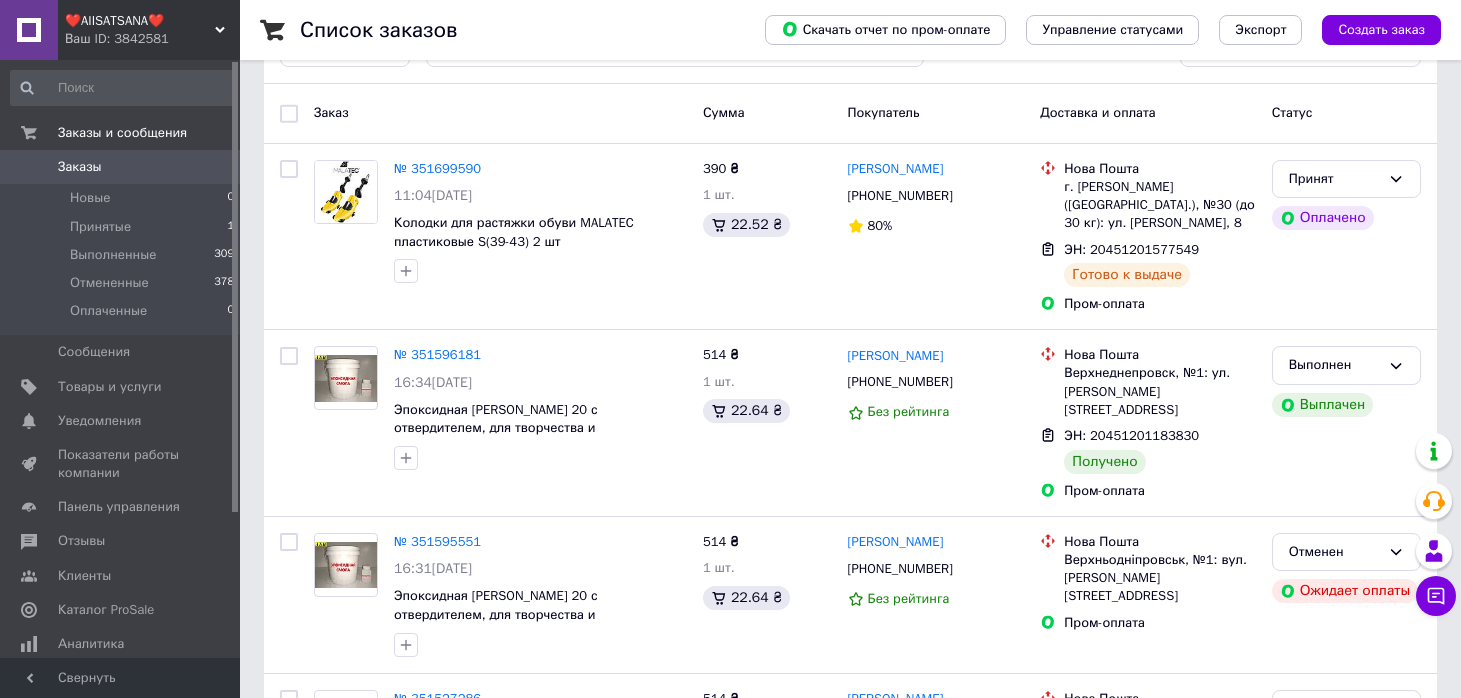 click on "Ваш ID: 3842581" at bounding box center [152, 39] 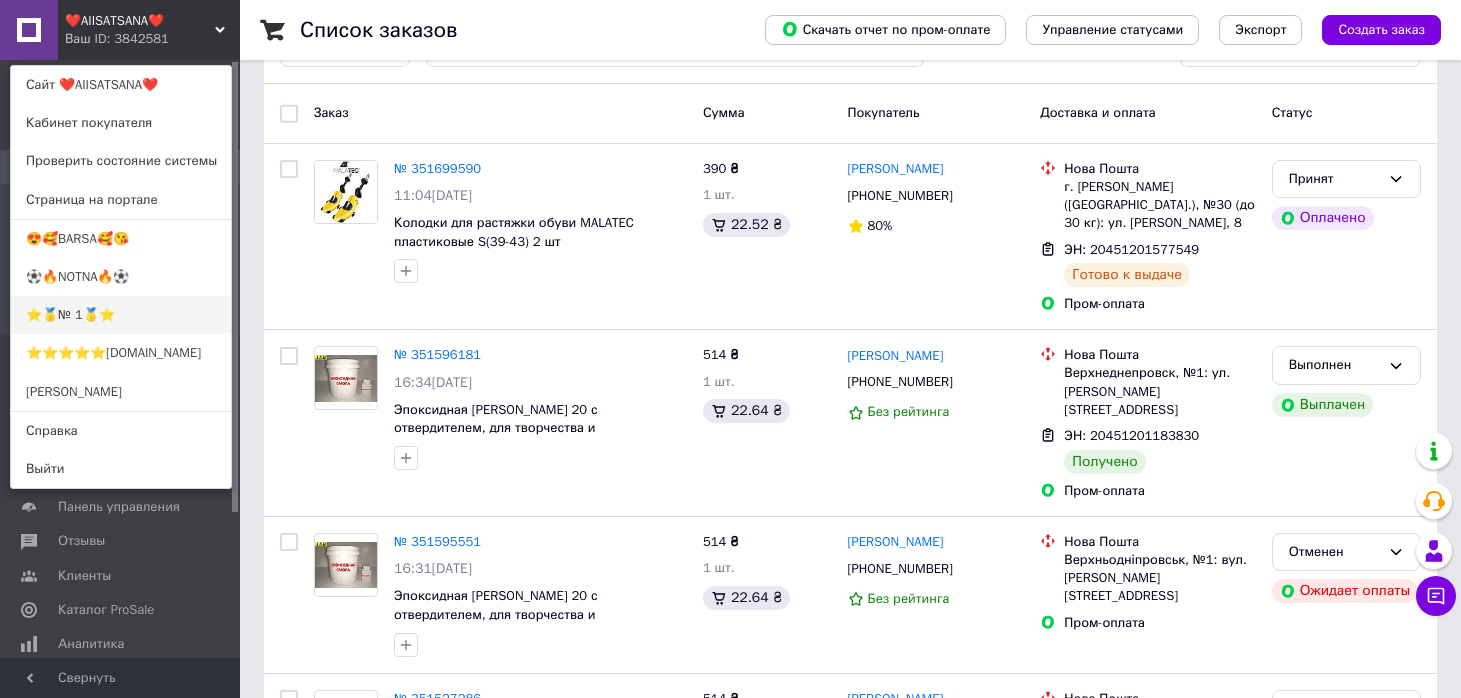 click on "⭐️🥇№ 1🥇⭐️" at bounding box center [121, 315] 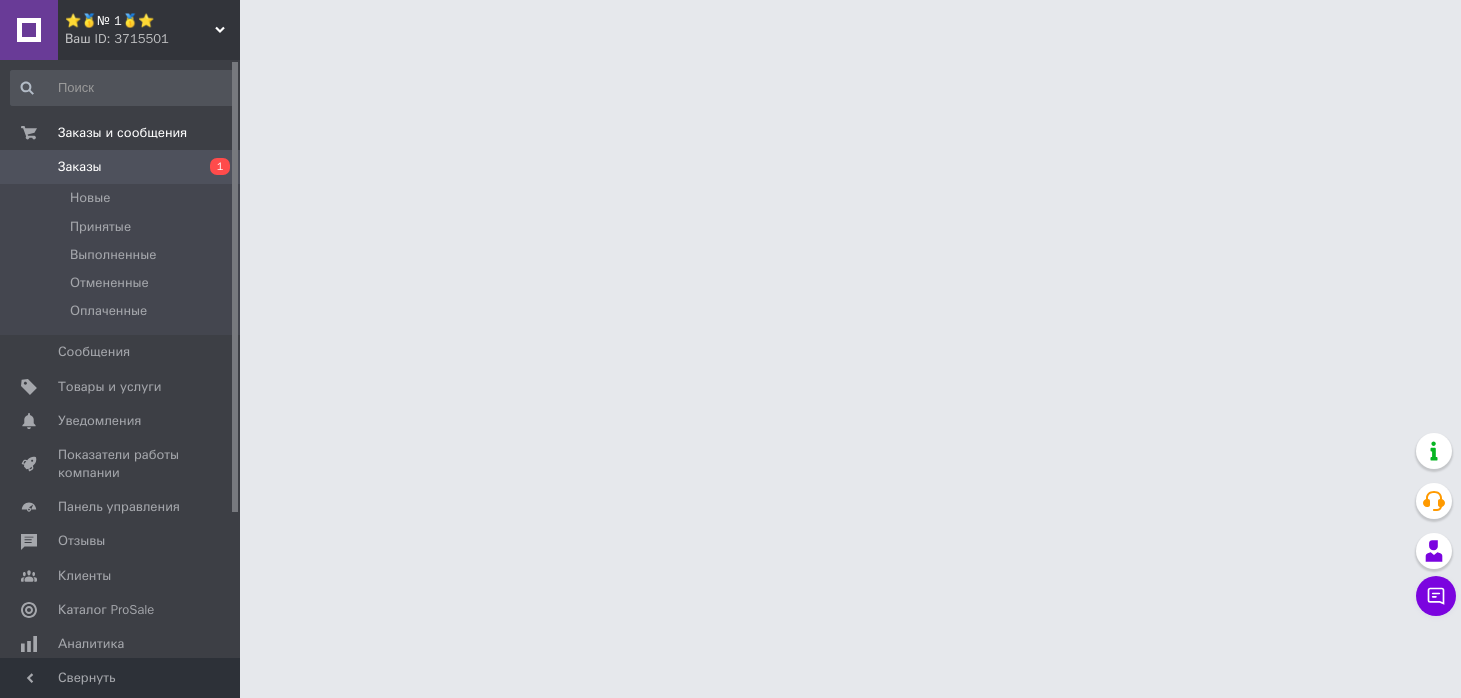 scroll, scrollTop: 0, scrollLeft: 0, axis: both 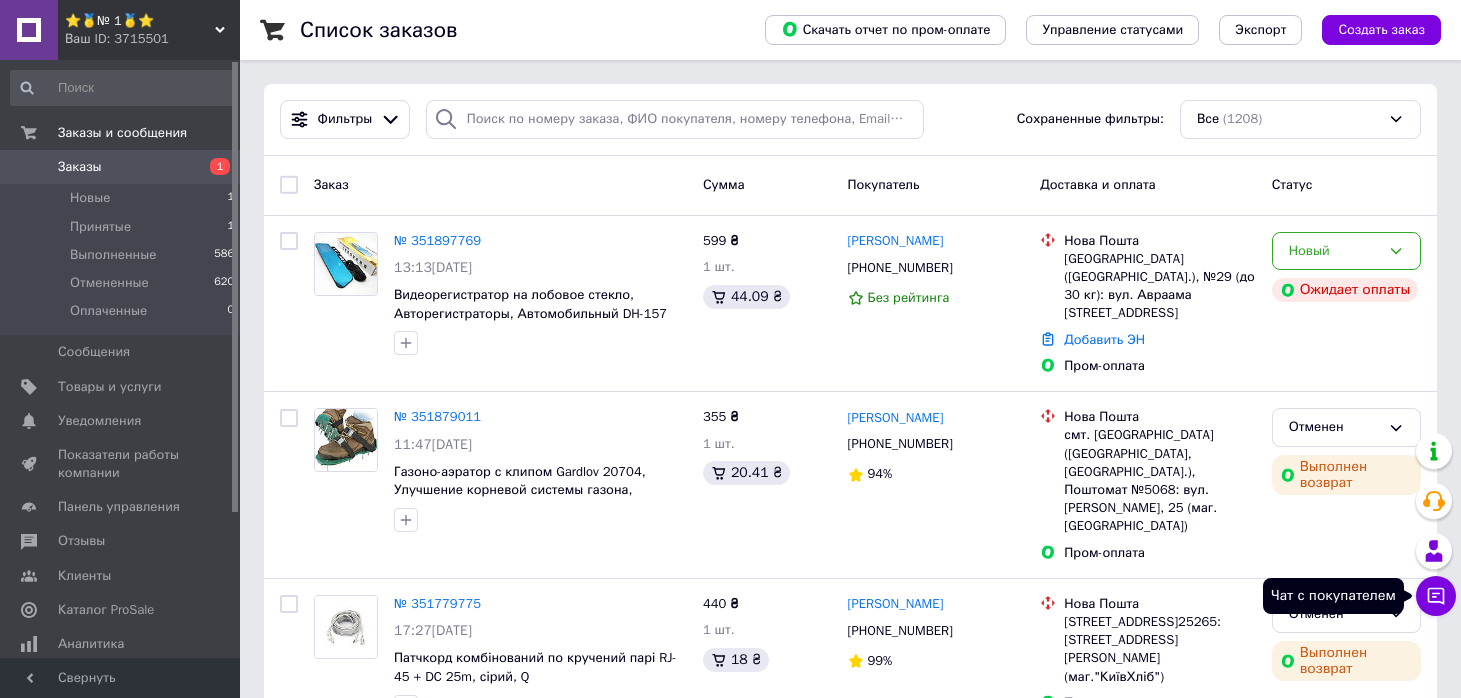 click 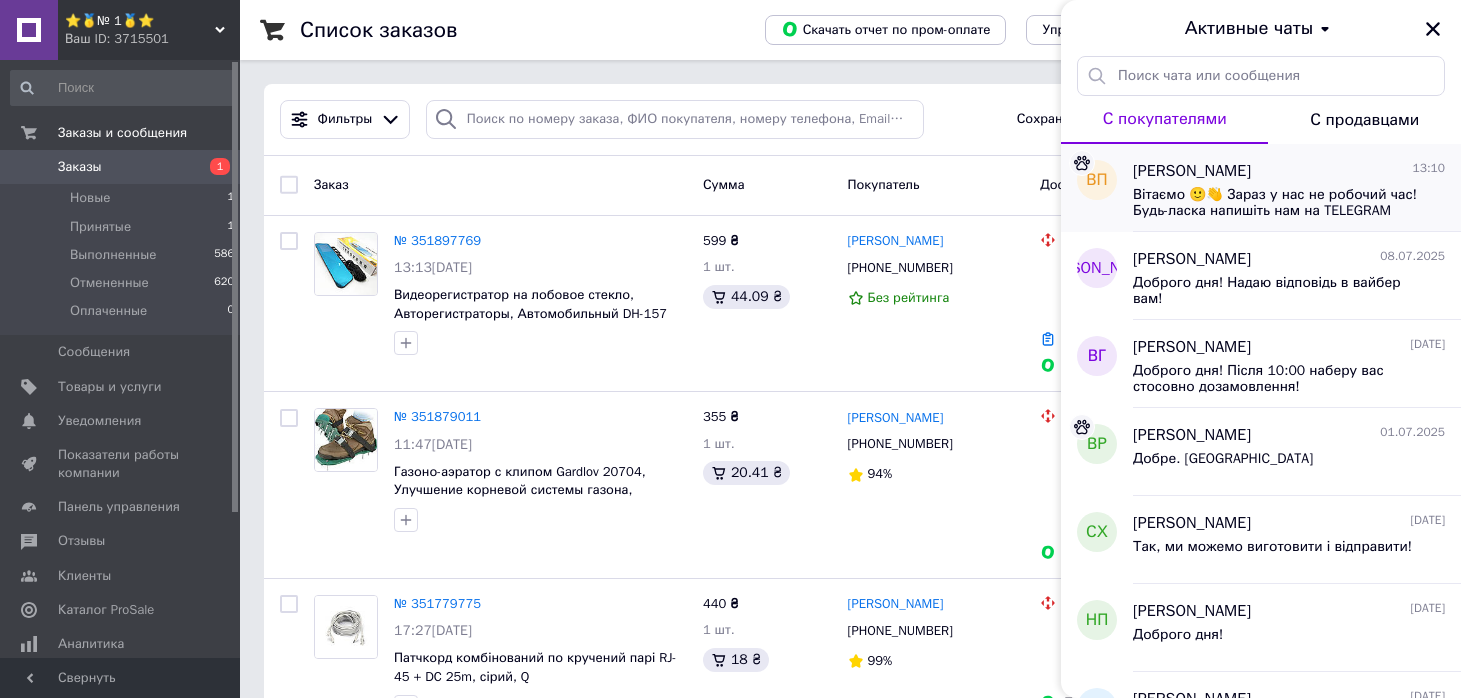 click on "василь прядко 13:10" at bounding box center [1289, 171] 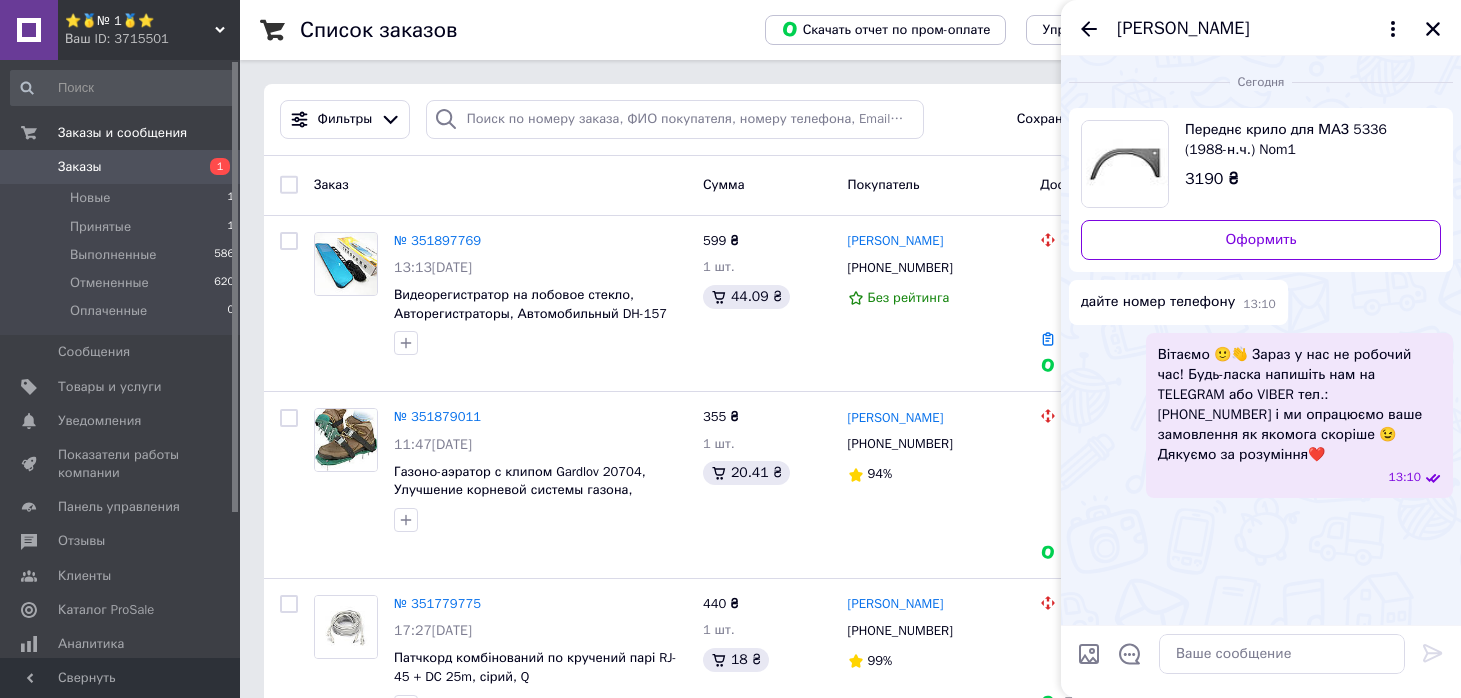 click at bounding box center [1125, 164] 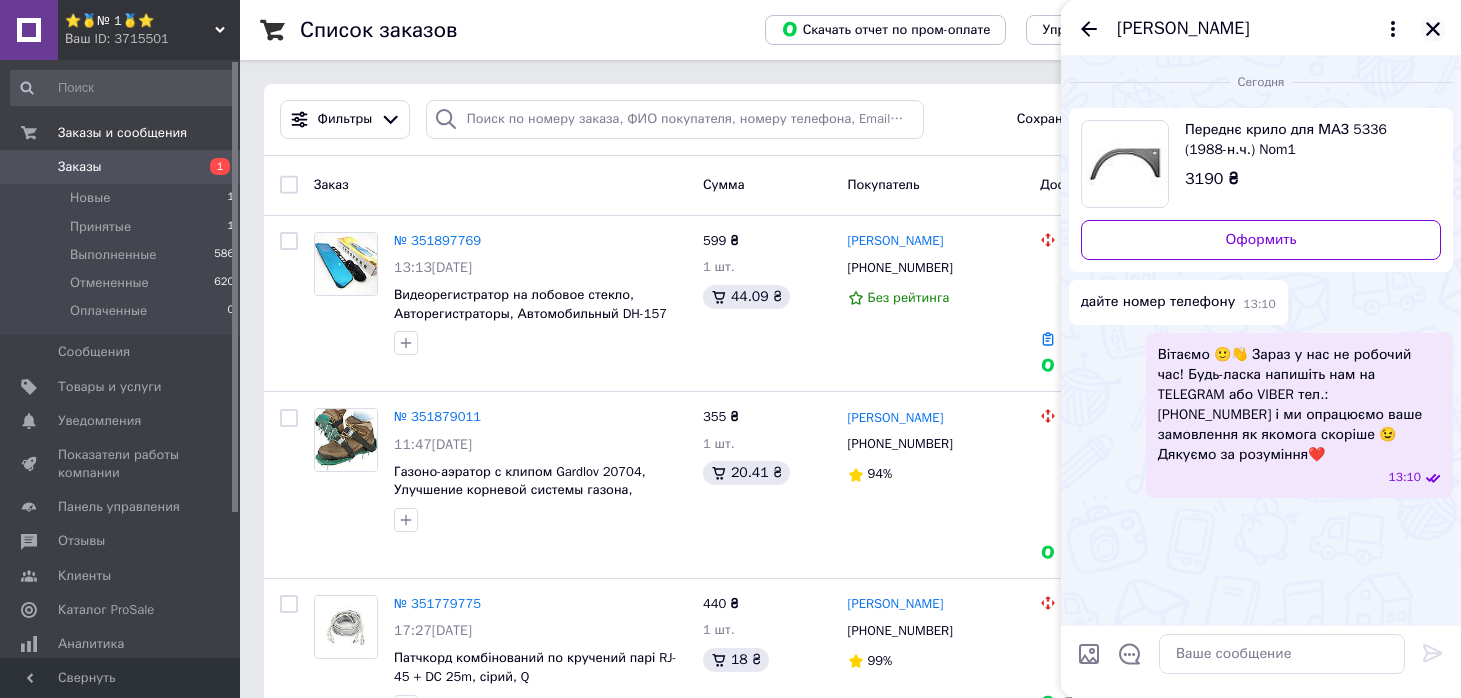click 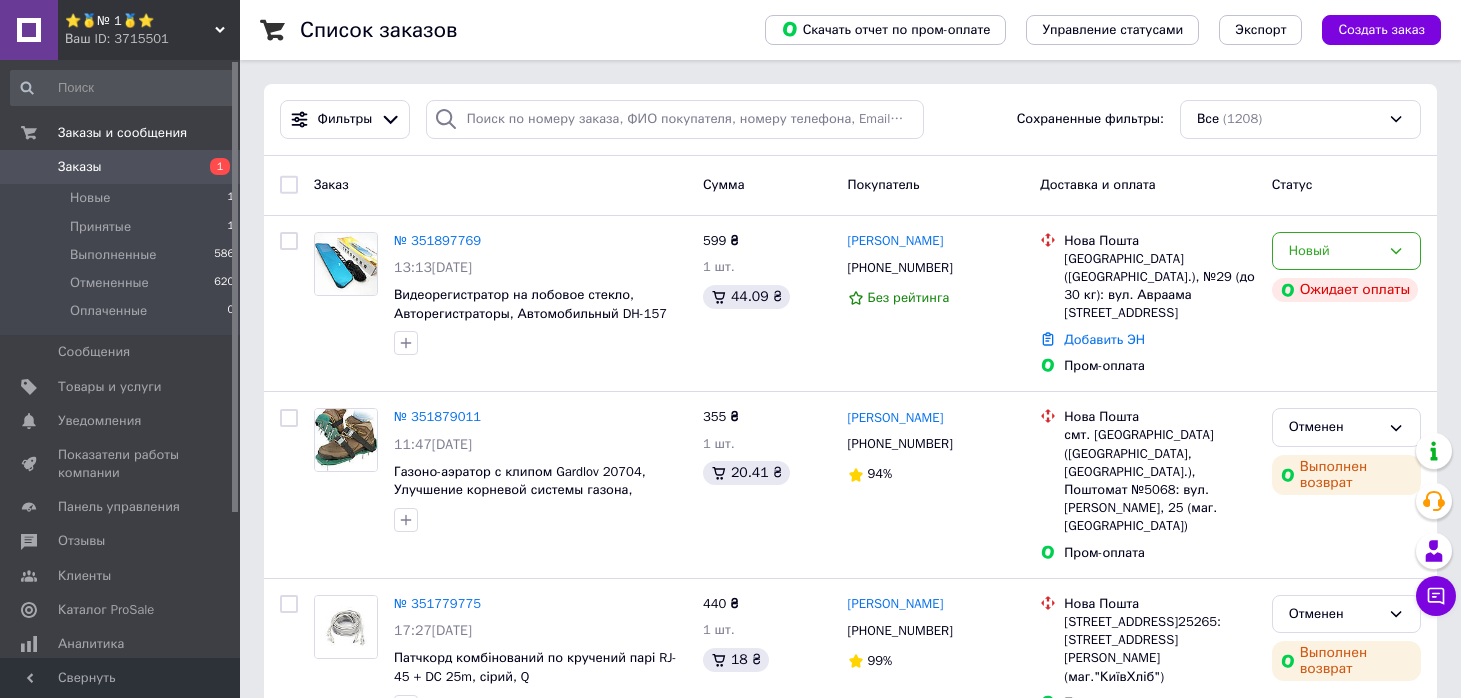 click on "⭐️🥇№ 1🥇⭐️" at bounding box center (140, 21) 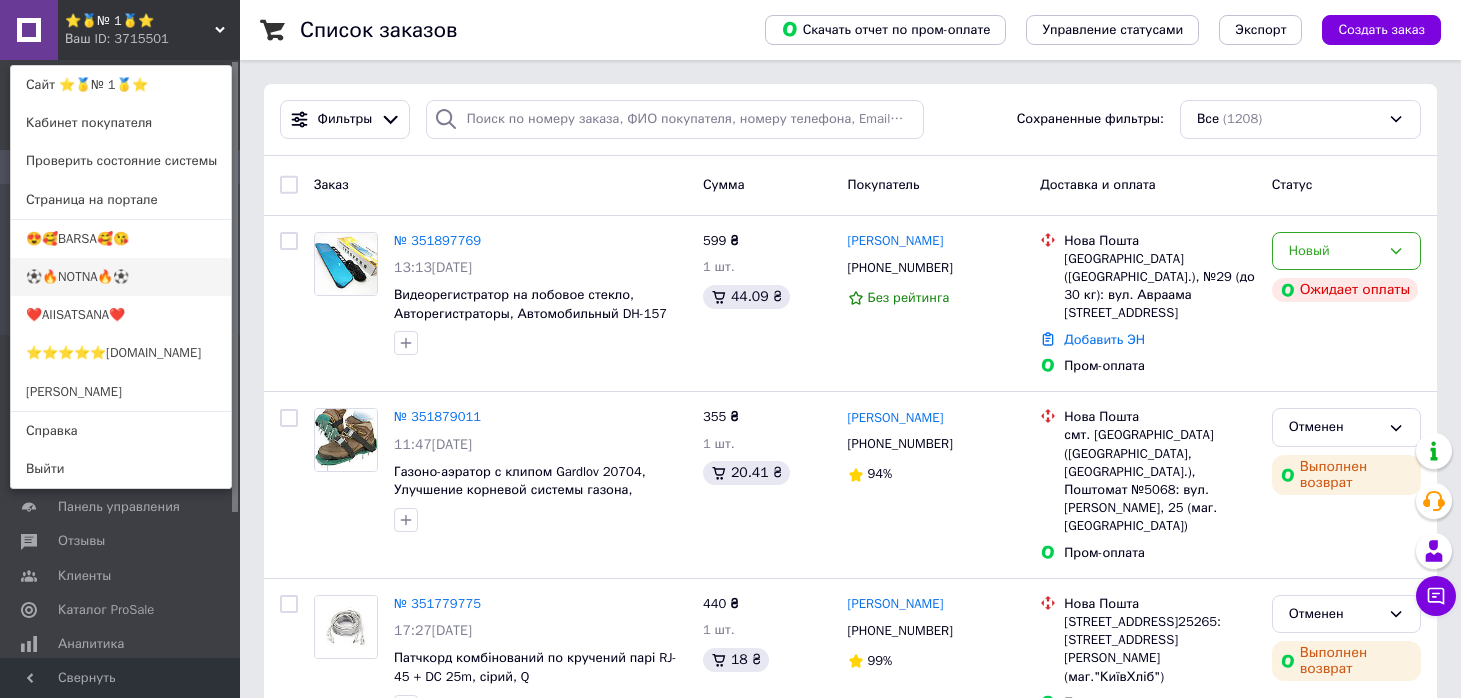 click on "⚽️🔥NOTNA🔥⚽️" at bounding box center [121, 277] 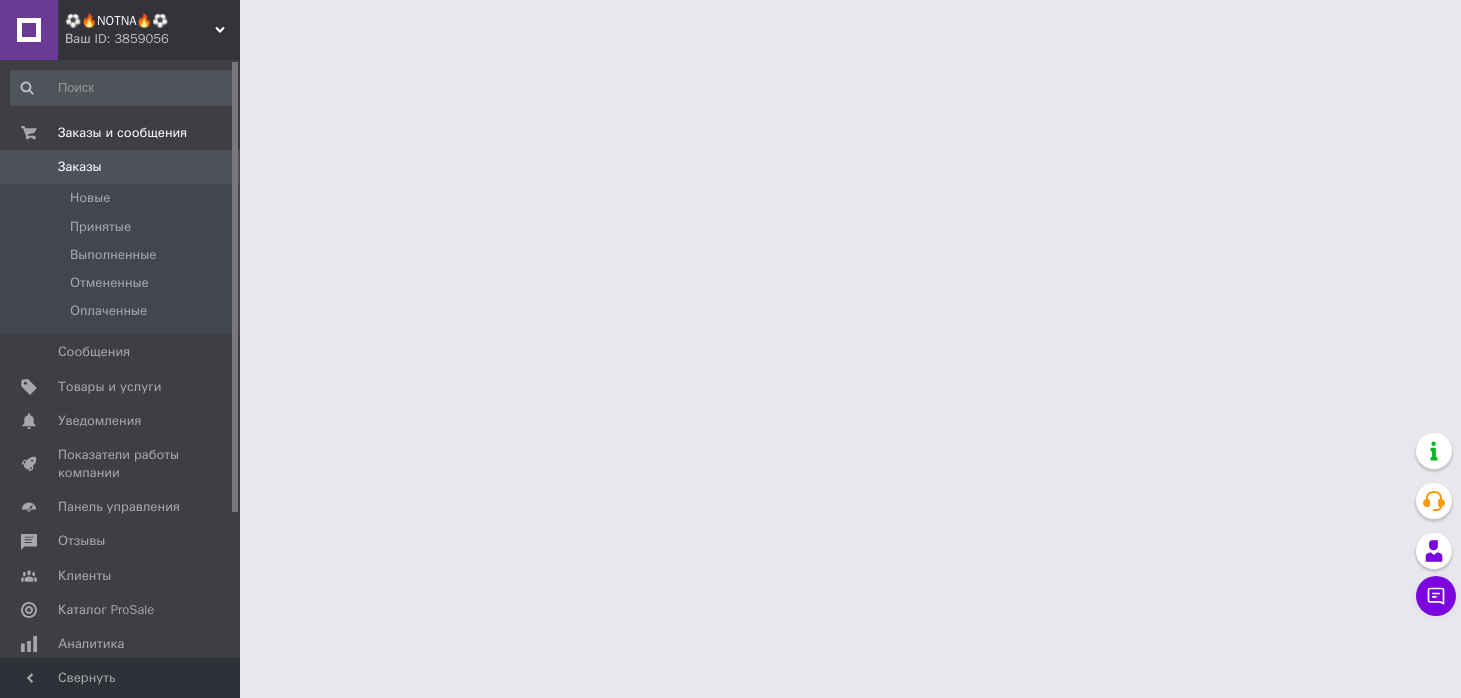 scroll, scrollTop: 0, scrollLeft: 0, axis: both 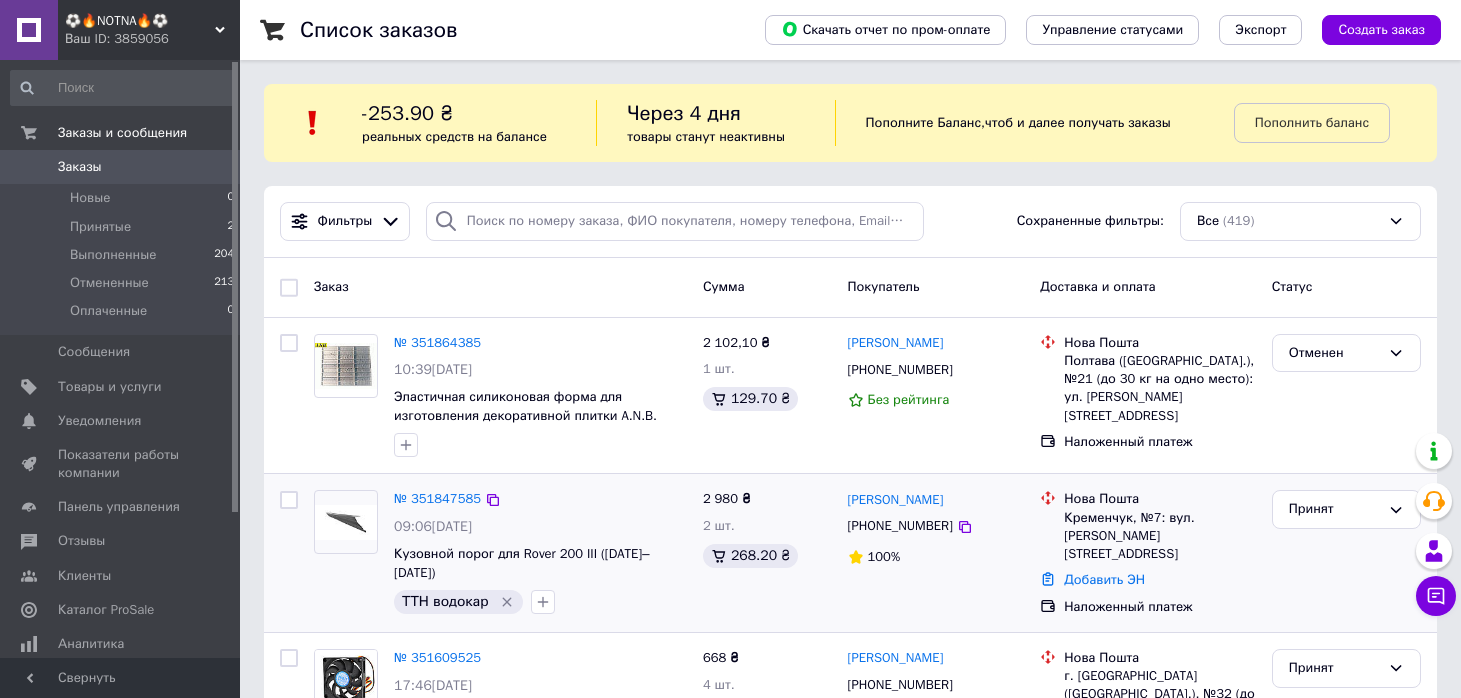 click 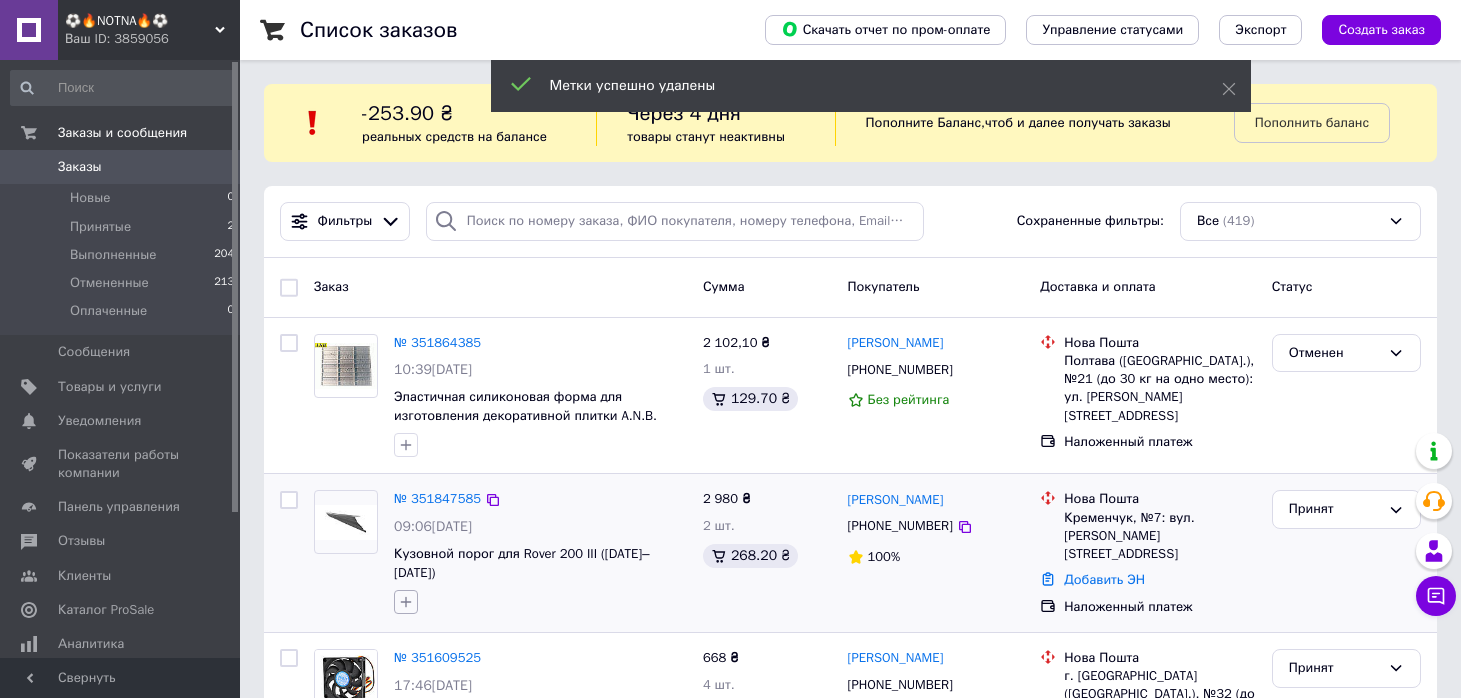 click 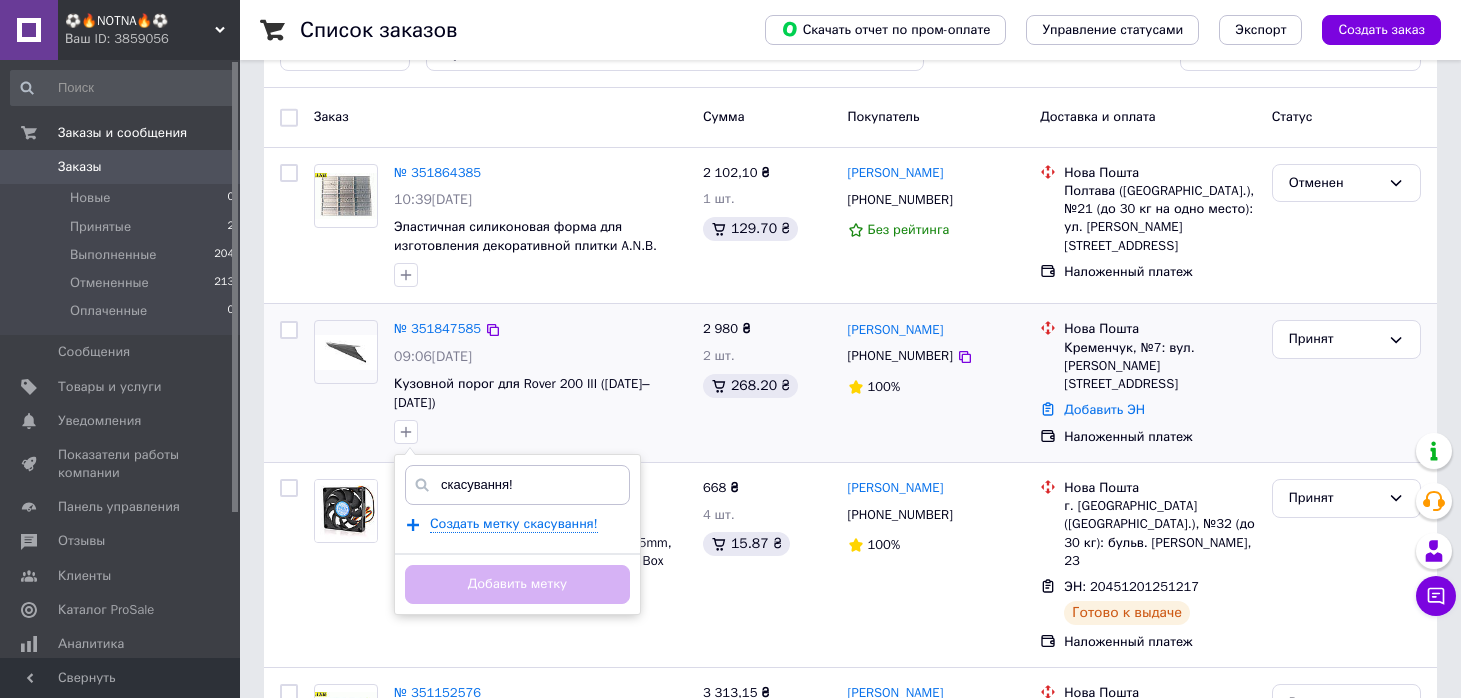scroll, scrollTop: 187, scrollLeft: 0, axis: vertical 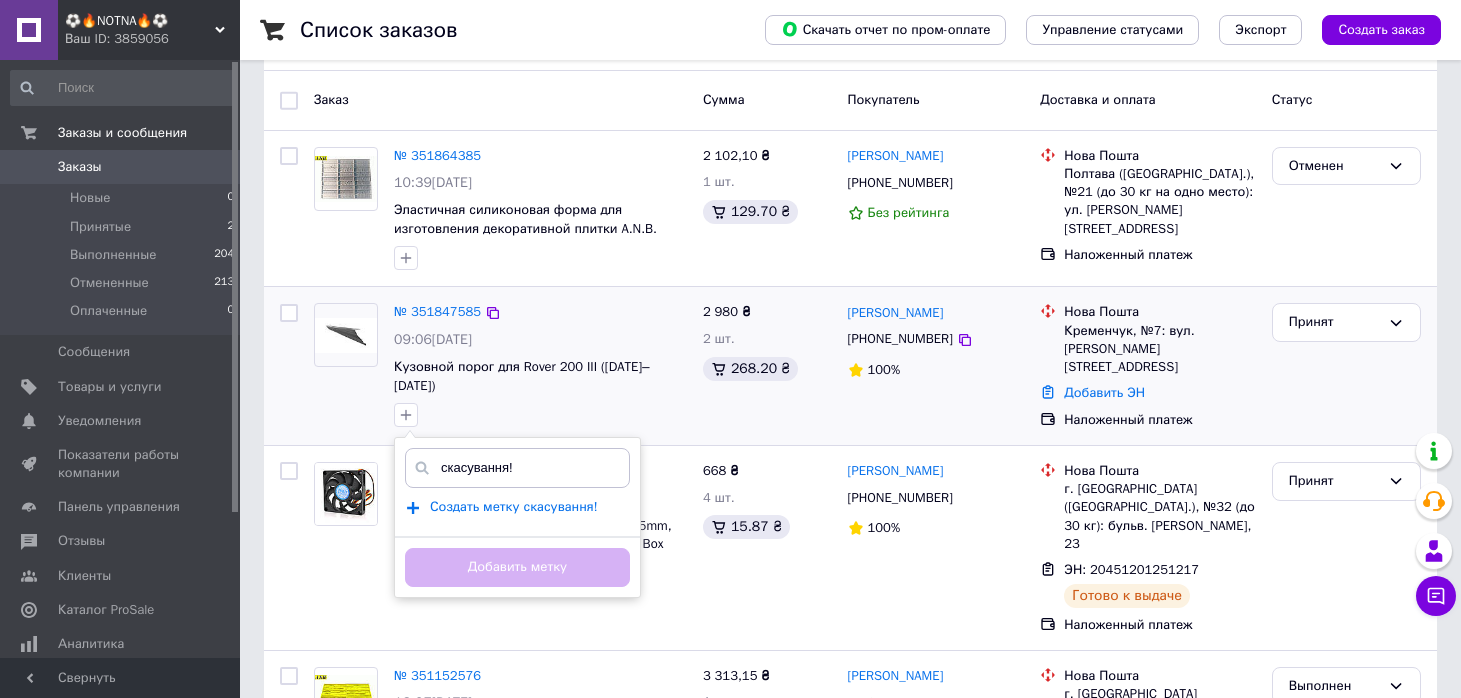 type on "скасування!" 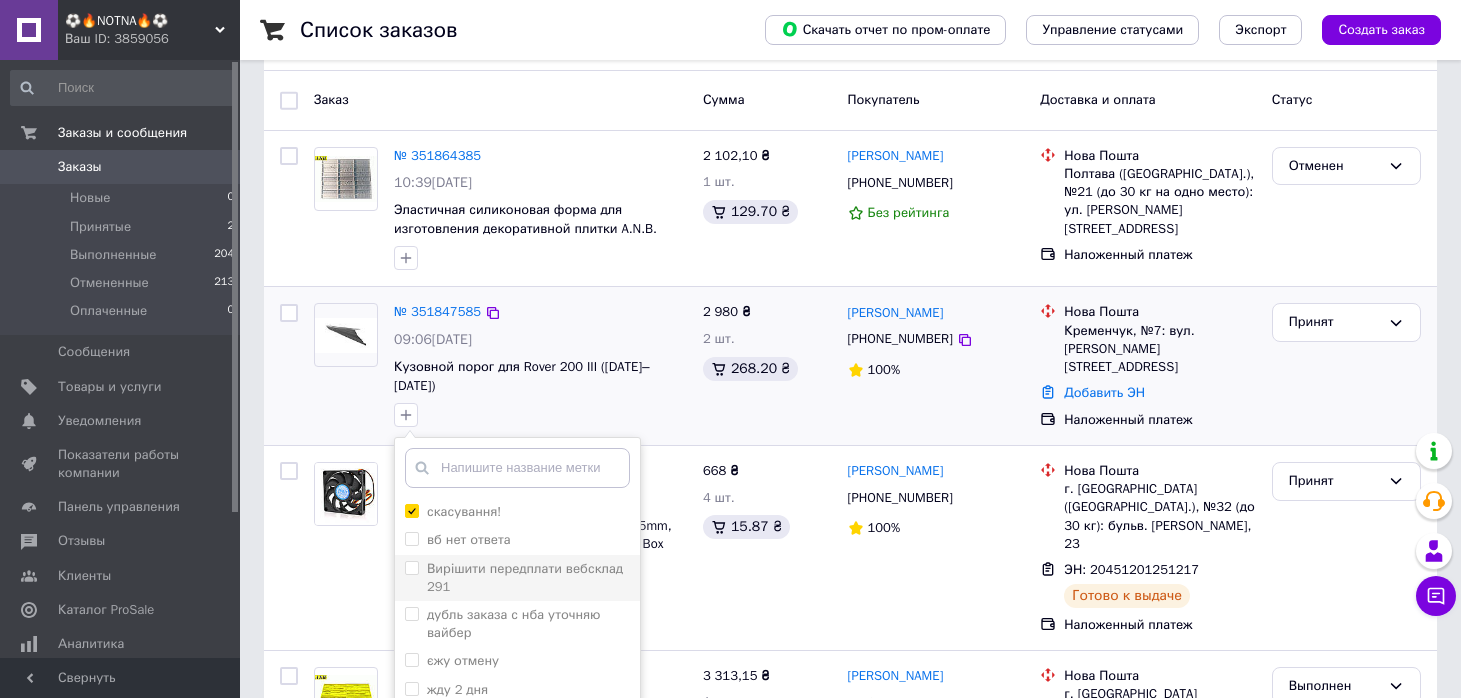 scroll, scrollTop: 5, scrollLeft: 0, axis: vertical 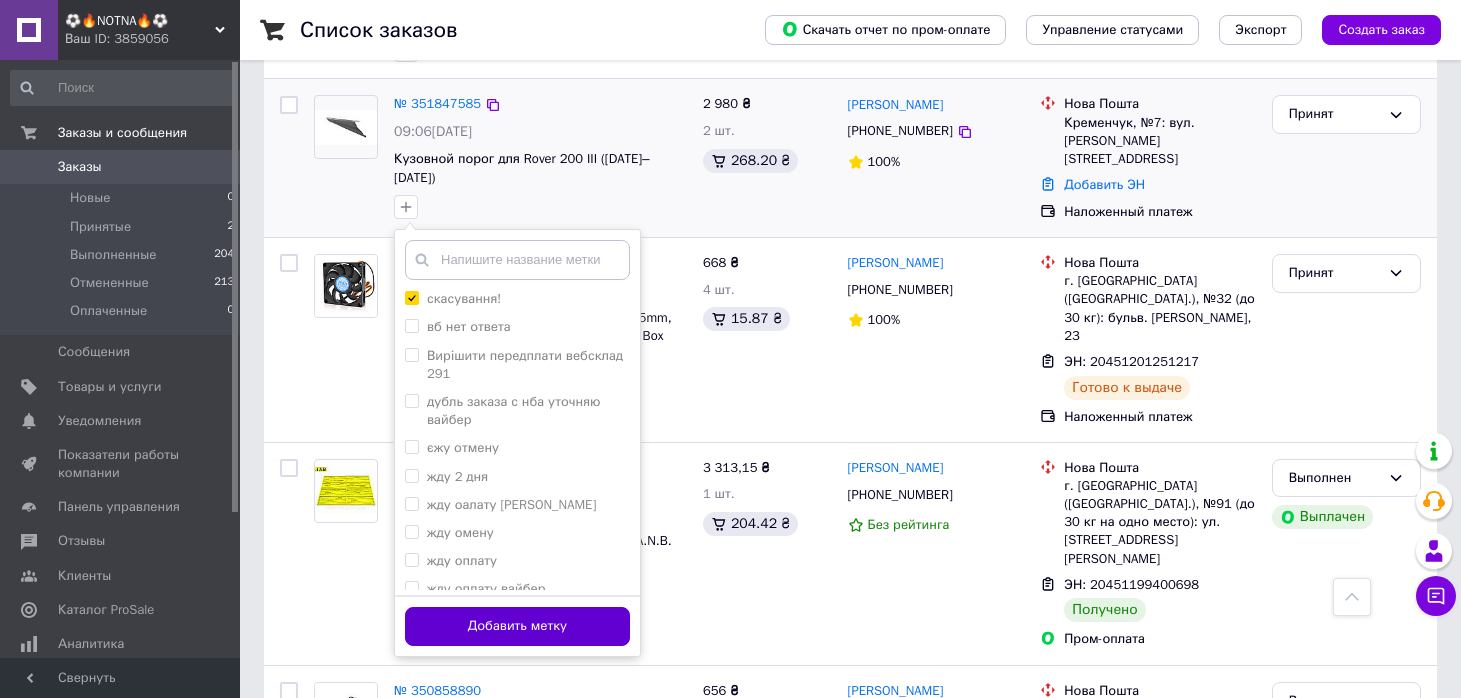 click on "Добавить метку" at bounding box center [517, 626] 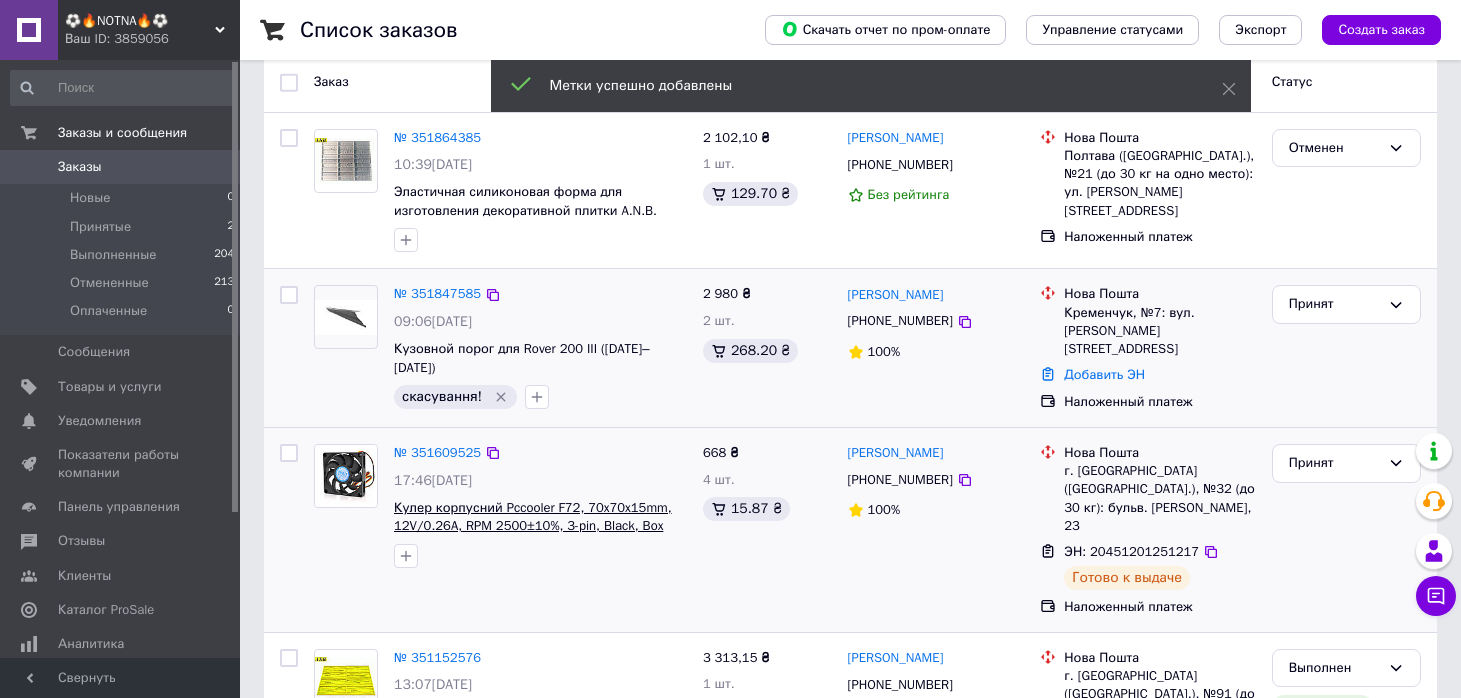 scroll, scrollTop: 251, scrollLeft: 0, axis: vertical 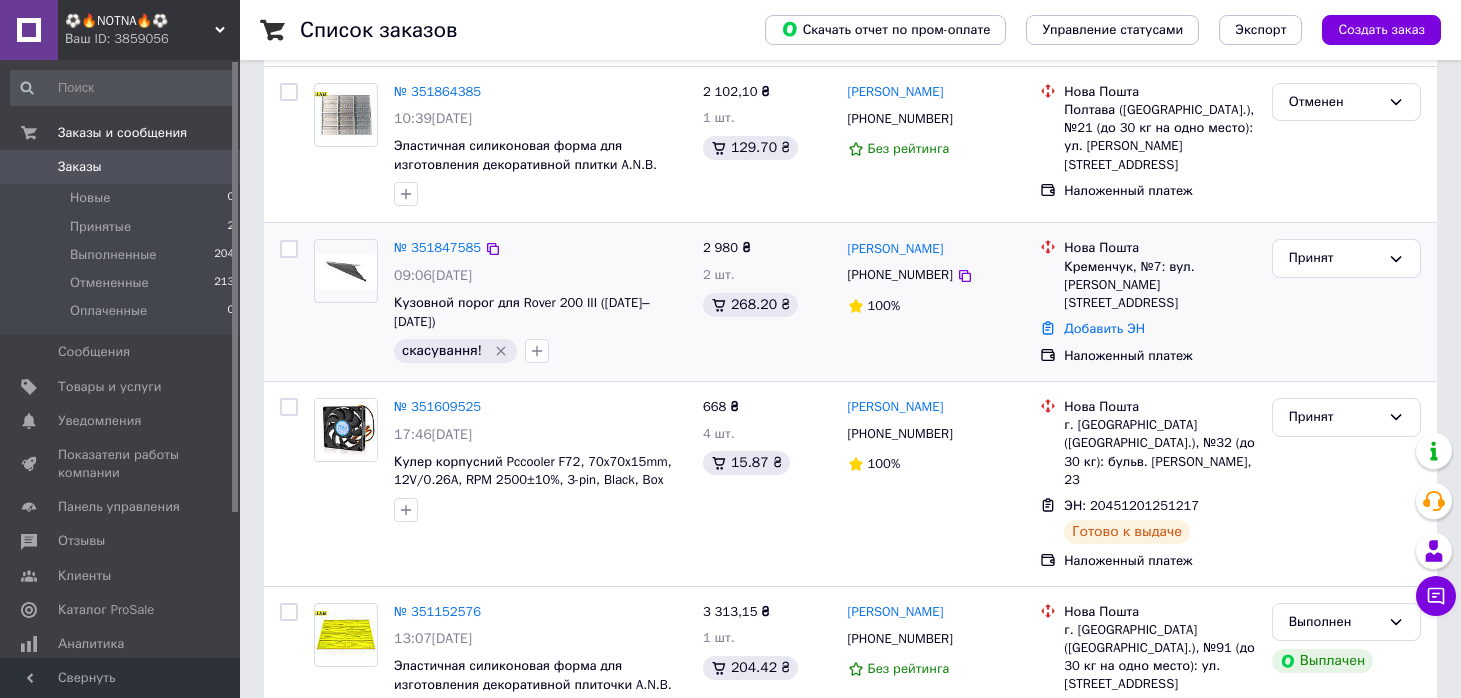click on "⚽️🔥NOTNA🔥⚽️" at bounding box center [140, 21] 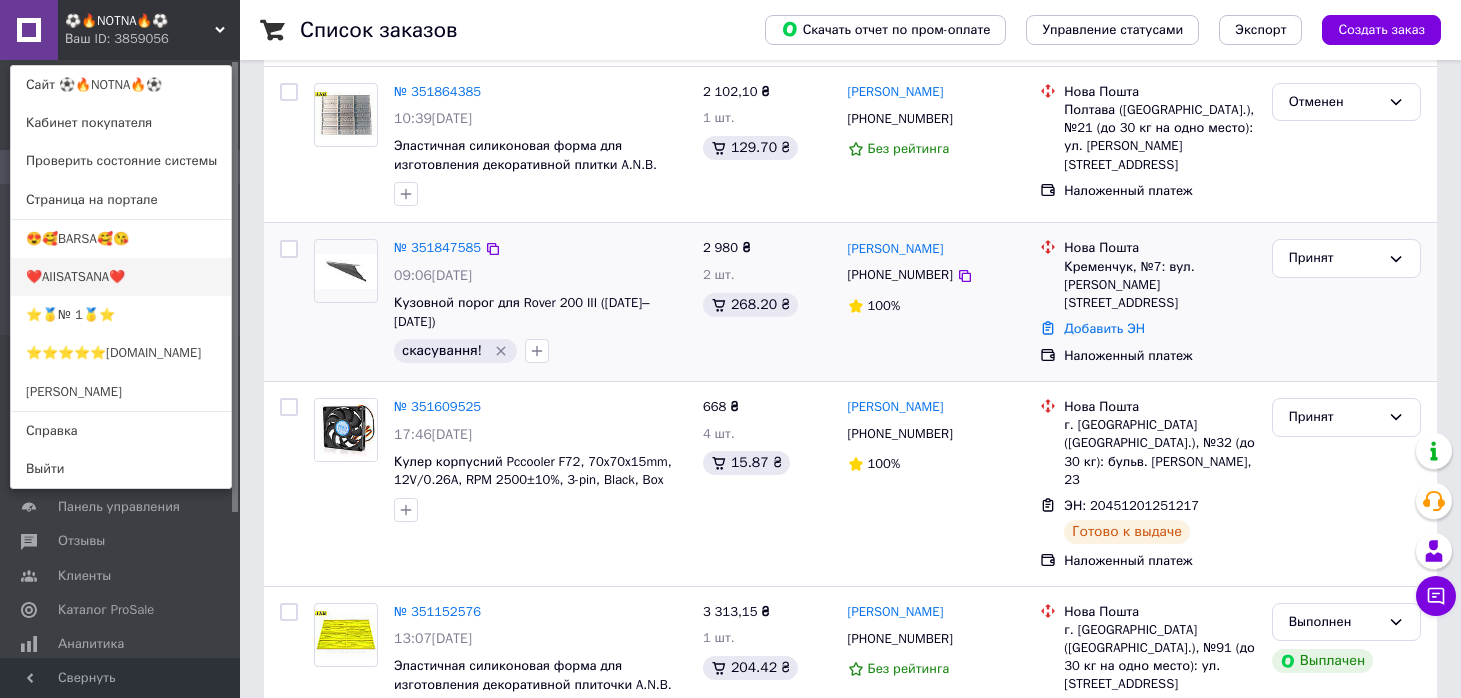 click on "❤️AIISATSANA❤️" at bounding box center [121, 277] 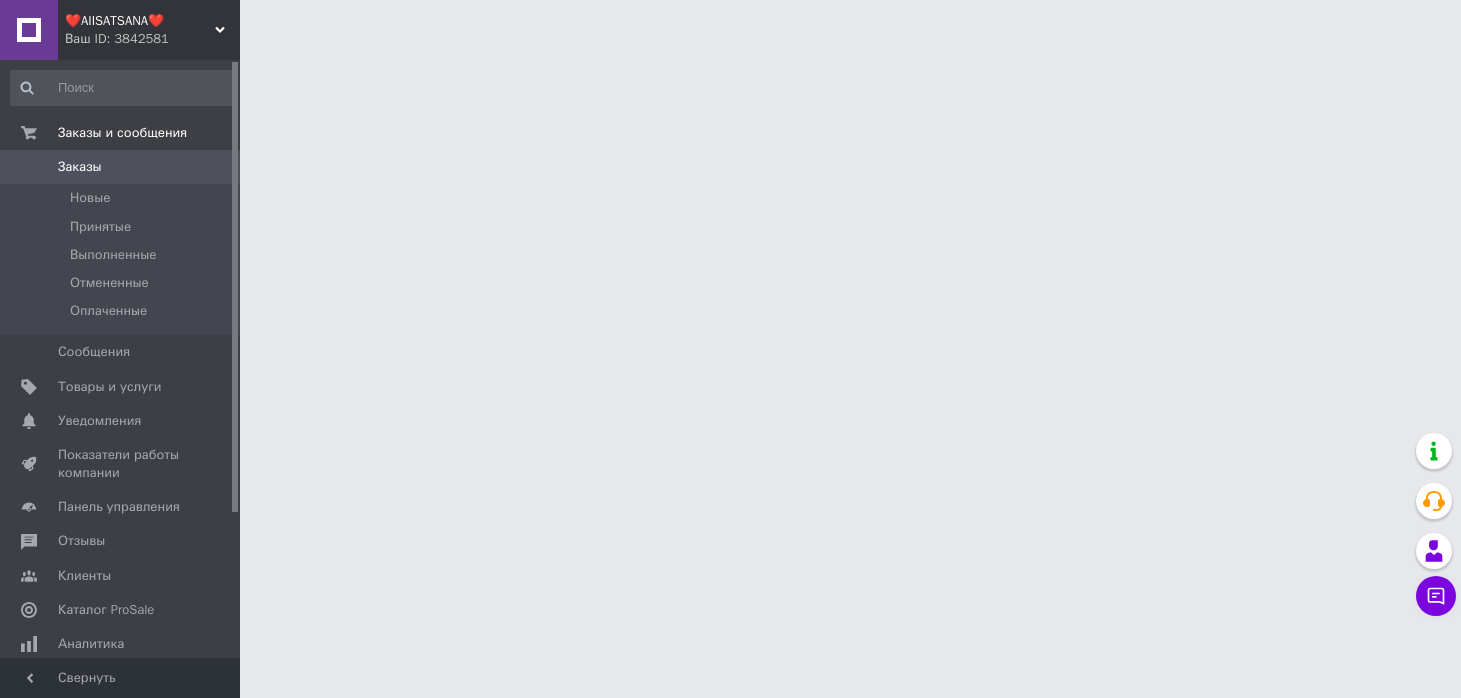 scroll, scrollTop: 0, scrollLeft: 0, axis: both 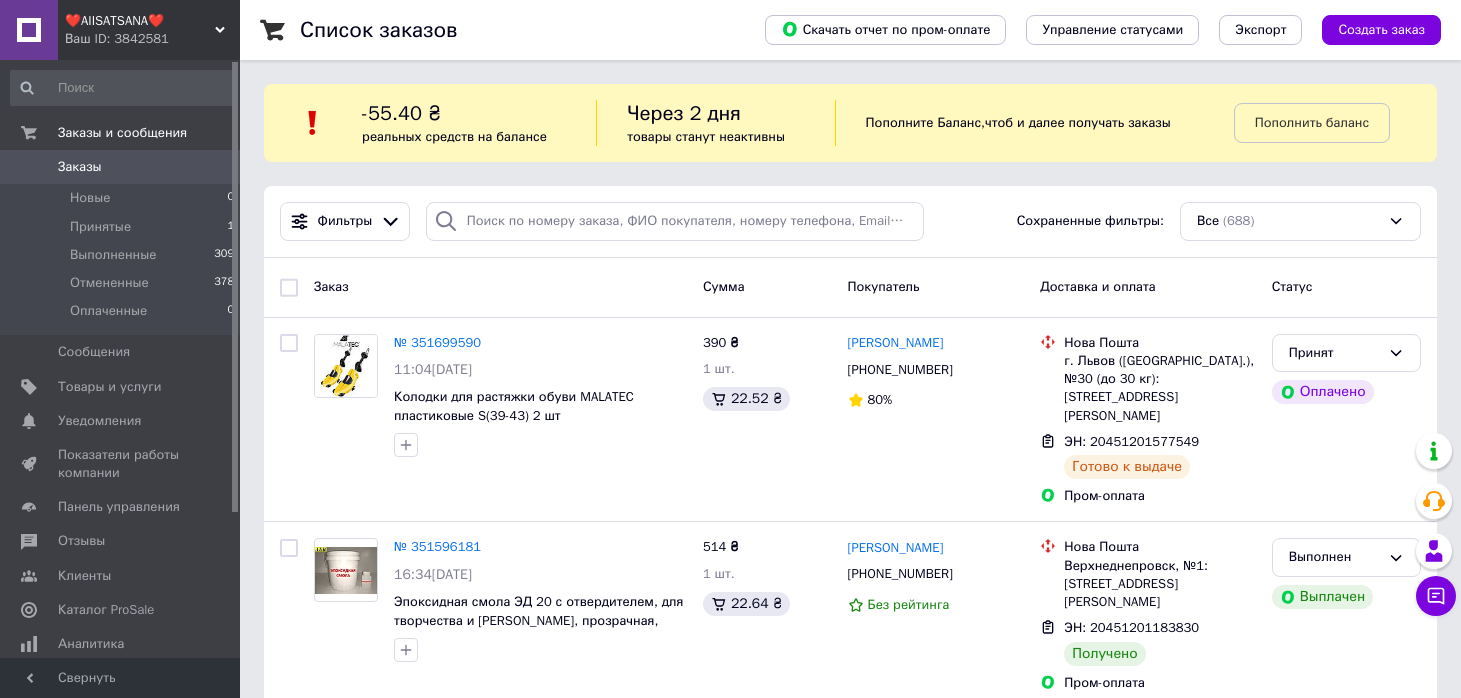 click on "Ваш ID: 3842581" at bounding box center (152, 39) 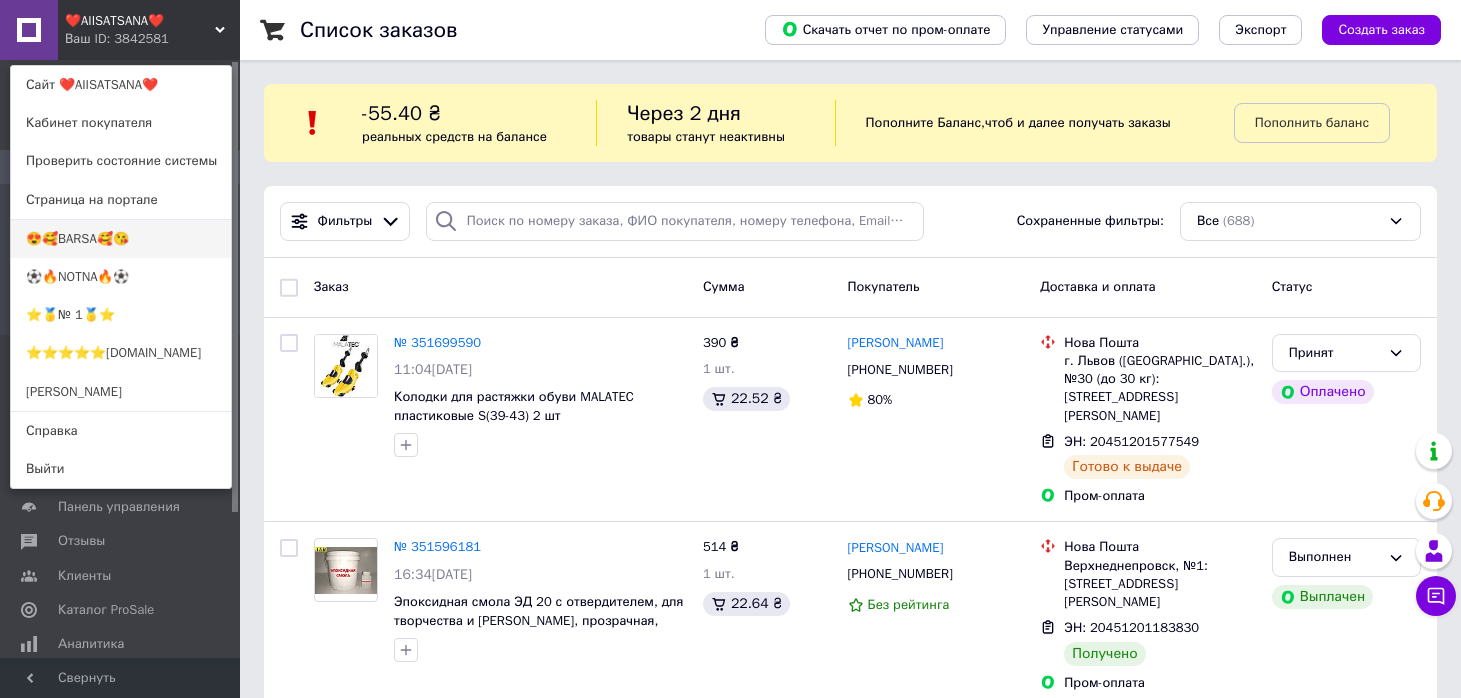click on "😍🥰BARSA🥰😘" at bounding box center (121, 239) 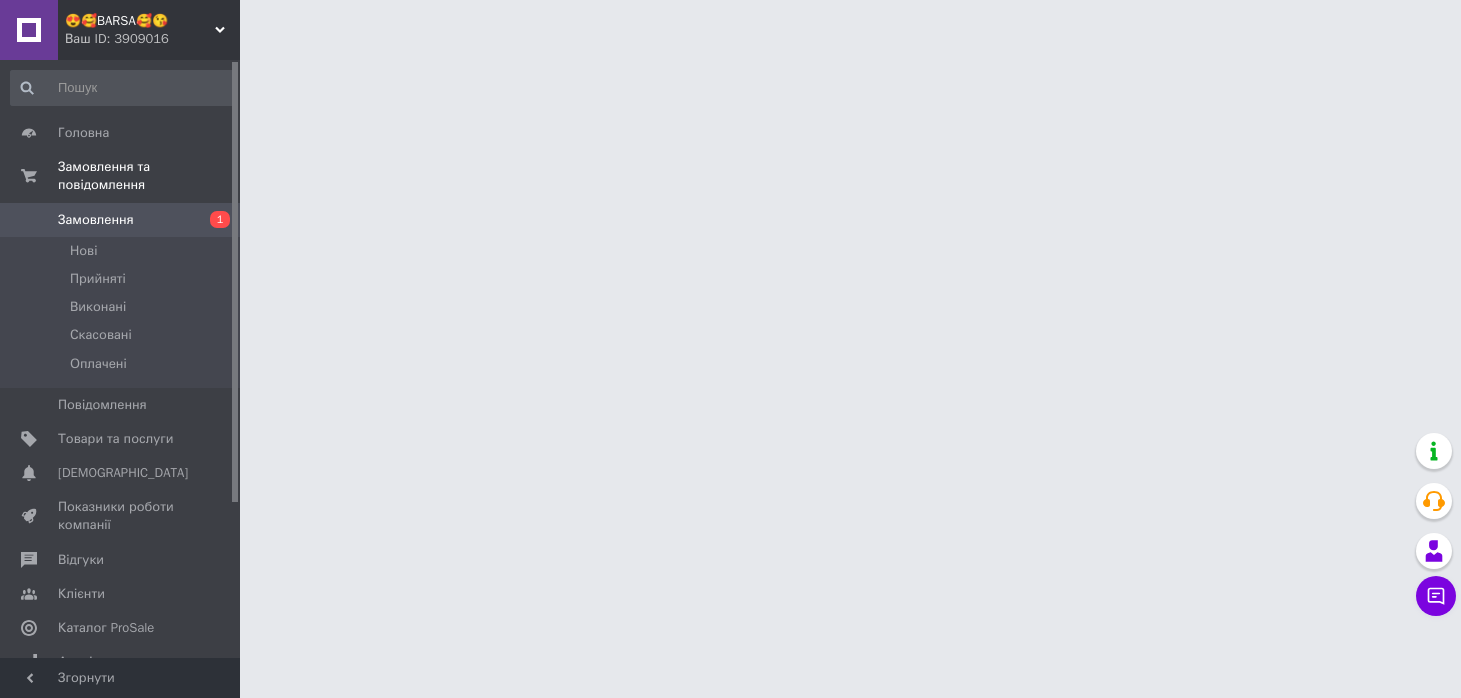 scroll, scrollTop: 0, scrollLeft: 0, axis: both 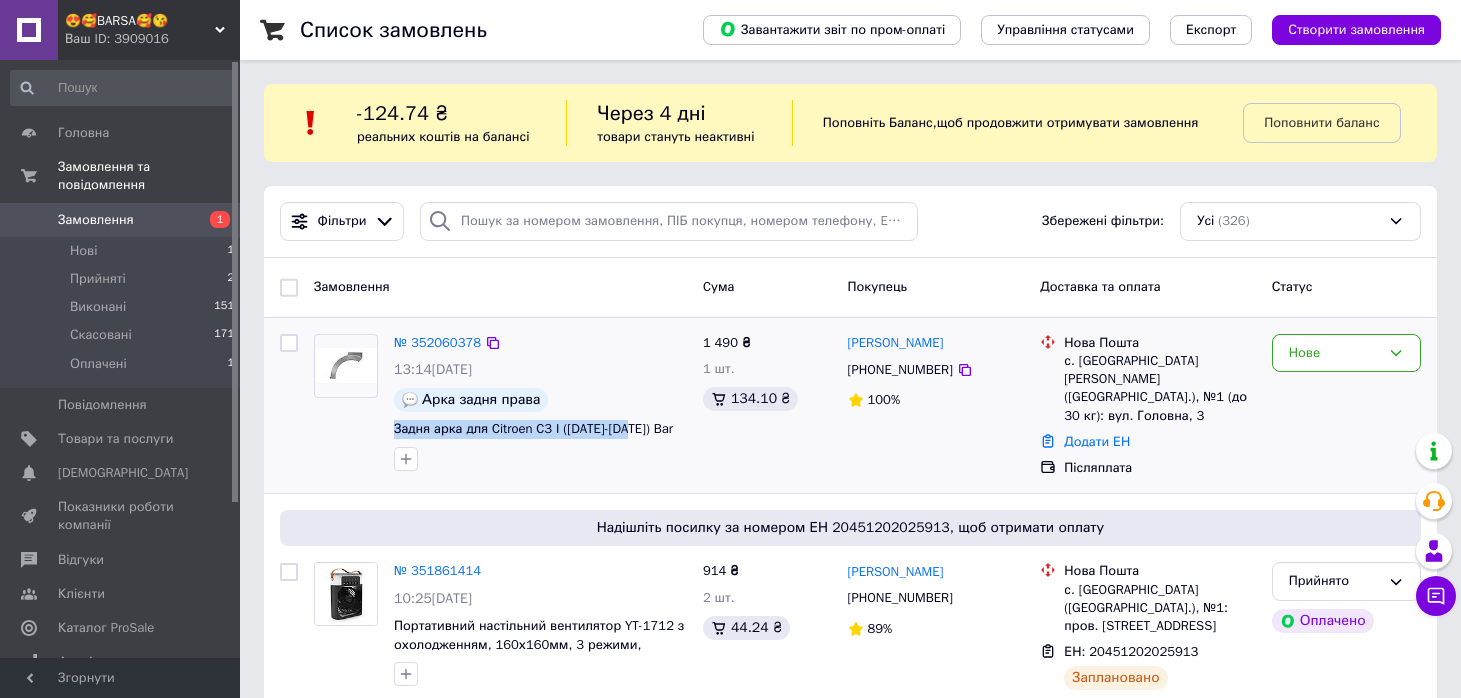 drag, startPoint x: 392, startPoint y: 439, endPoint x: 647, endPoint y: 437, distance: 255.00784 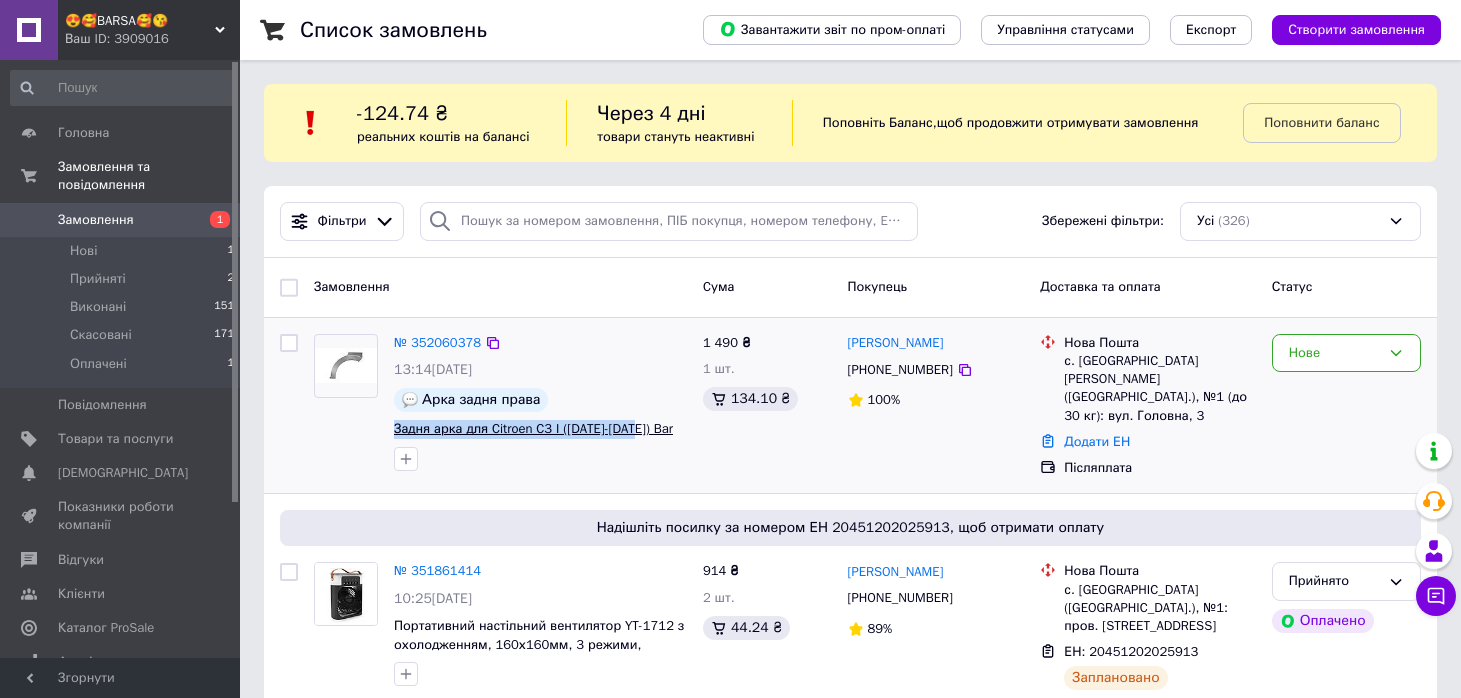 copy on "Задня арка для Citroen C3 I (2001-2010)" 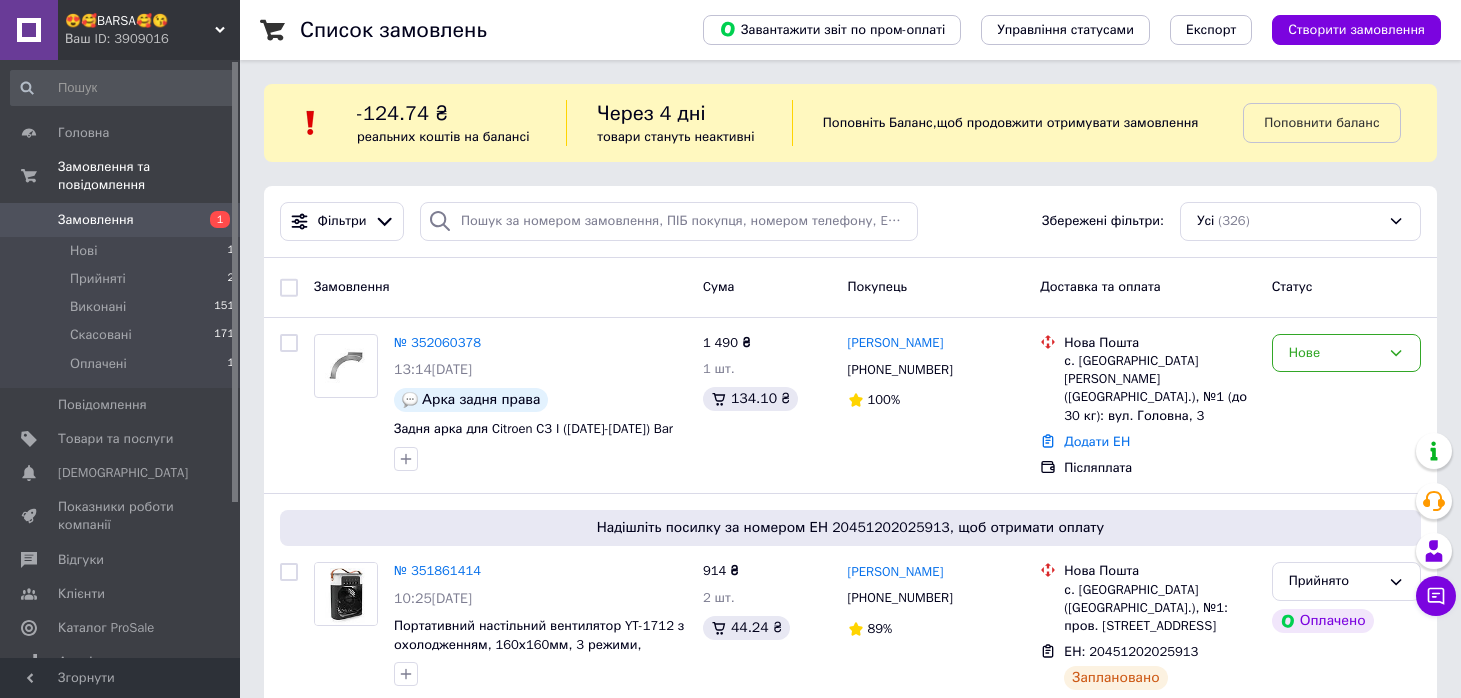 click on "Фільтри Збережені фільтри: Усі (326)" at bounding box center [850, 221] 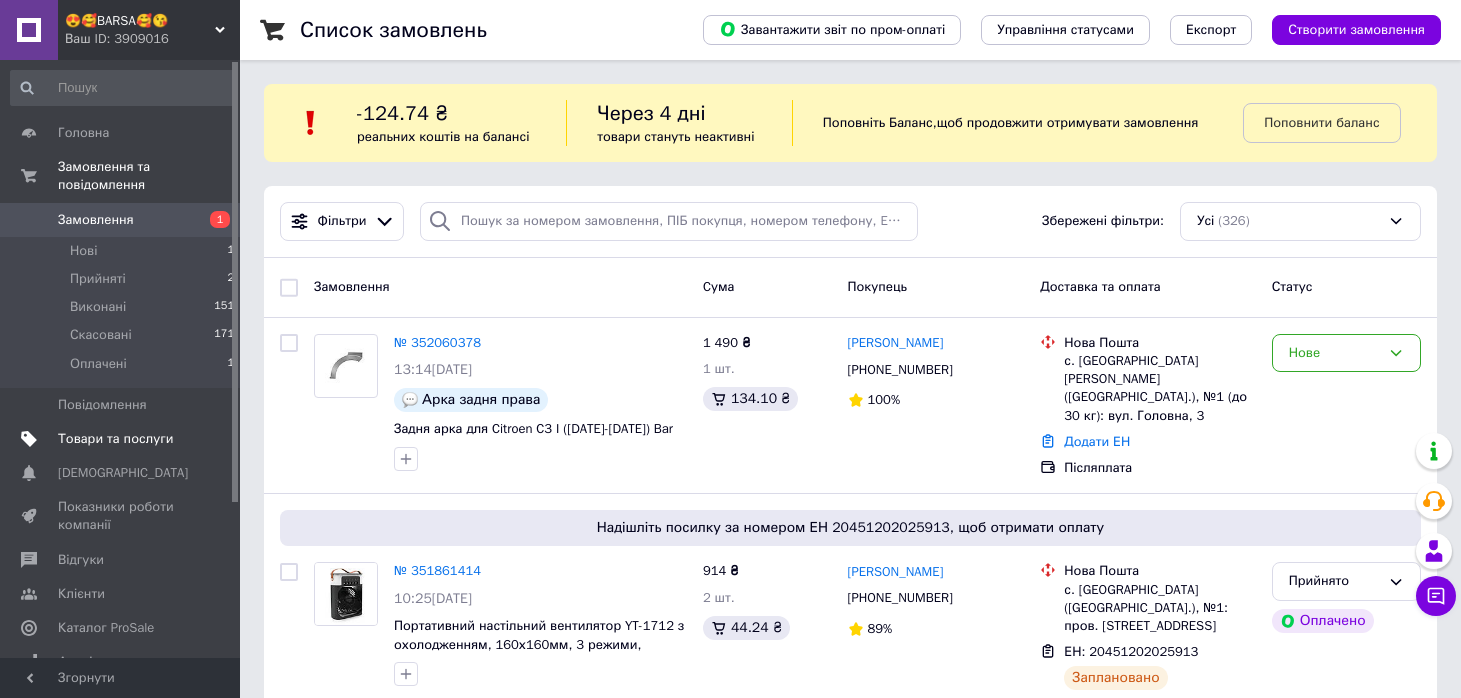 click on "Товари та послуги" at bounding box center (115, 439) 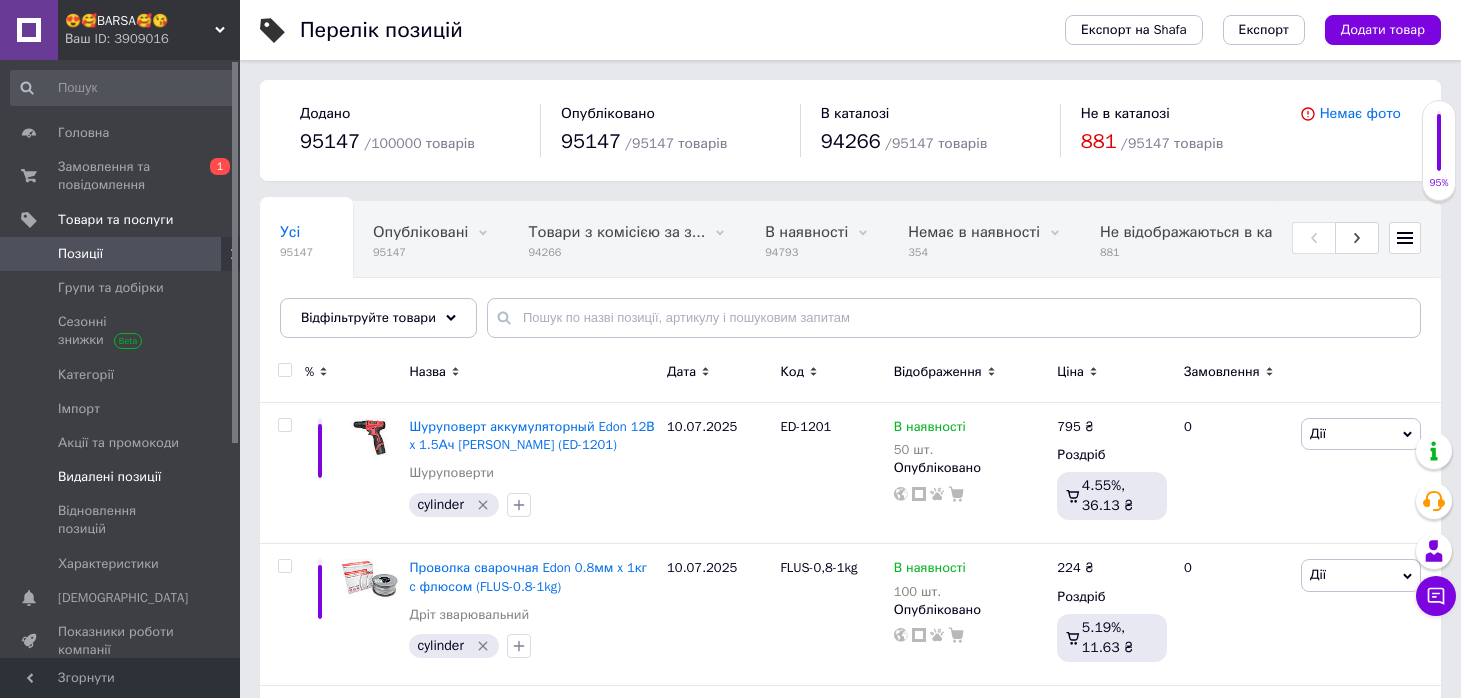 click on "Видалені позиції" at bounding box center [109, 477] 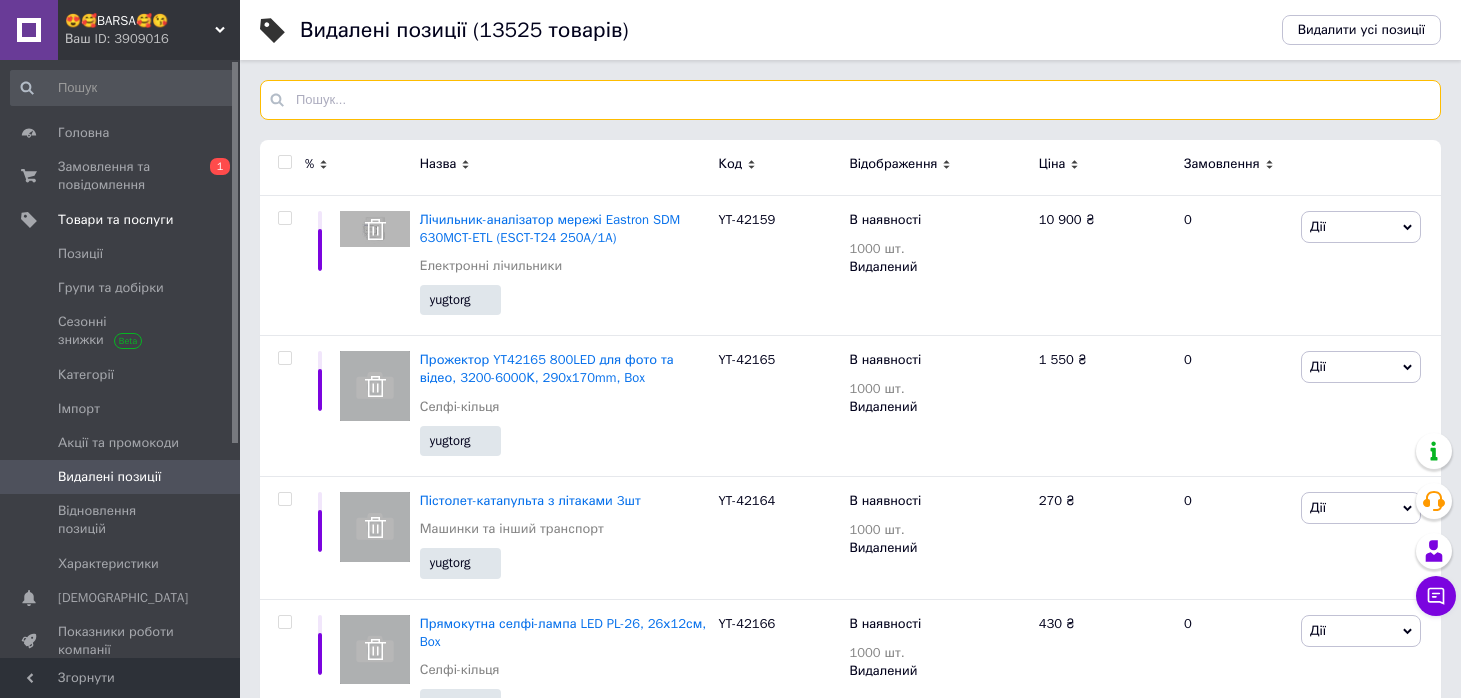 click at bounding box center (850, 100) 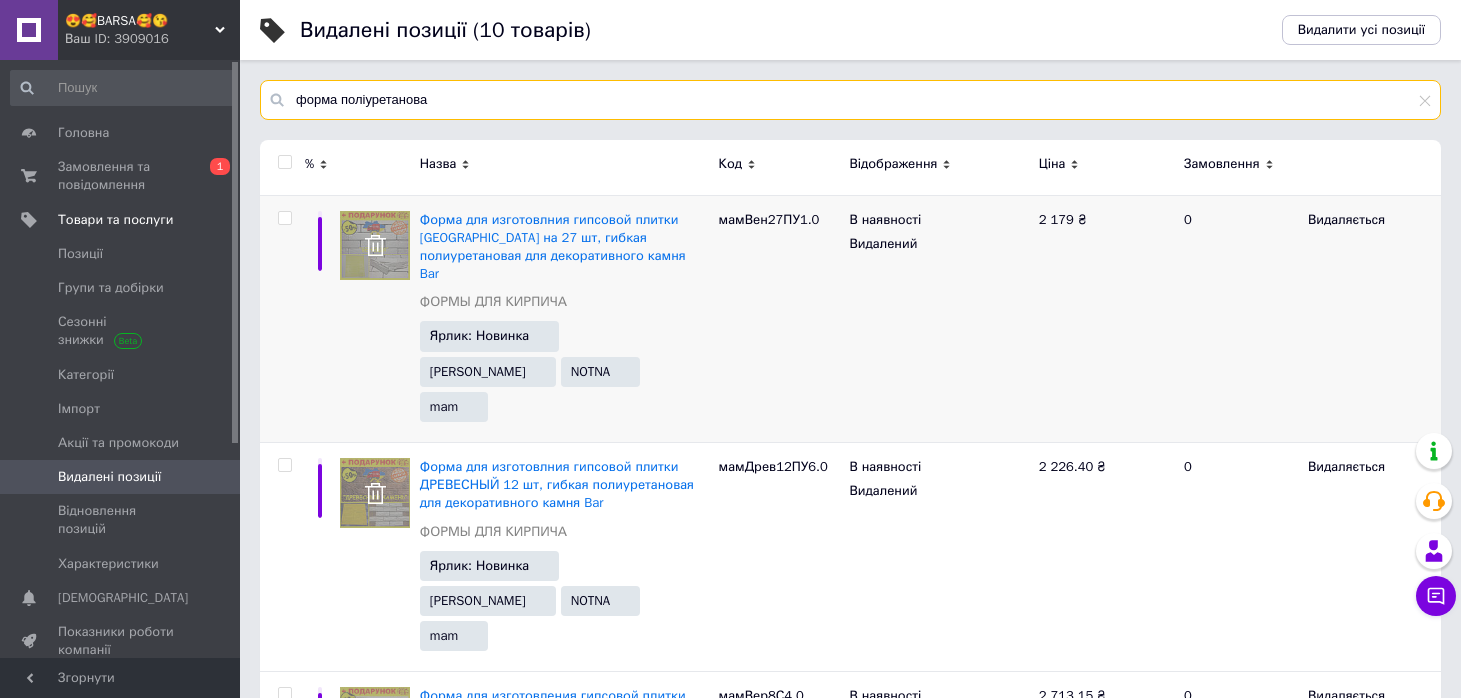 type on "форма поліуретанова" 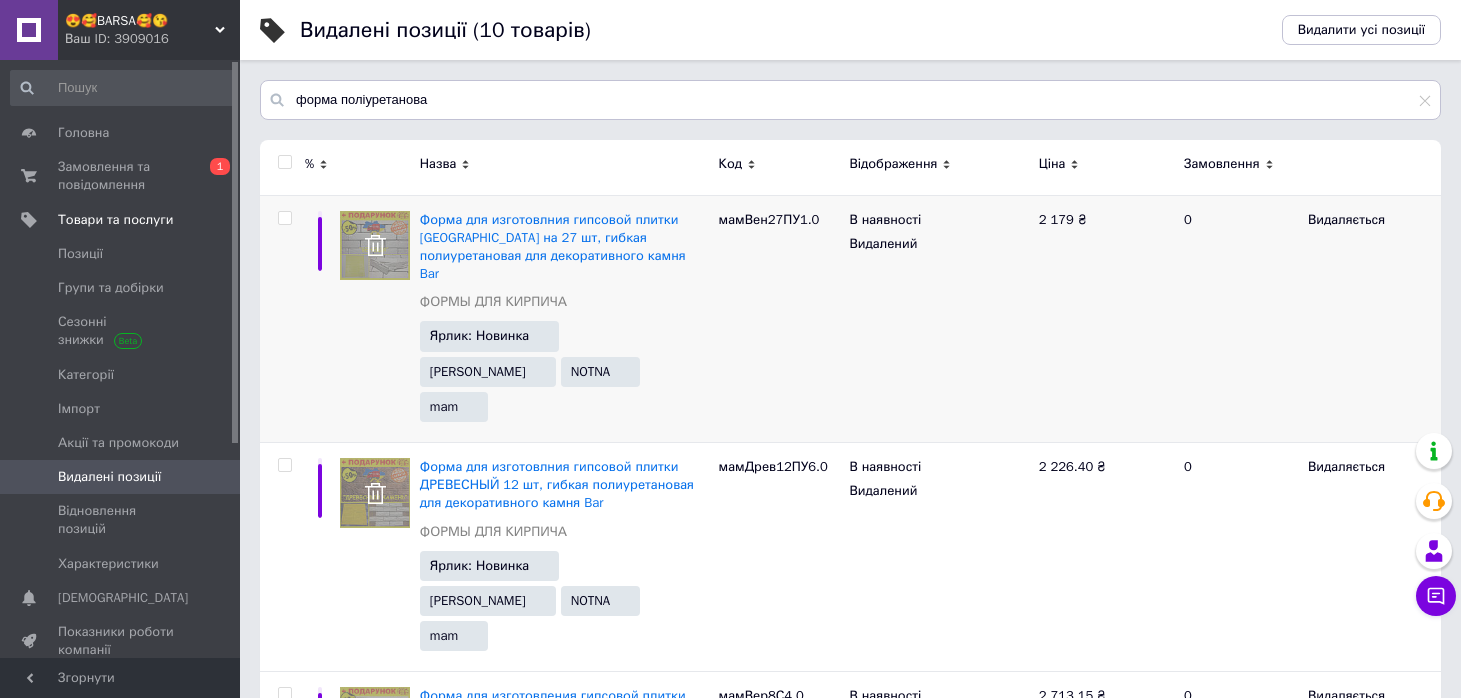 click at bounding box center [375, 246] 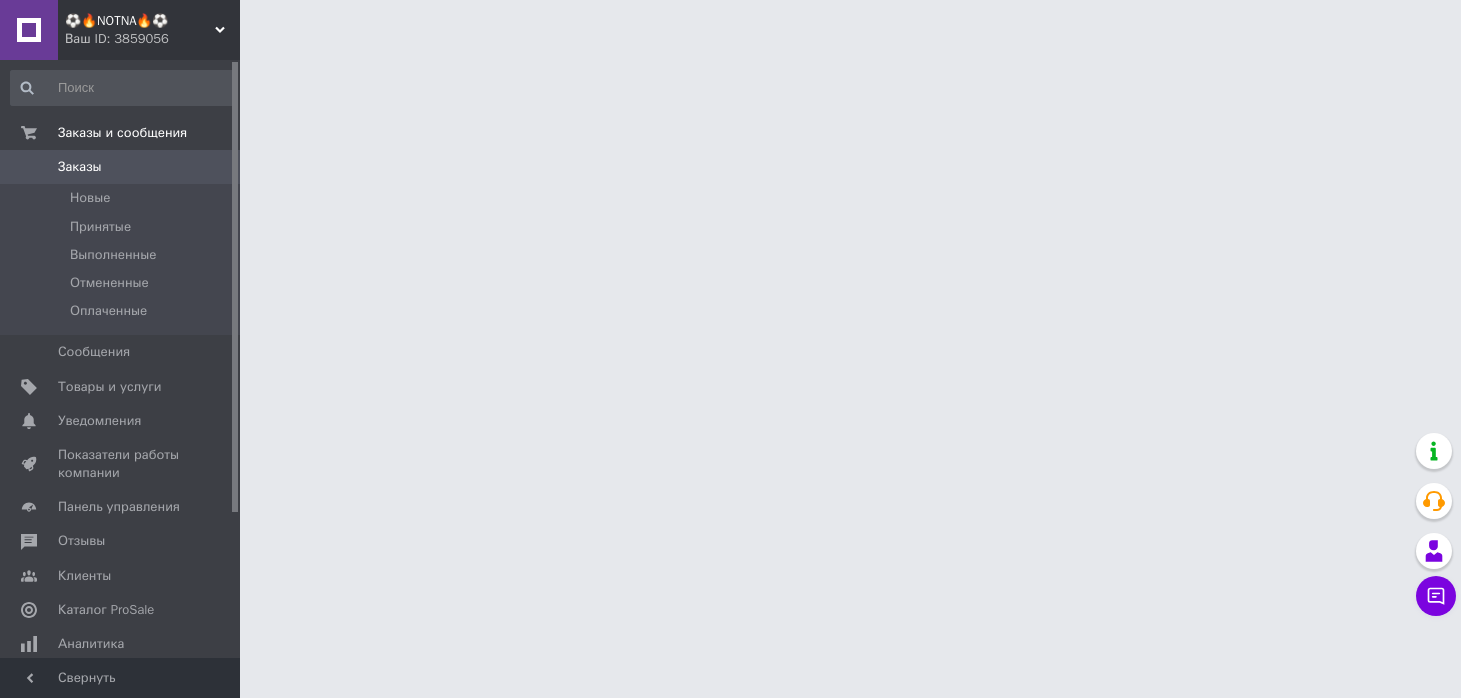 scroll, scrollTop: 0, scrollLeft: 0, axis: both 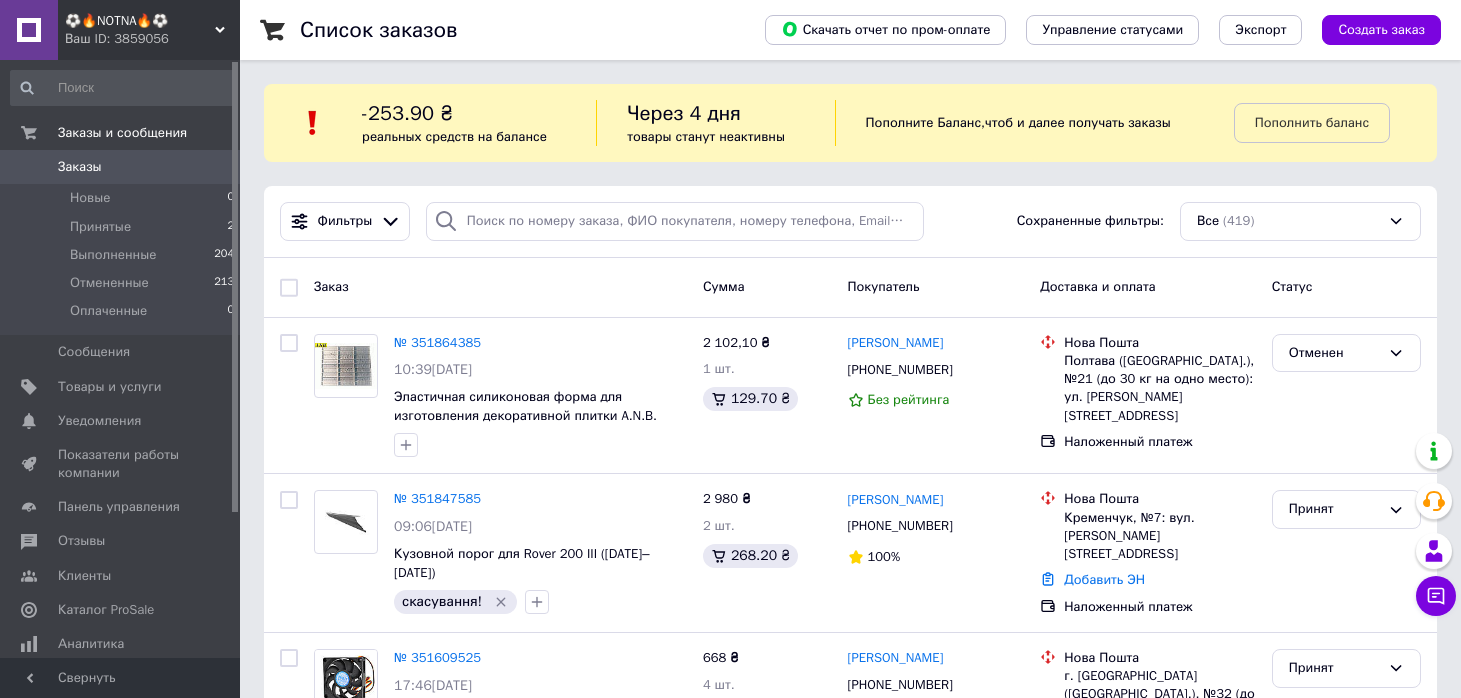 click on "⚽️🔥NOTNA🔥⚽️" at bounding box center [140, 21] 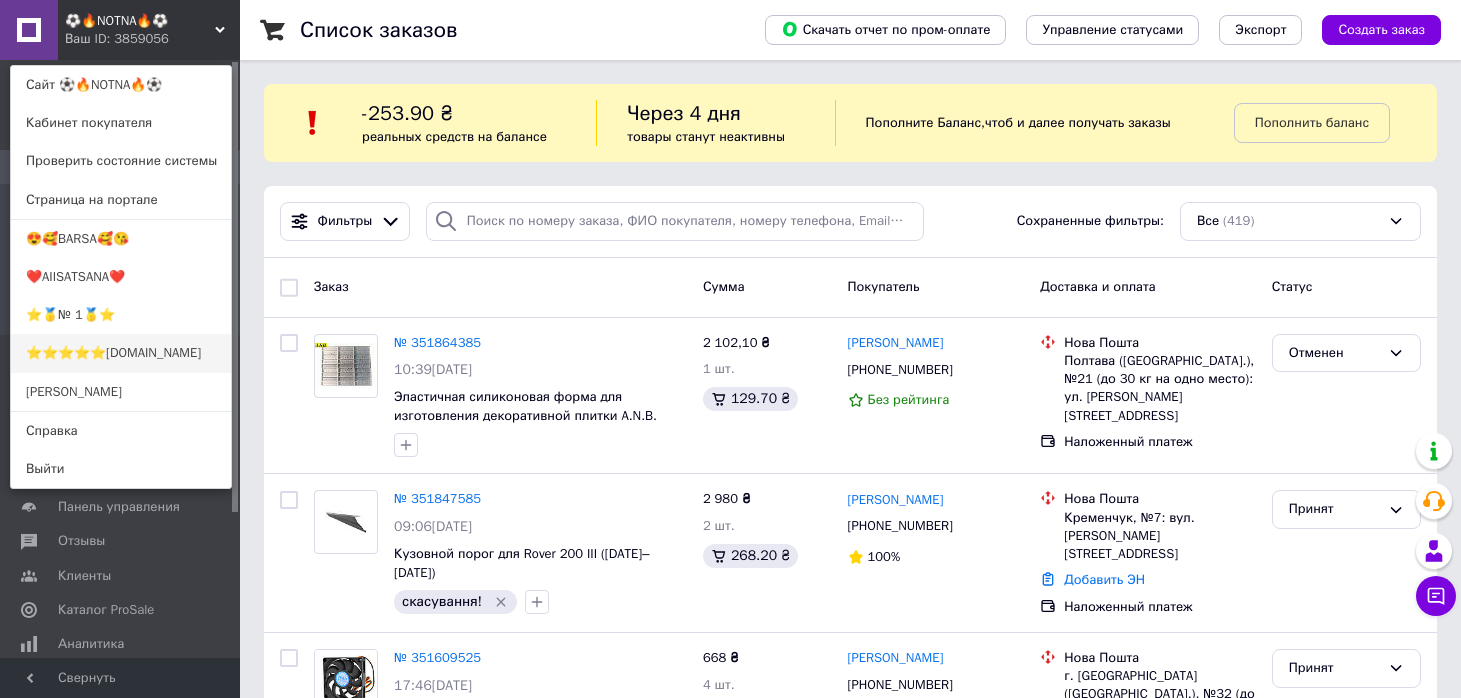 click on "⭐️⭐️⭐️⭐️⭐️[DOMAIN_NAME]" at bounding box center (121, 353) 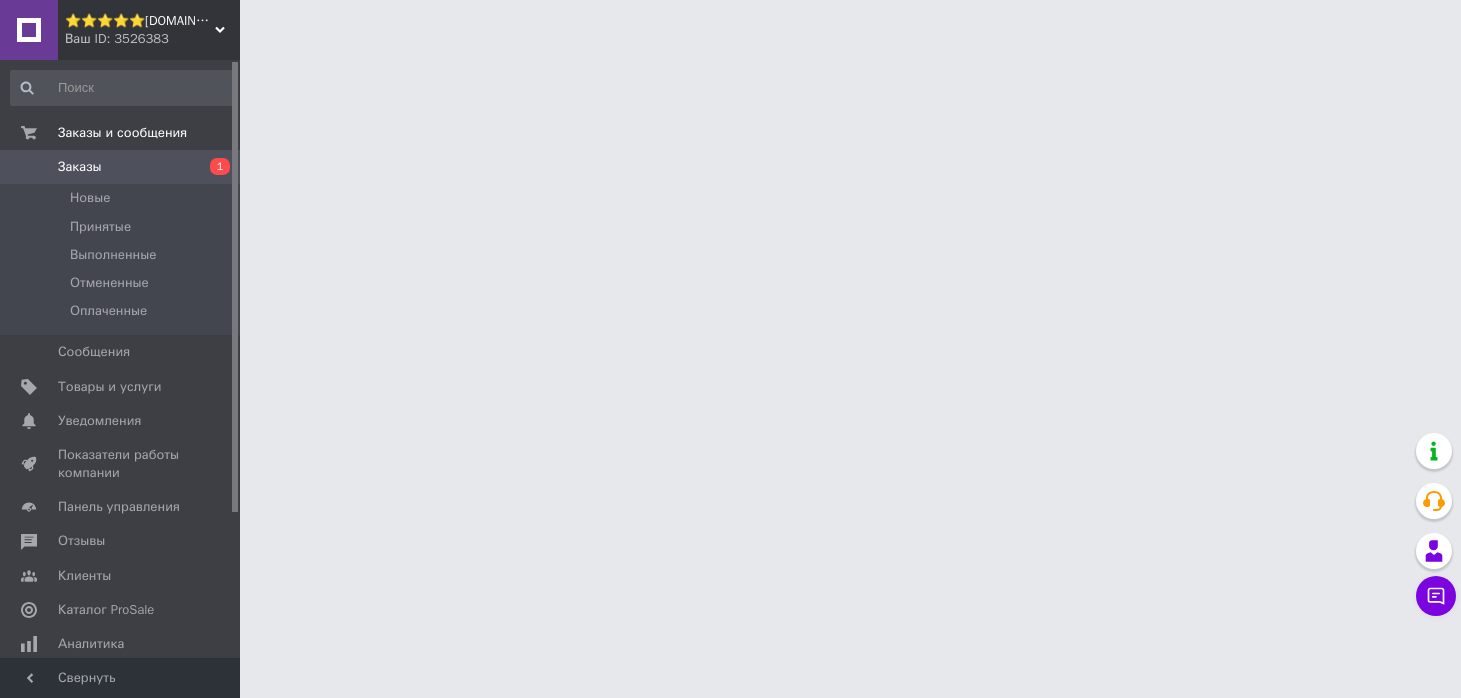 scroll, scrollTop: 0, scrollLeft: 0, axis: both 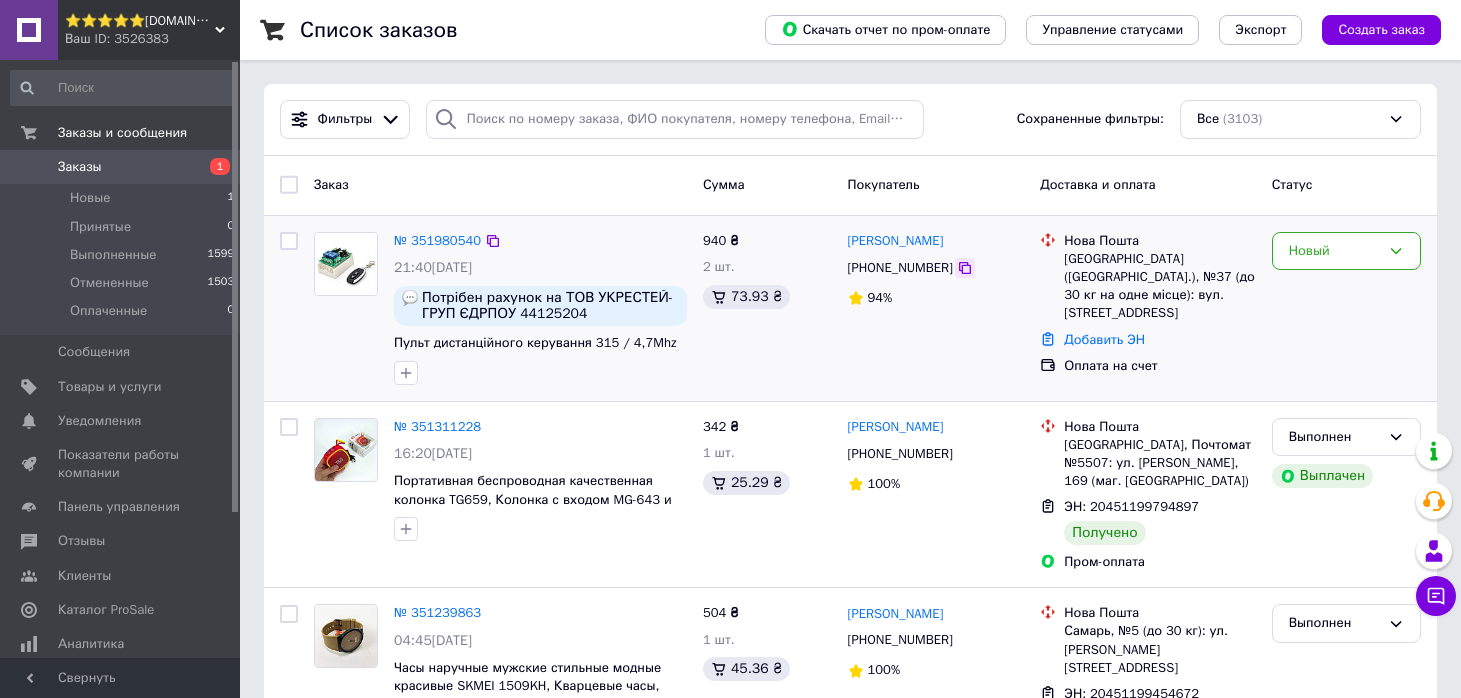 click 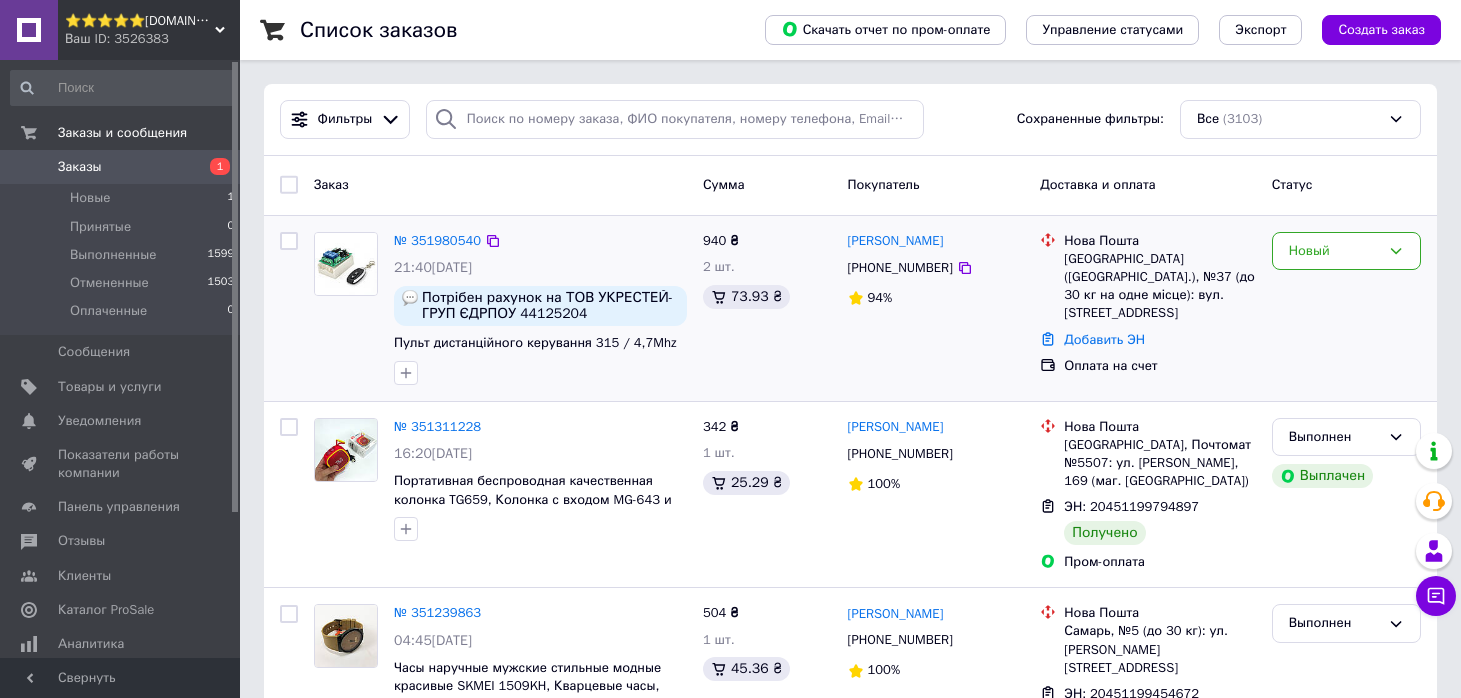 drag, startPoint x: 973, startPoint y: 236, endPoint x: 842, endPoint y: 240, distance: 131.06105 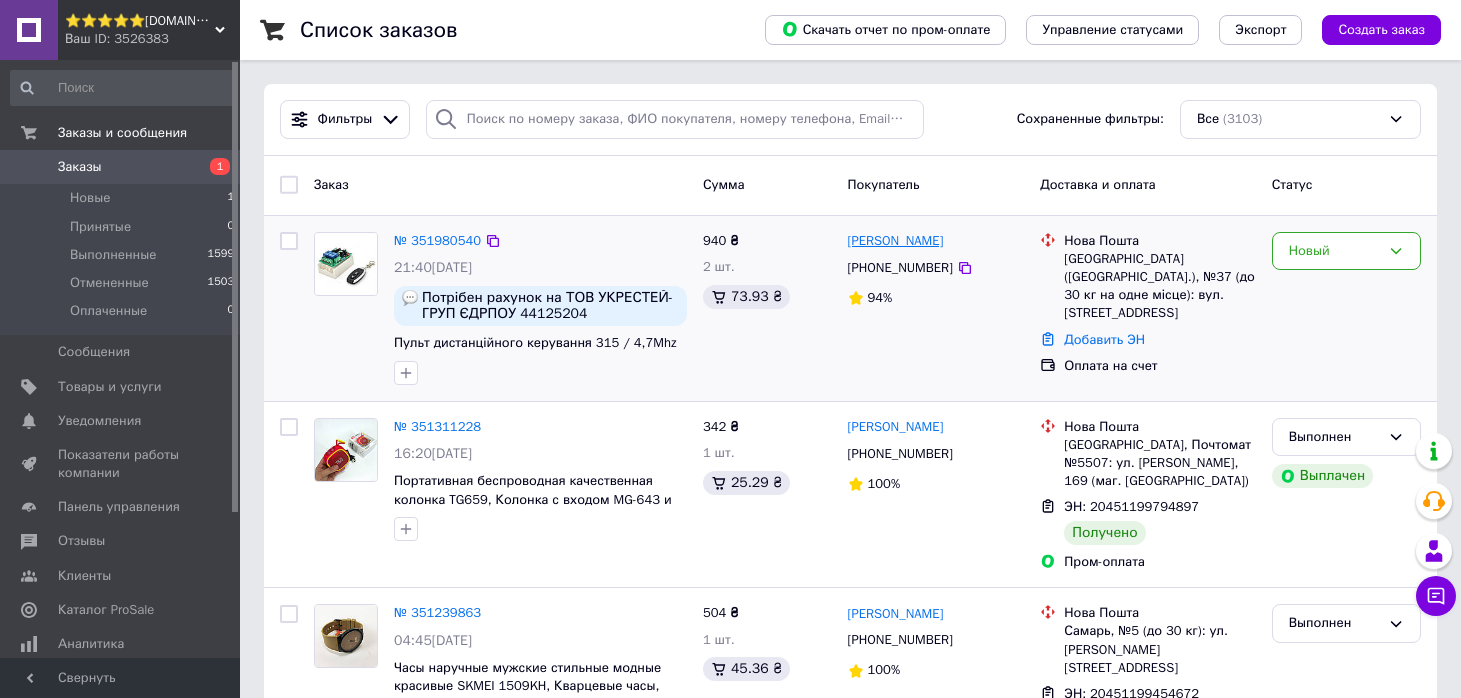 copy on "Вікторія Навроцька" 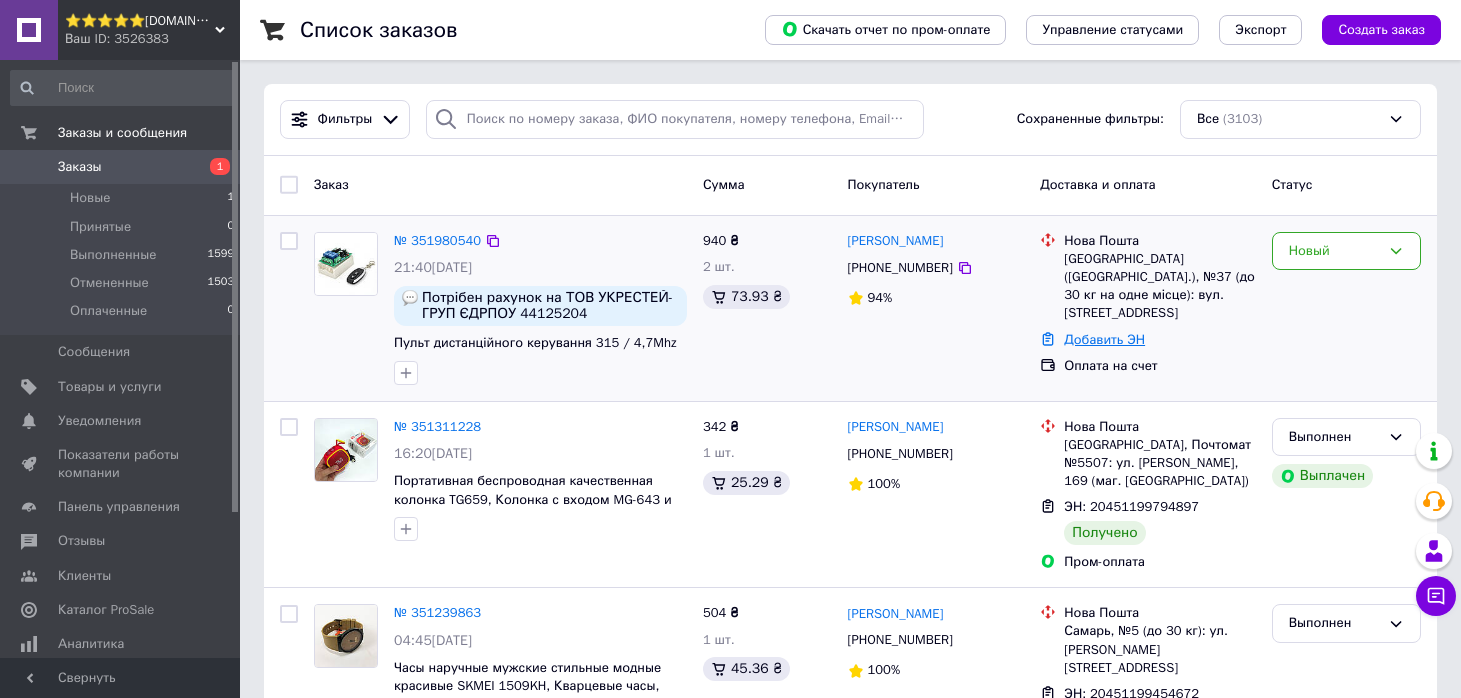 click on "Добавить ЭН" at bounding box center [1104, 339] 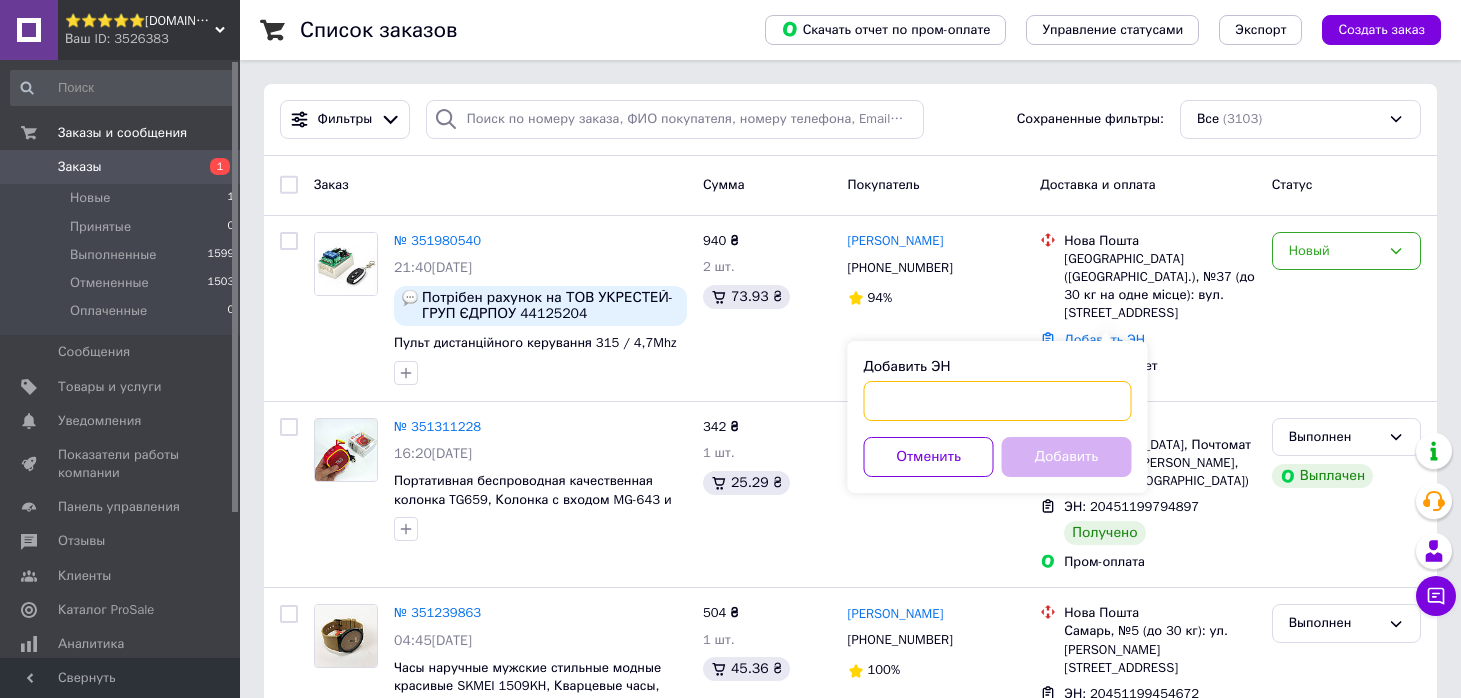 click on "Добавить ЭН" at bounding box center [998, 401] 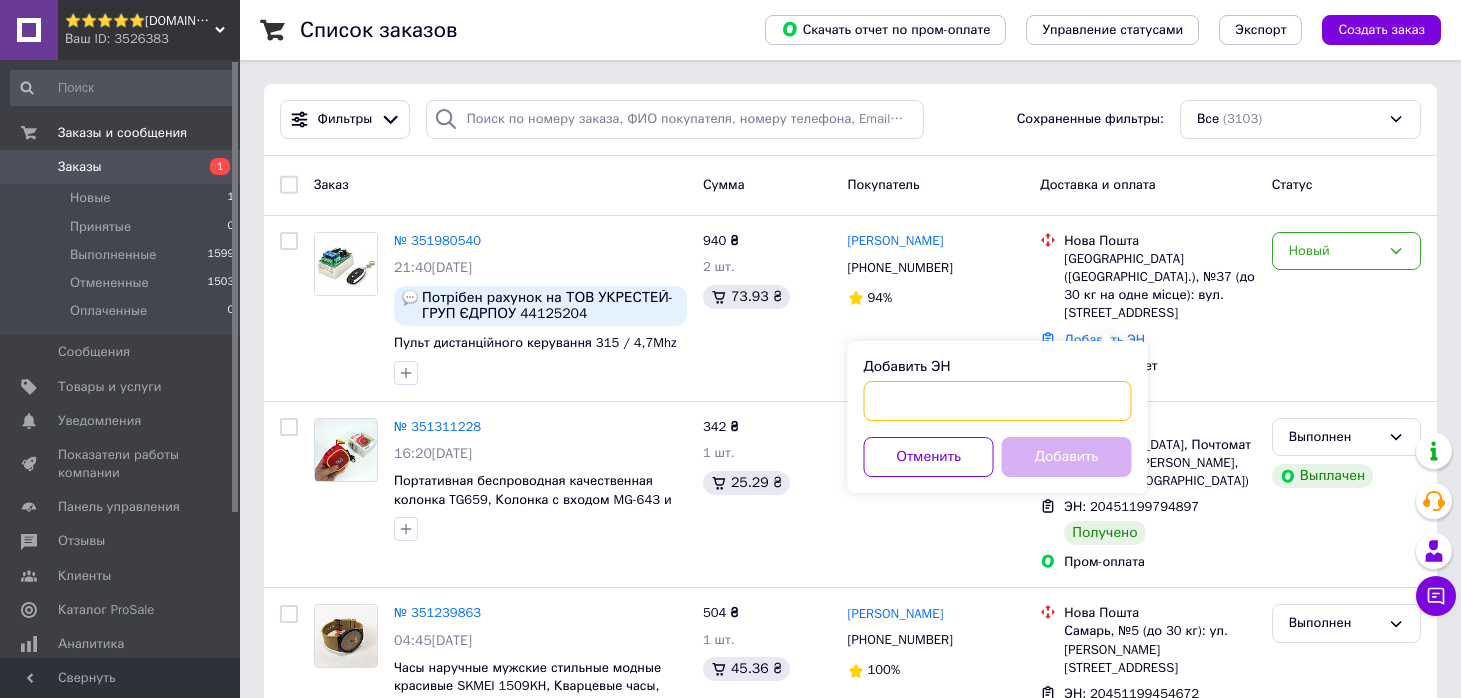 paste on "20451203131771" 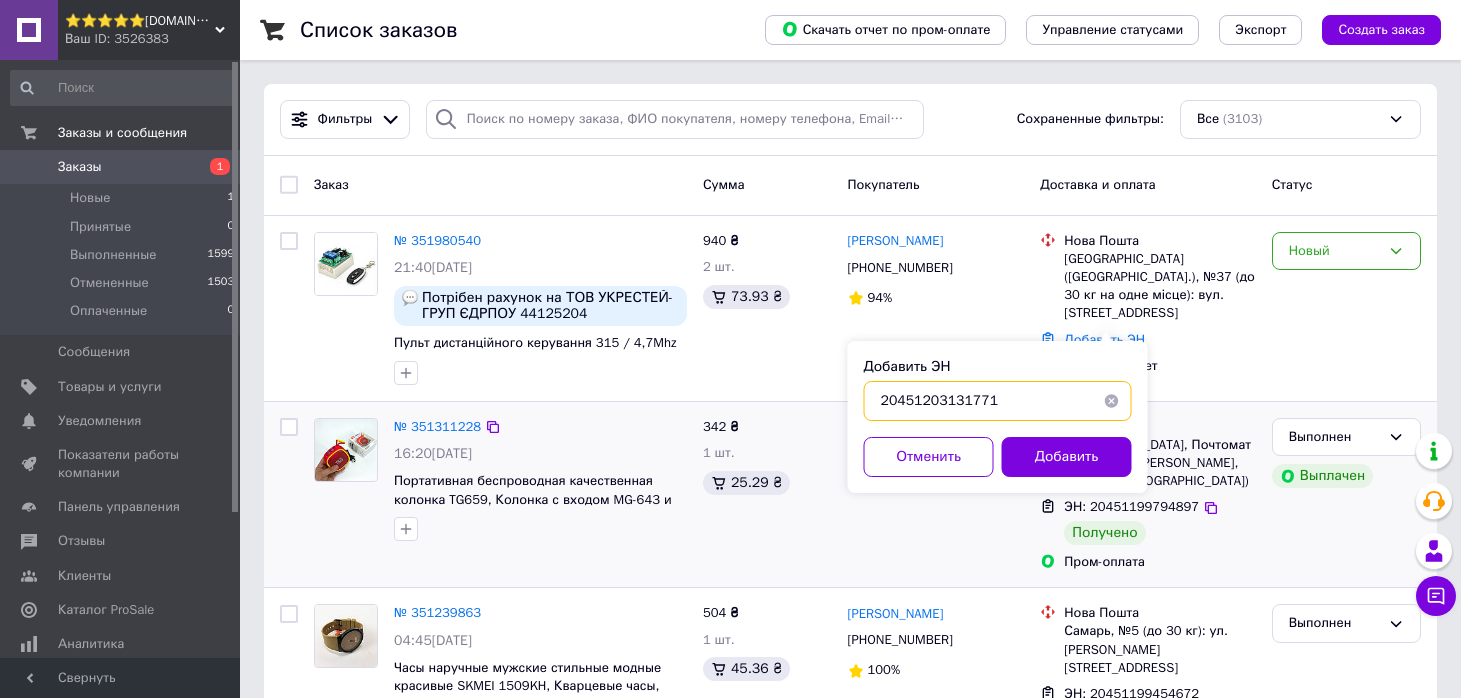 type on "20451203131771" 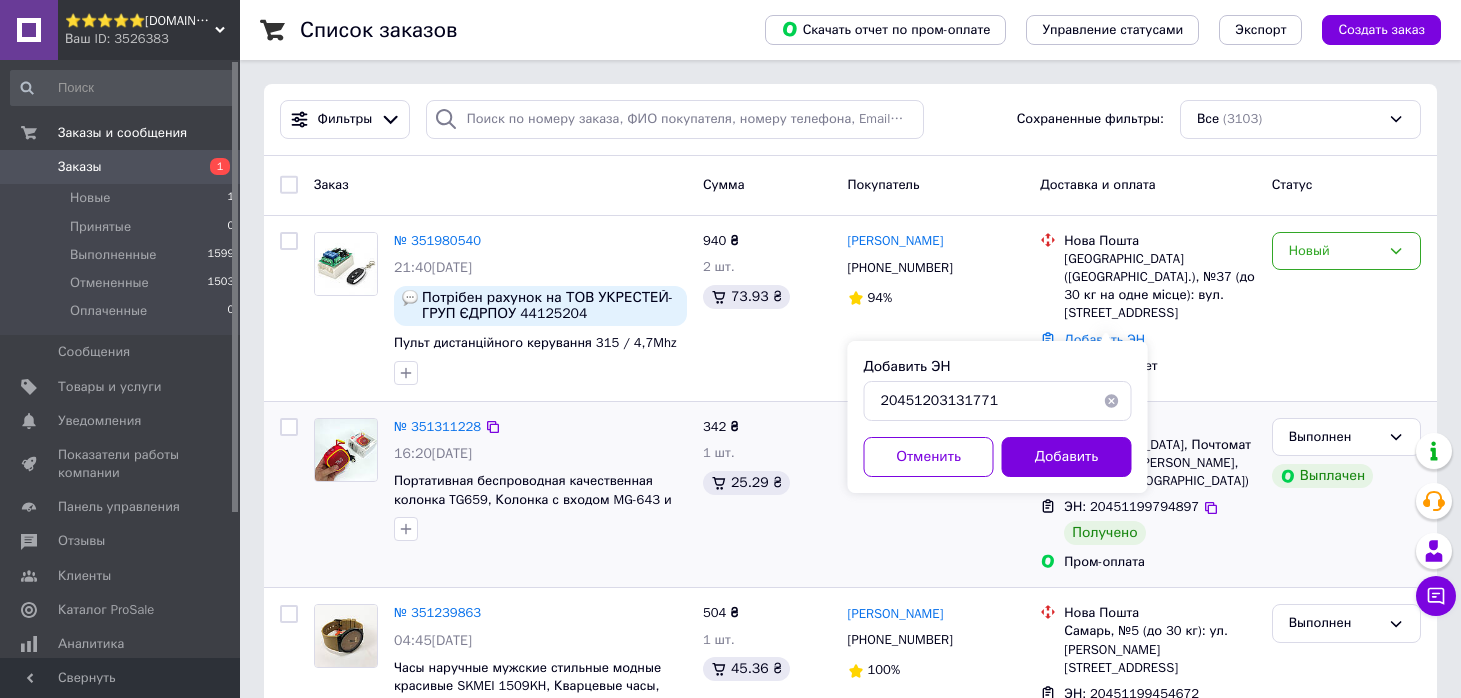 click on "Добавить" at bounding box center [1067, 457] 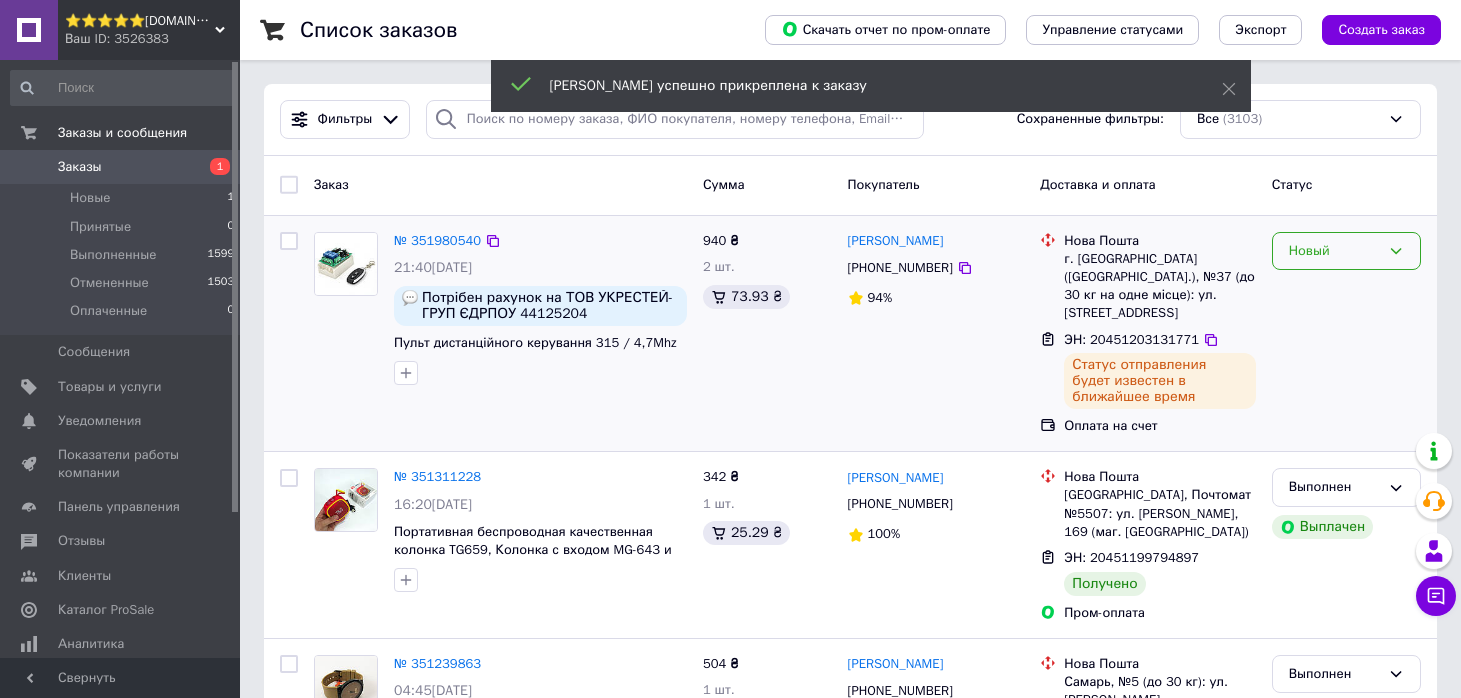 click on "Новый" at bounding box center (1334, 251) 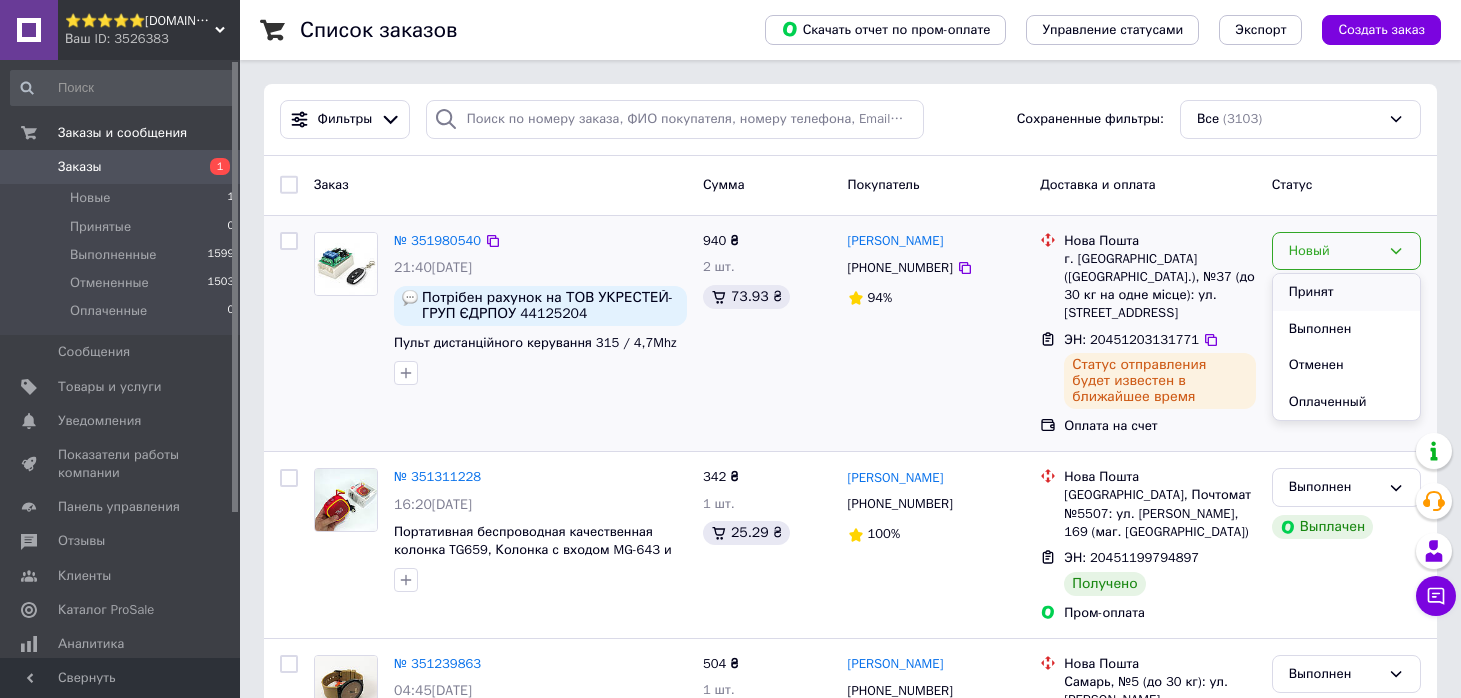 click on "Принят" at bounding box center [1346, 292] 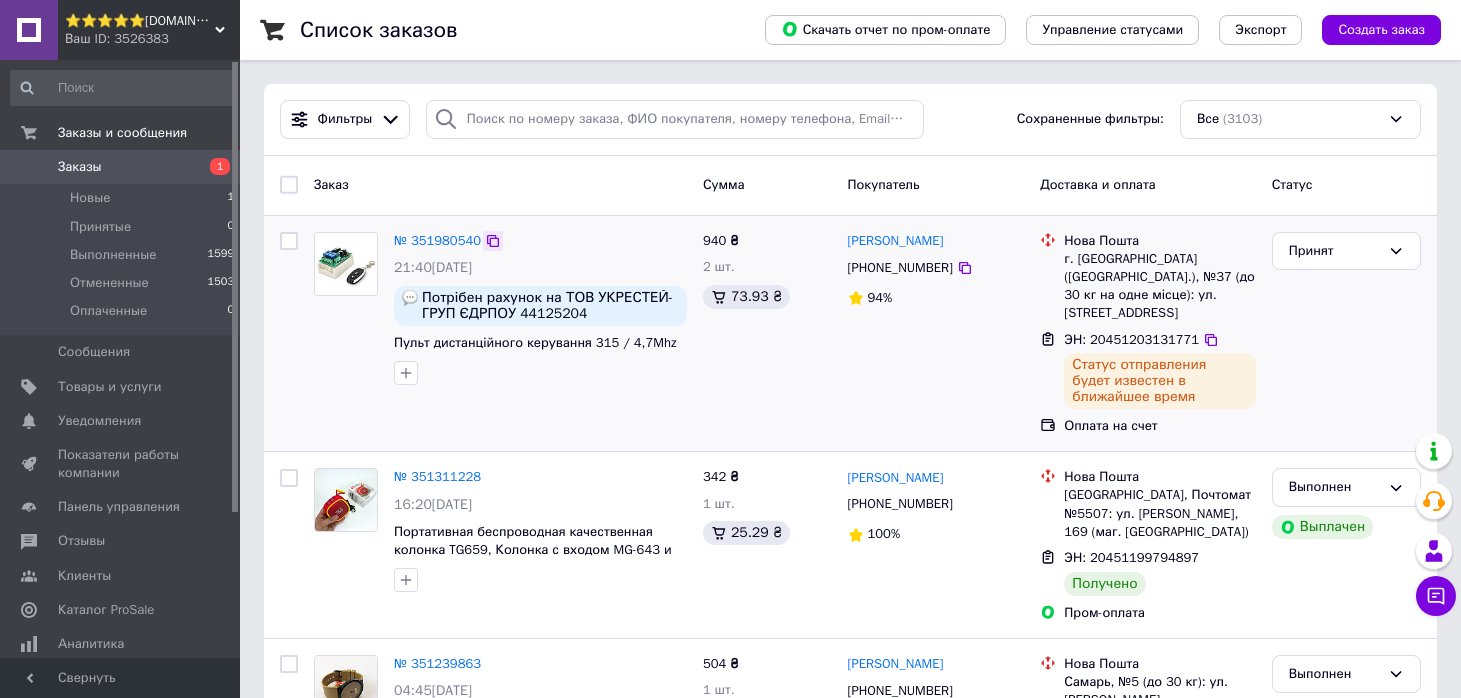 click 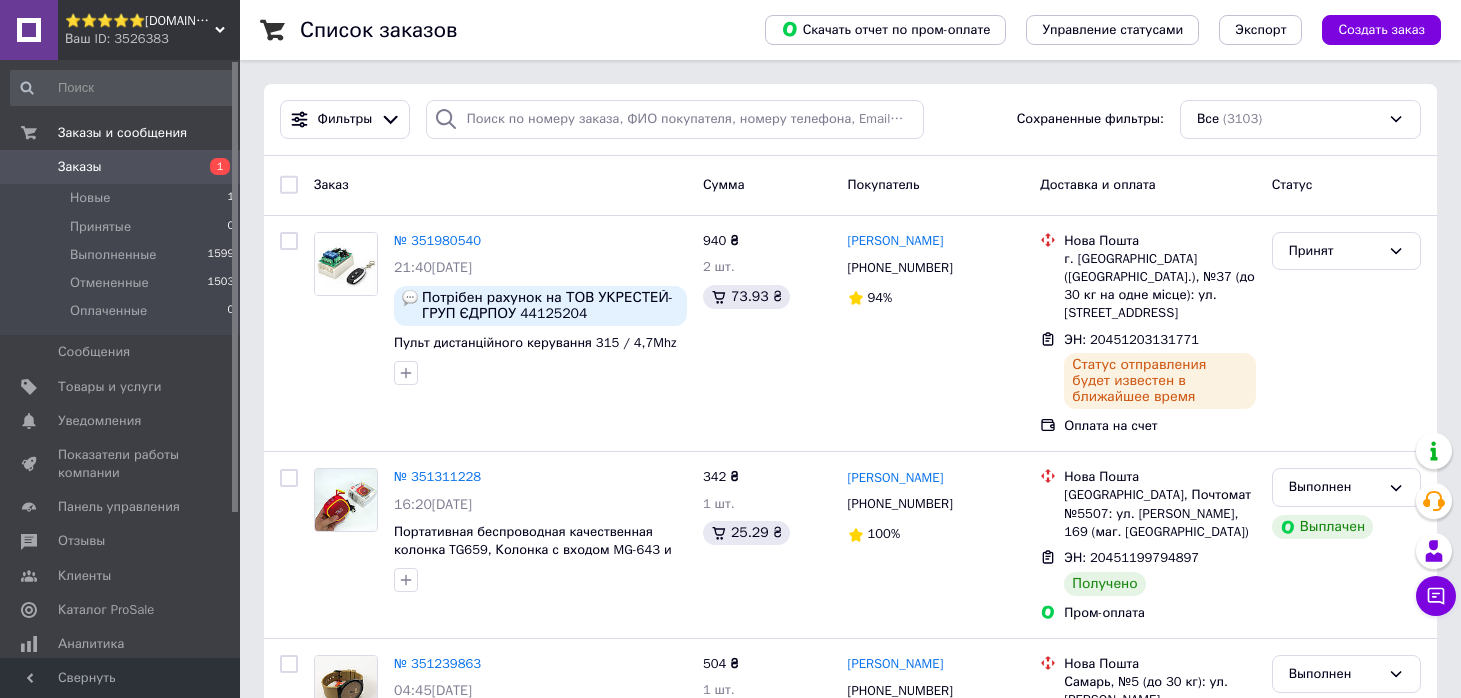 click on "⭐️⭐️⭐️⭐️⭐️[DOMAIN_NAME]" at bounding box center (140, 21) 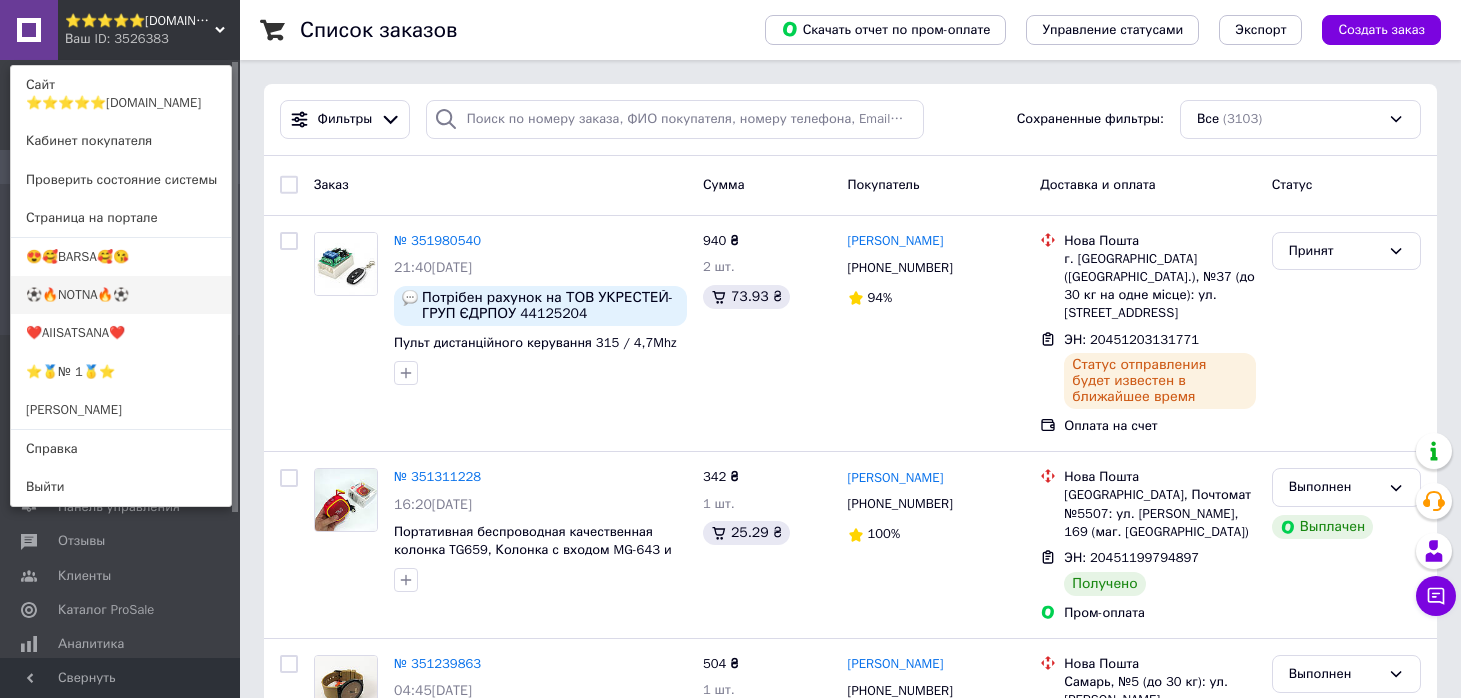 click on "⚽️🔥NOTNA🔥⚽️" at bounding box center [121, 295] 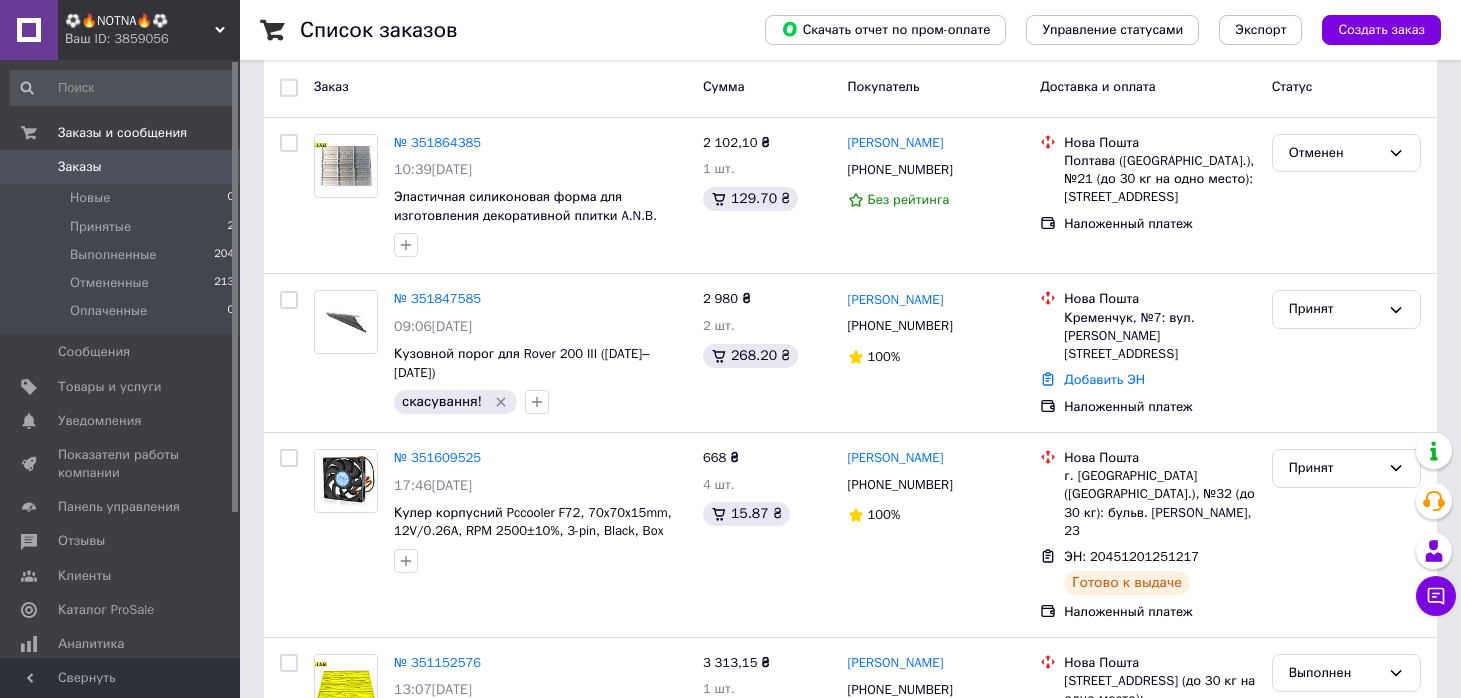 scroll, scrollTop: 203, scrollLeft: 0, axis: vertical 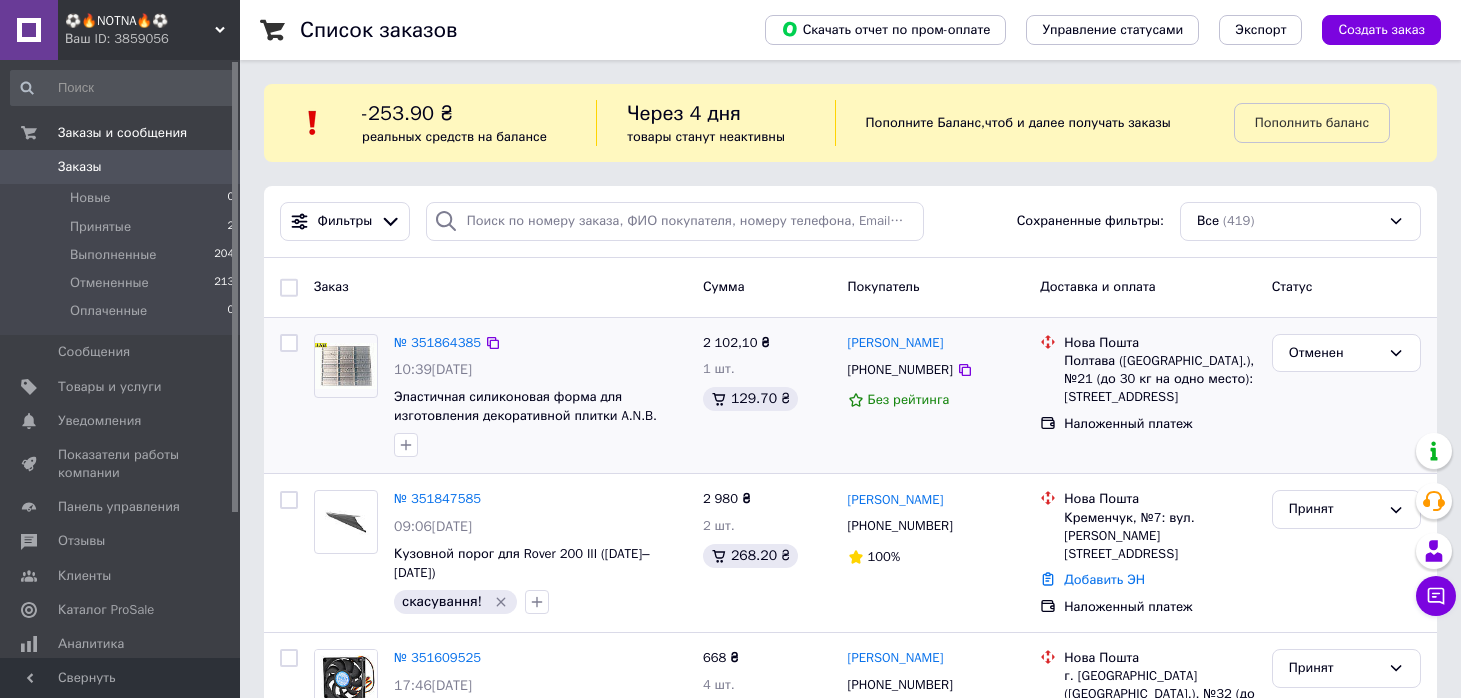 click at bounding box center (346, 366) 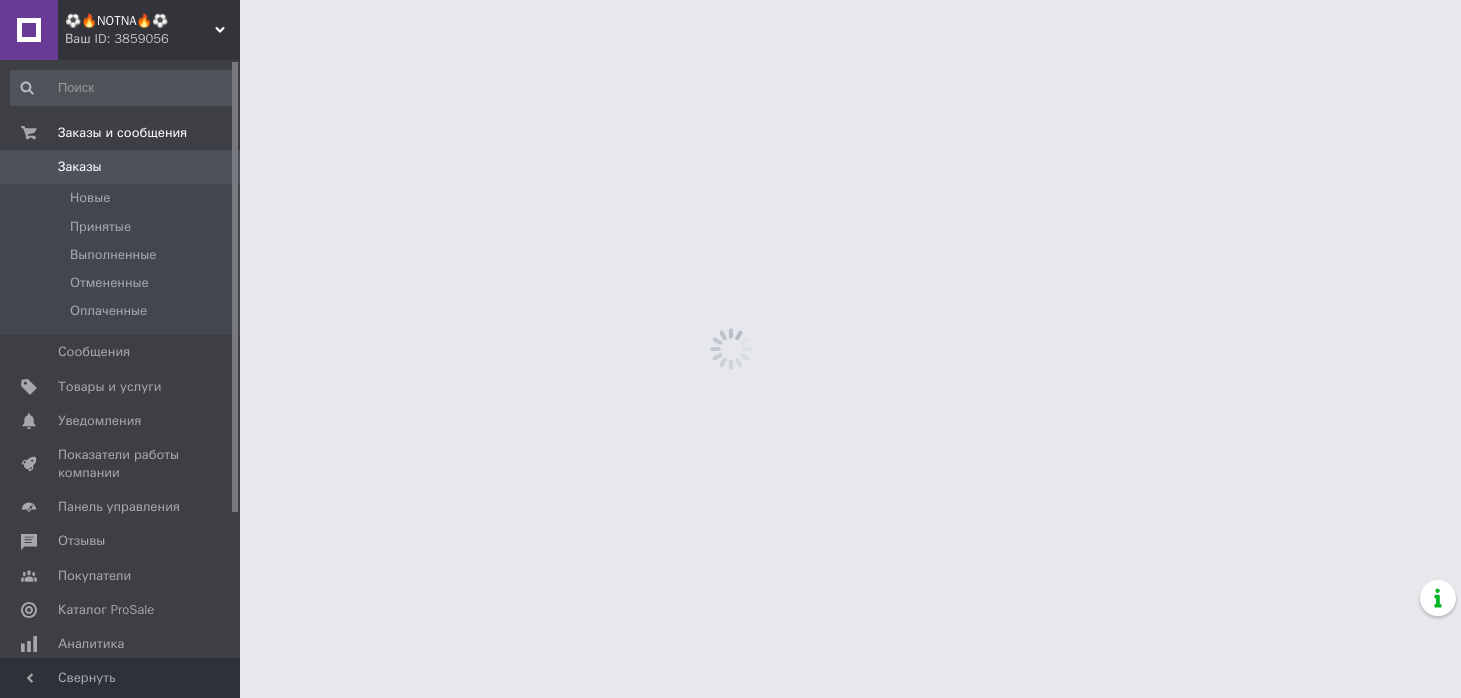 scroll, scrollTop: 0, scrollLeft: 0, axis: both 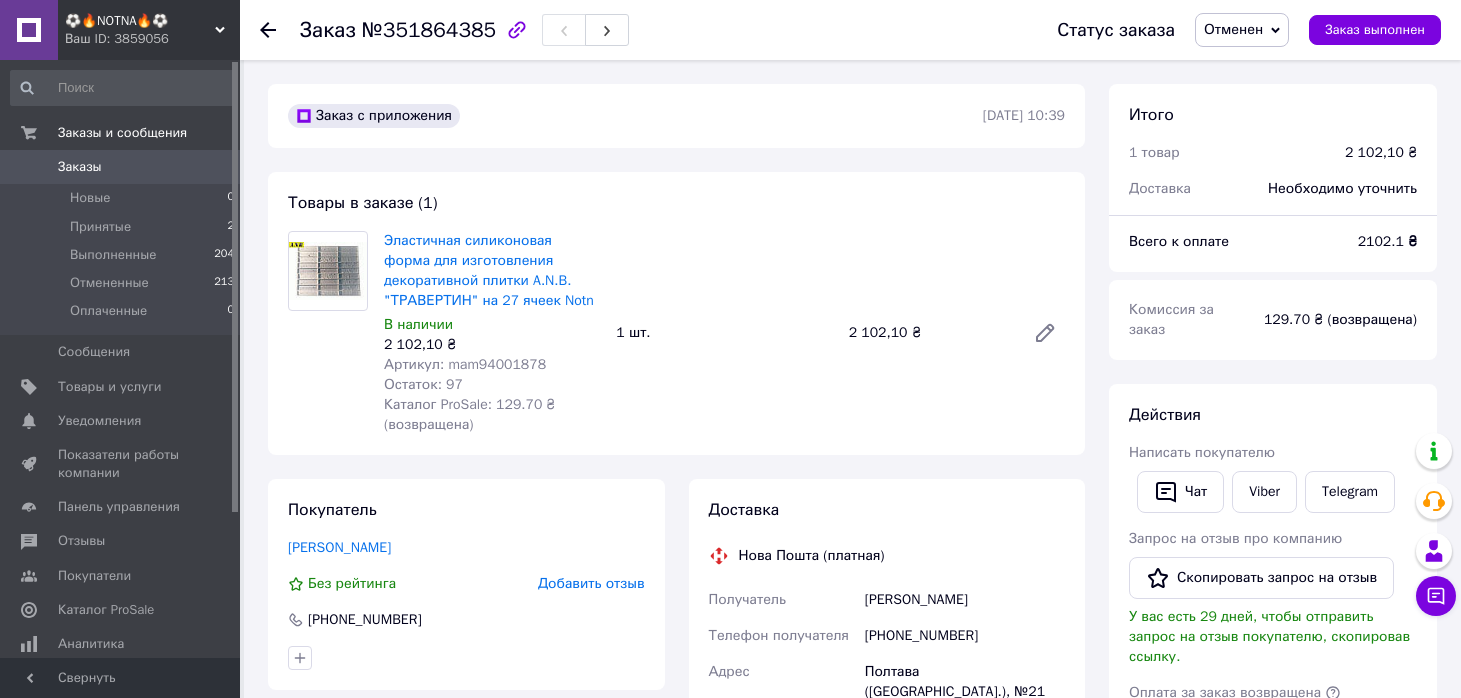 click at bounding box center (328, 271) 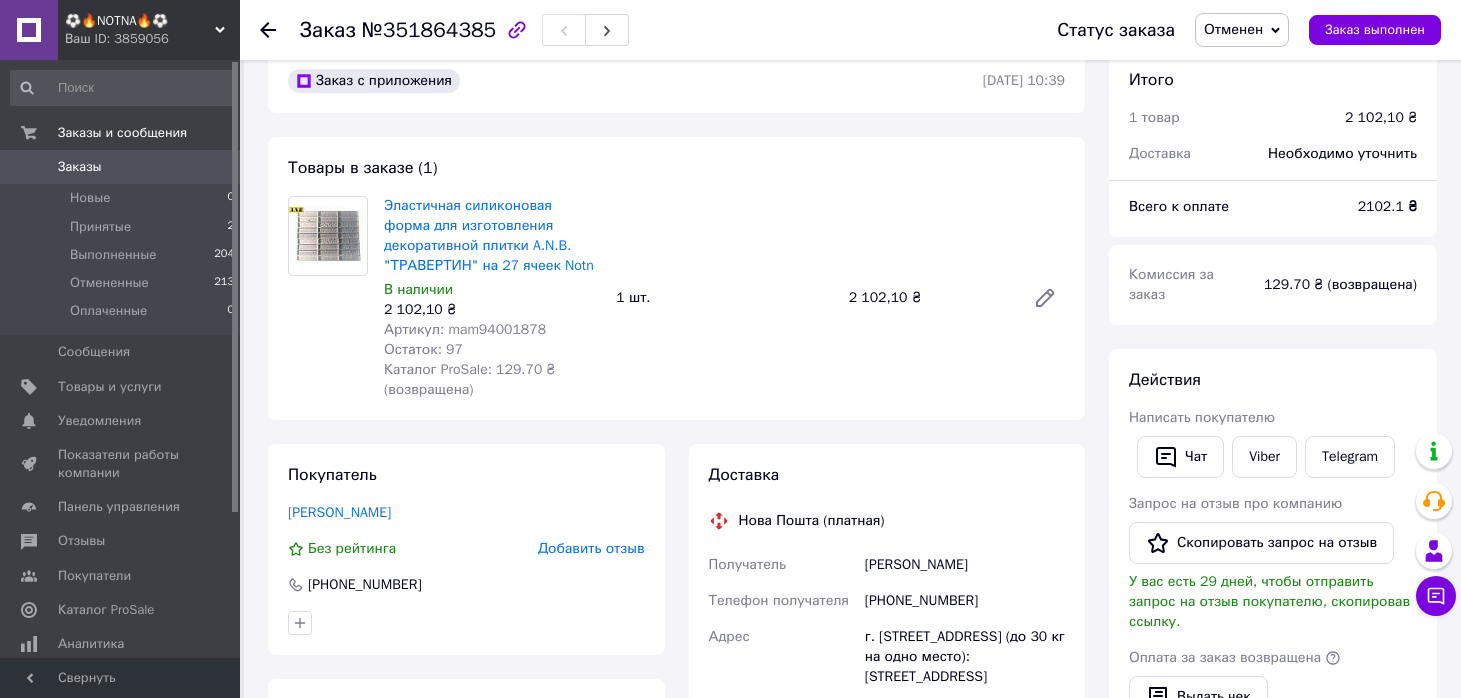 scroll, scrollTop: 0, scrollLeft: 0, axis: both 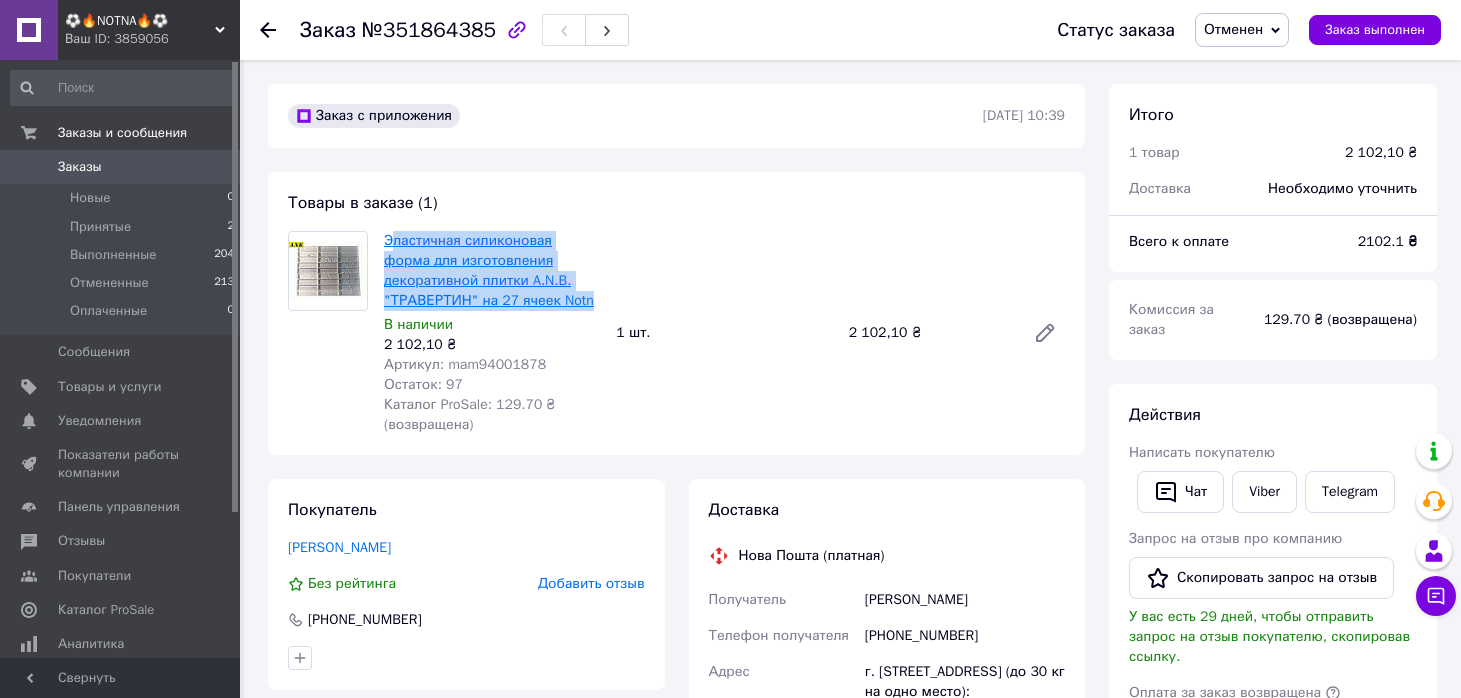 drag, startPoint x: 606, startPoint y: 296, endPoint x: 389, endPoint y: 244, distance: 223.14345 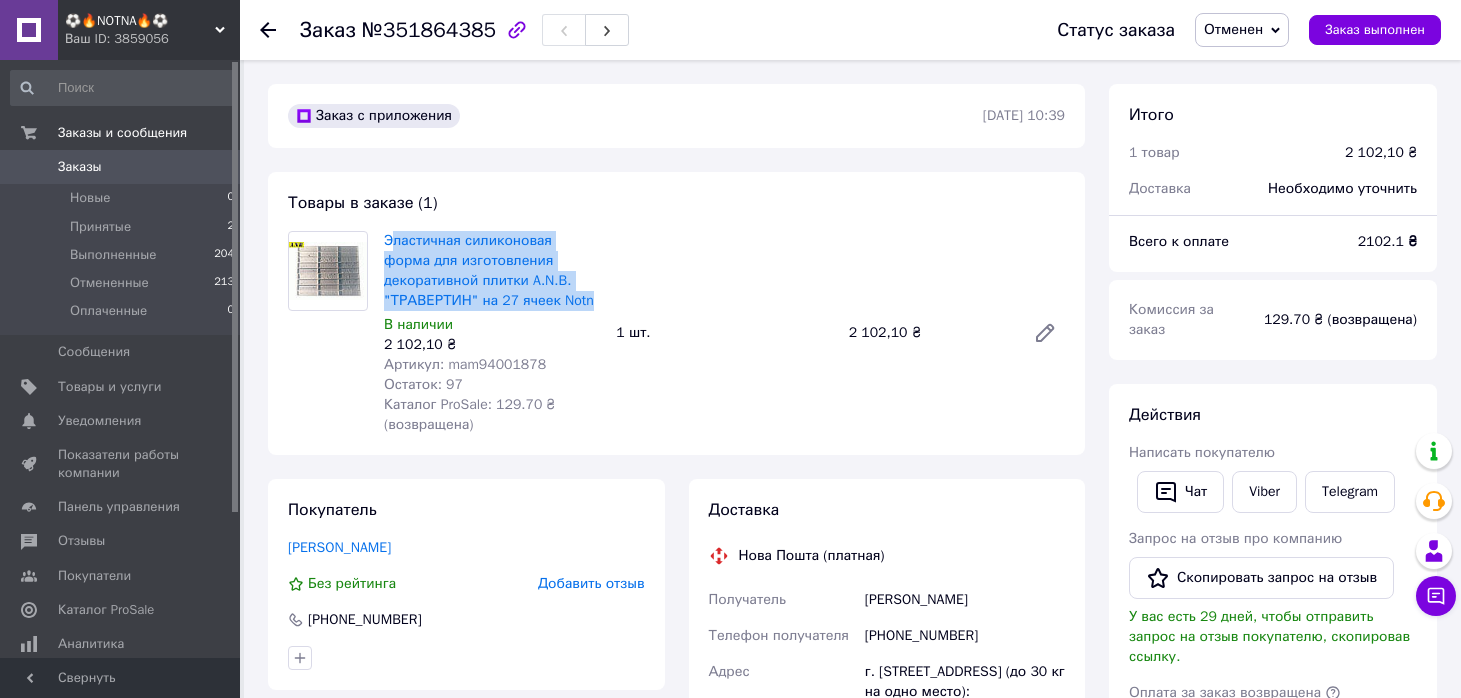 click on "Эластичная силиконовая форма для изготовления декоративной плитки A.N.B. "ТРАВЕРТИН" на 27 ячеек Notn В наличии 2 102,10 ₴ Артикул: mam94001878 Остаток: 97 Каталог ProSale: 129.70 ₴ (возвращена) 1 шт. 2 102,10 ₴" at bounding box center [724, 333] 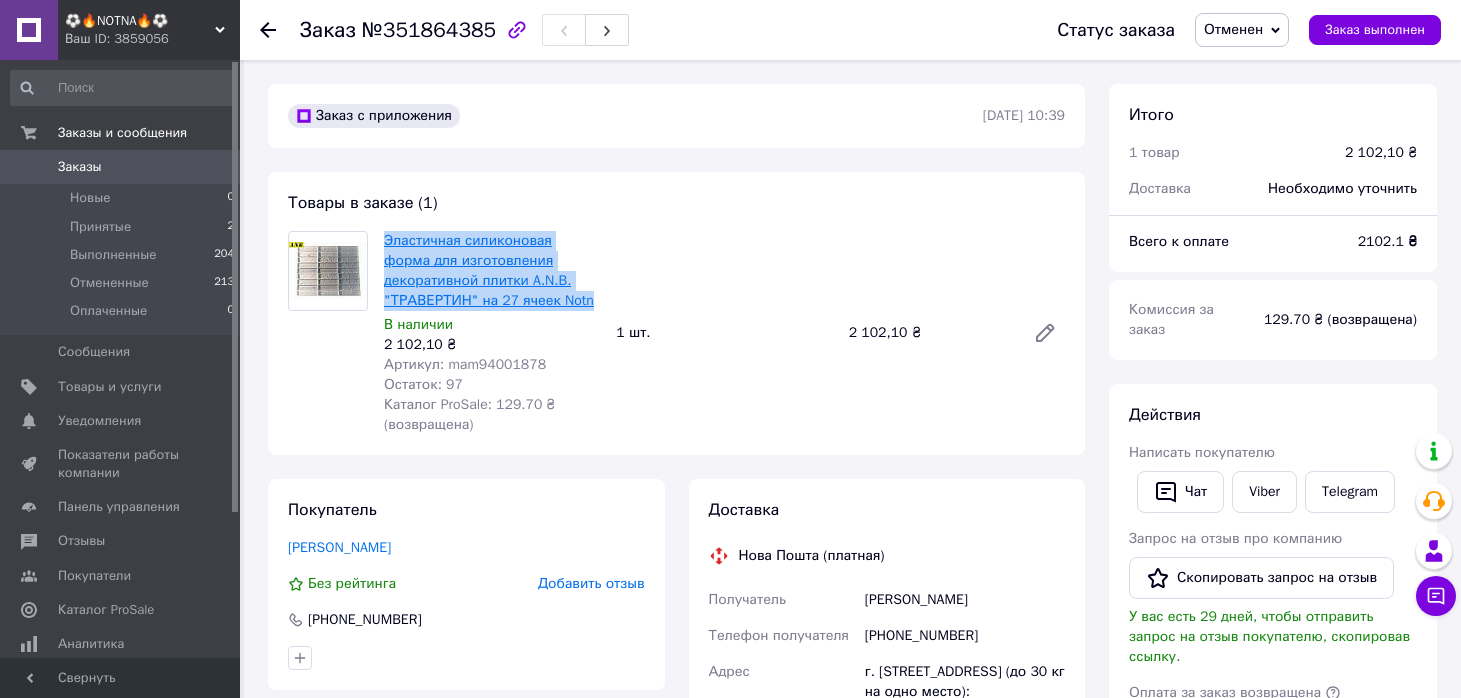 drag, startPoint x: 601, startPoint y: 297, endPoint x: 384, endPoint y: 239, distance: 224.61745 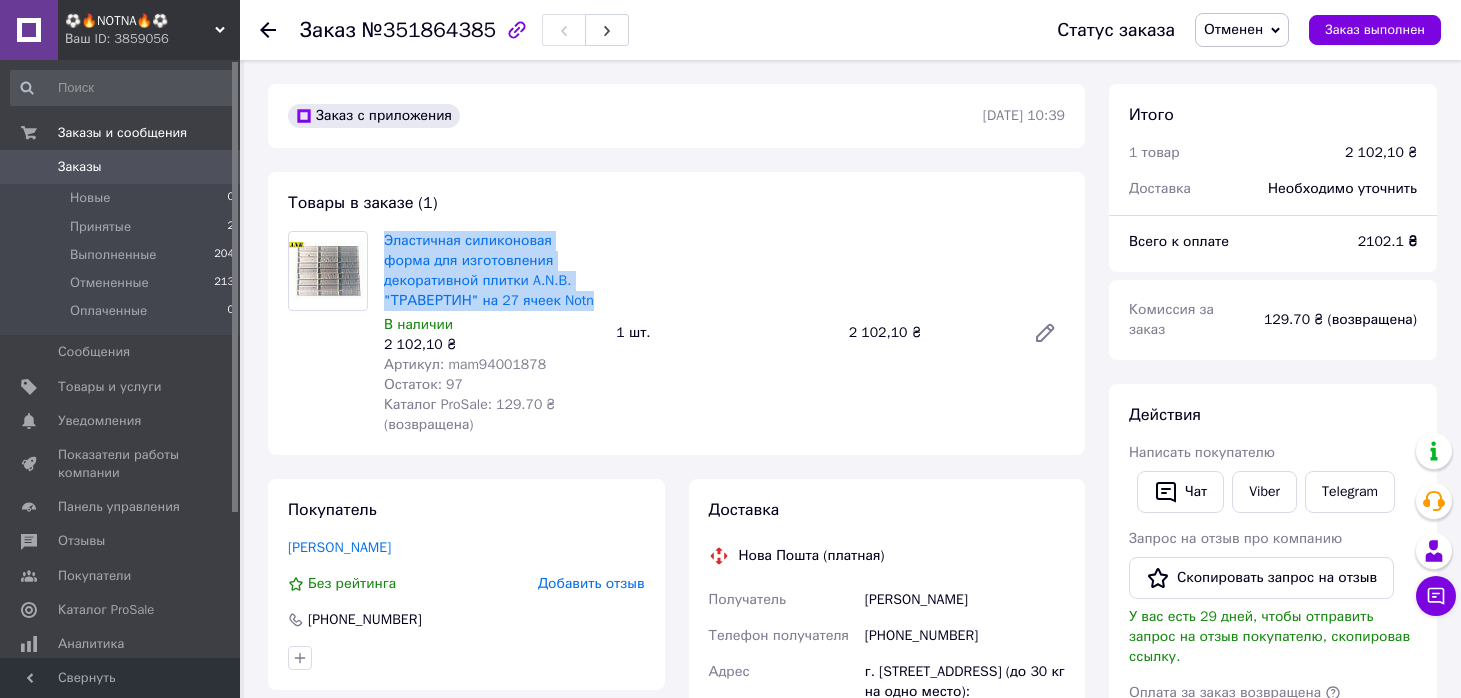 copy on "Эластичная силиконовая форма для изготовления декоративной плитки A.N.B. "ТРАВЕРТИН" на 27 ячеек Notn" 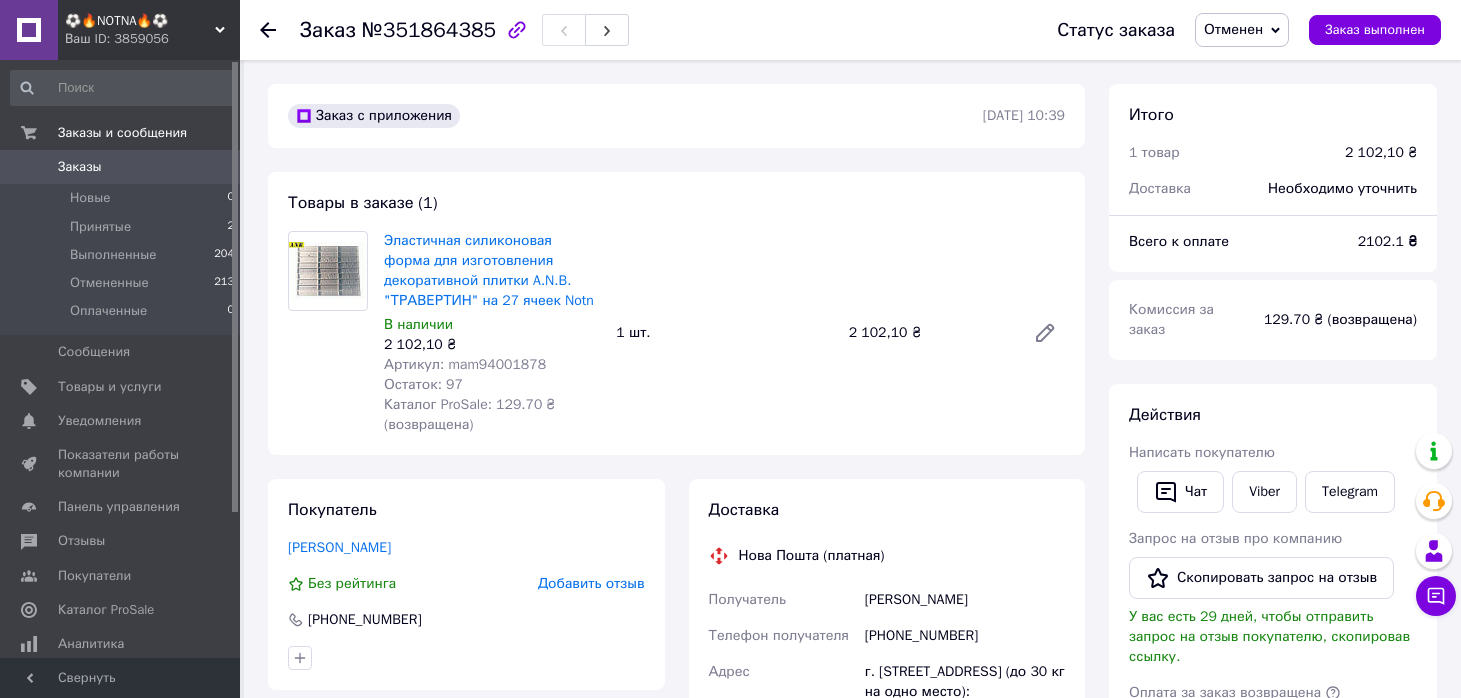 click 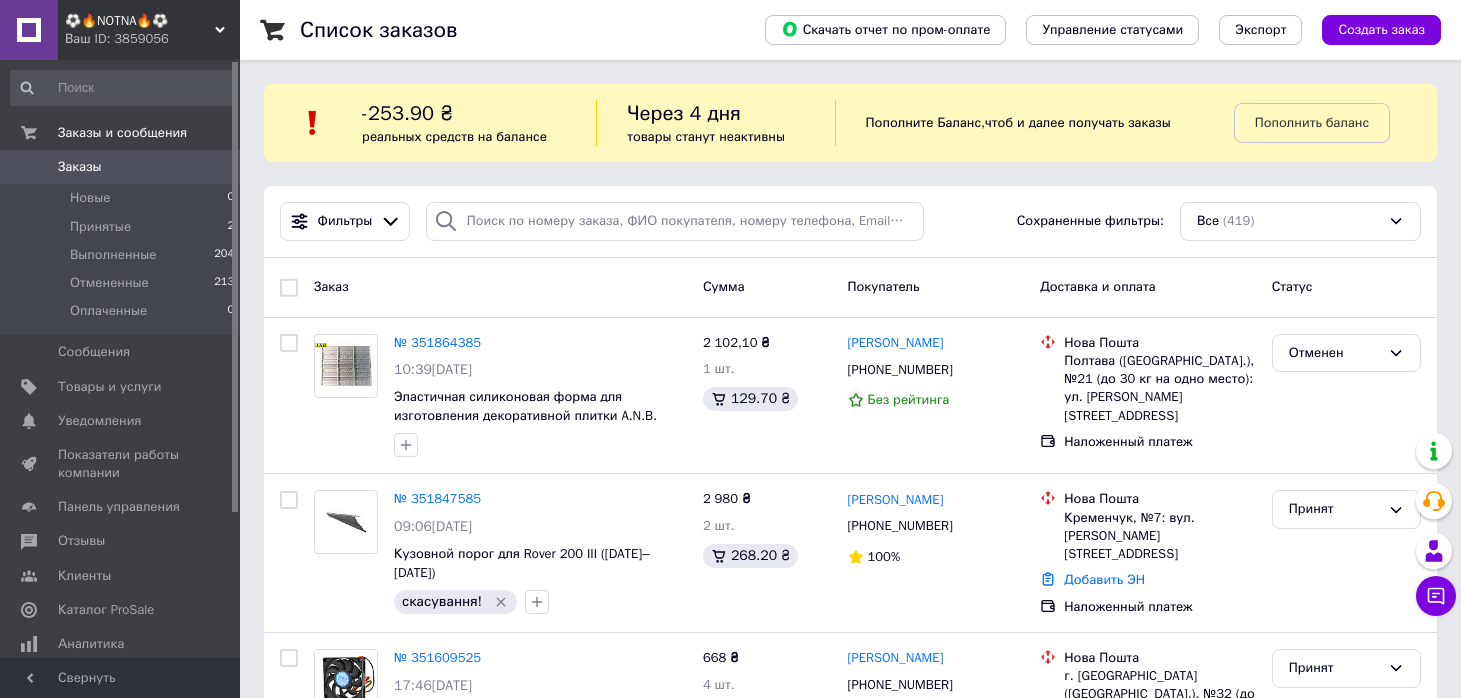 scroll, scrollTop: 203, scrollLeft: 0, axis: vertical 